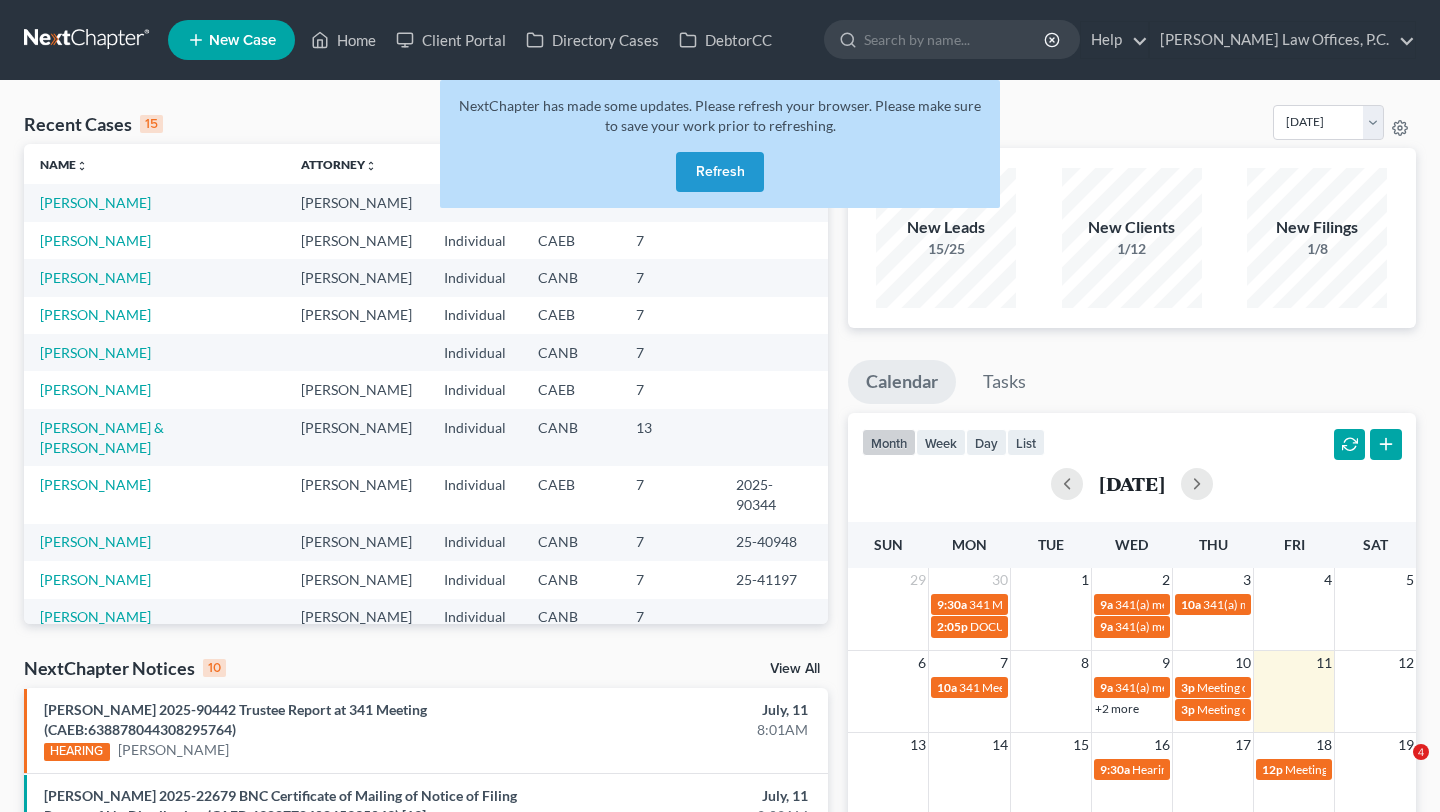 scroll, scrollTop: 0, scrollLeft: 0, axis: both 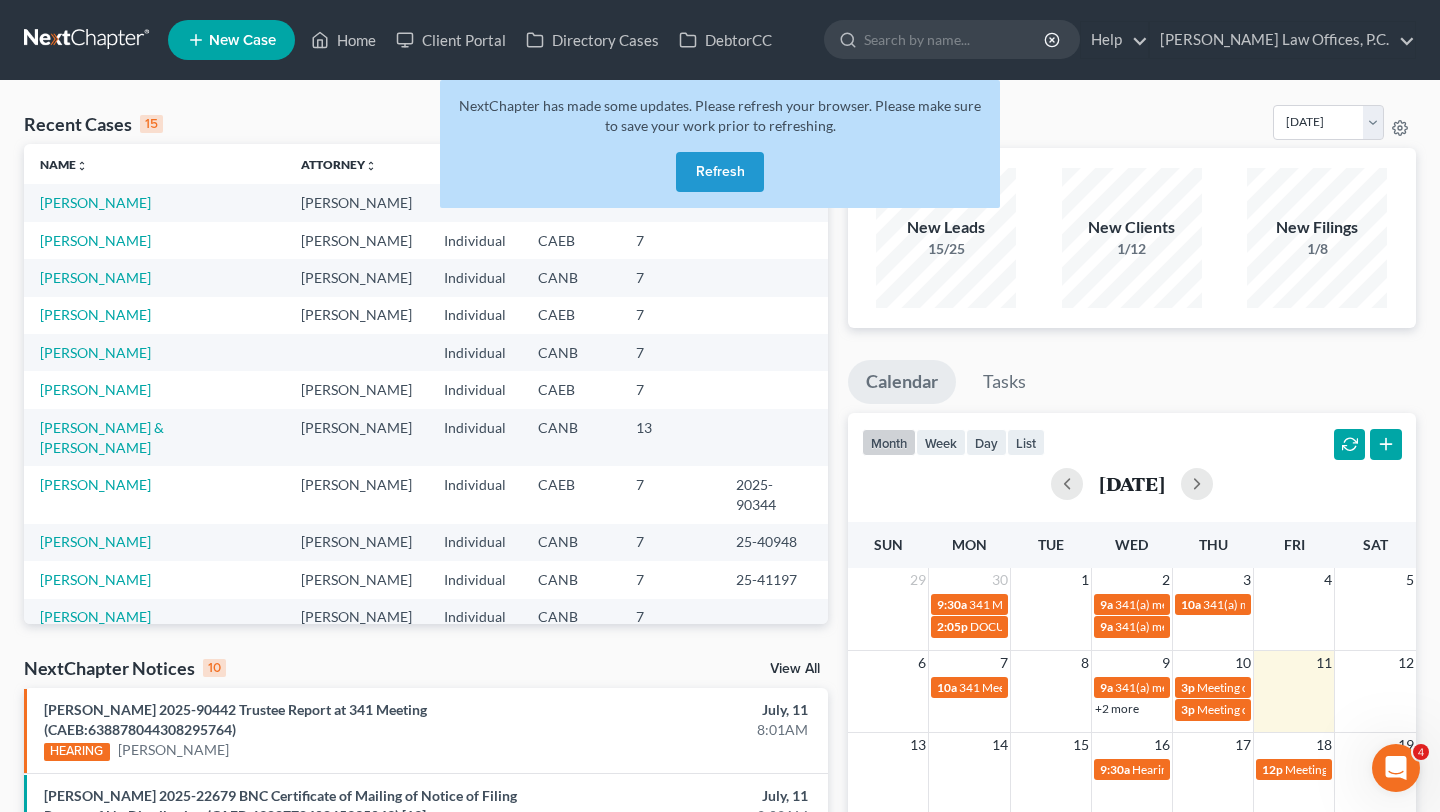click on "Refresh" at bounding box center (720, 172) 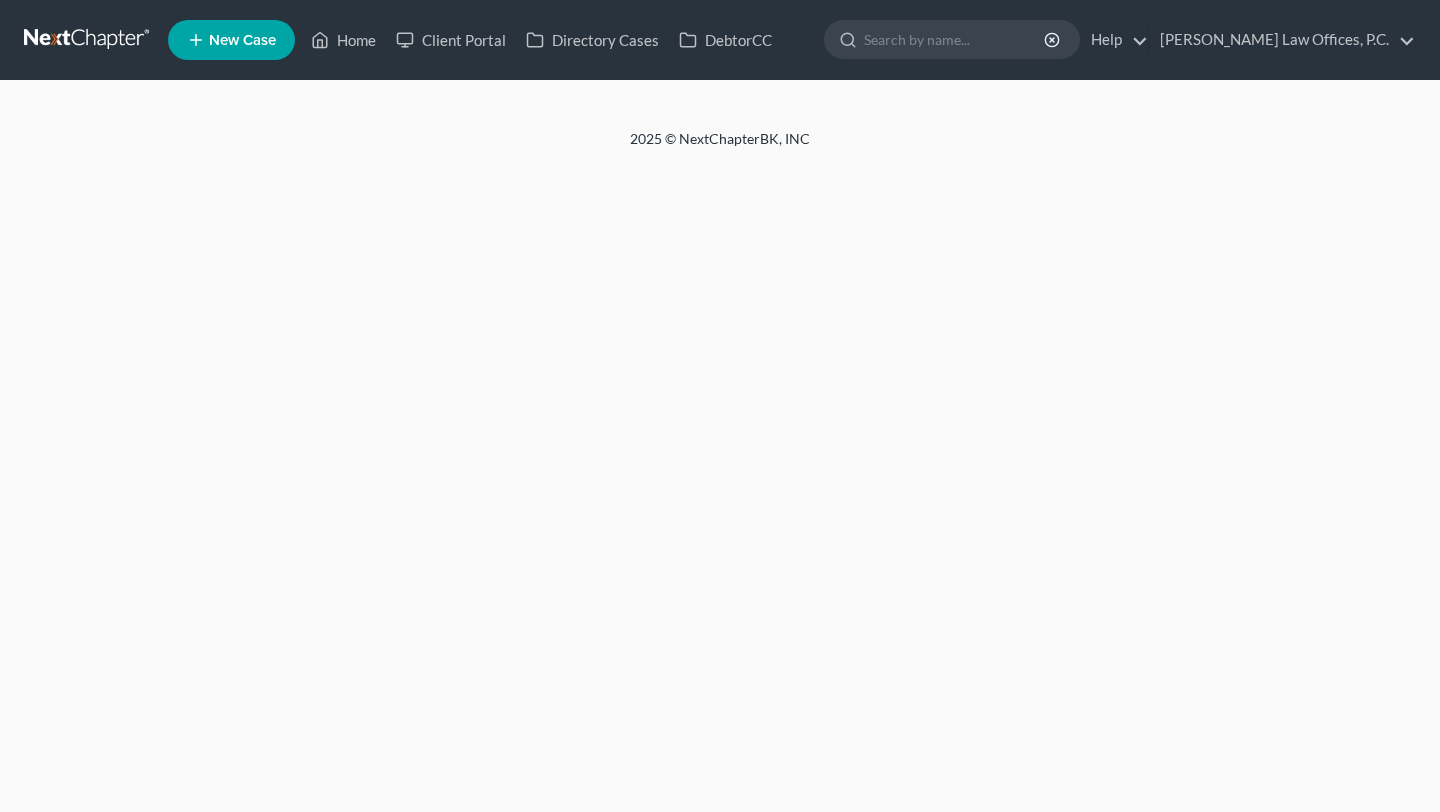 scroll, scrollTop: 0, scrollLeft: 0, axis: both 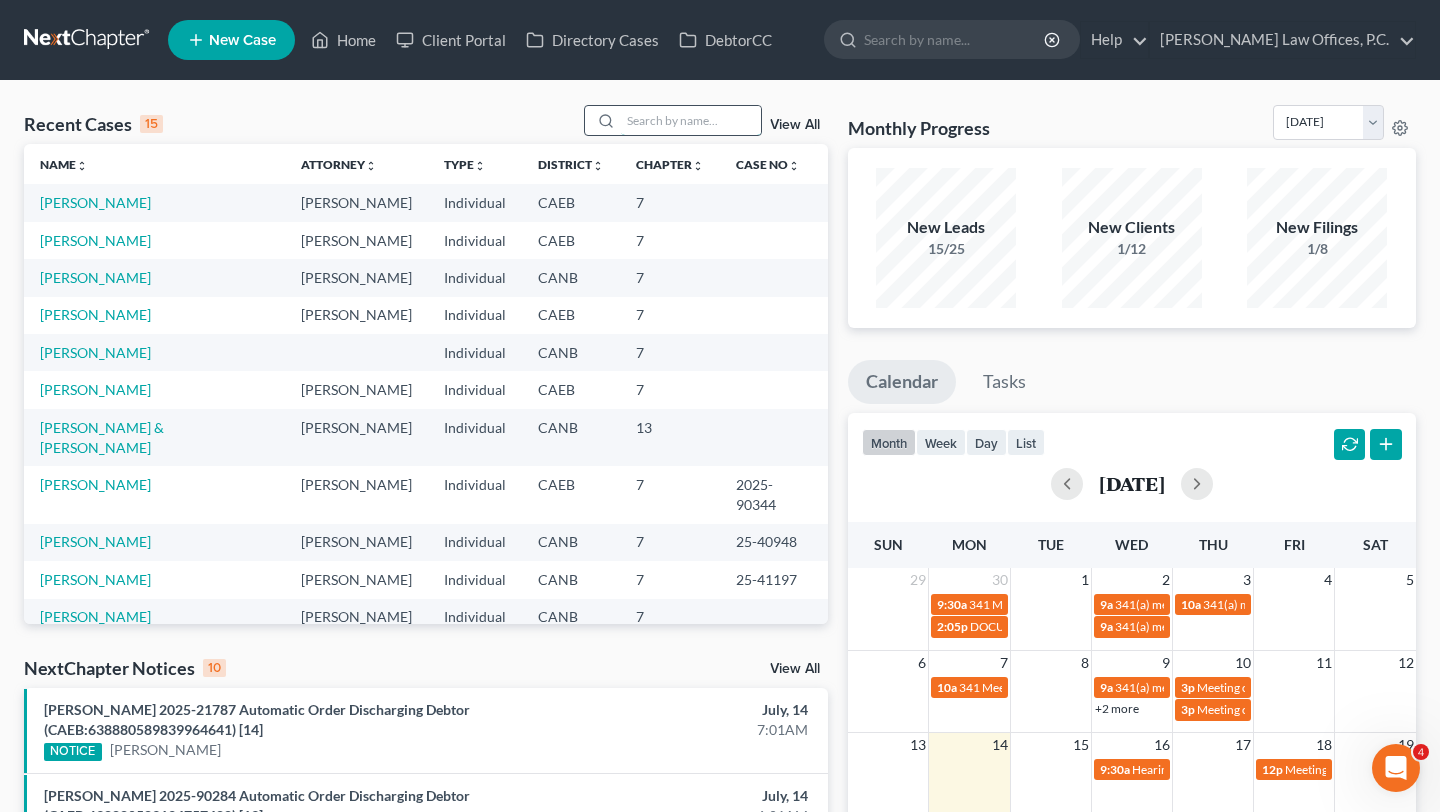 click at bounding box center (691, 120) 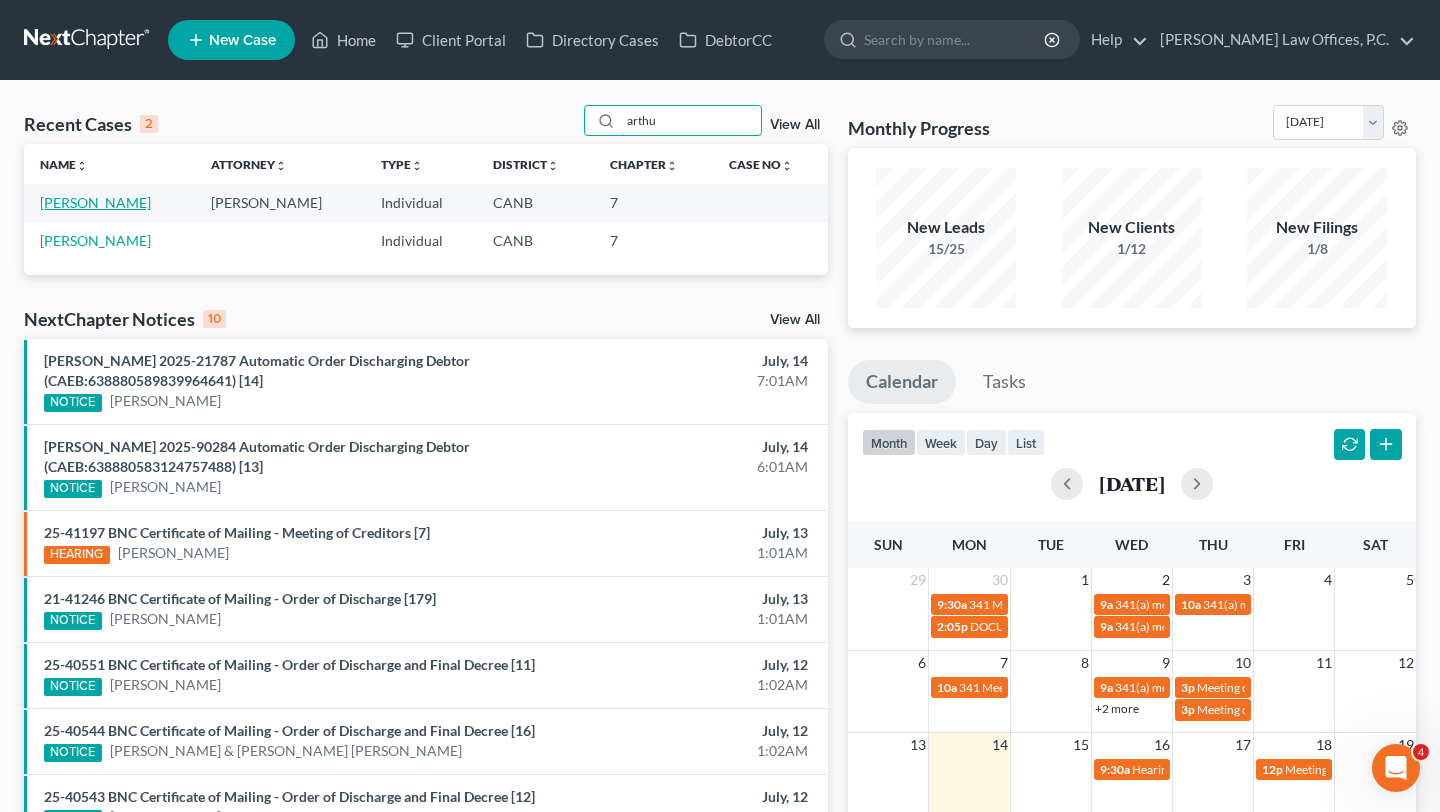 type on "arthu" 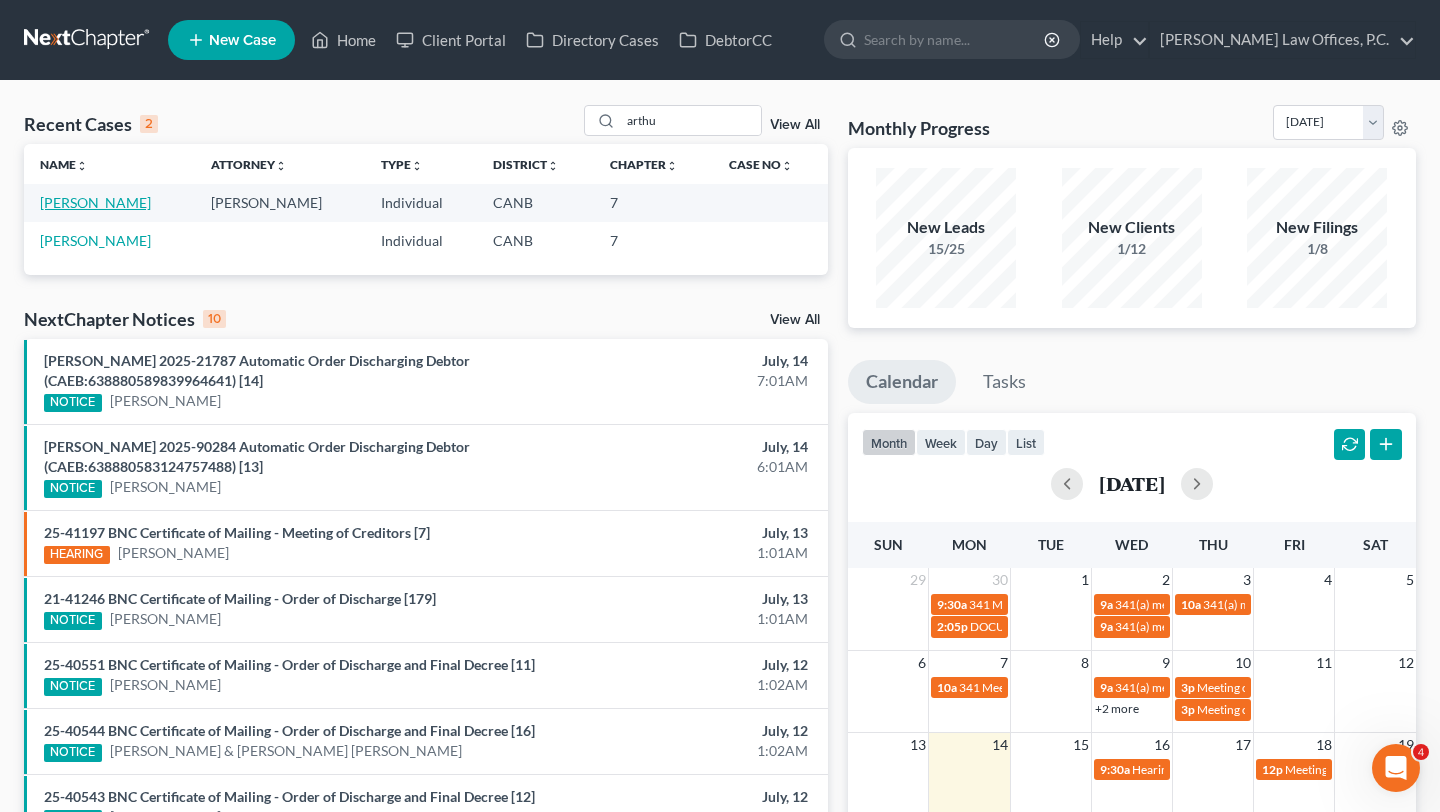 click on "Montega, Arthuro" at bounding box center [95, 202] 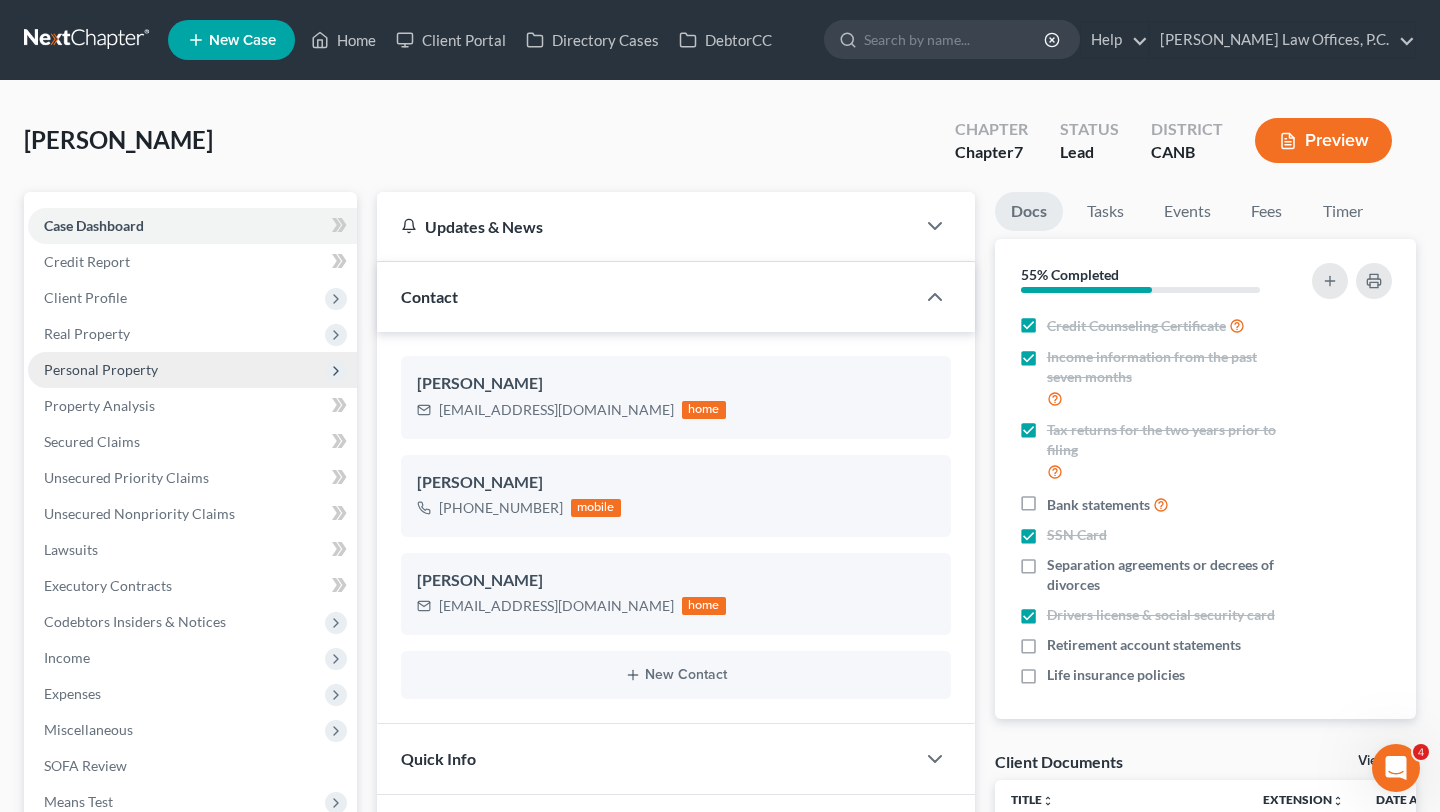 scroll, scrollTop: 120, scrollLeft: 0, axis: vertical 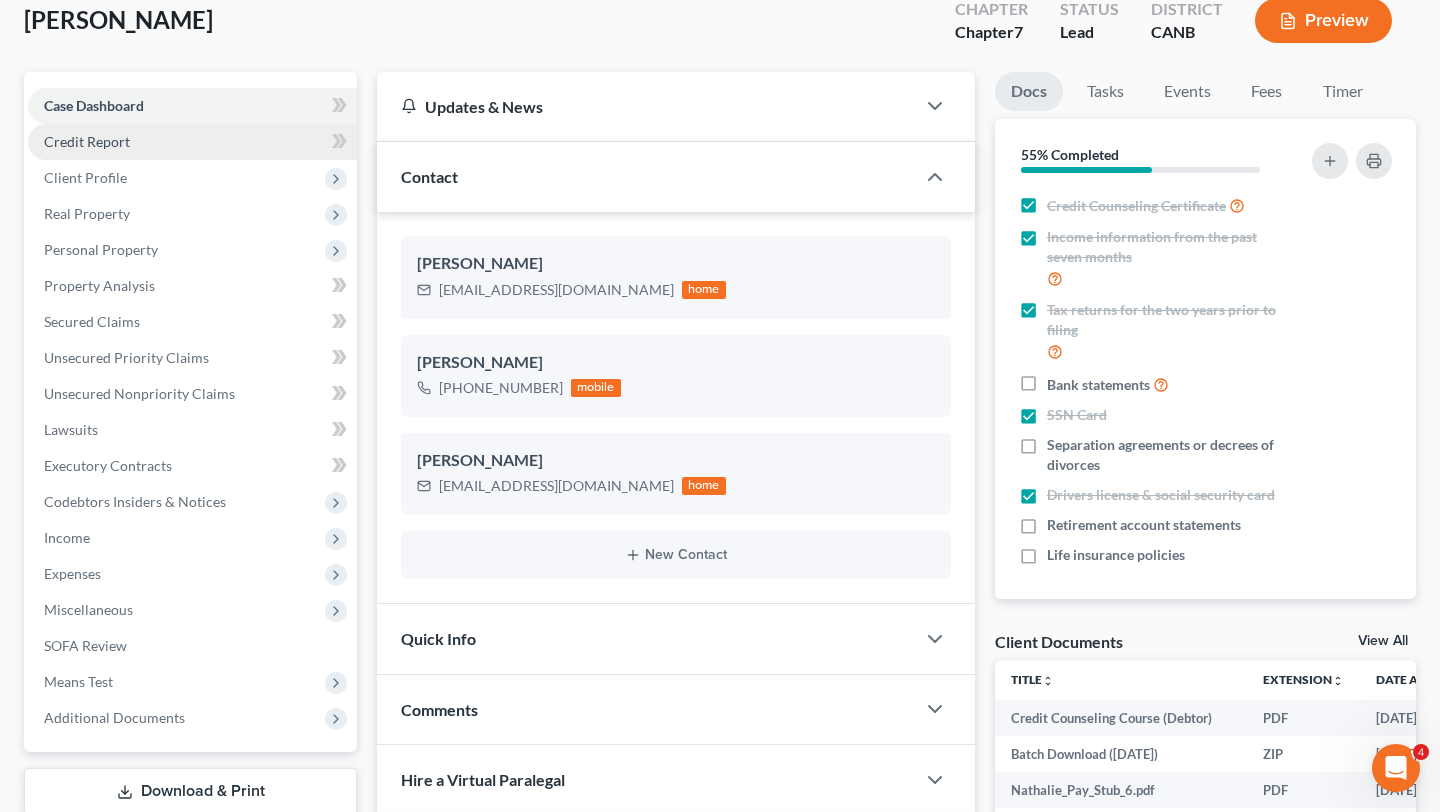 click on "Credit Report" at bounding box center [192, 142] 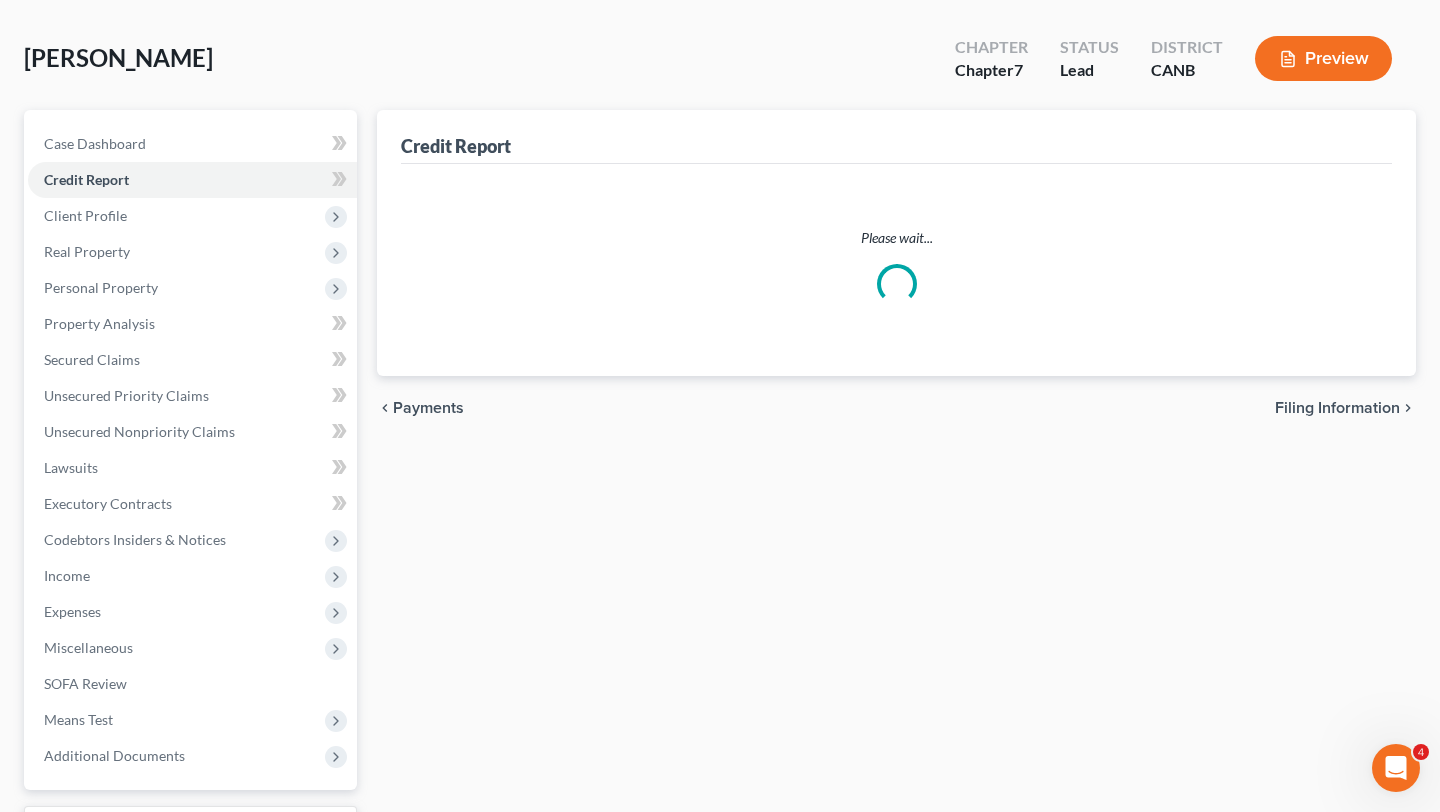 scroll, scrollTop: 0, scrollLeft: 0, axis: both 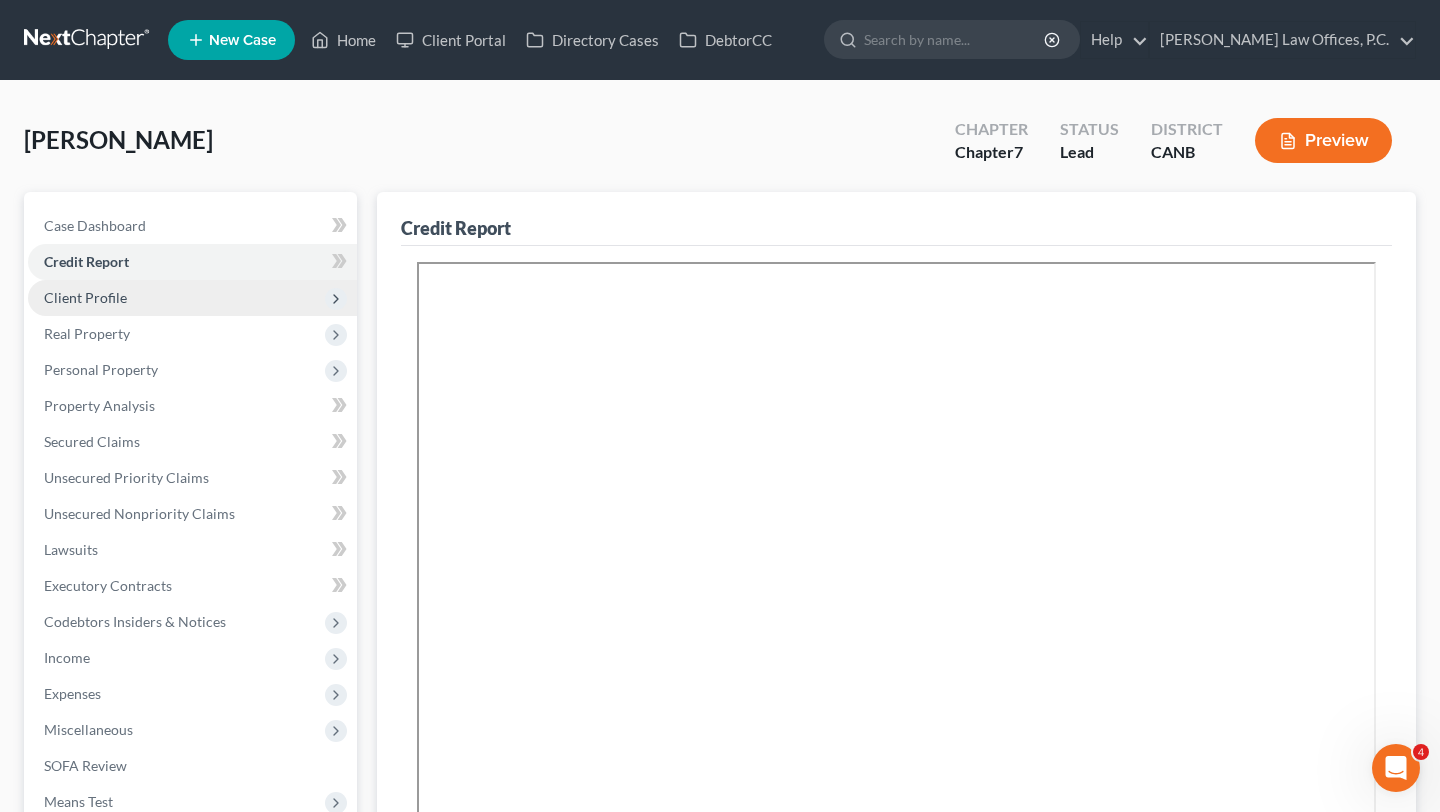 click on "Client Profile" at bounding box center [192, 298] 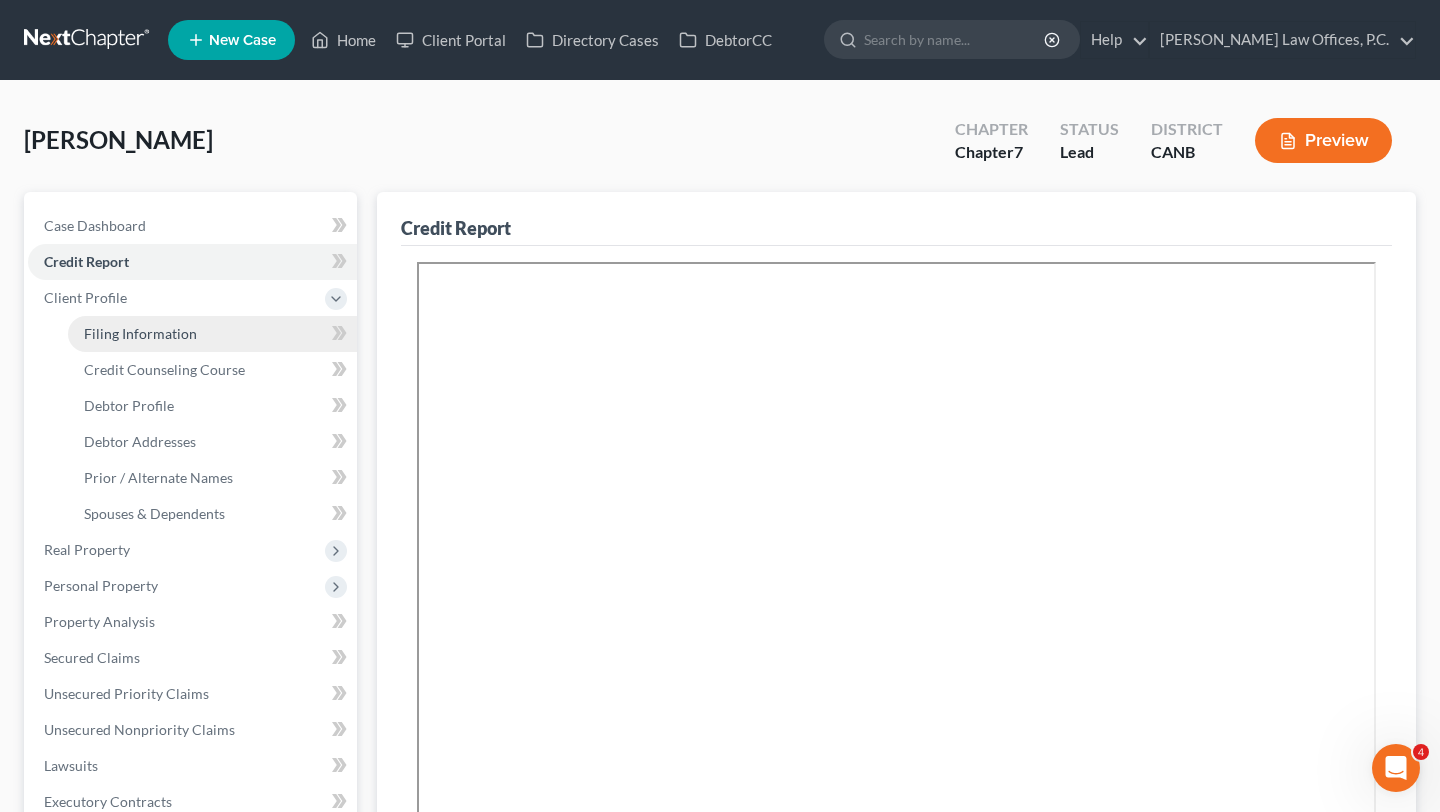 click on "Filing Information" at bounding box center (212, 334) 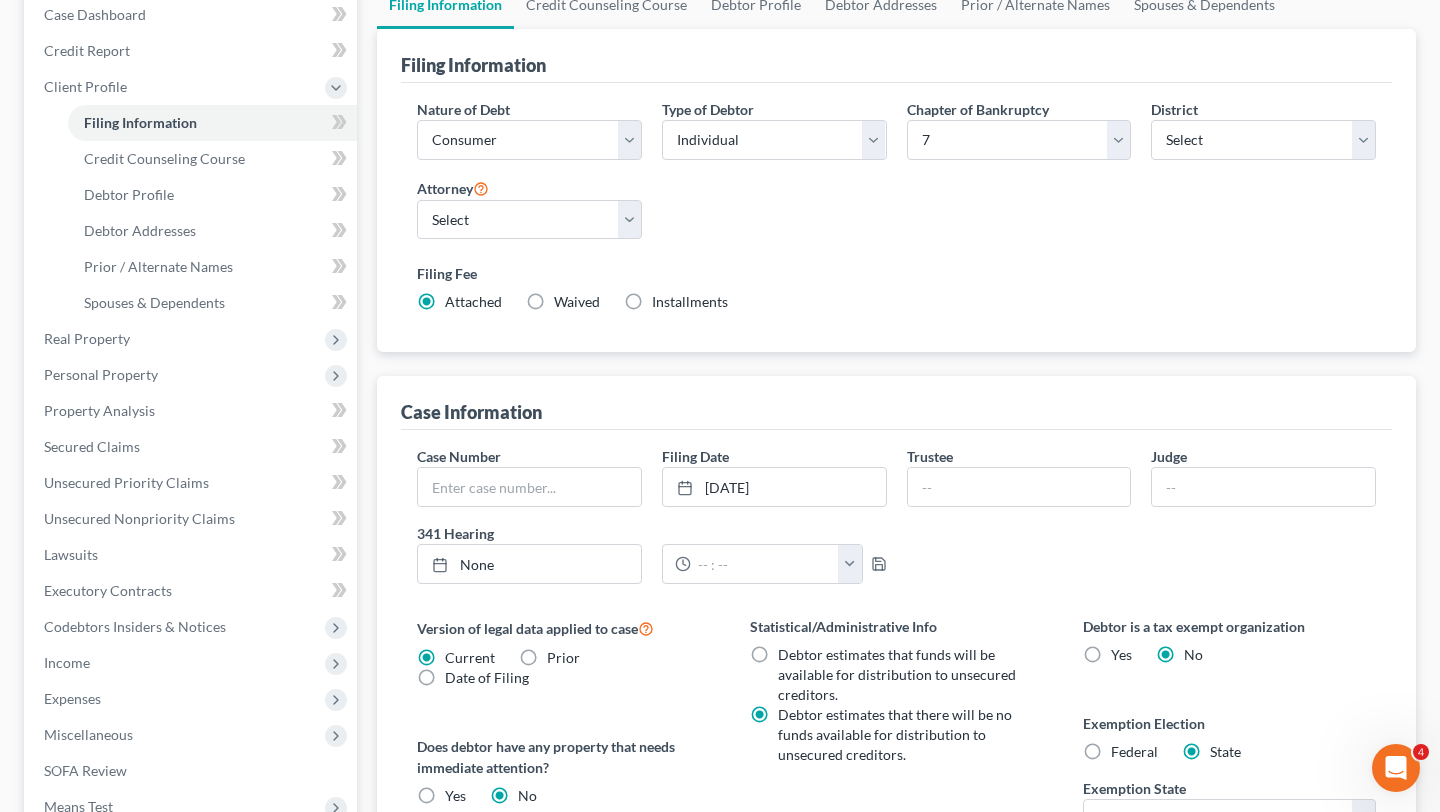 scroll, scrollTop: 7, scrollLeft: 0, axis: vertical 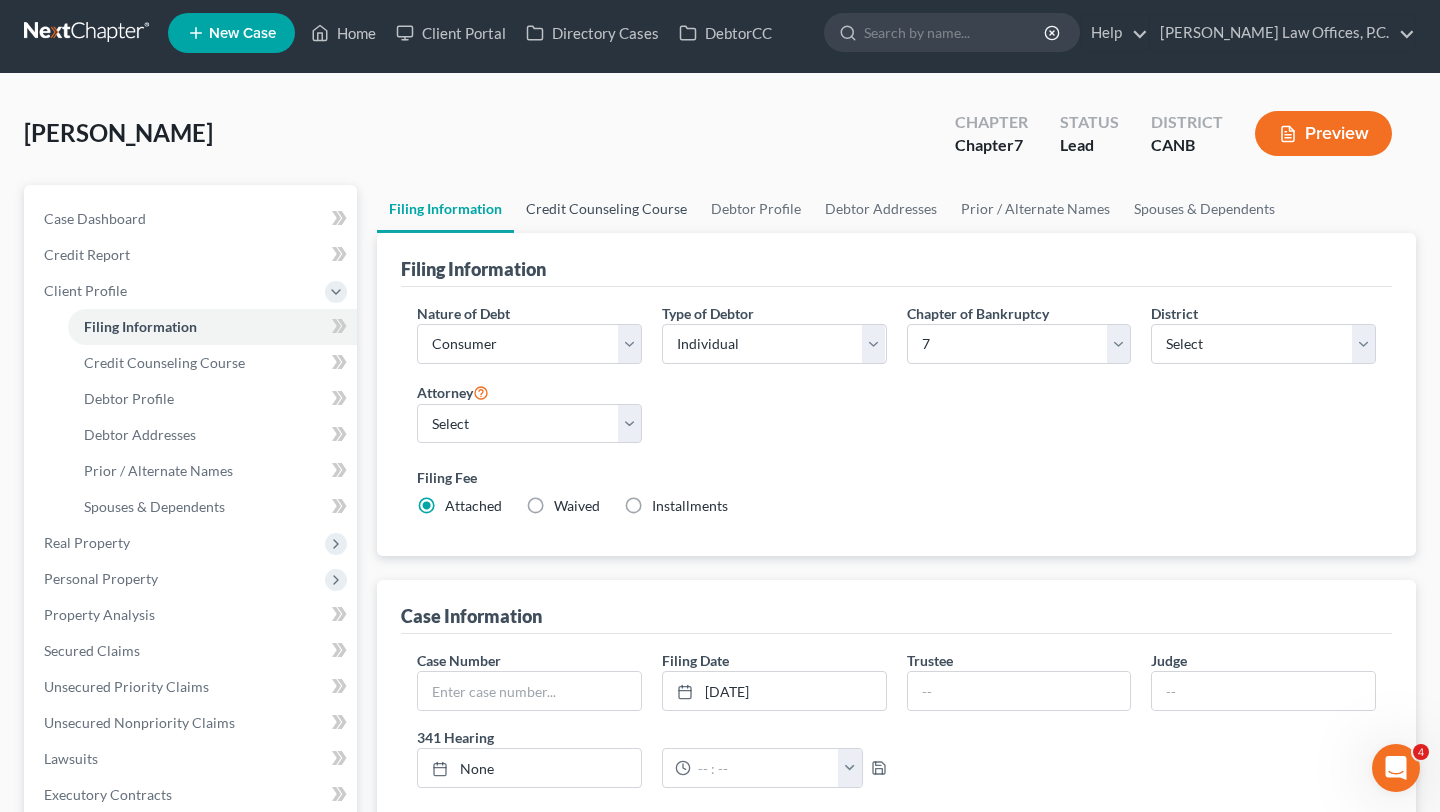 click on "Credit Counseling Course" at bounding box center [606, 209] 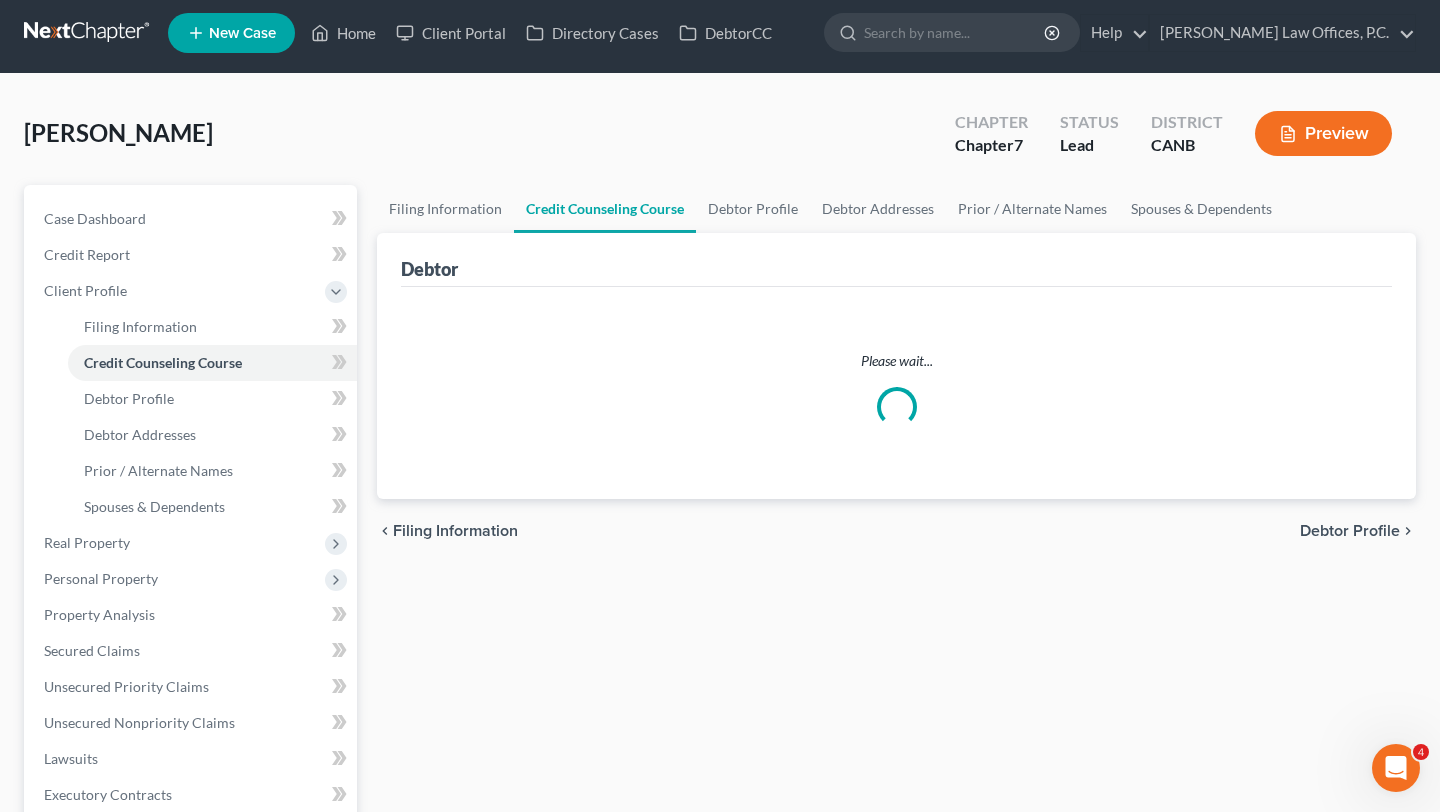 scroll, scrollTop: 0, scrollLeft: 0, axis: both 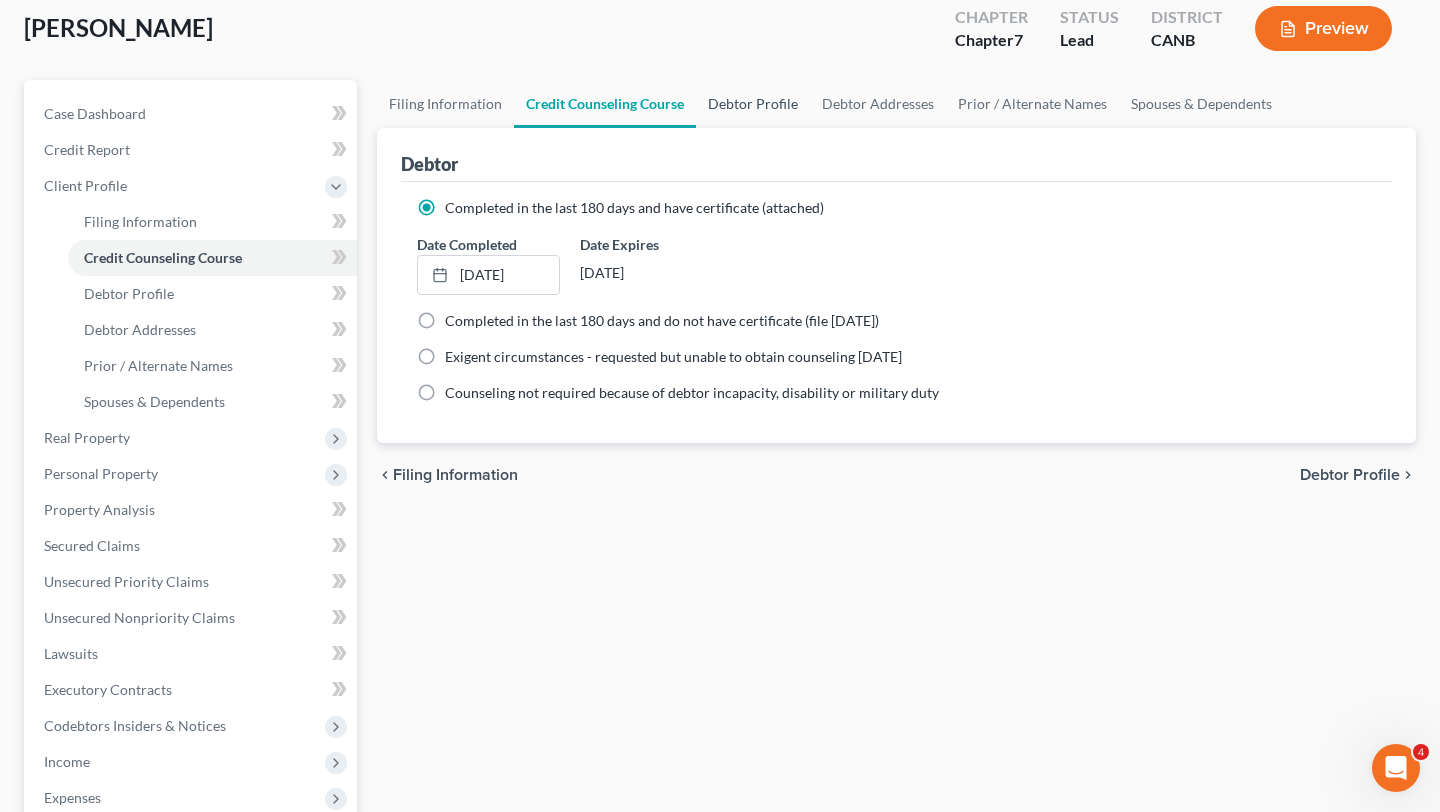 click on "Debtor Profile" at bounding box center (753, 104) 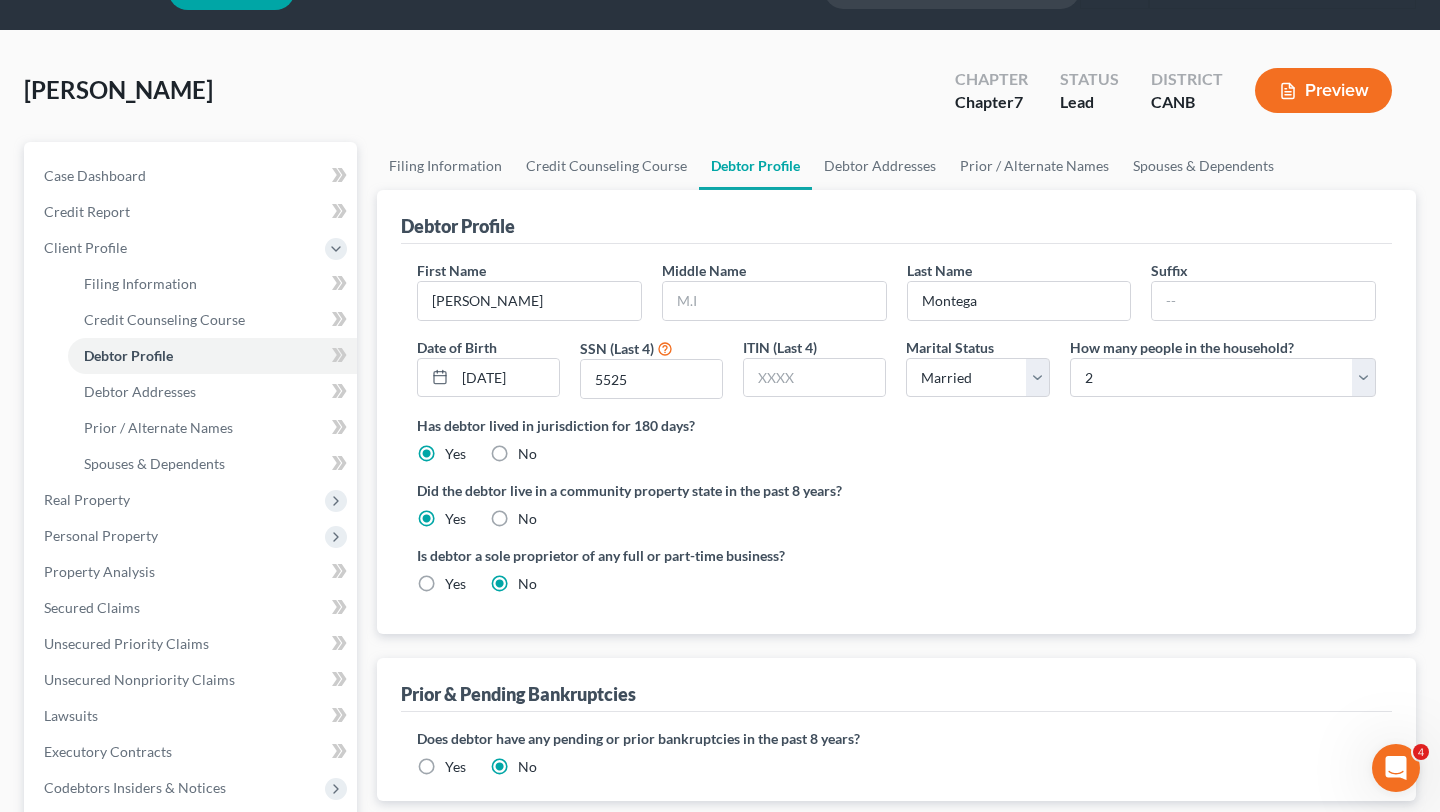 scroll, scrollTop: 0, scrollLeft: 0, axis: both 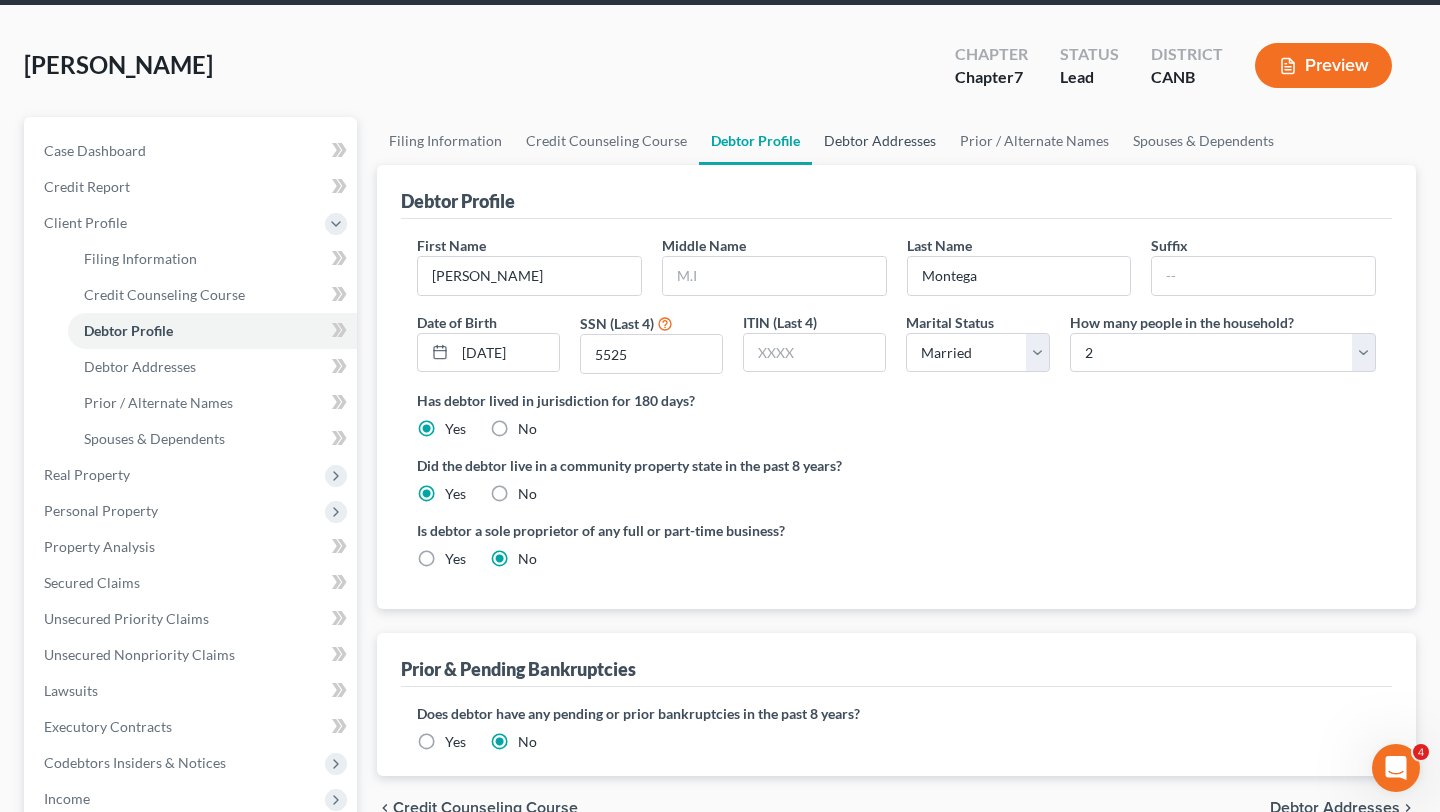 click on "Debtor Addresses" at bounding box center [880, 141] 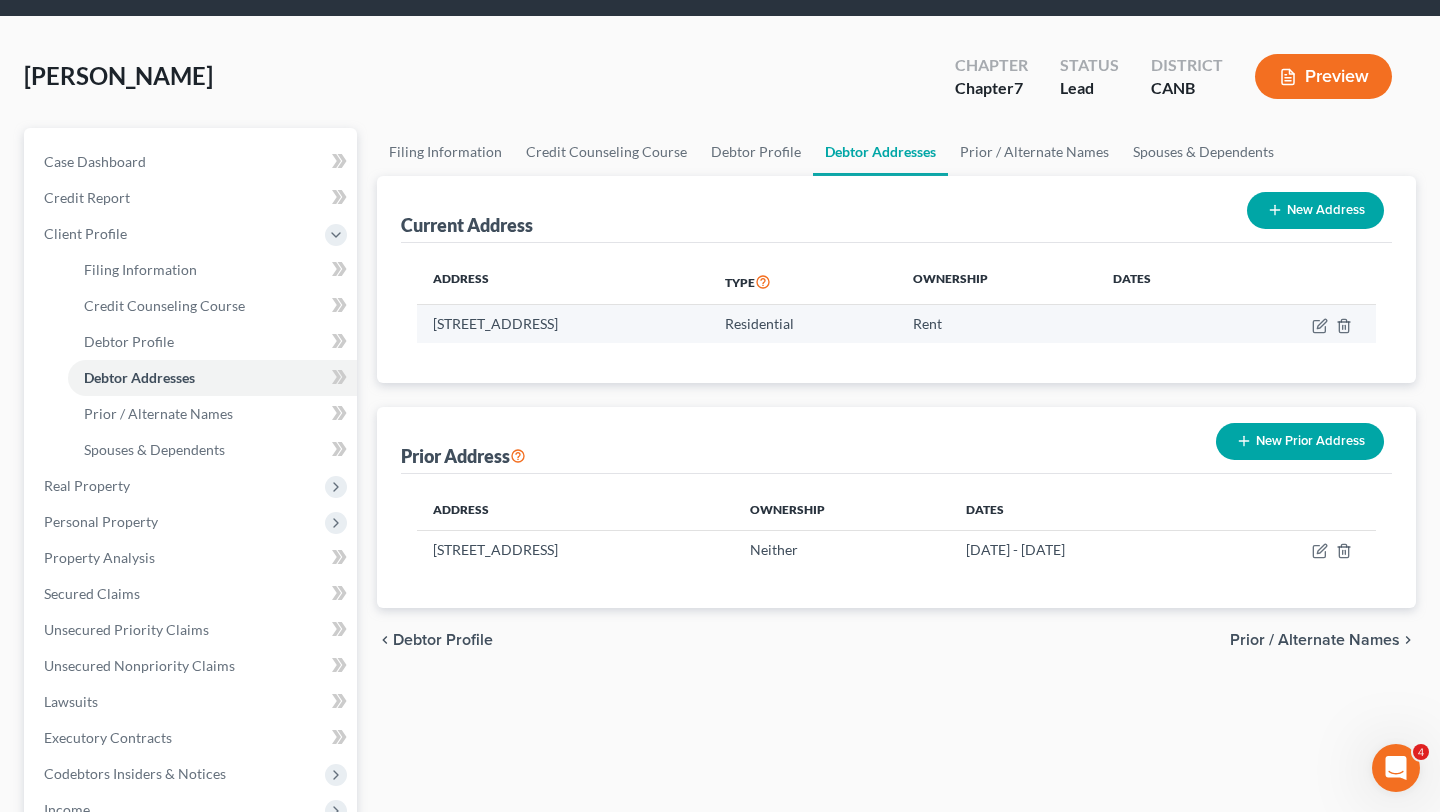 scroll, scrollTop: 86, scrollLeft: 0, axis: vertical 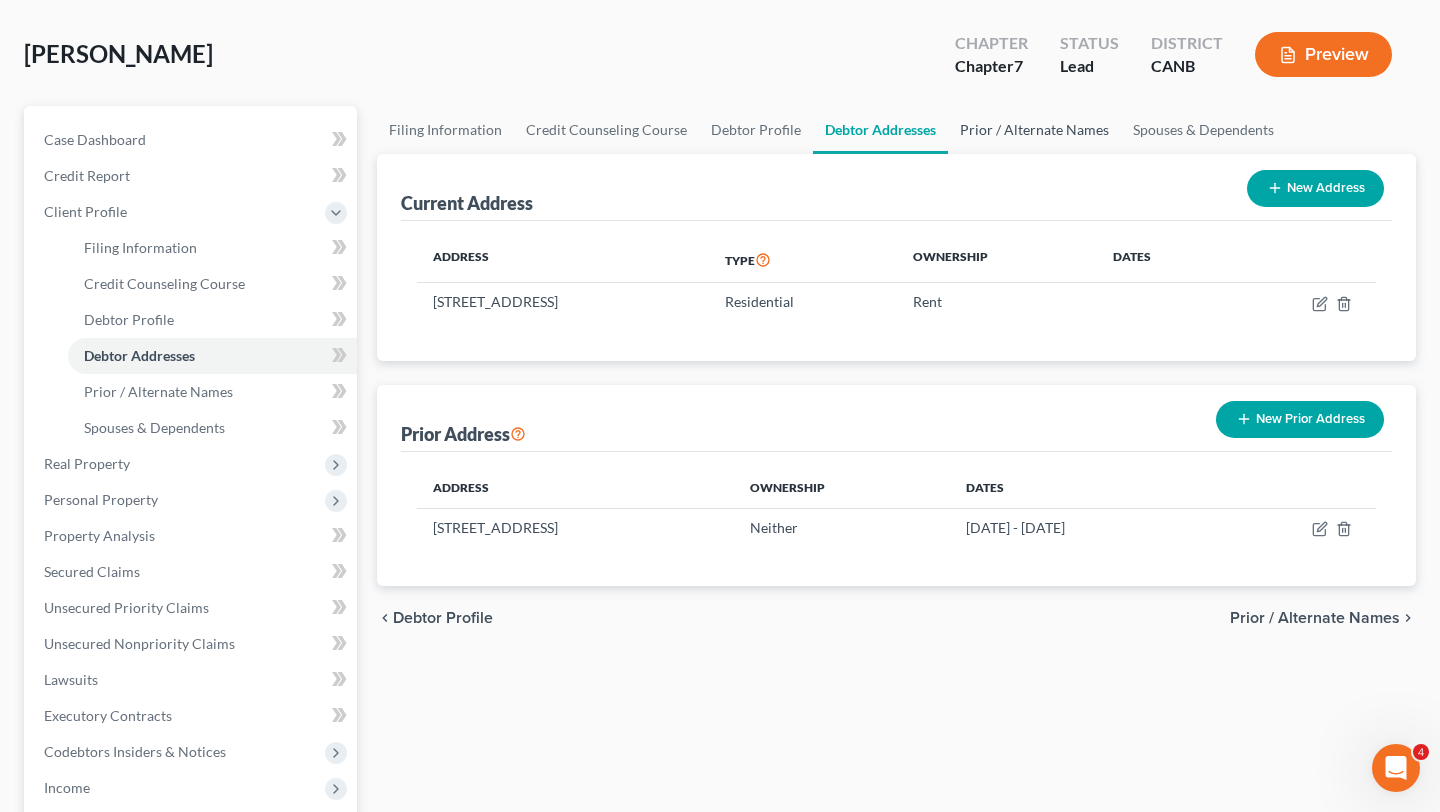 click on "Prior / Alternate Names" at bounding box center (1034, 130) 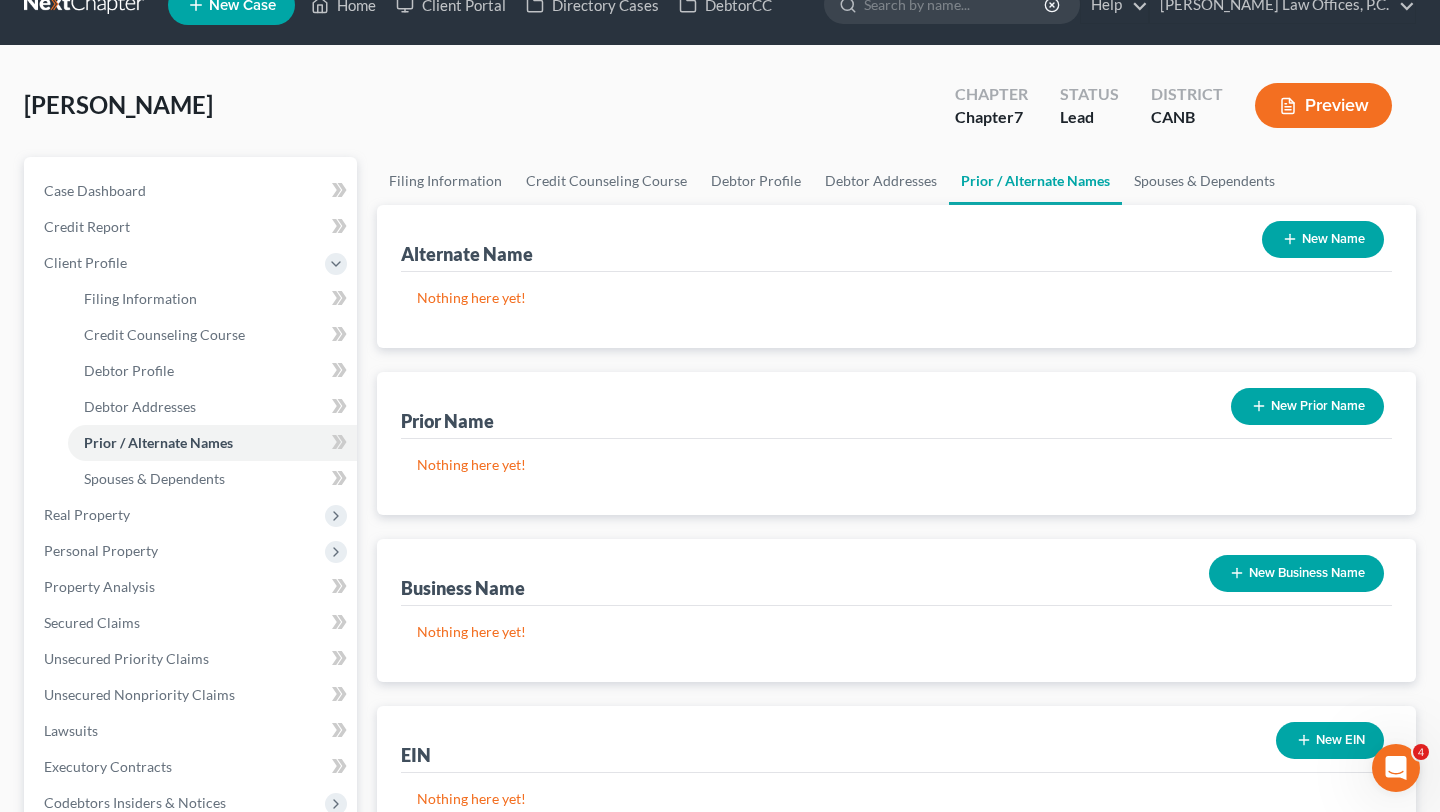scroll, scrollTop: 36, scrollLeft: 0, axis: vertical 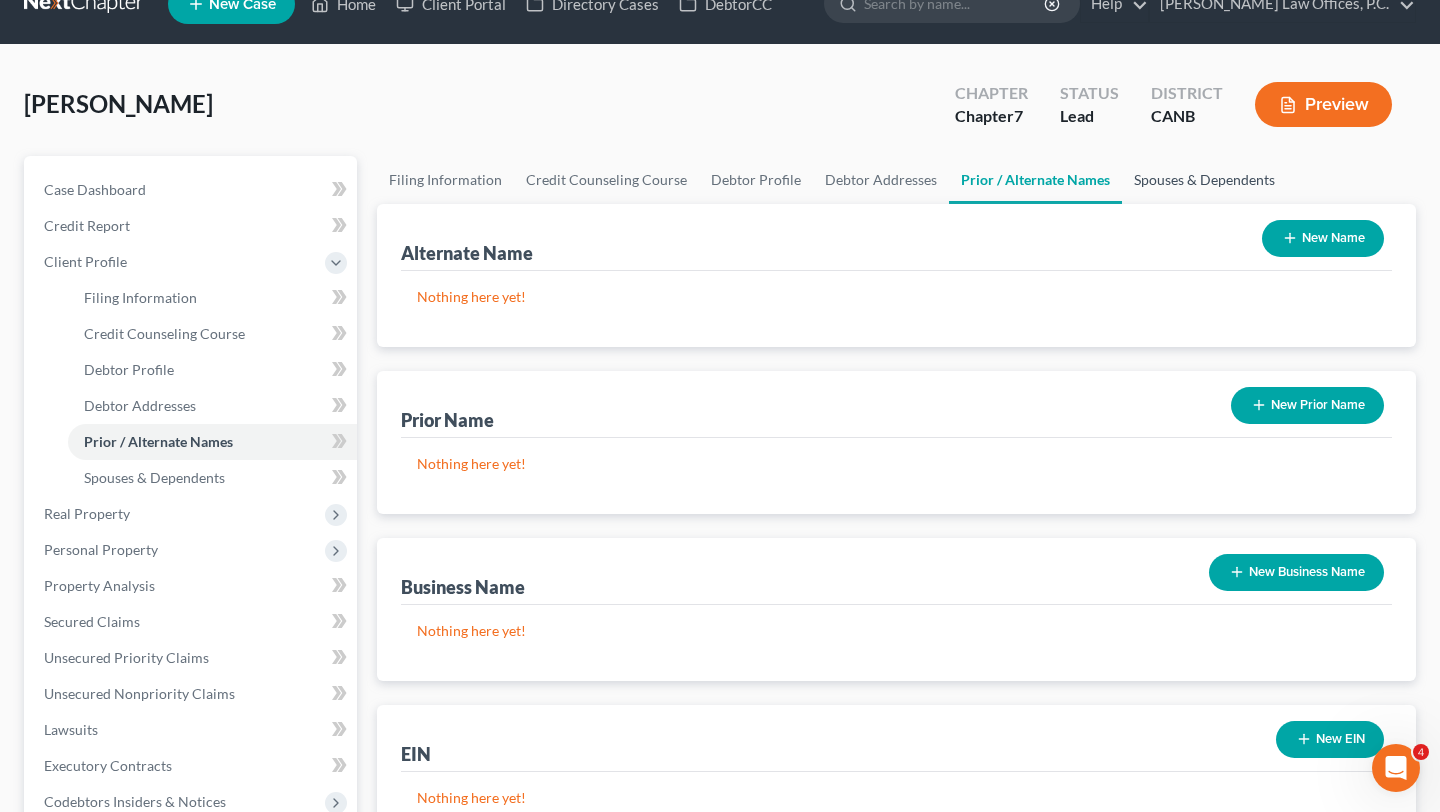 click on "Spouses & Dependents" at bounding box center [1204, 180] 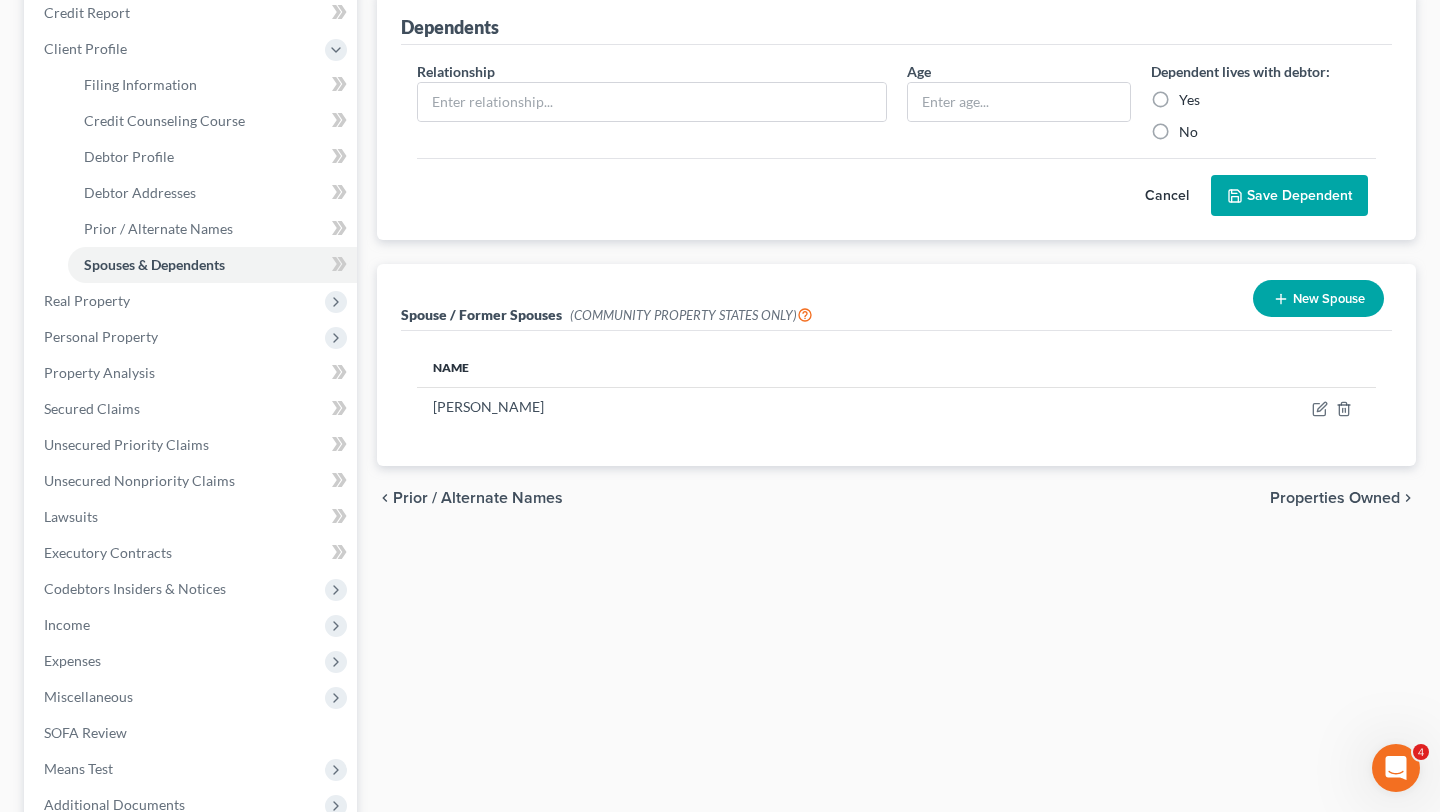 scroll, scrollTop: 253, scrollLeft: 0, axis: vertical 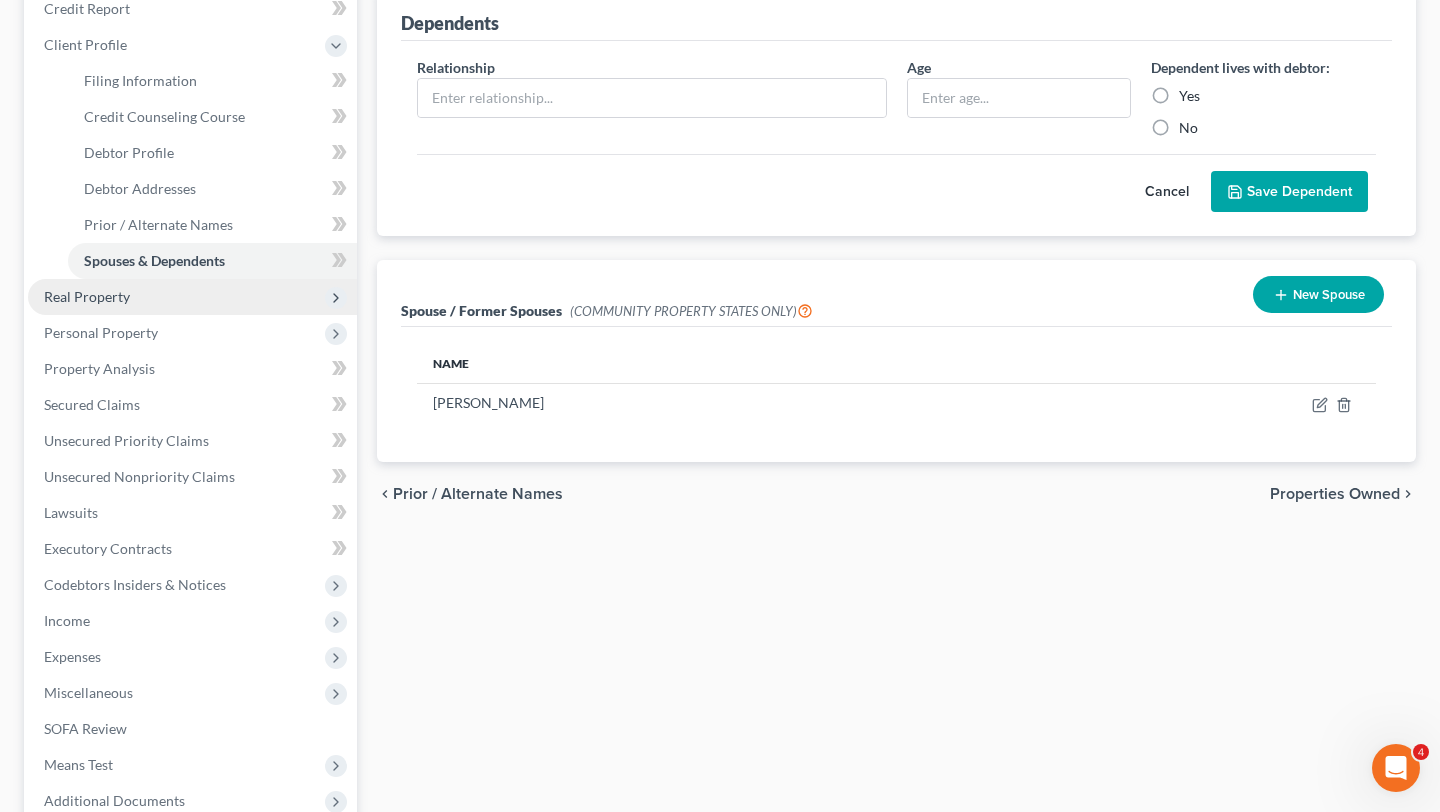 click on "Real Property" at bounding box center [192, 297] 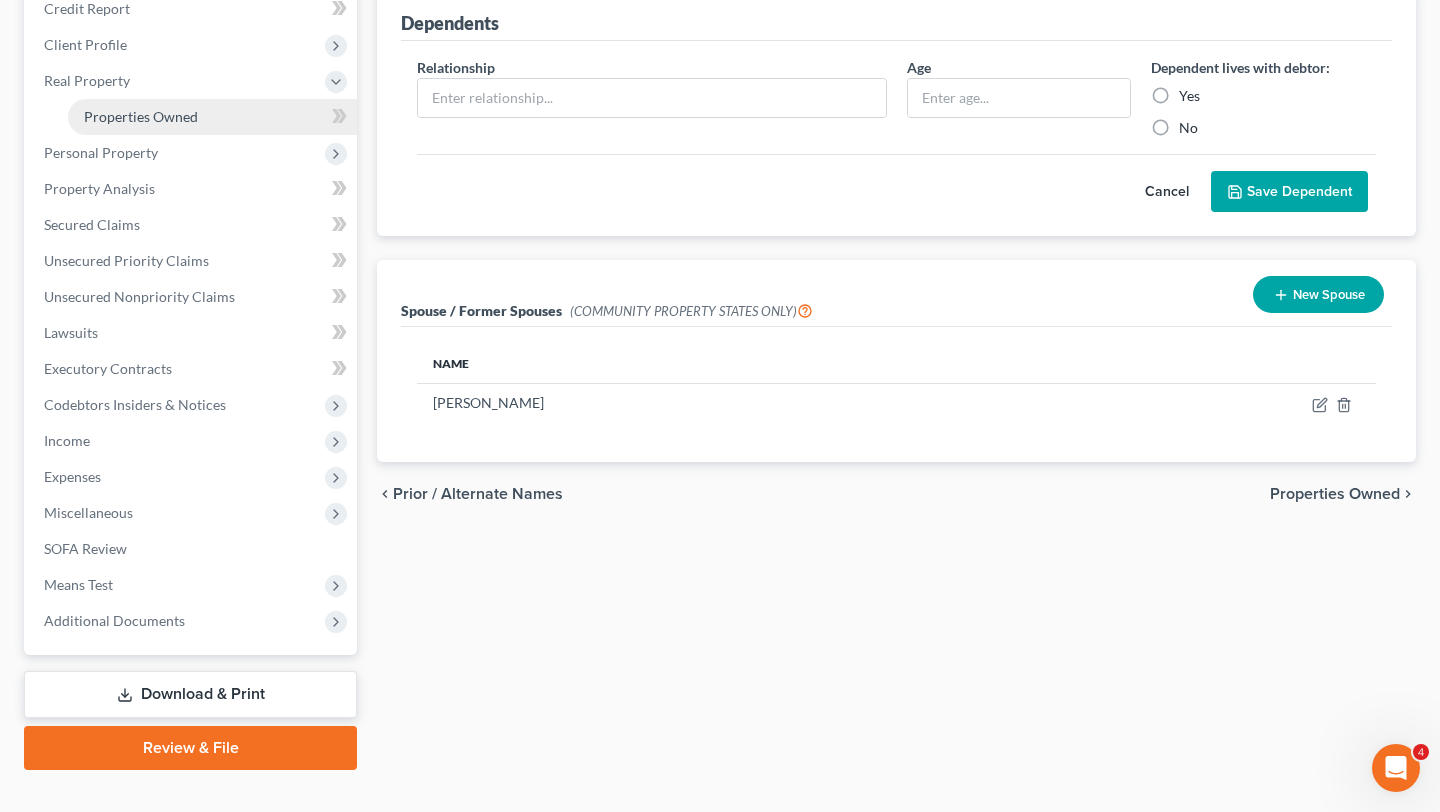 click on "Properties Owned" at bounding box center (212, 117) 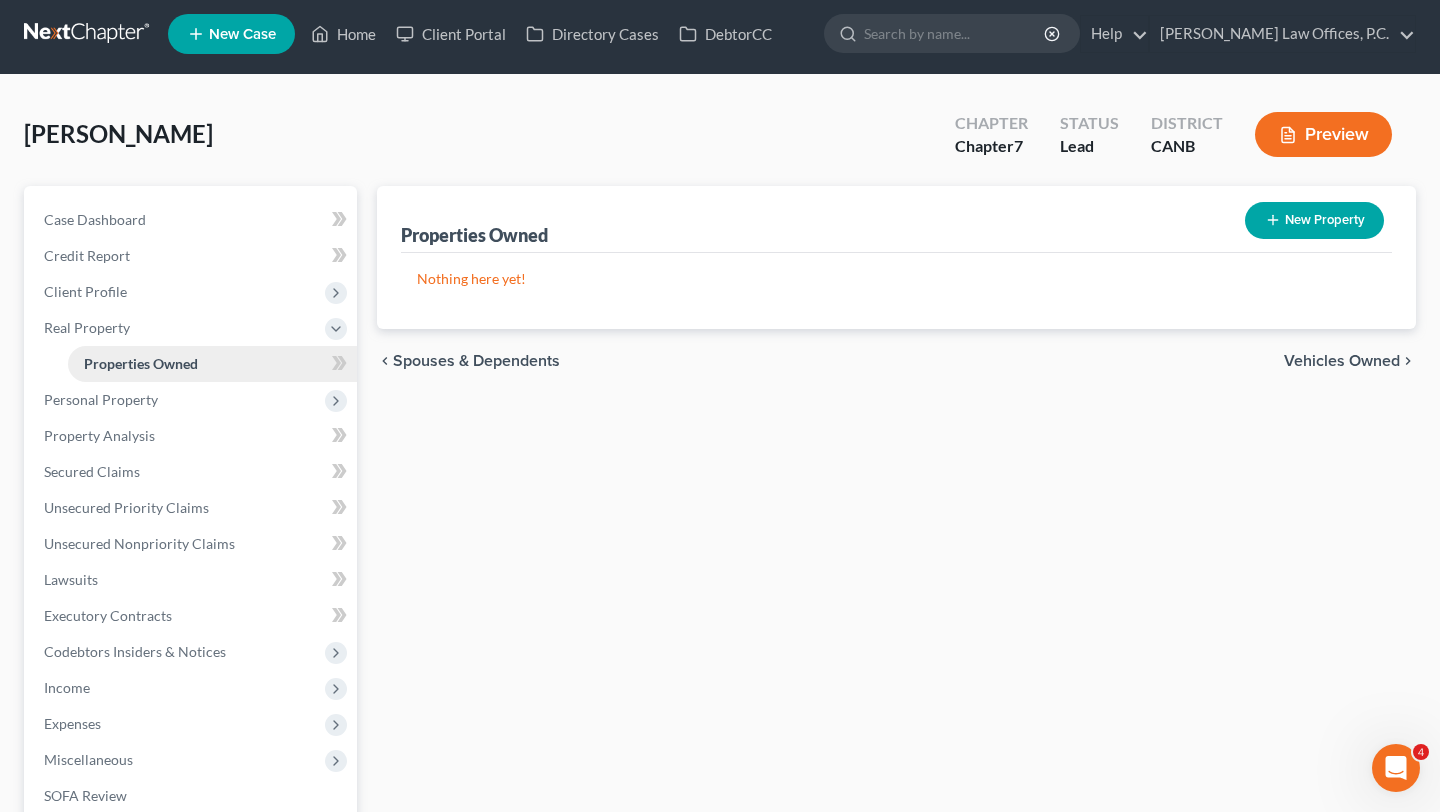 scroll, scrollTop: 0, scrollLeft: 0, axis: both 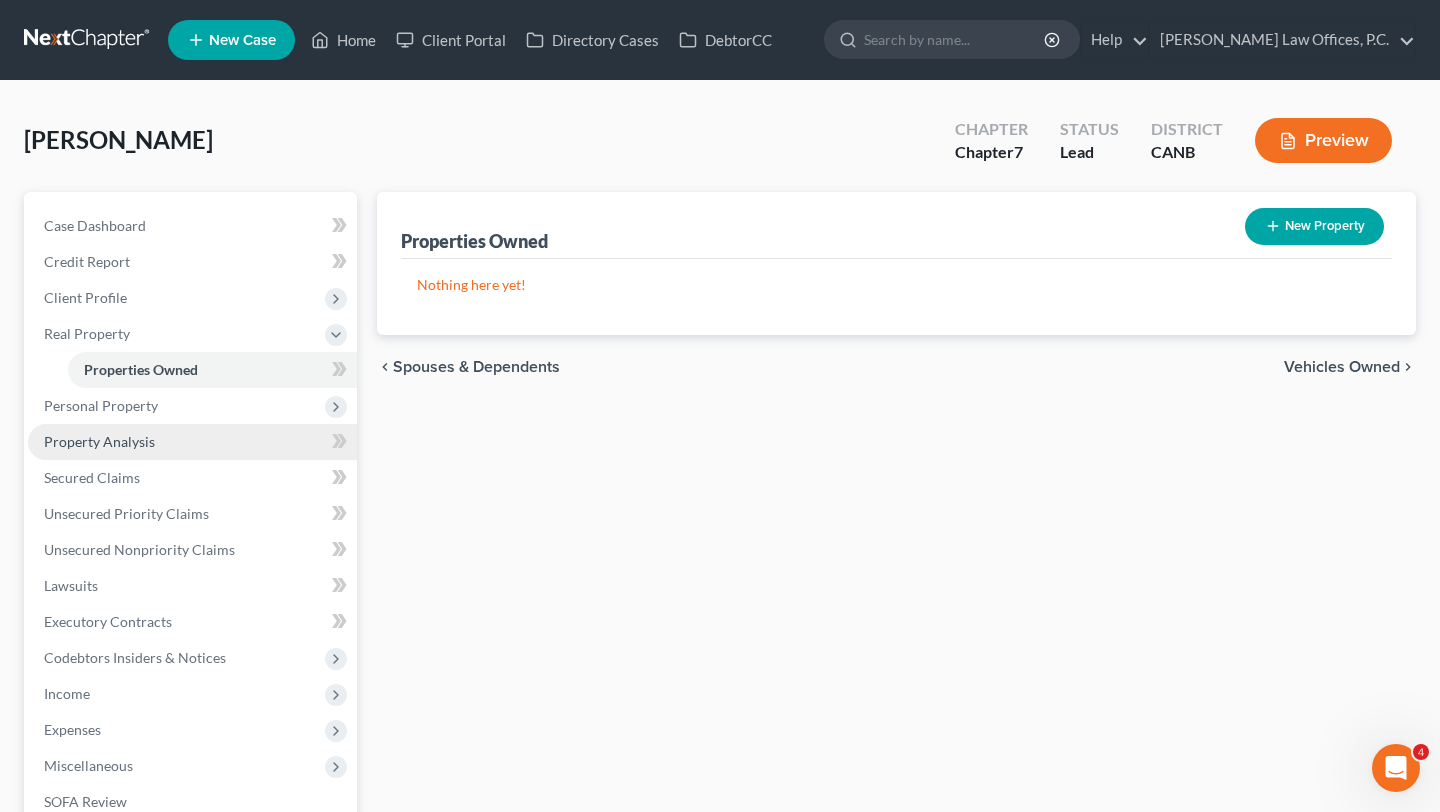 click on "Property Analysis" at bounding box center [99, 441] 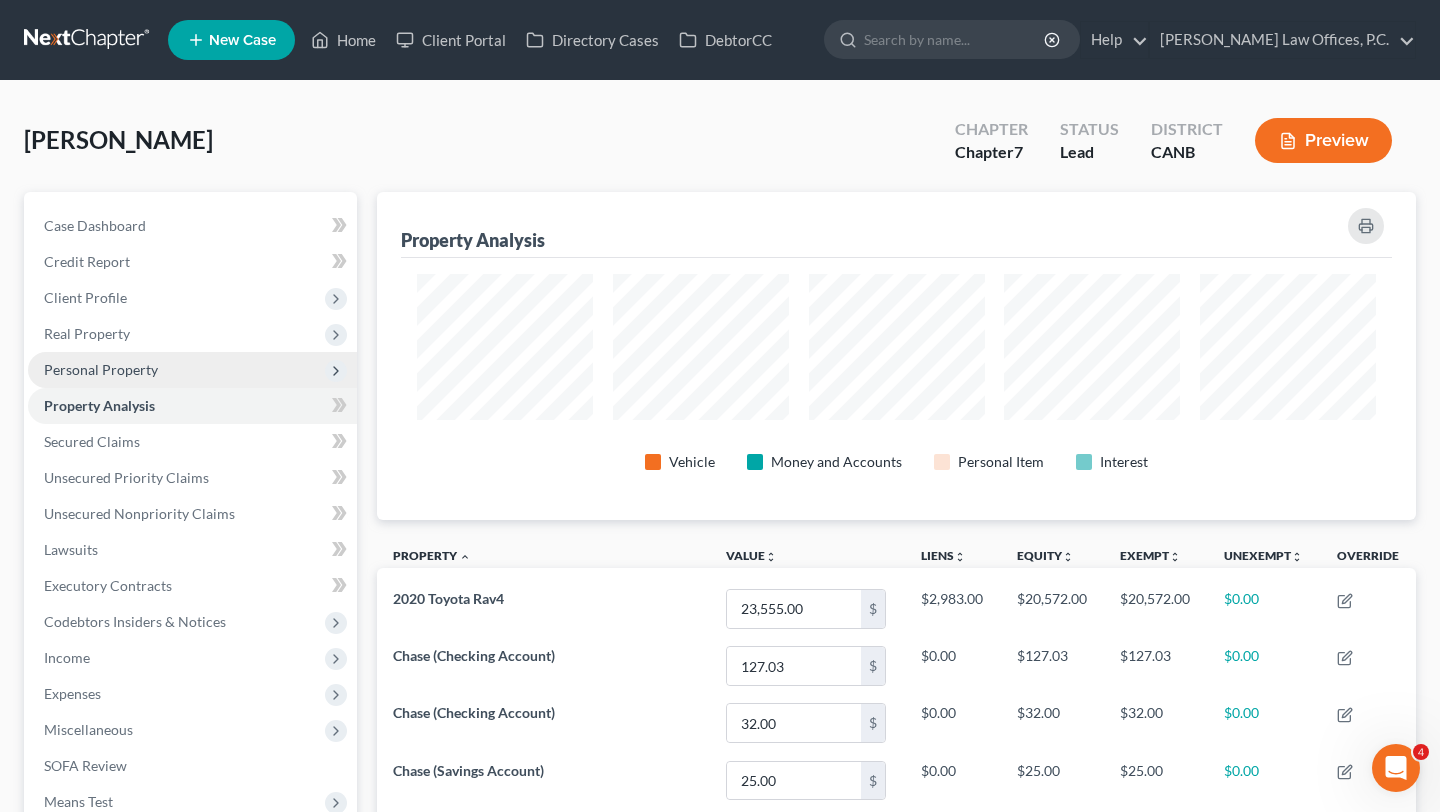 click on "Personal Property" at bounding box center (192, 370) 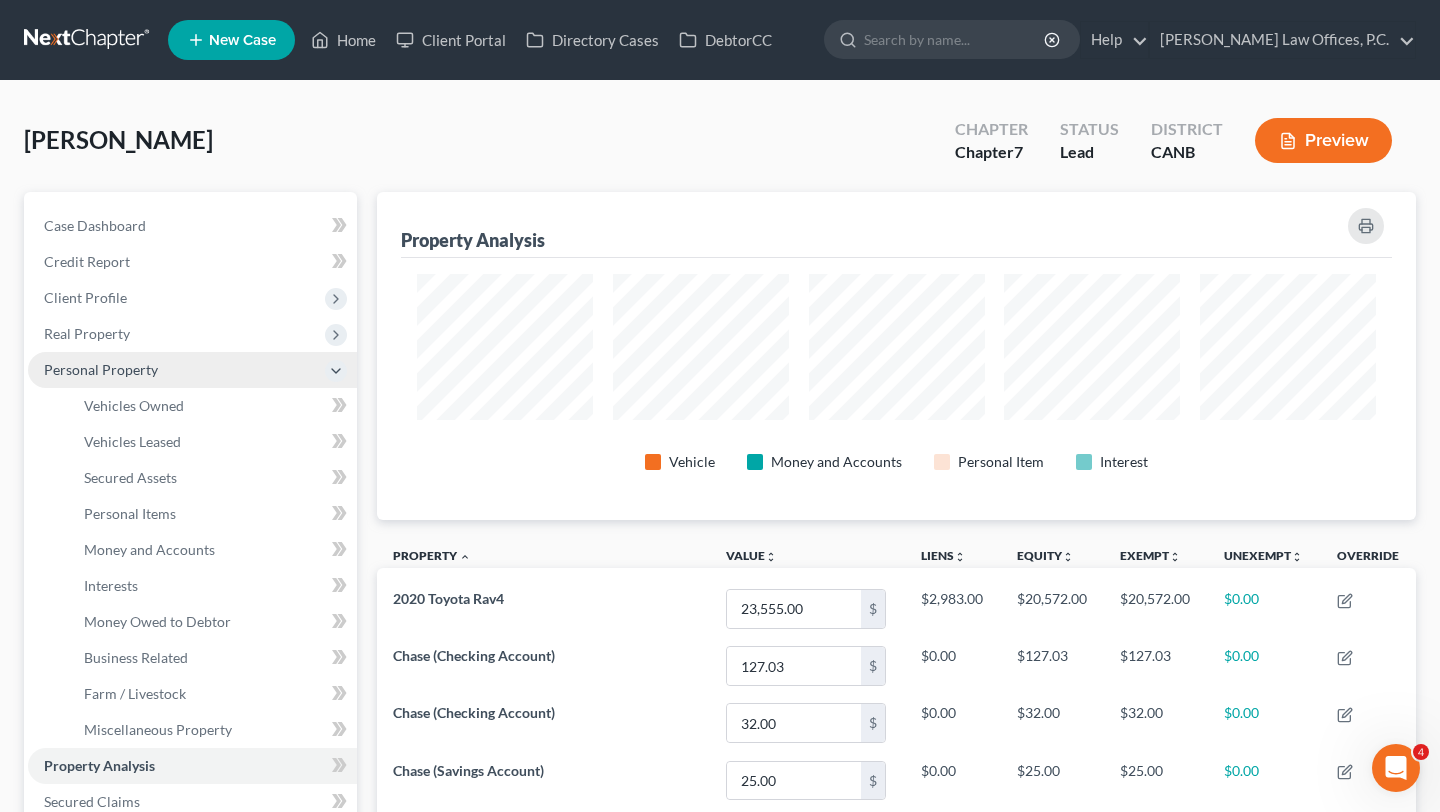 scroll, scrollTop: 999672, scrollLeft: 998961, axis: both 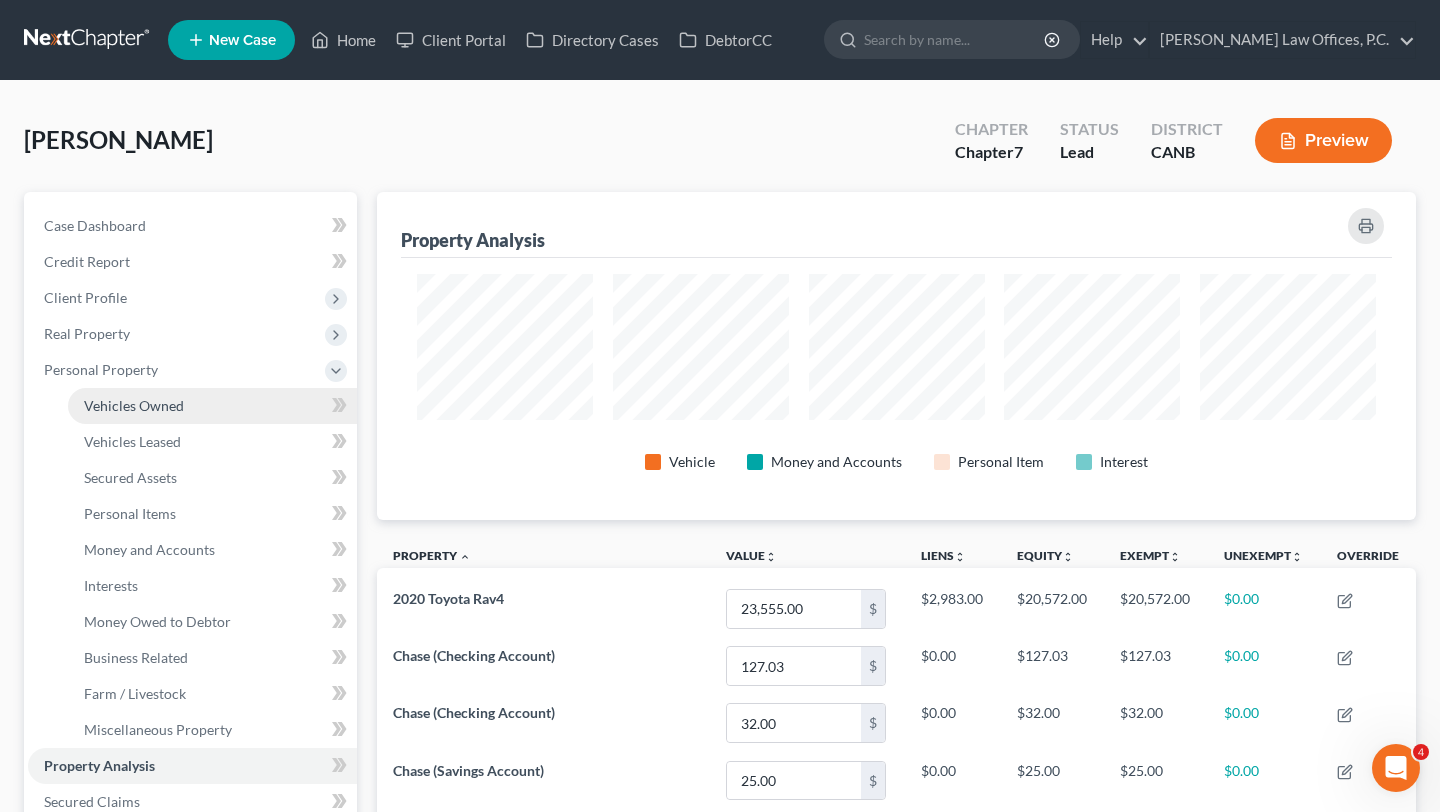 click on "Vehicles Owned" at bounding box center (134, 405) 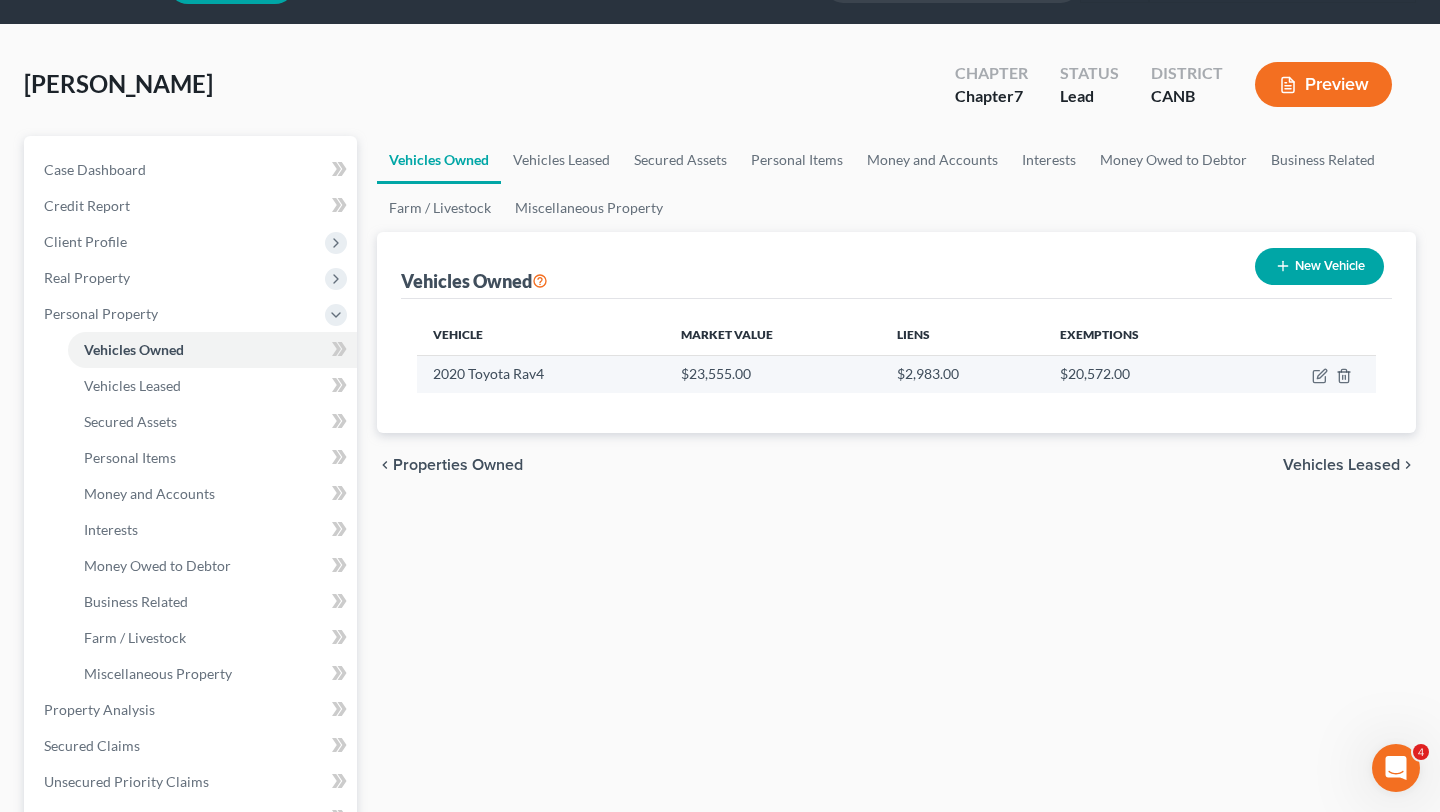 scroll, scrollTop: 59, scrollLeft: 0, axis: vertical 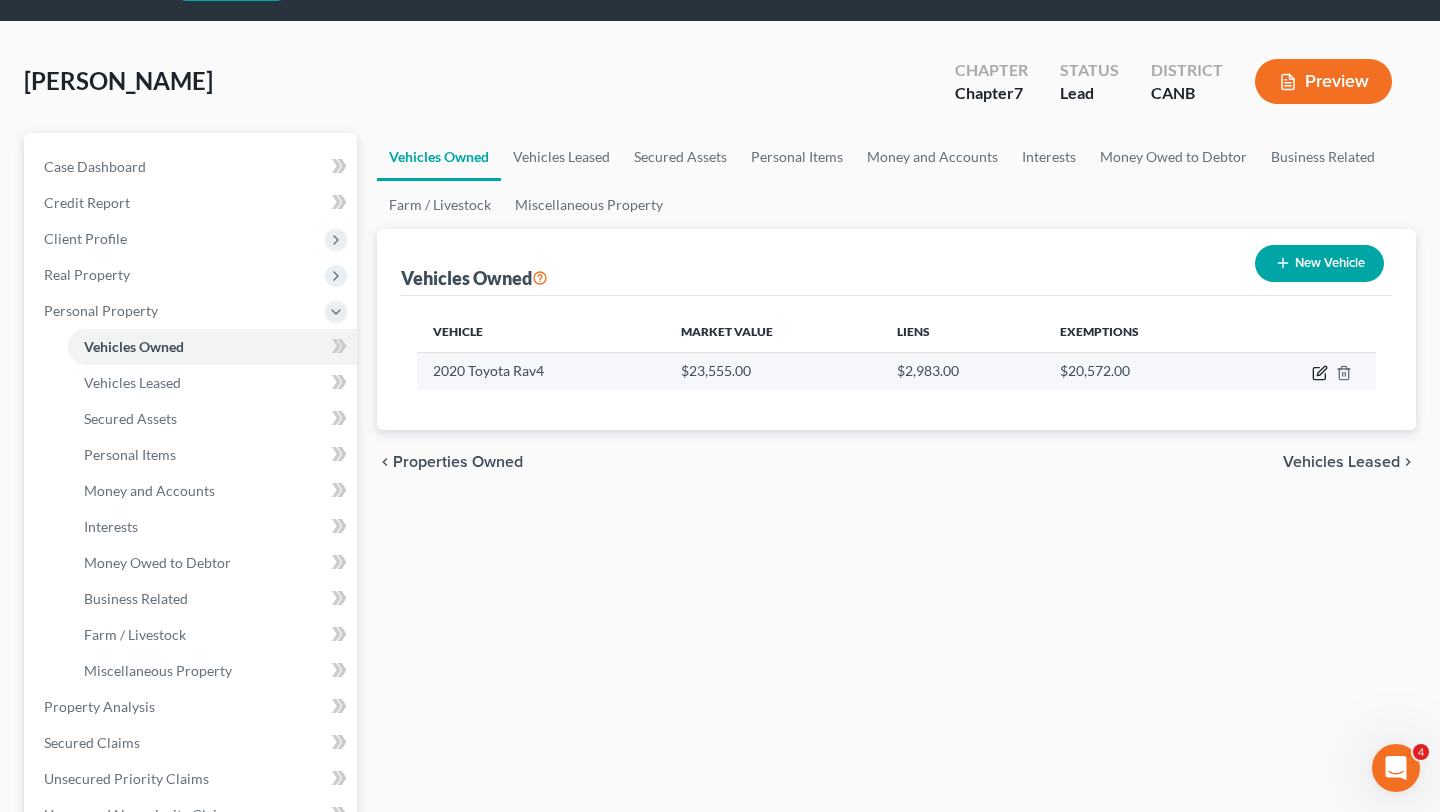 click 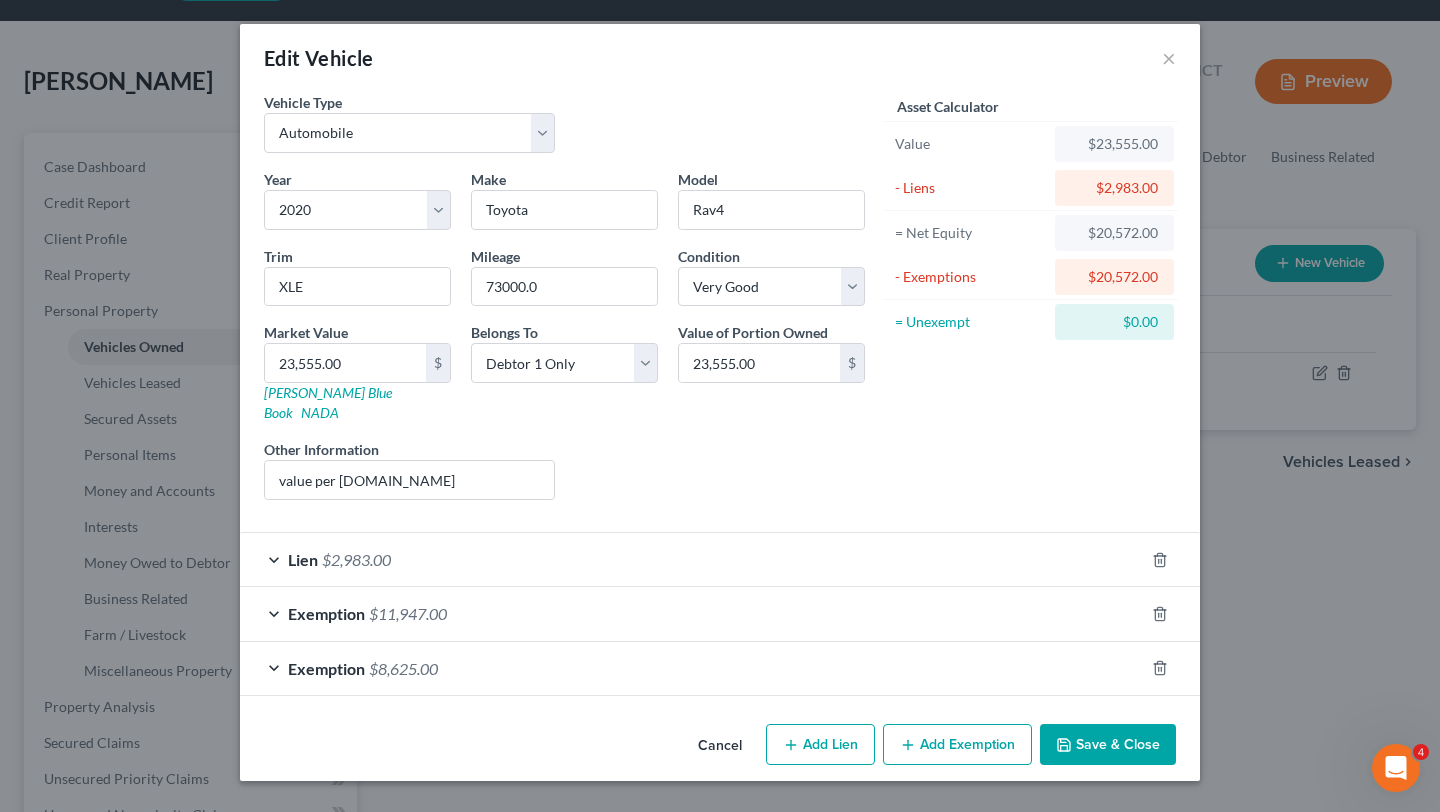 click on "Exemption $11,947.00" at bounding box center (692, 613) 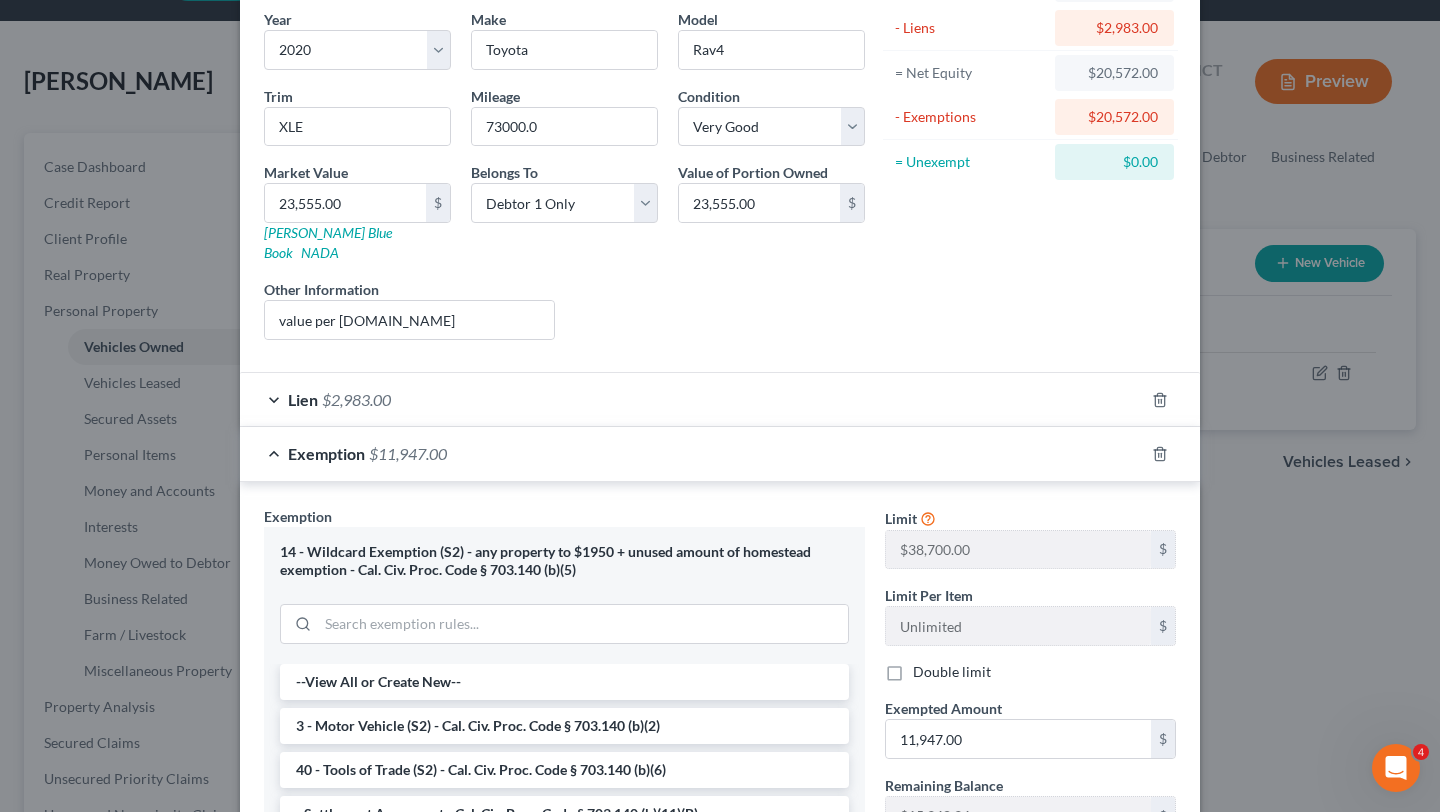 scroll, scrollTop: 54, scrollLeft: 0, axis: vertical 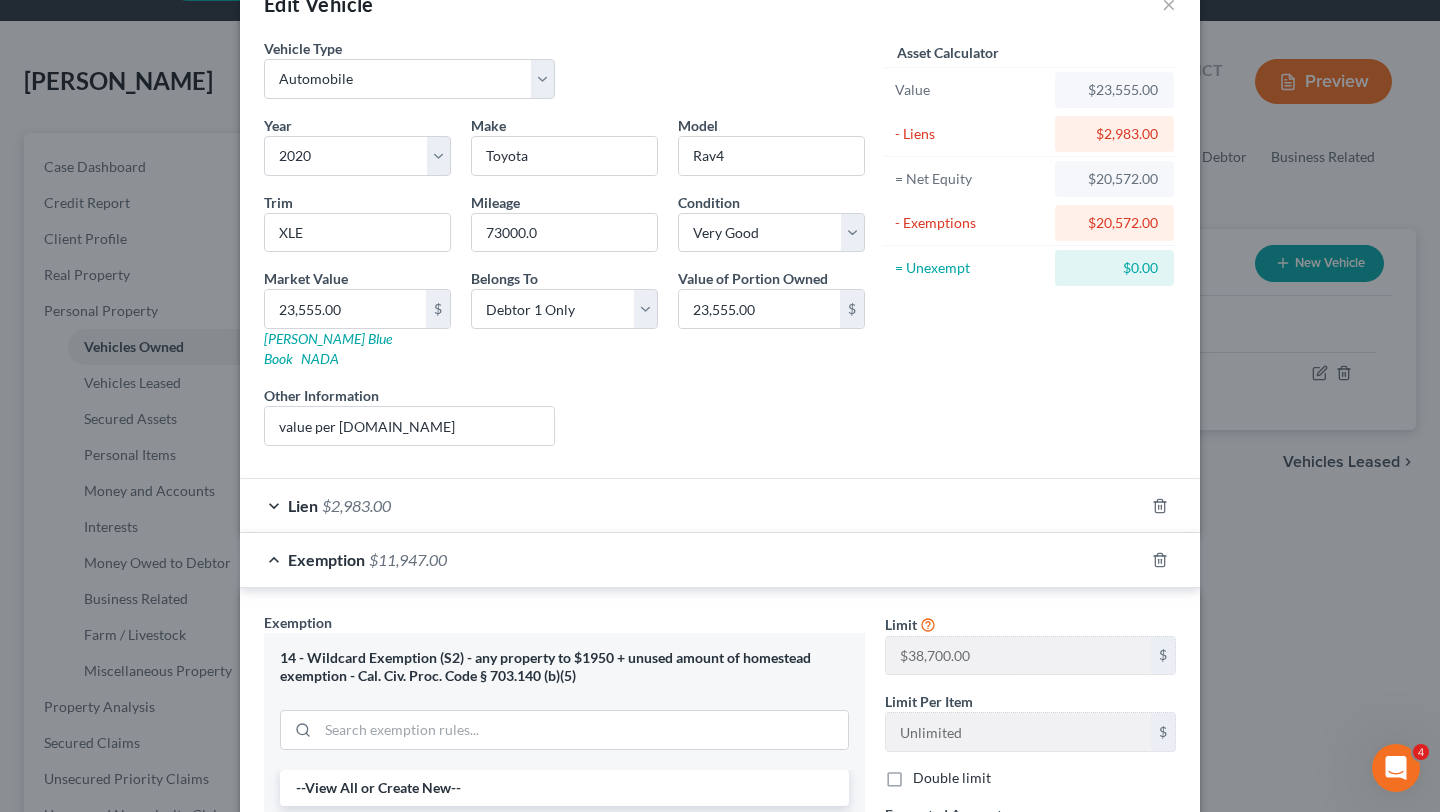 click on "Exemption $11,947.00" at bounding box center (692, 559) 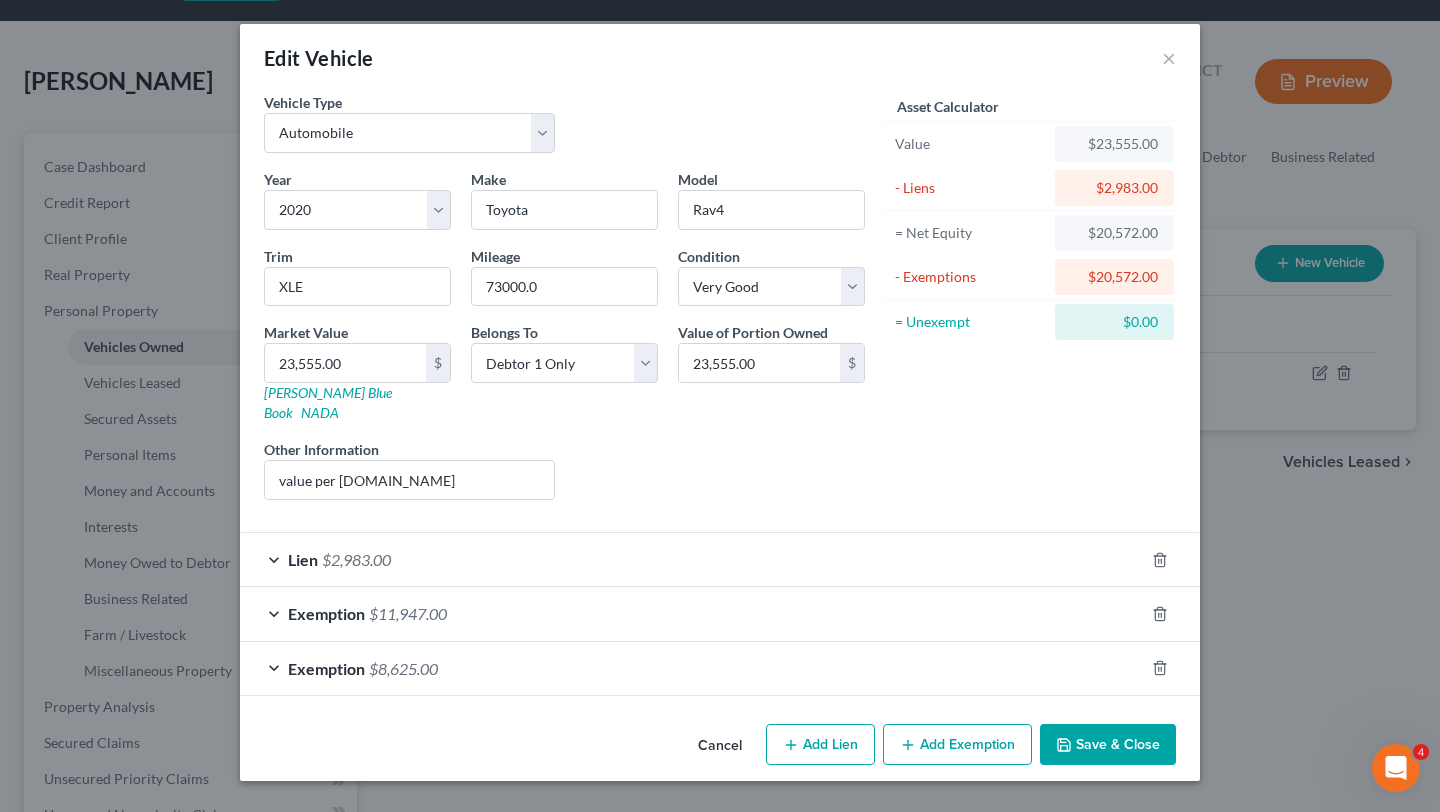 scroll, scrollTop: 0, scrollLeft: 0, axis: both 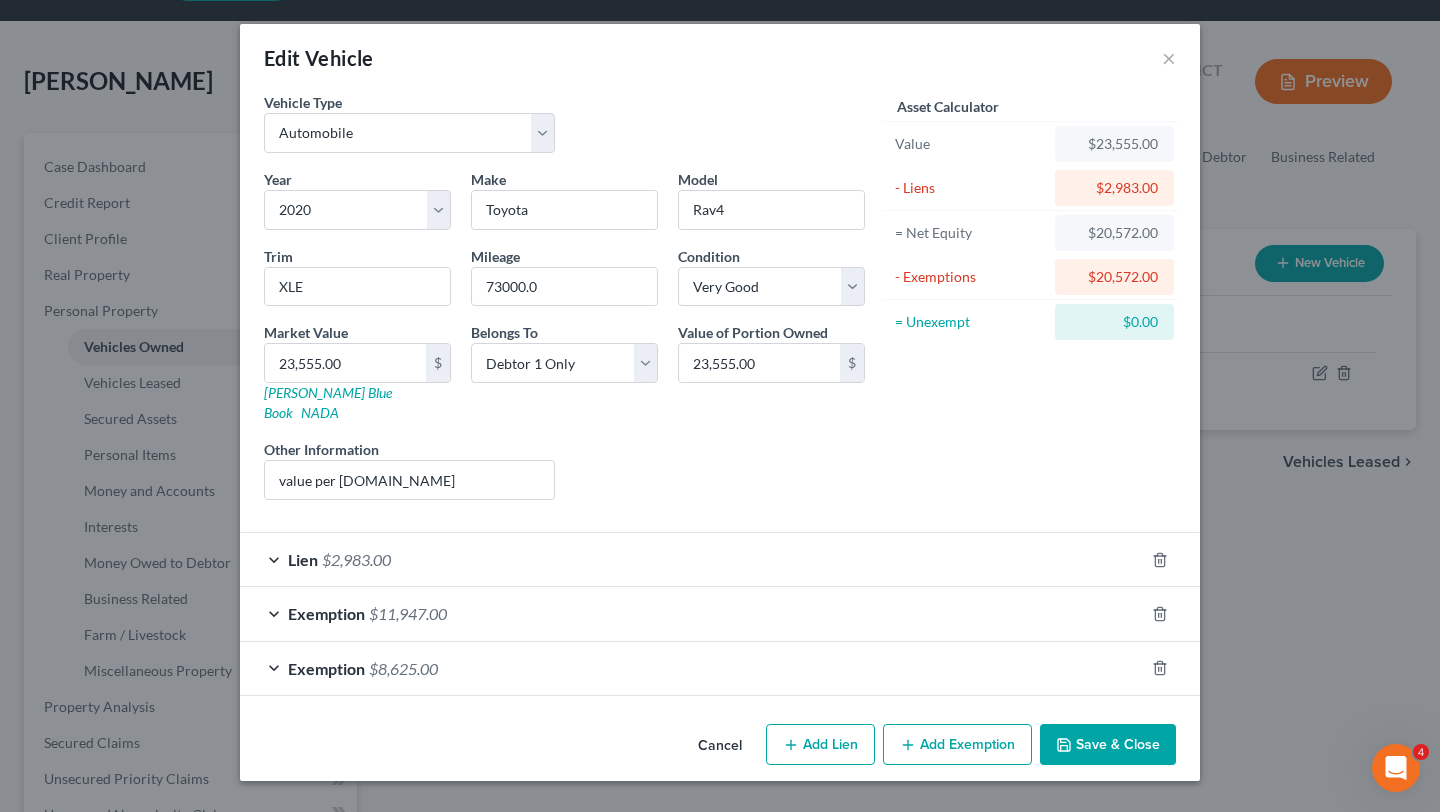 click on "Save & Close" at bounding box center (1108, 745) 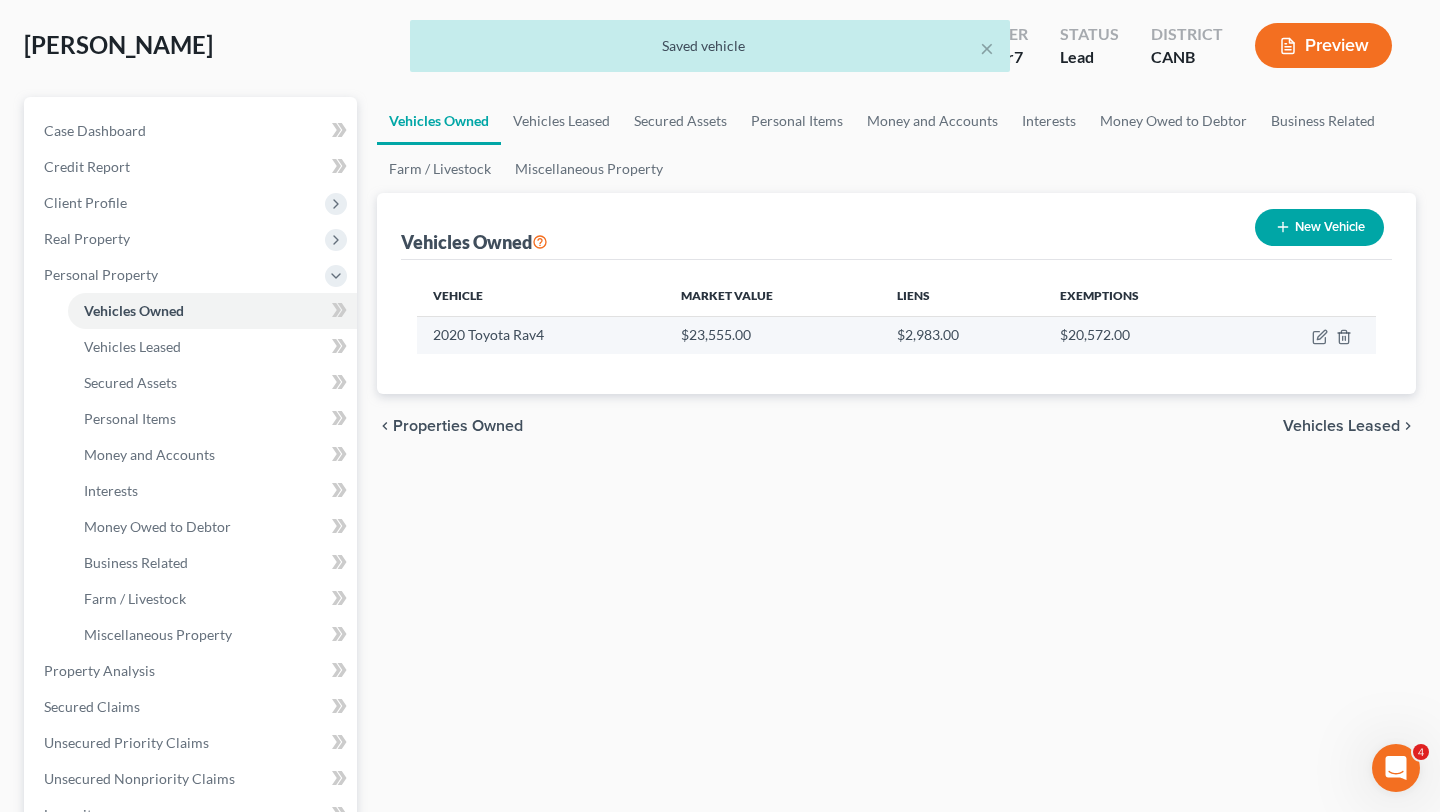scroll 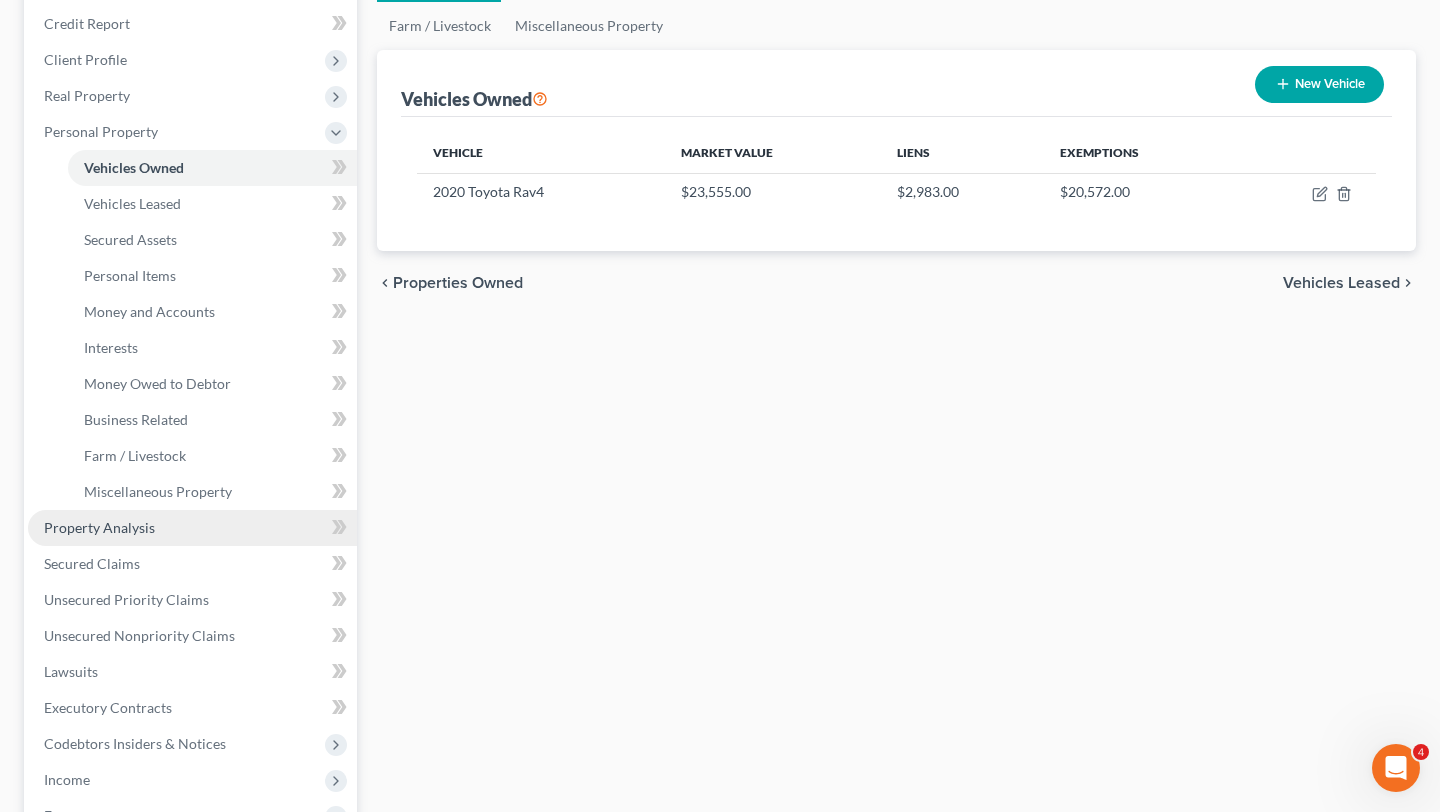 click on "Property Analysis" at bounding box center (99, 527) 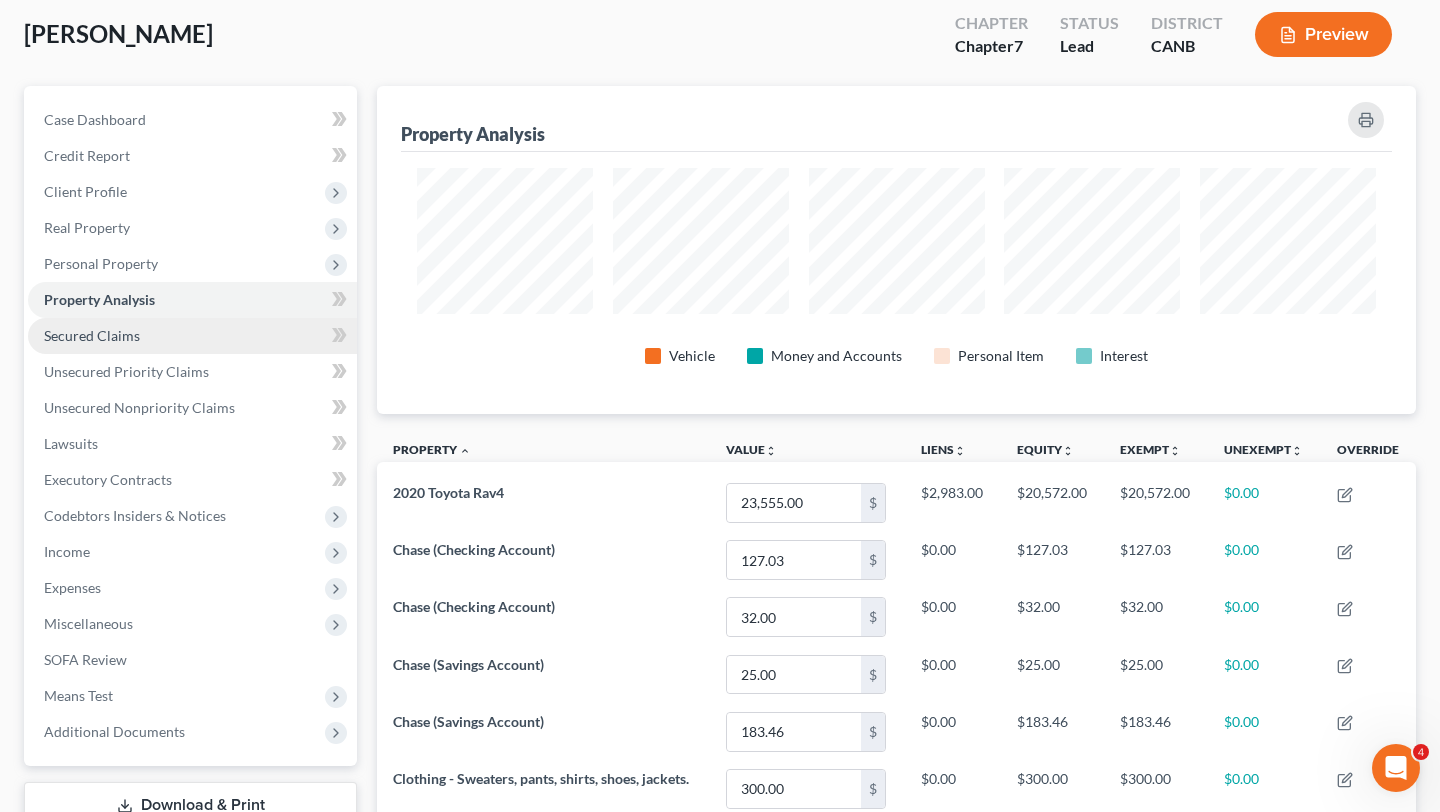 click on "Secured Claims" at bounding box center [192, 336] 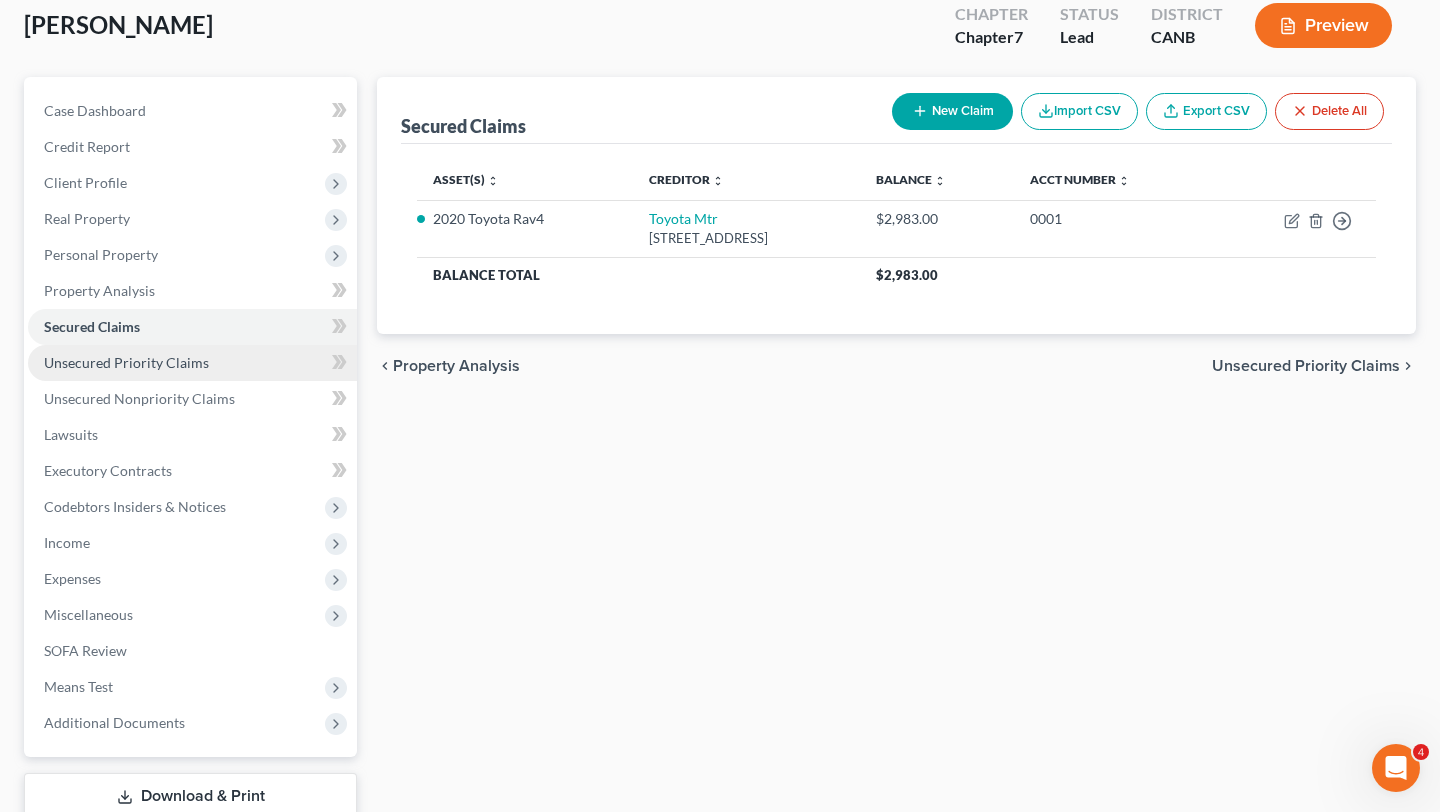 click on "Unsecured Priority Claims" at bounding box center (192, 363) 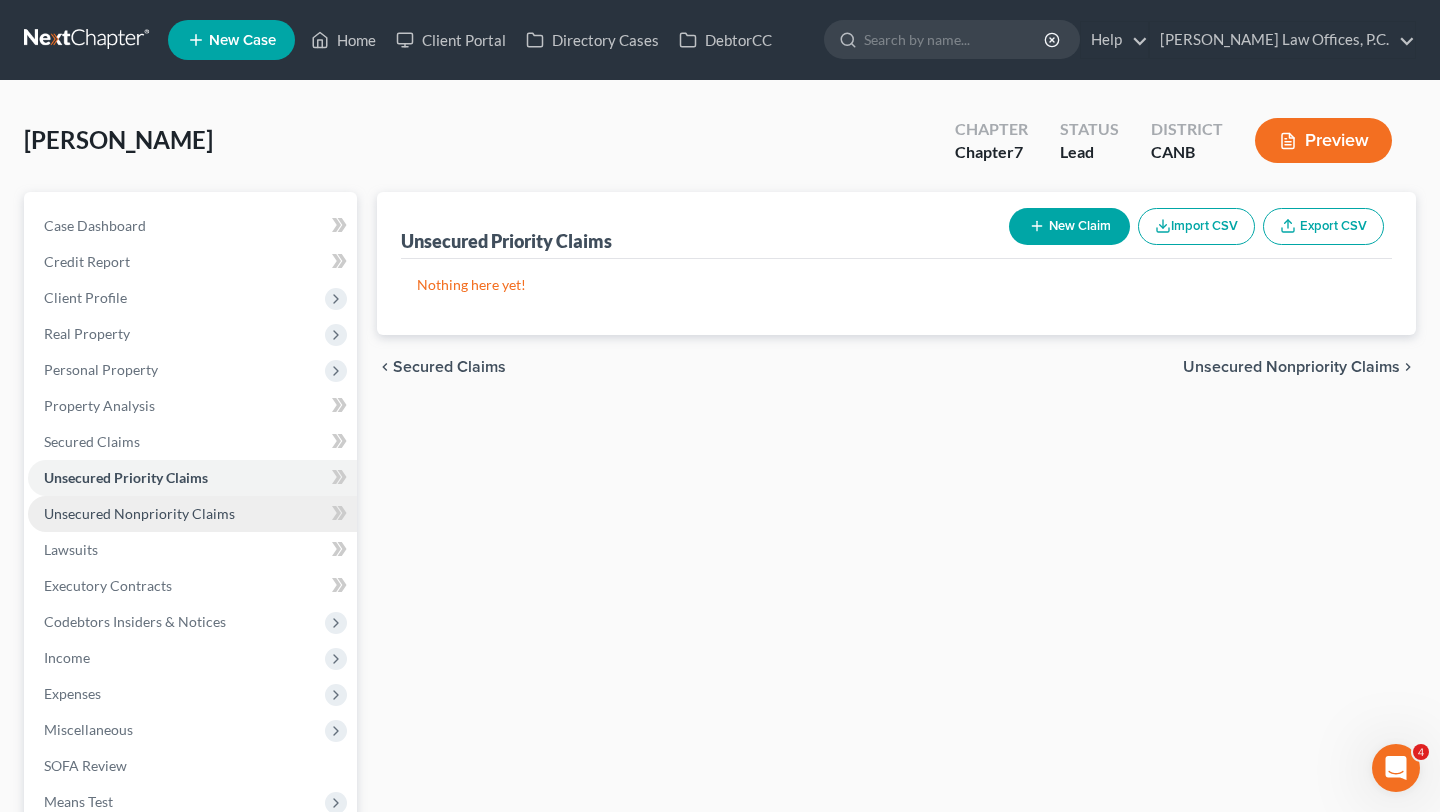 click on "Unsecured Nonpriority Claims" at bounding box center [139, 513] 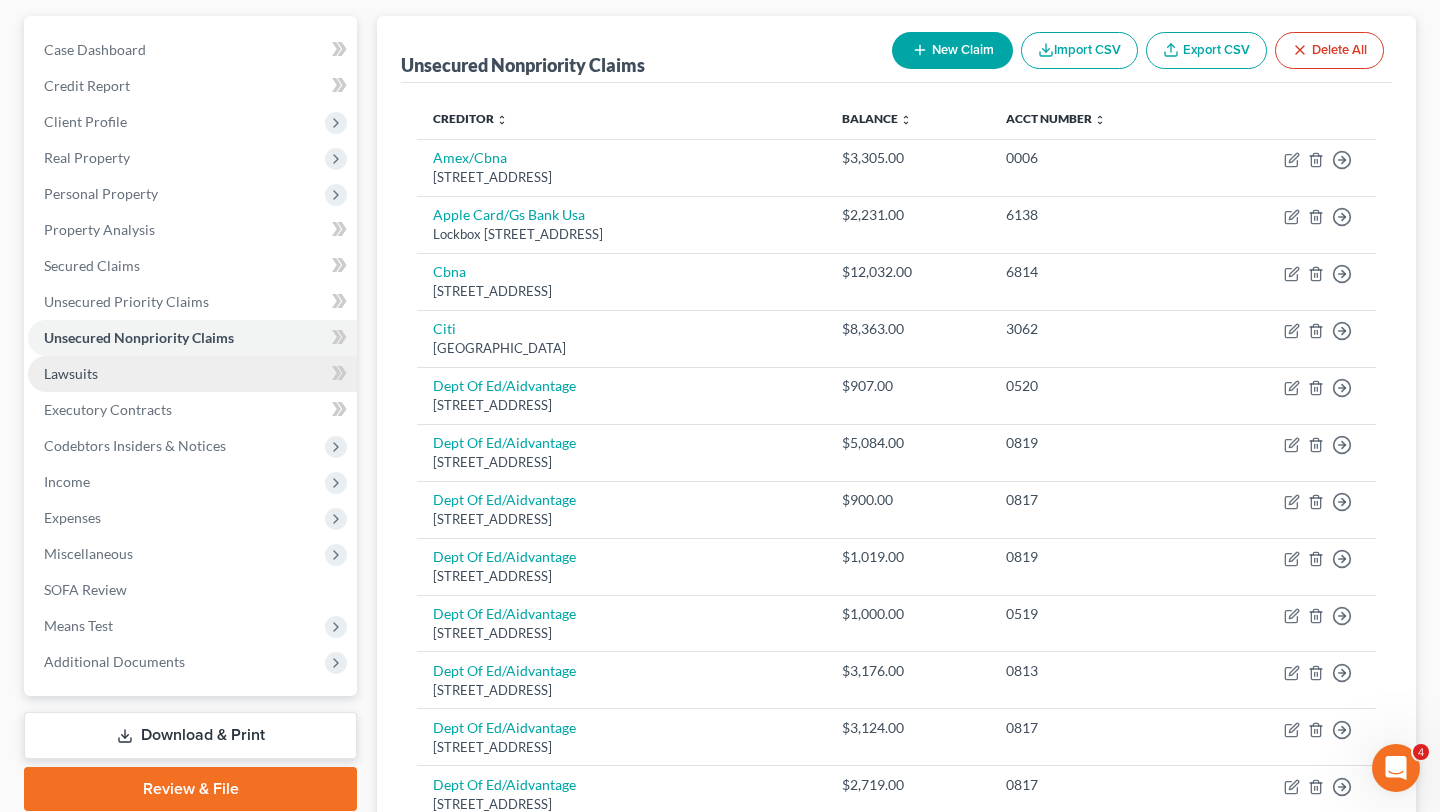 click on "Lawsuits" at bounding box center [192, 374] 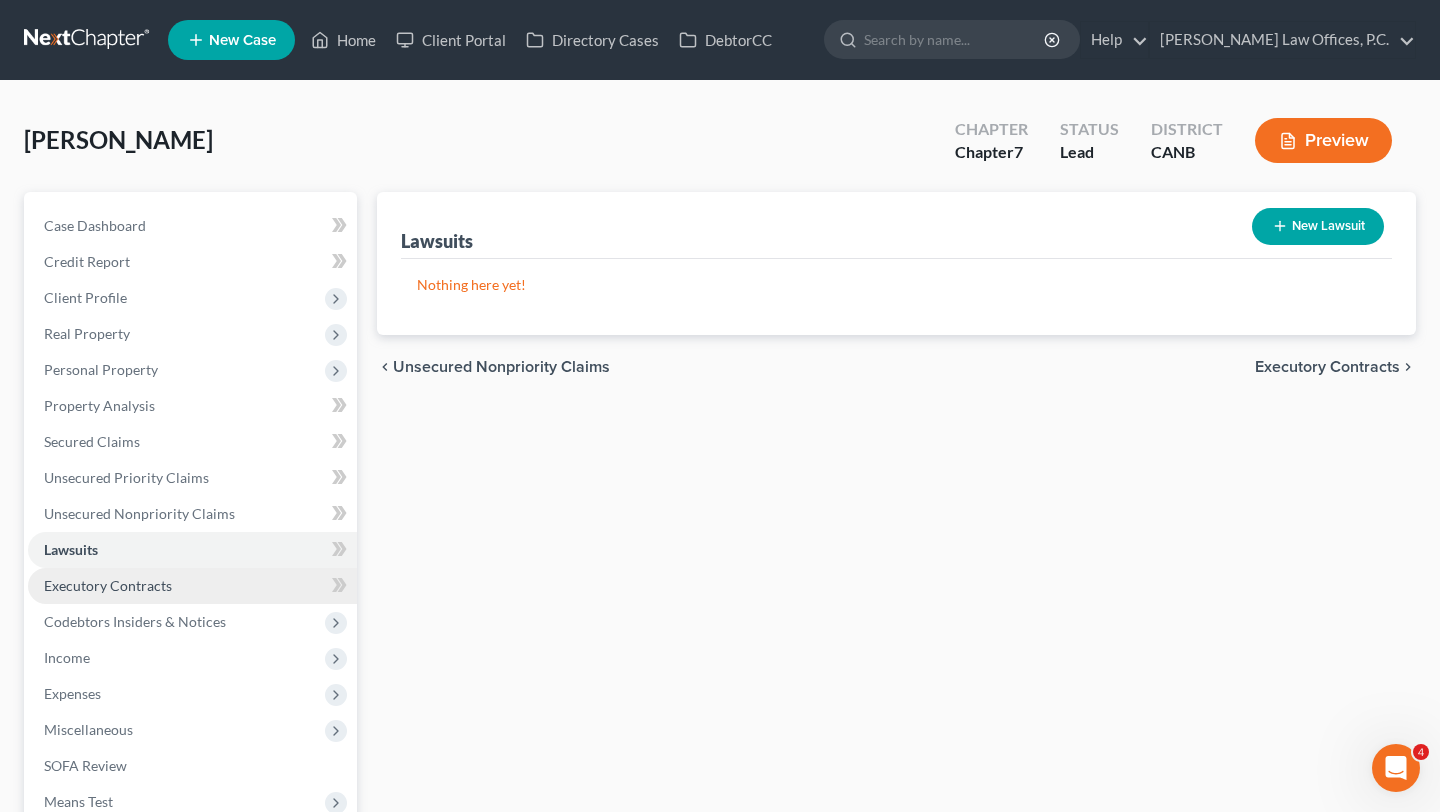 click on "Executory Contracts" at bounding box center (192, 586) 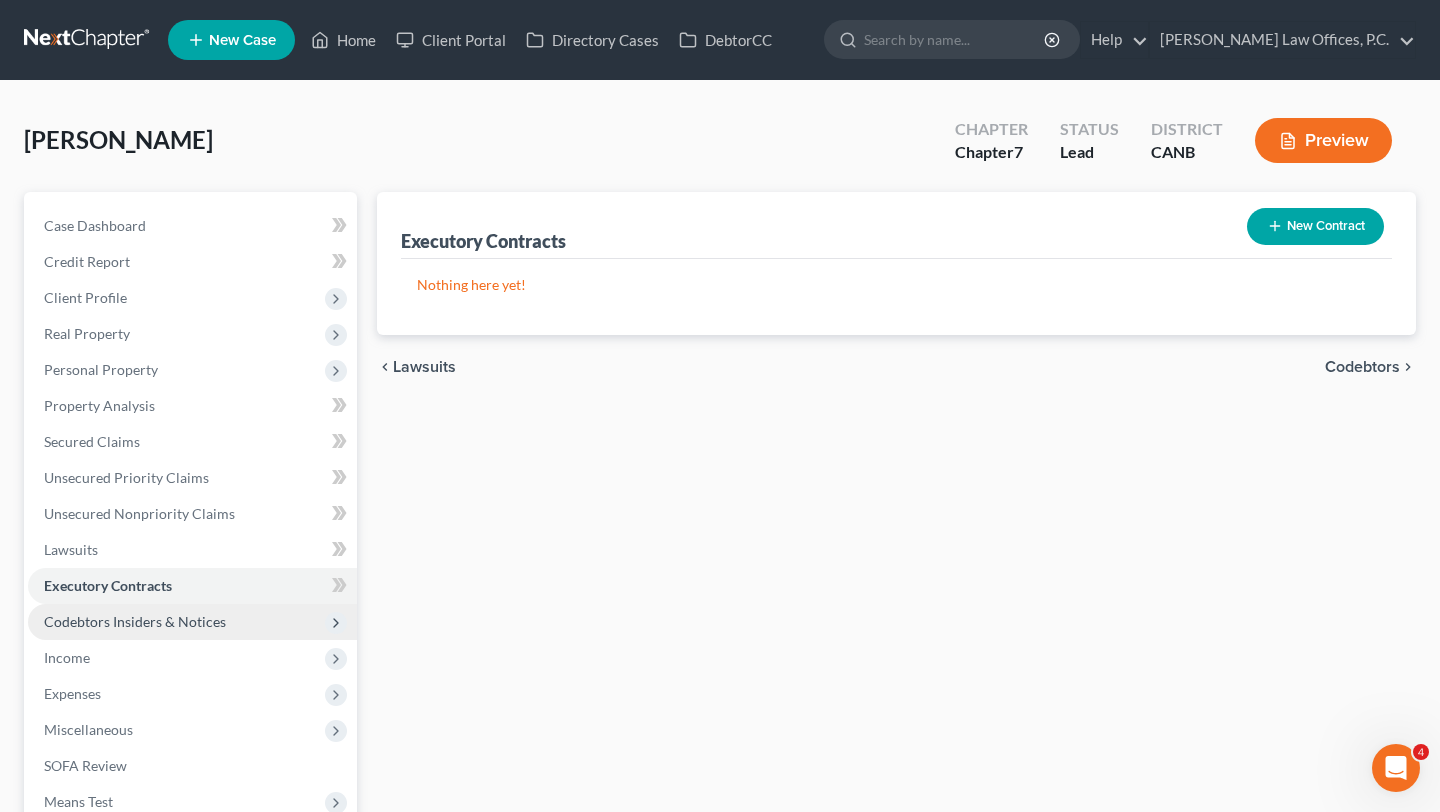 click on "Codebtors Insiders & Notices" at bounding box center (135, 621) 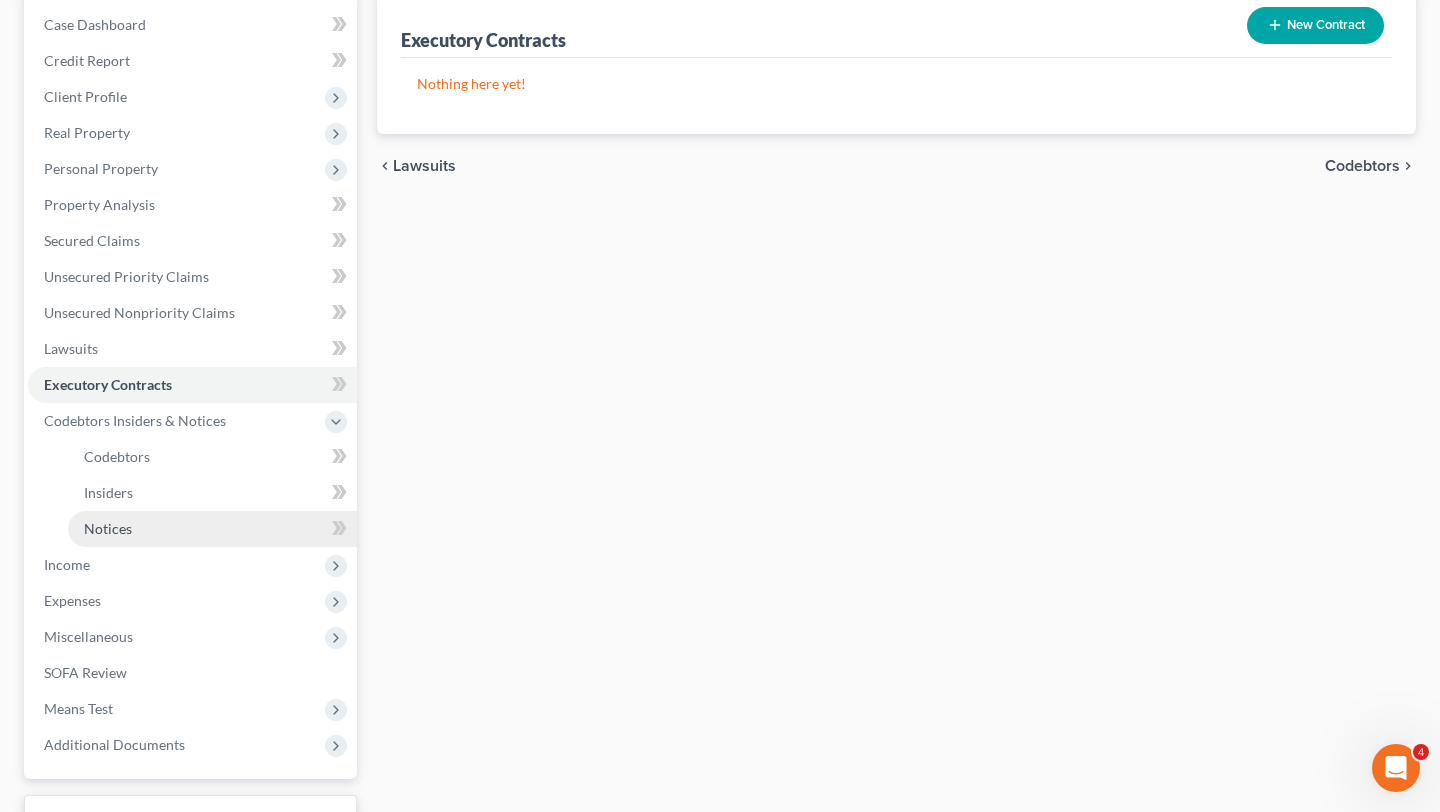 click on "Notices" at bounding box center (212, 529) 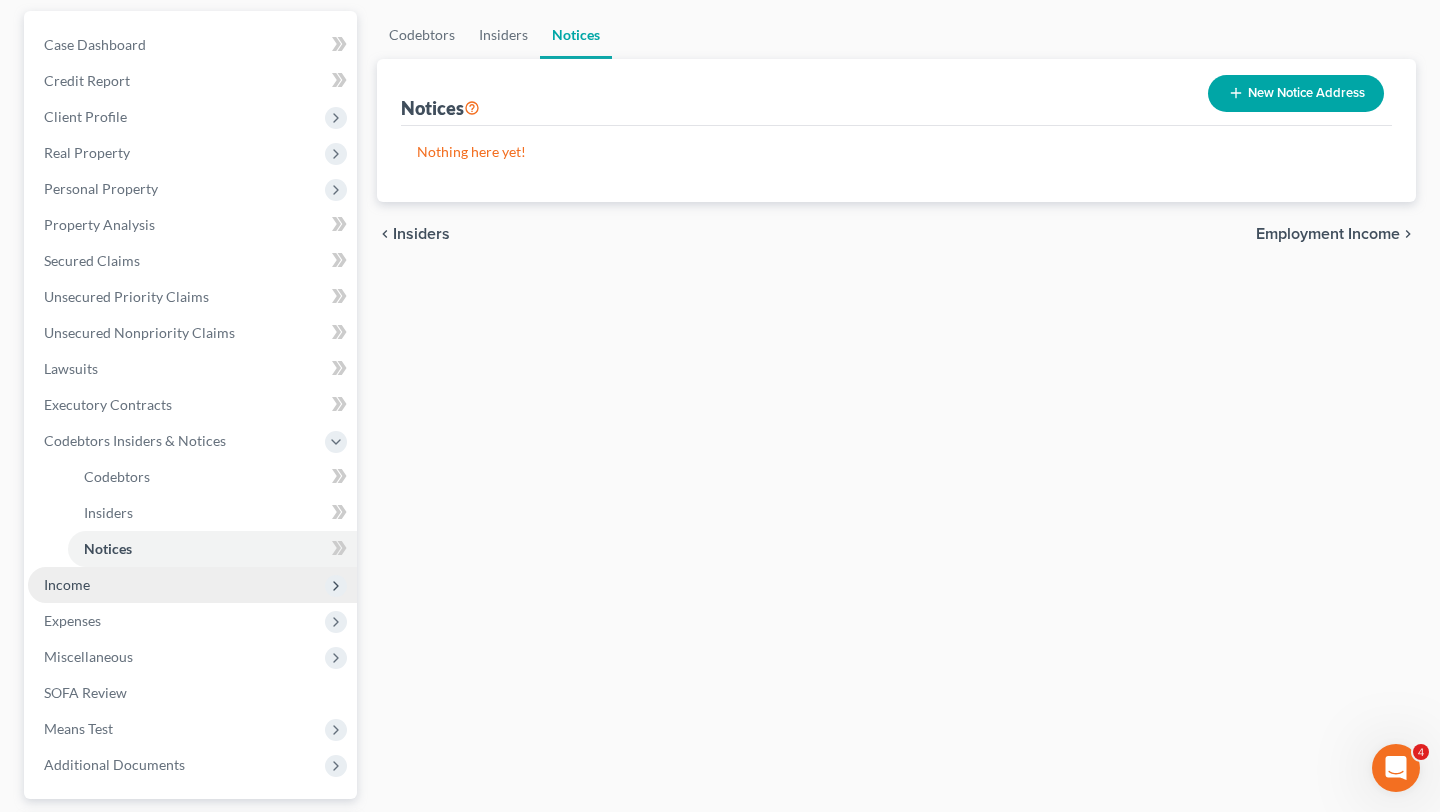 click on "Income" at bounding box center (192, 585) 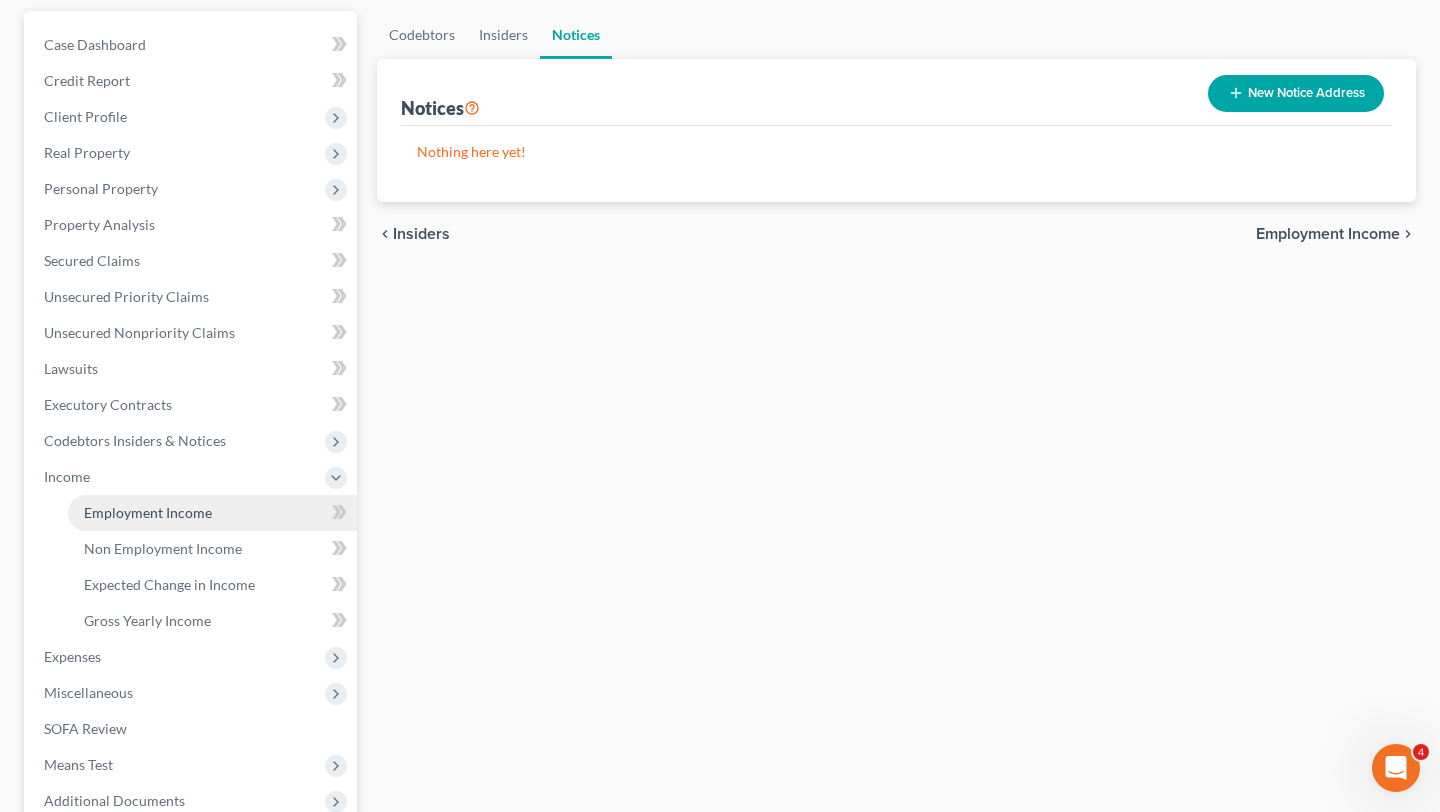 click on "Employment Income" at bounding box center [212, 513] 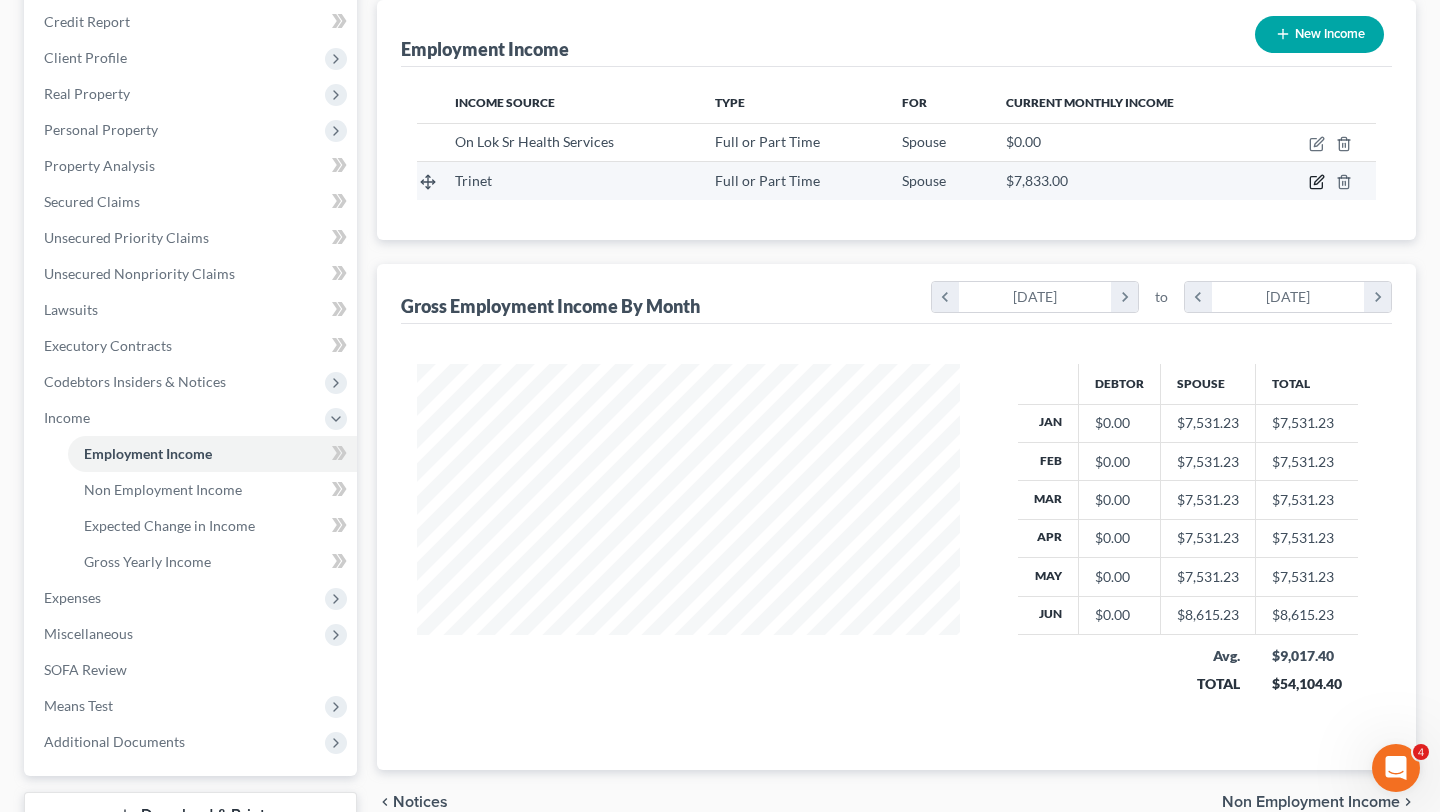 click 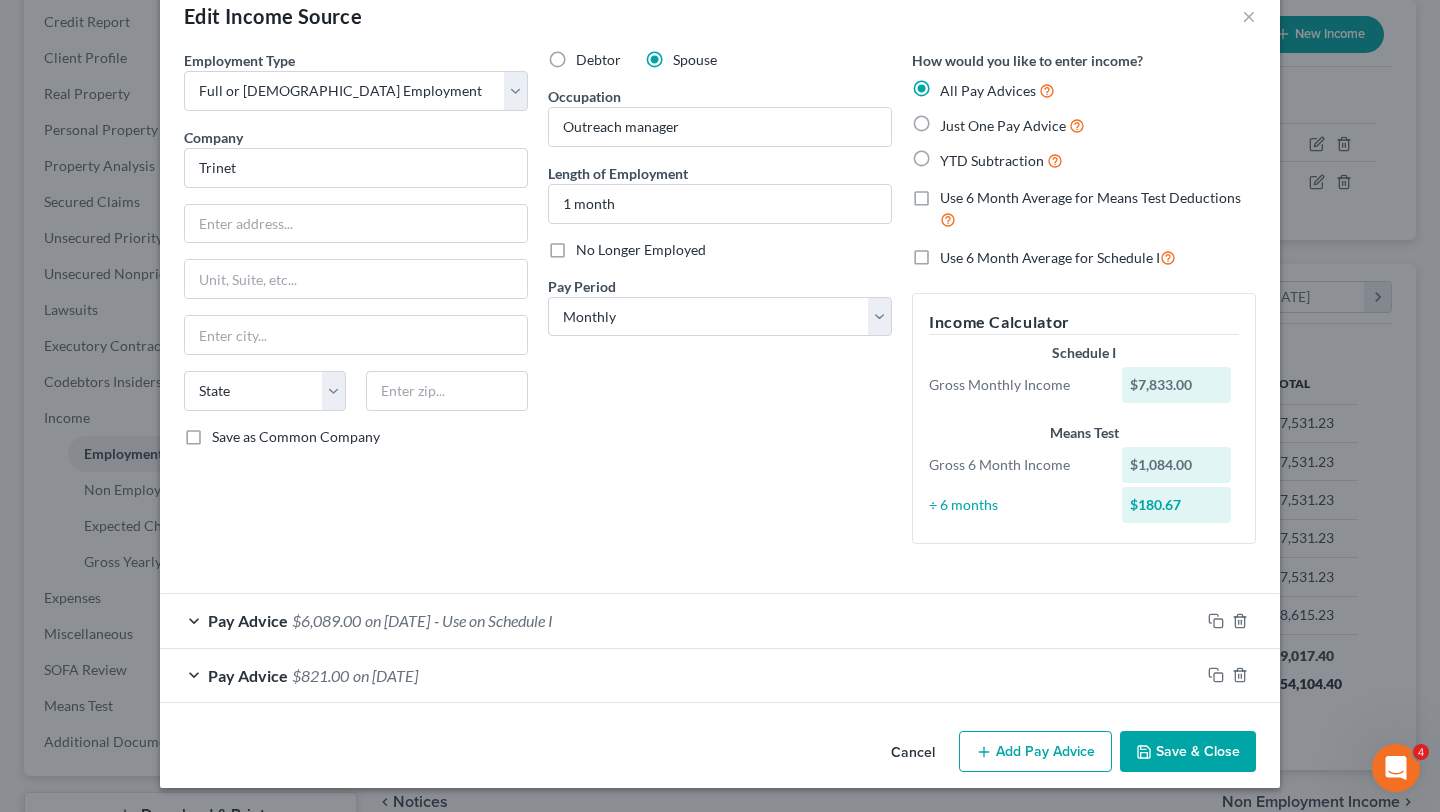 click on "Pay Advice $6,089.00 on 07/01/2025 - Use on Schedule I" at bounding box center (680, 620) 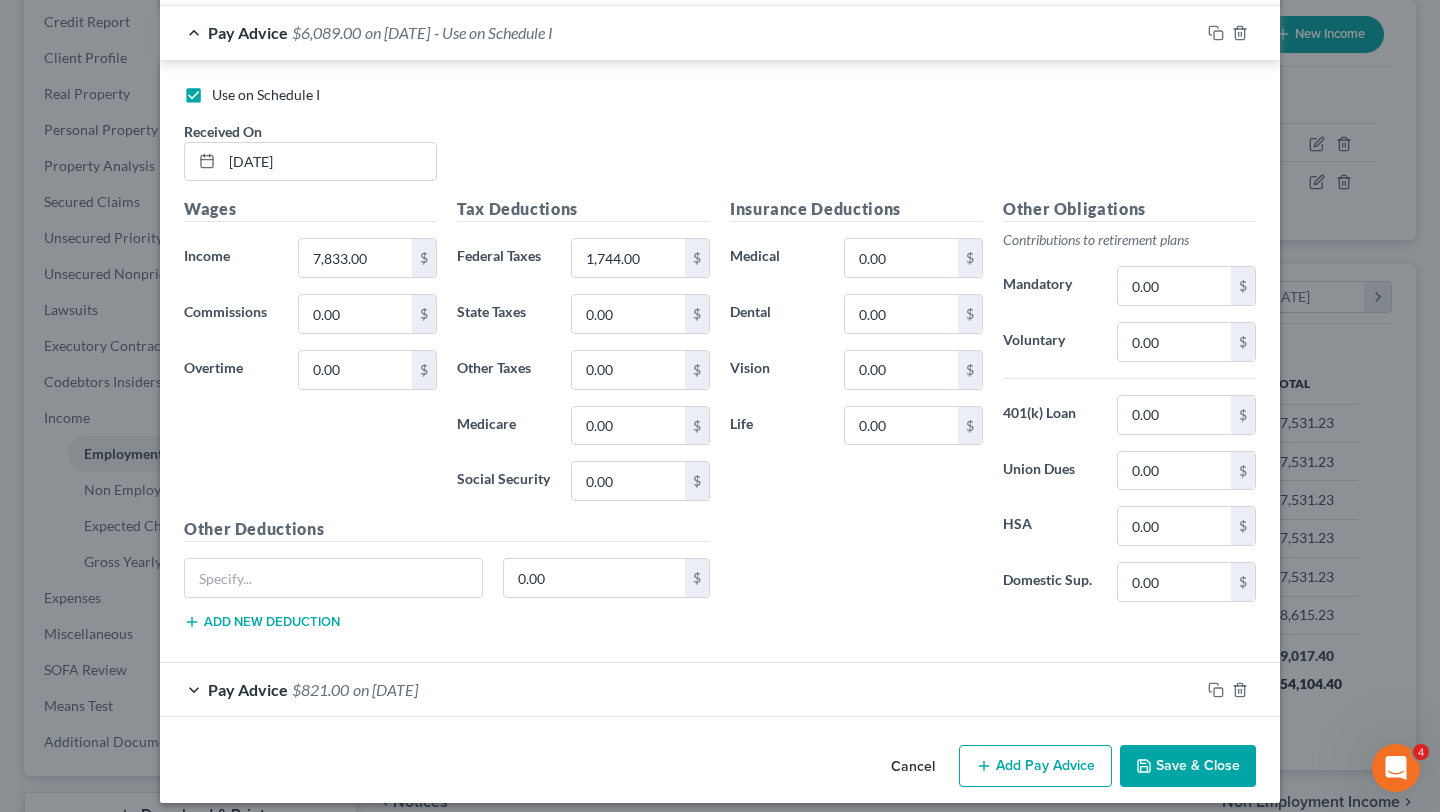 click on "Save & Close" at bounding box center (1188, 766) 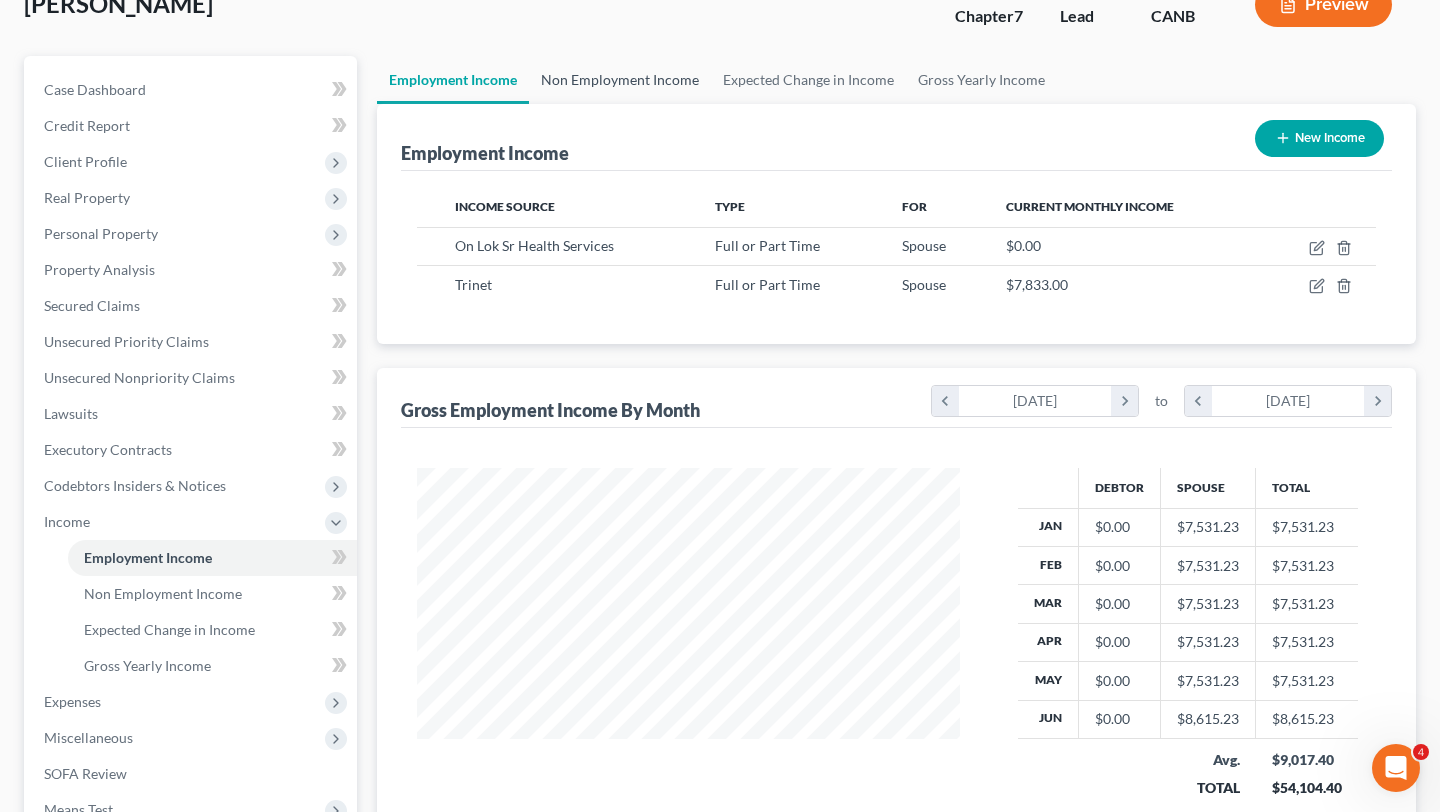 click on "Non Employment Income" at bounding box center [620, 80] 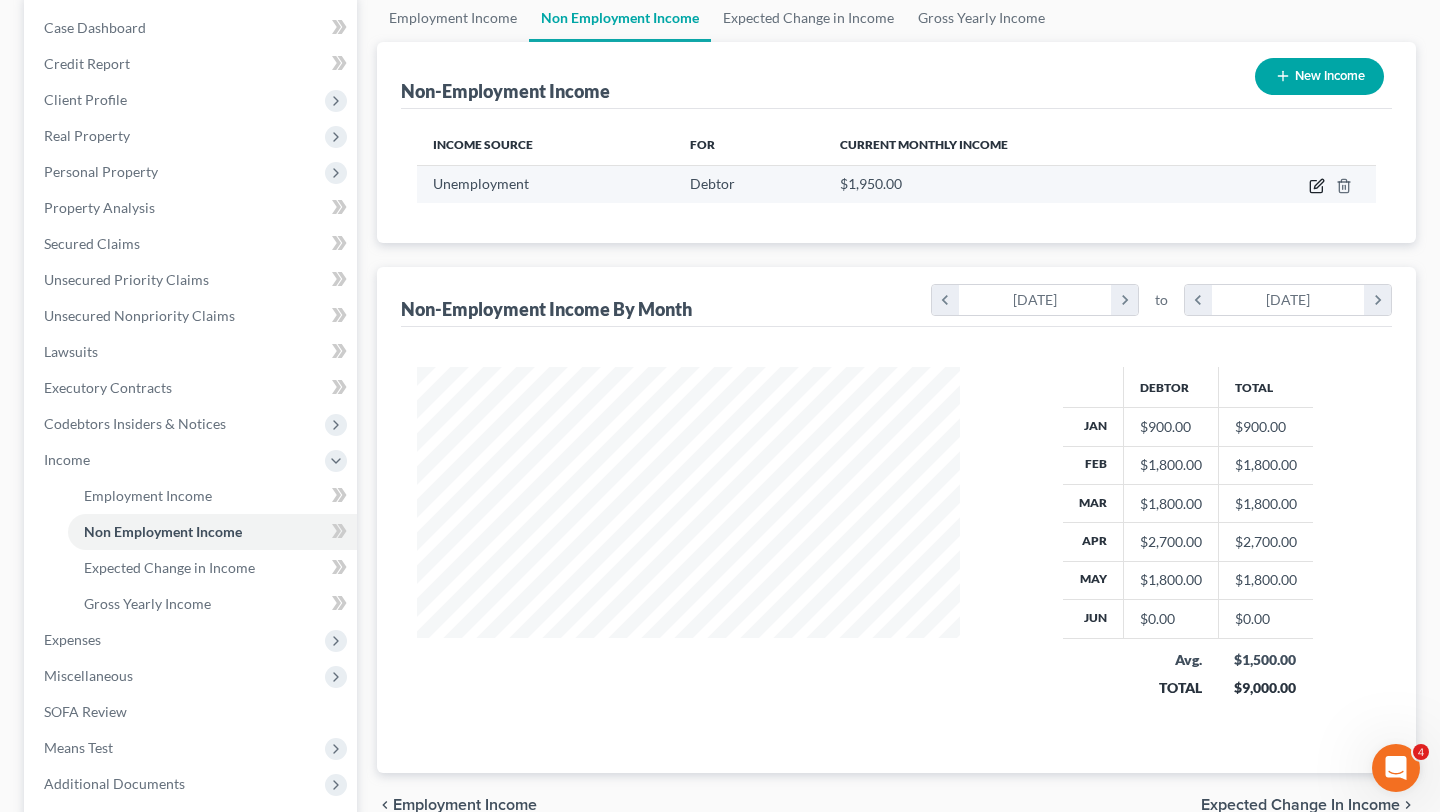 click 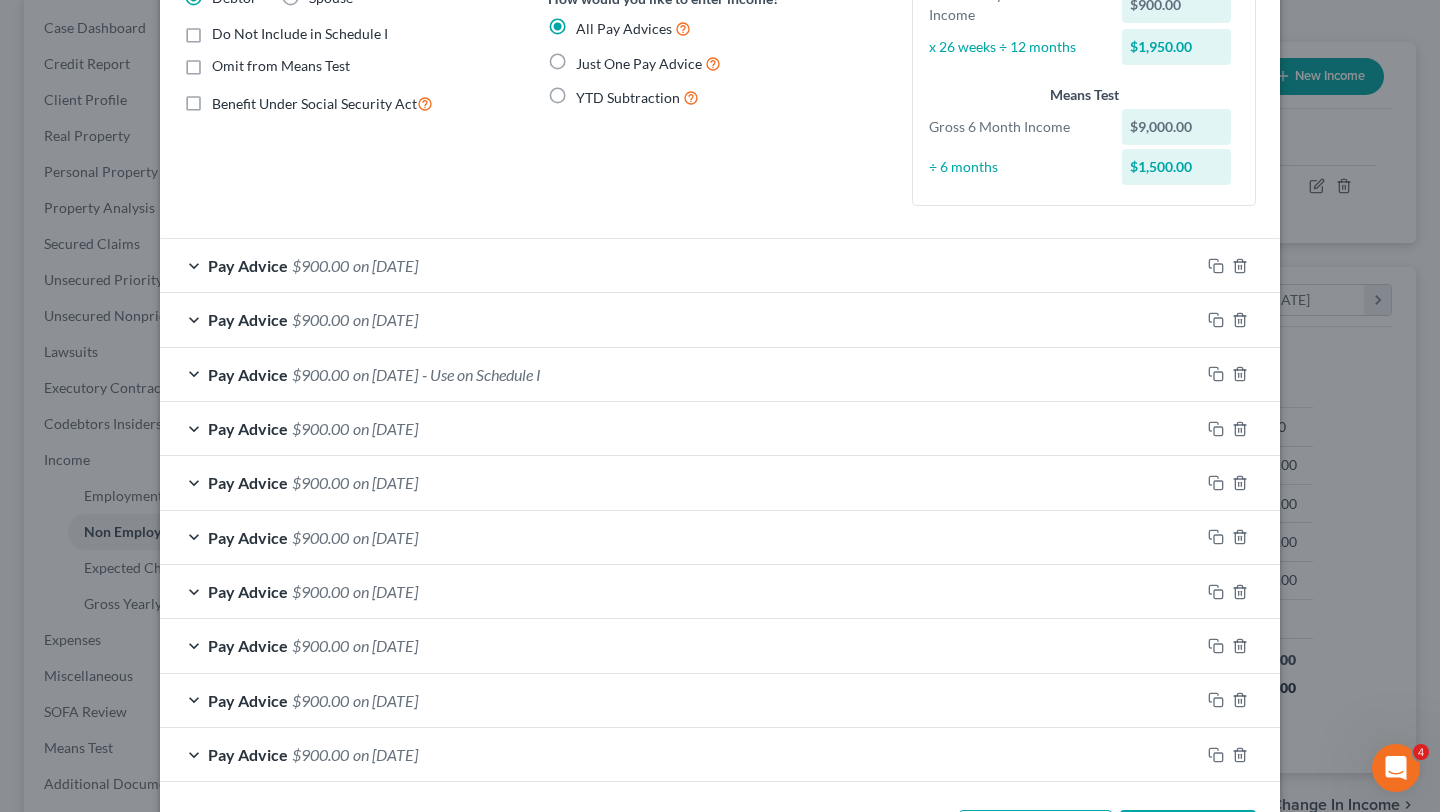 scroll, scrollTop: 0, scrollLeft: 0, axis: both 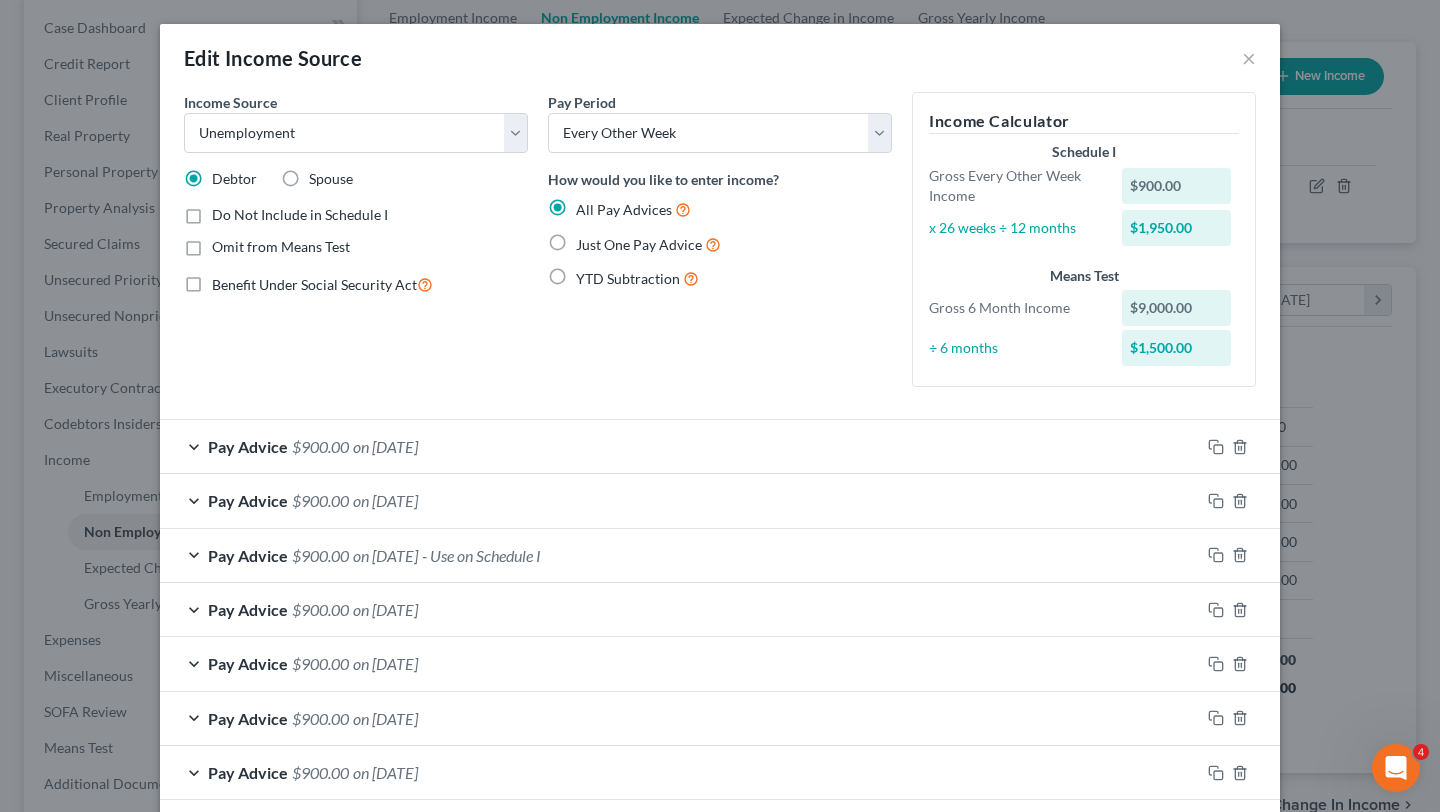 click on "Edit Income Source ×" at bounding box center (720, 58) 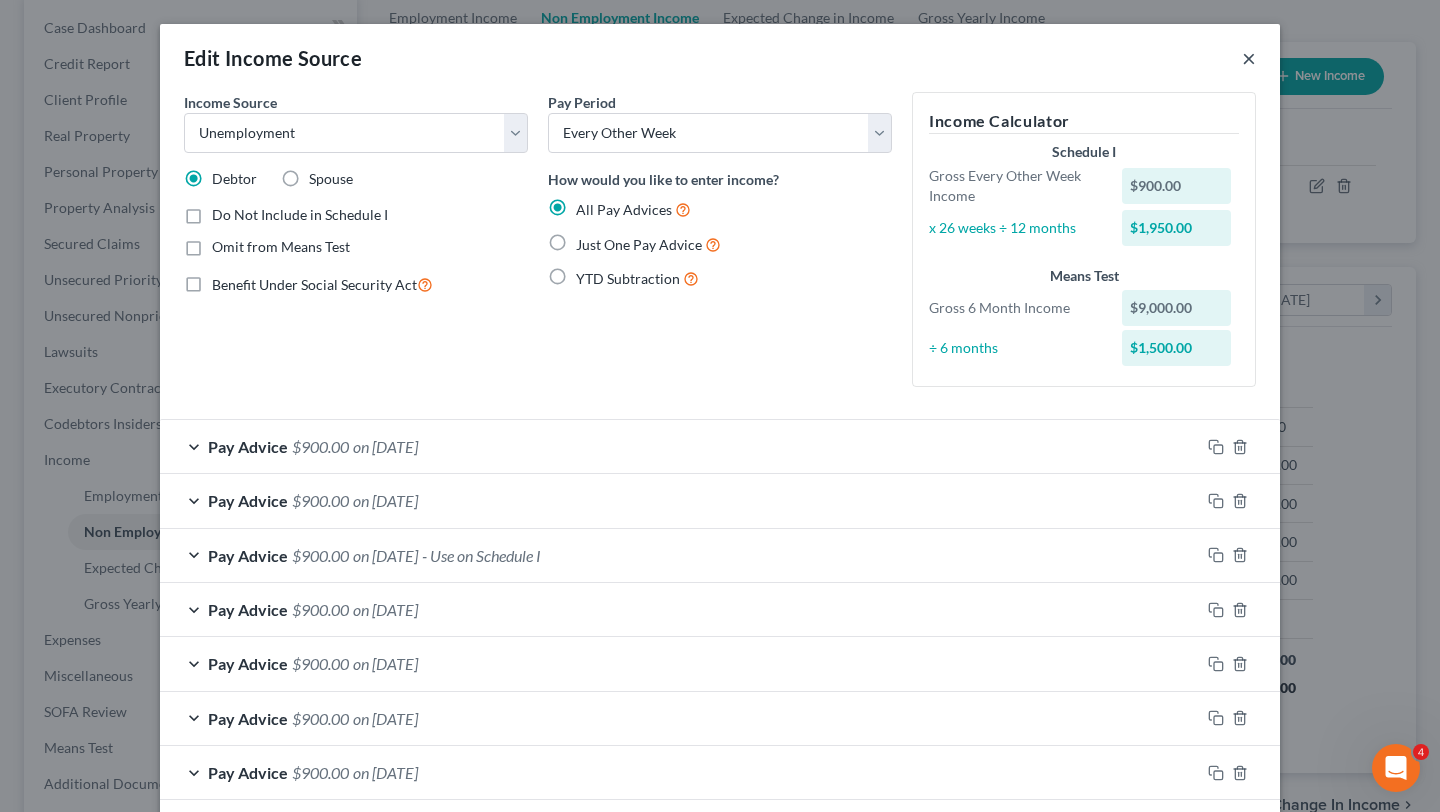 click on "×" at bounding box center (1249, 58) 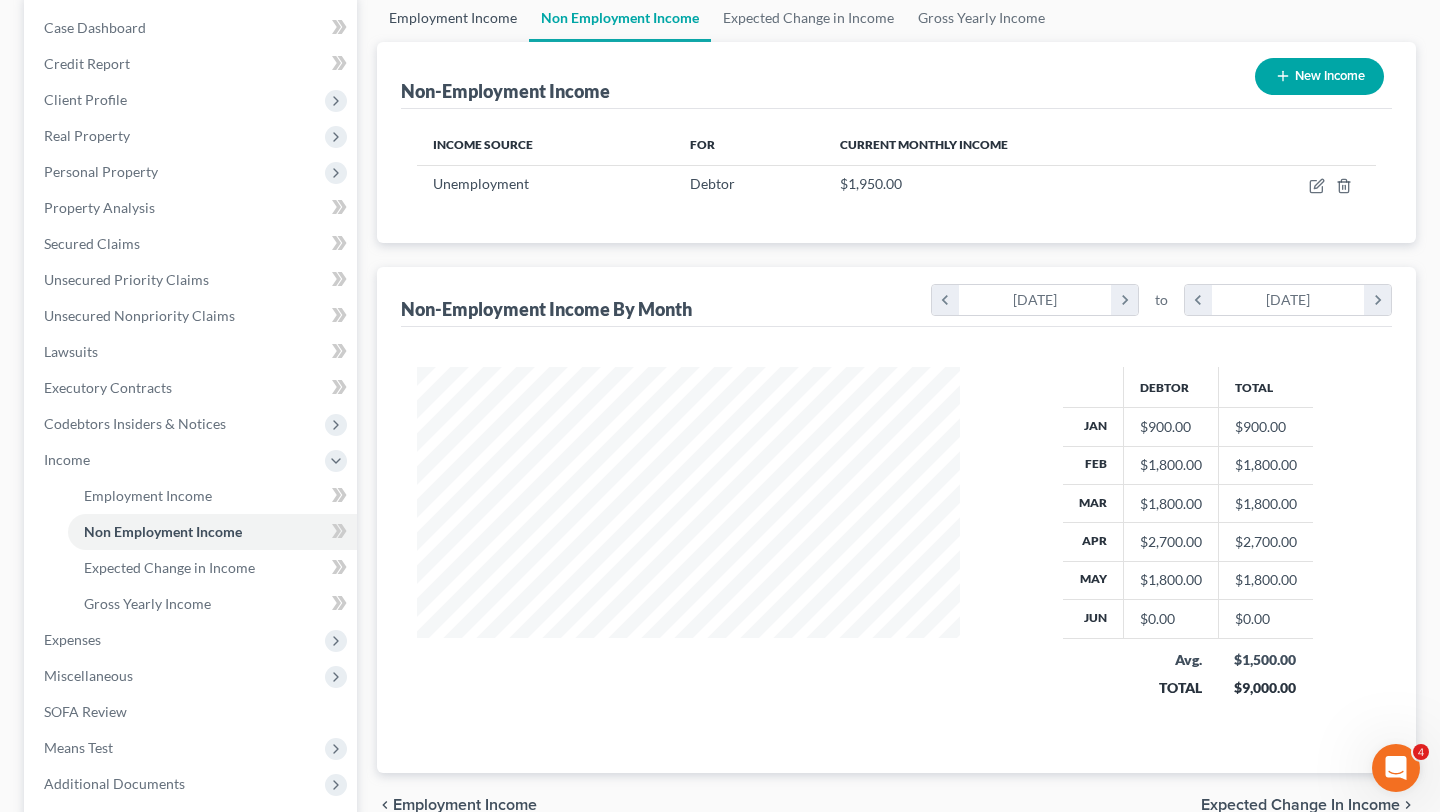 click on "Employment Income" at bounding box center (453, 18) 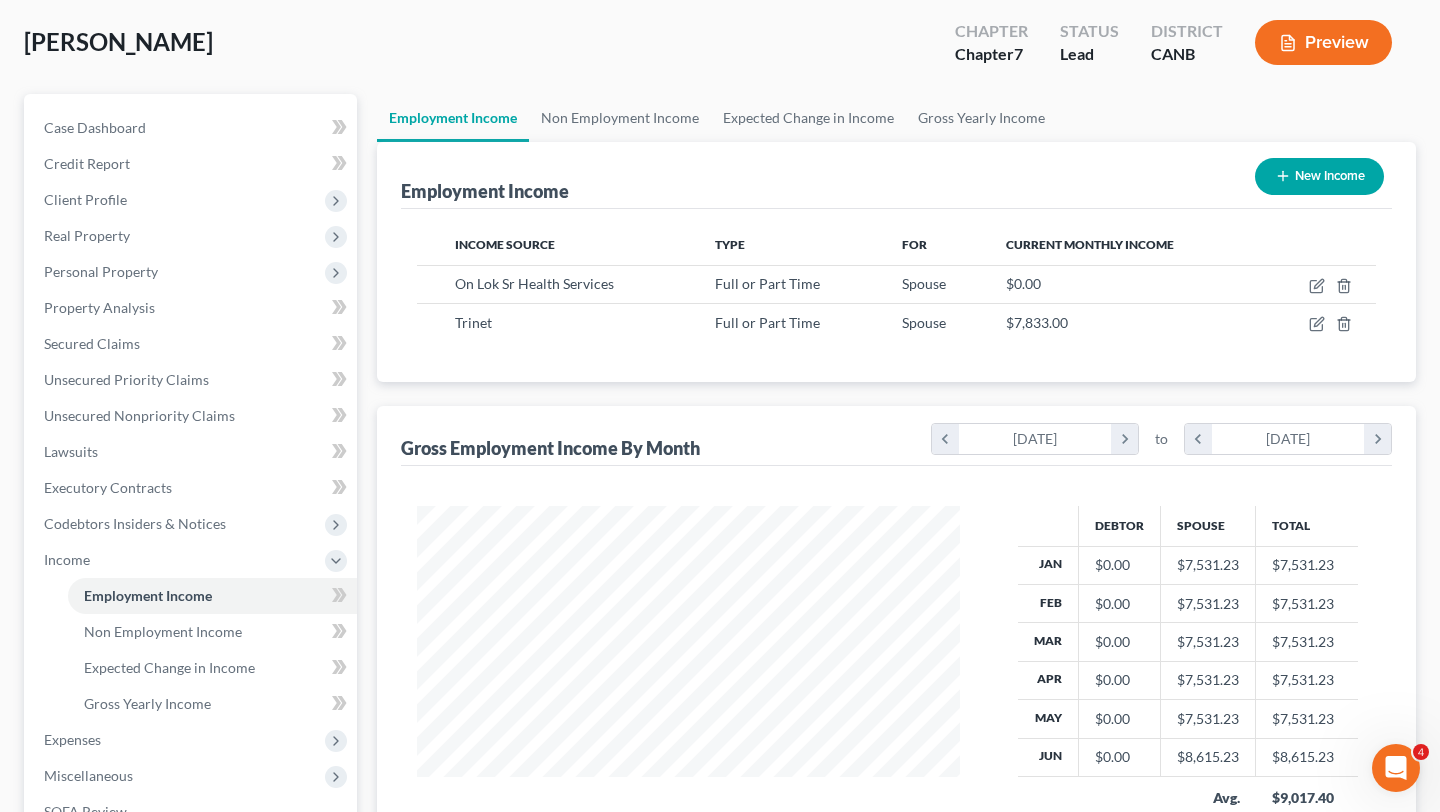 scroll, scrollTop: 0, scrollLeft: 0, axis: both 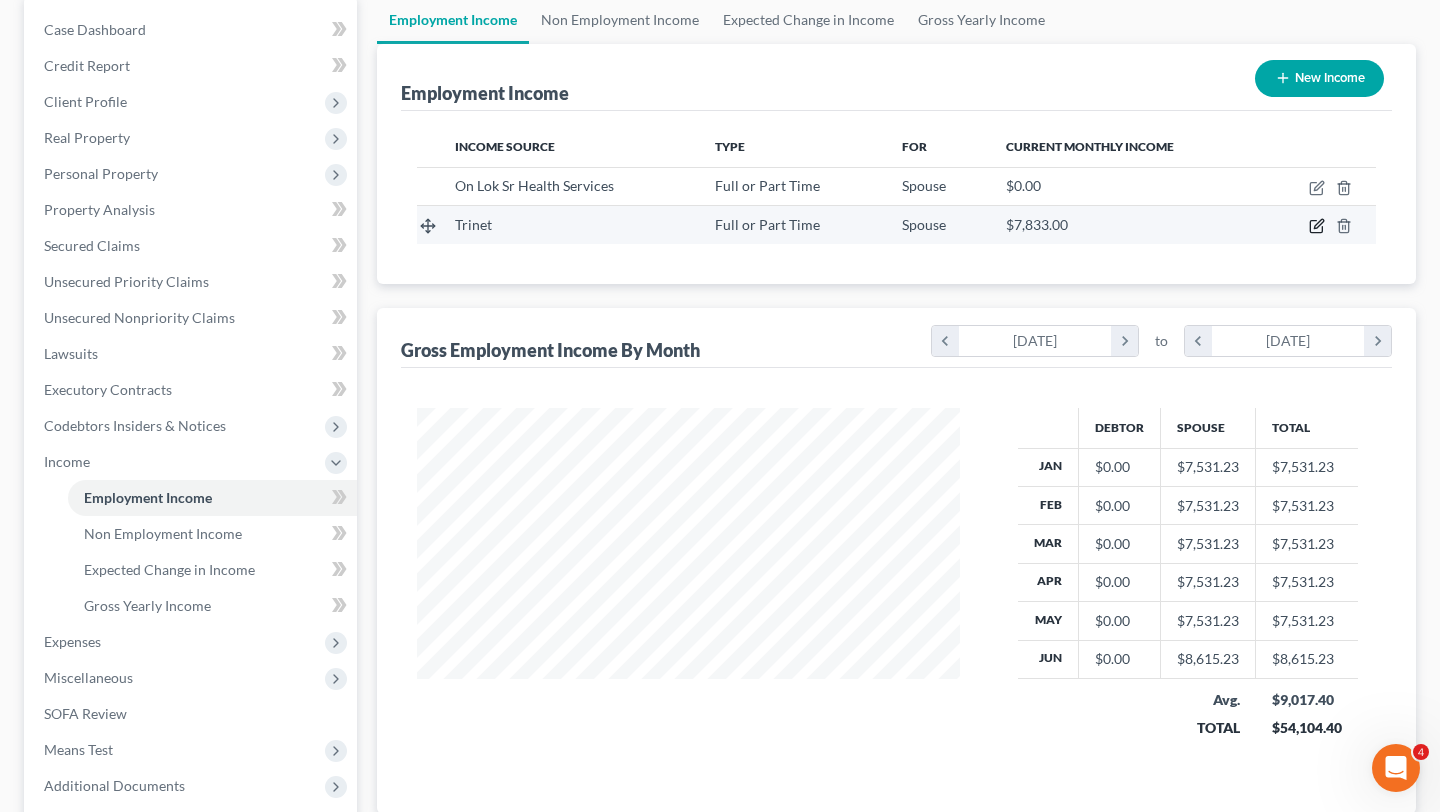 click 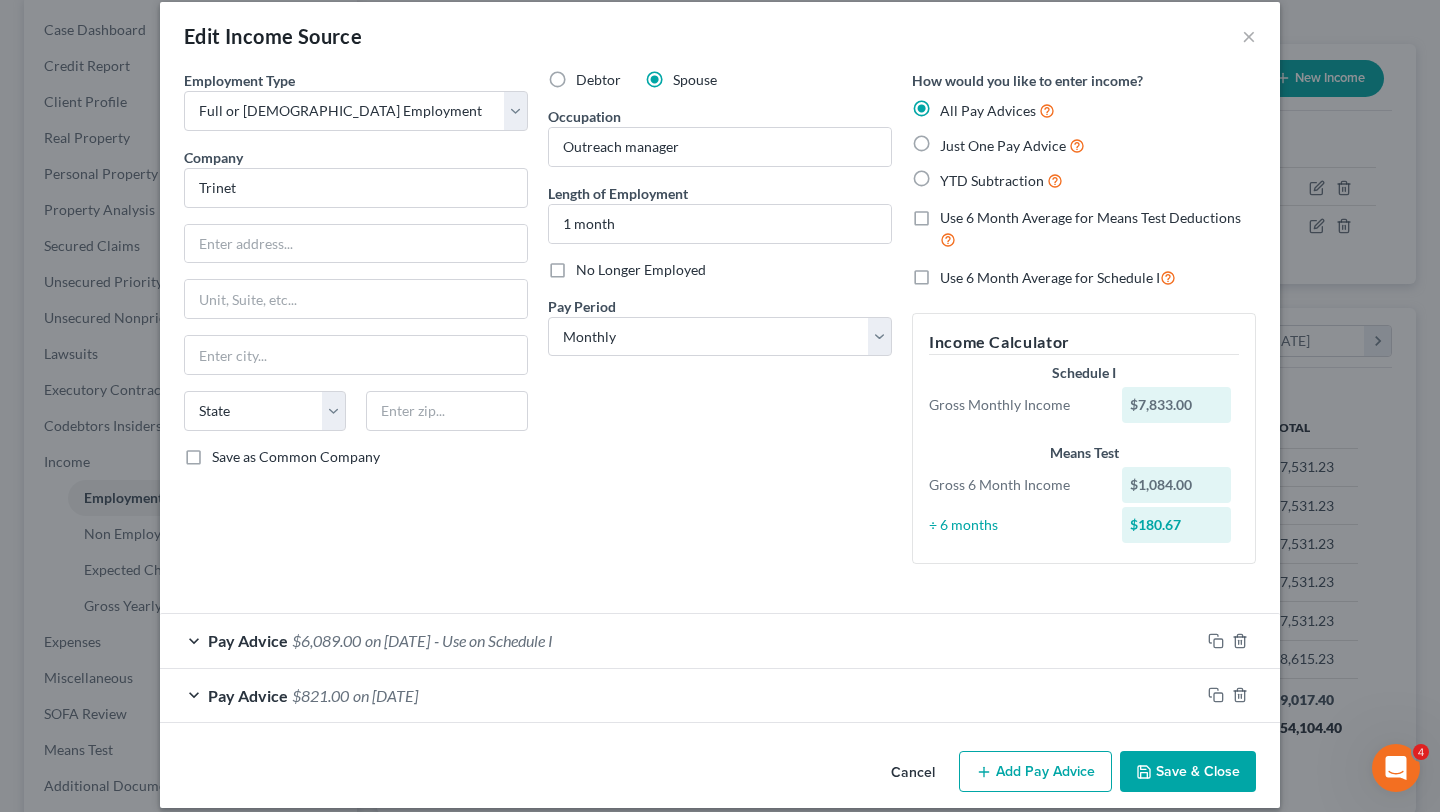 scroll, scrollTop: 42, scrollLeft: 0, axis: vertical 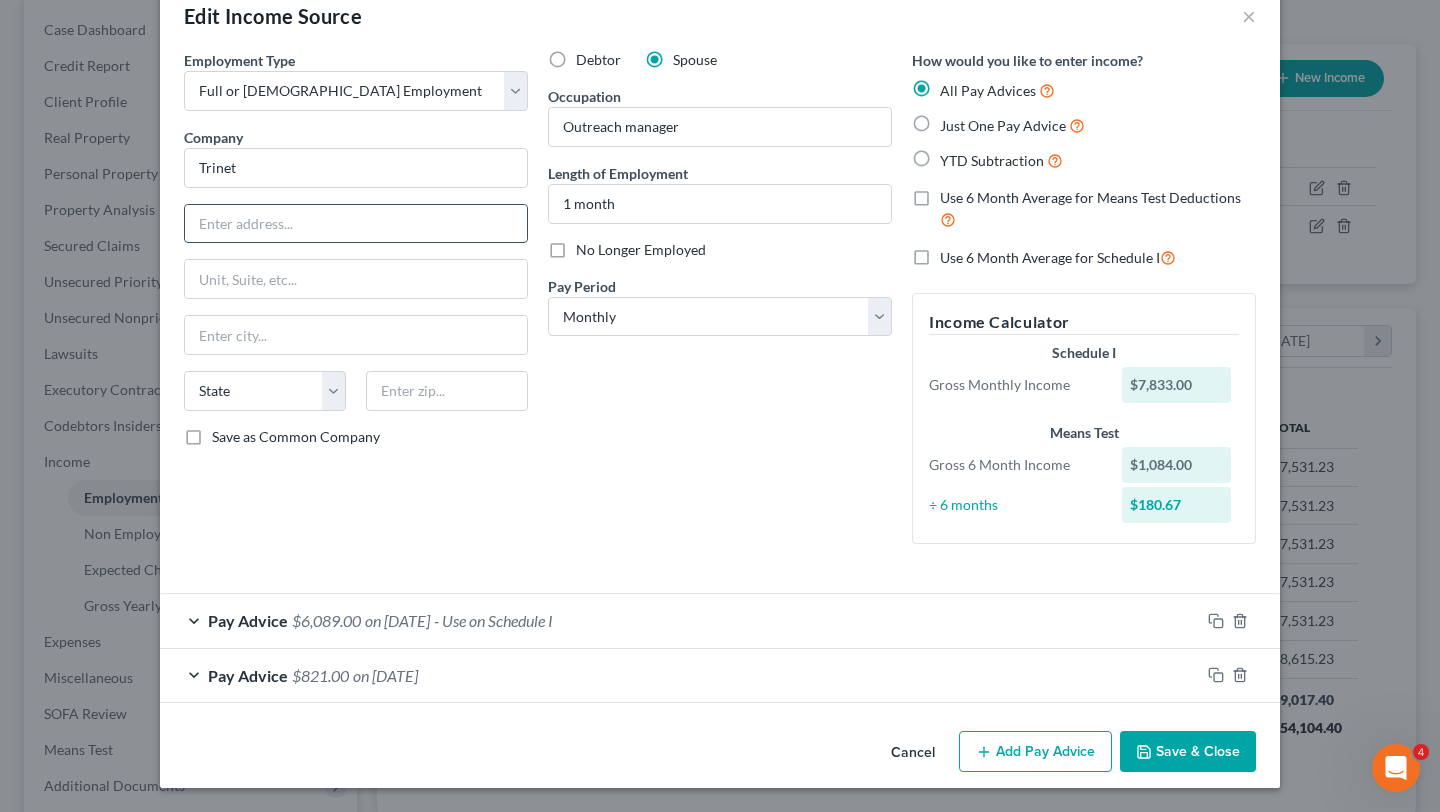click at bounding box center (356, 224) 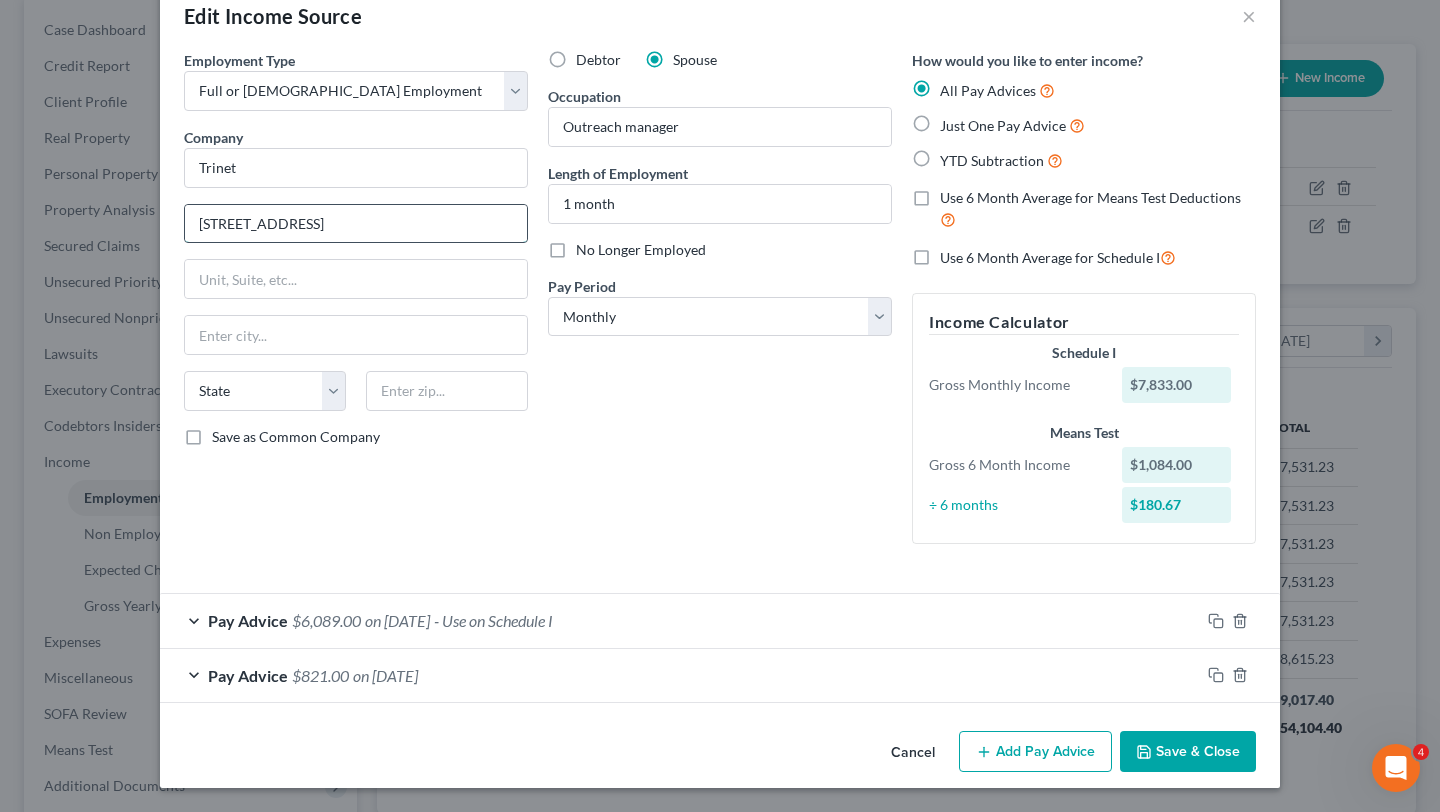 type on "19 Aliso Way" 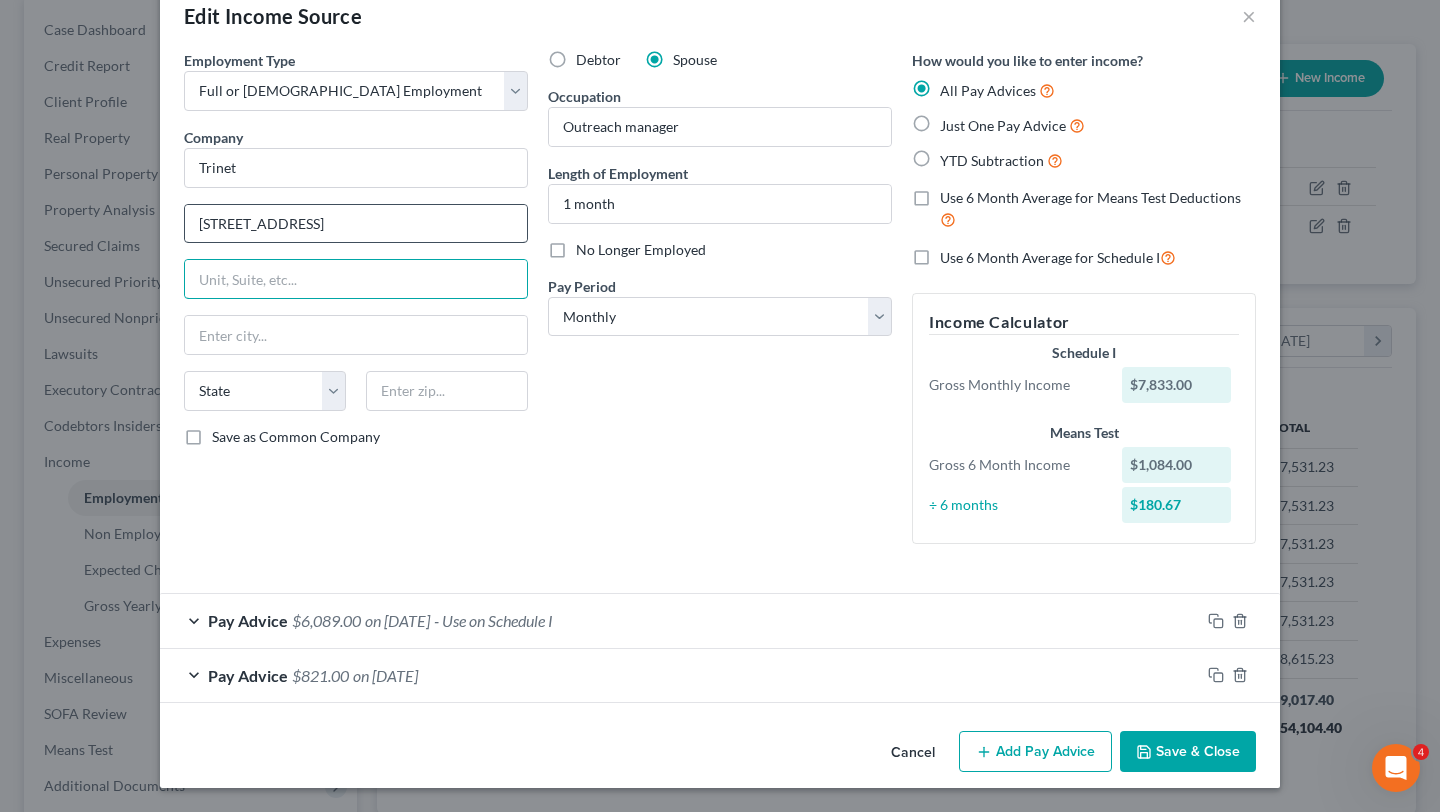 type on "P" 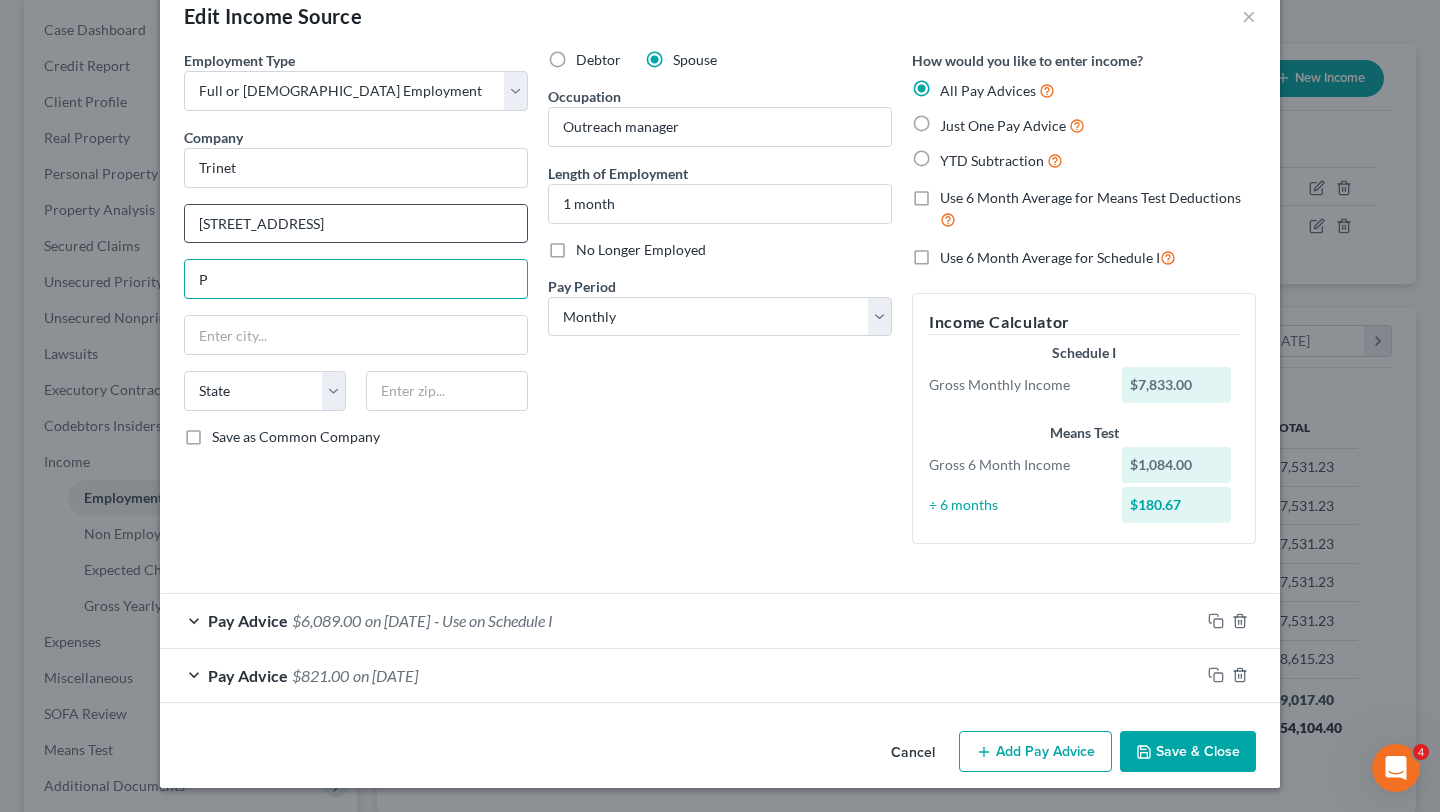 type 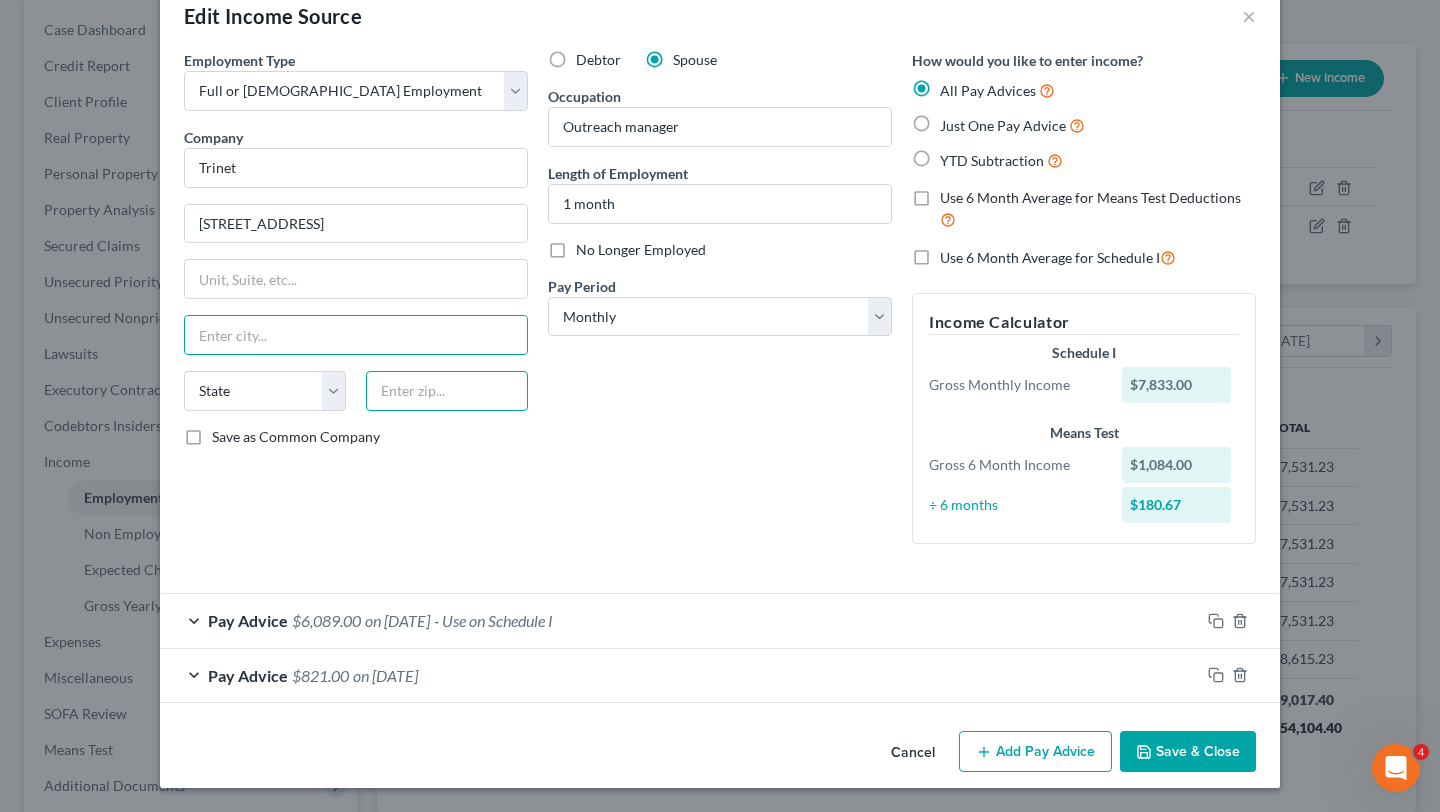 click at bounding box center [447, 391] 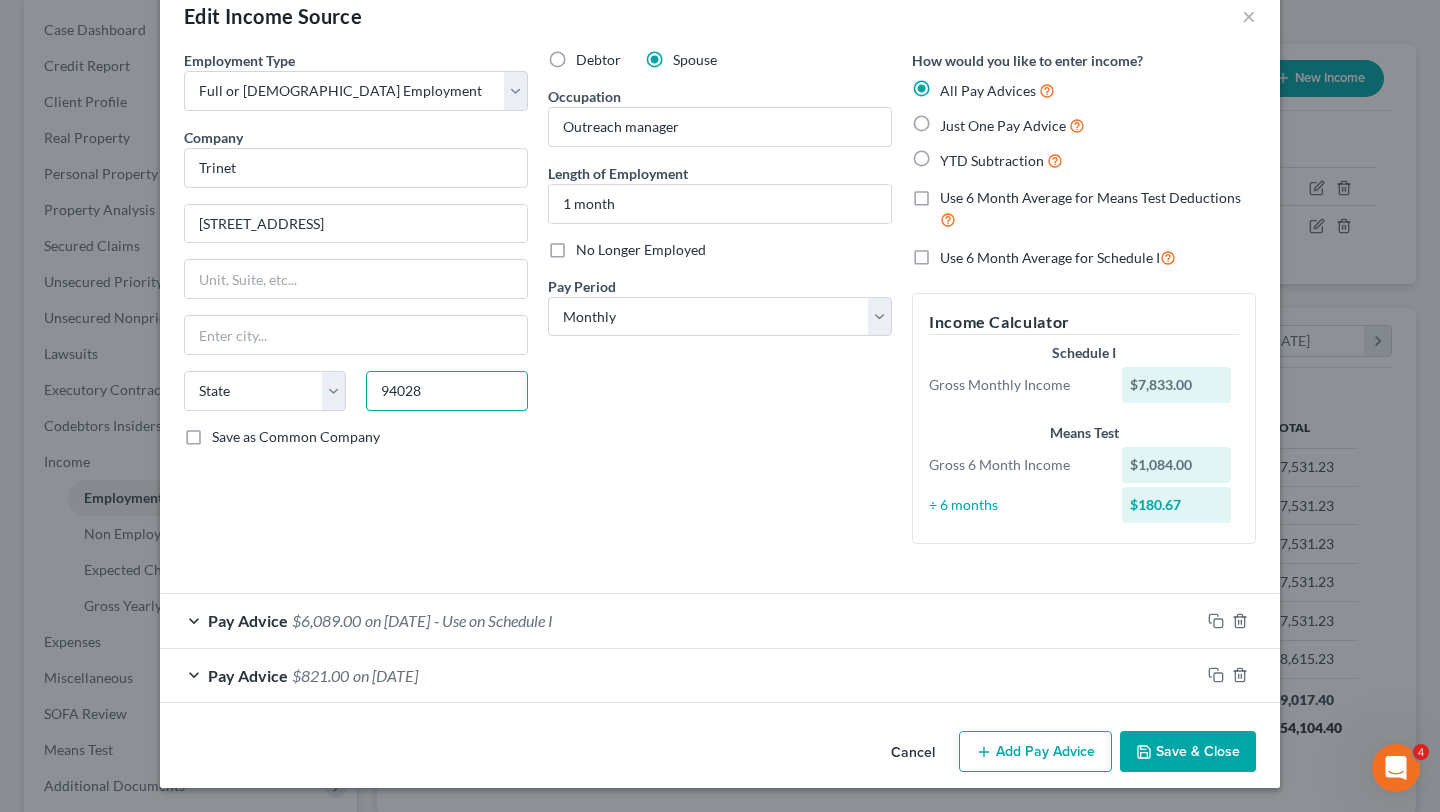 type on "94028" 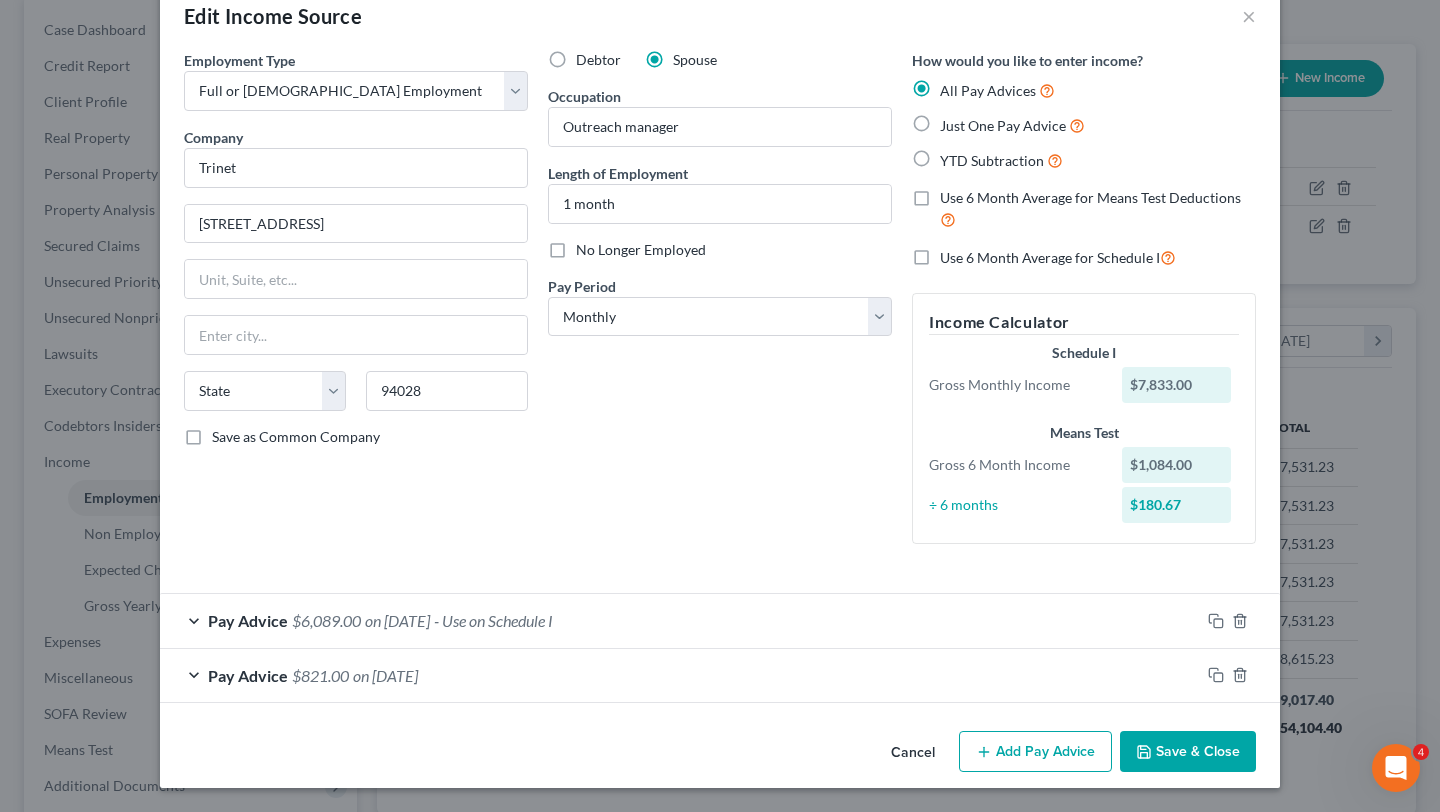 type on "Portola Valley" 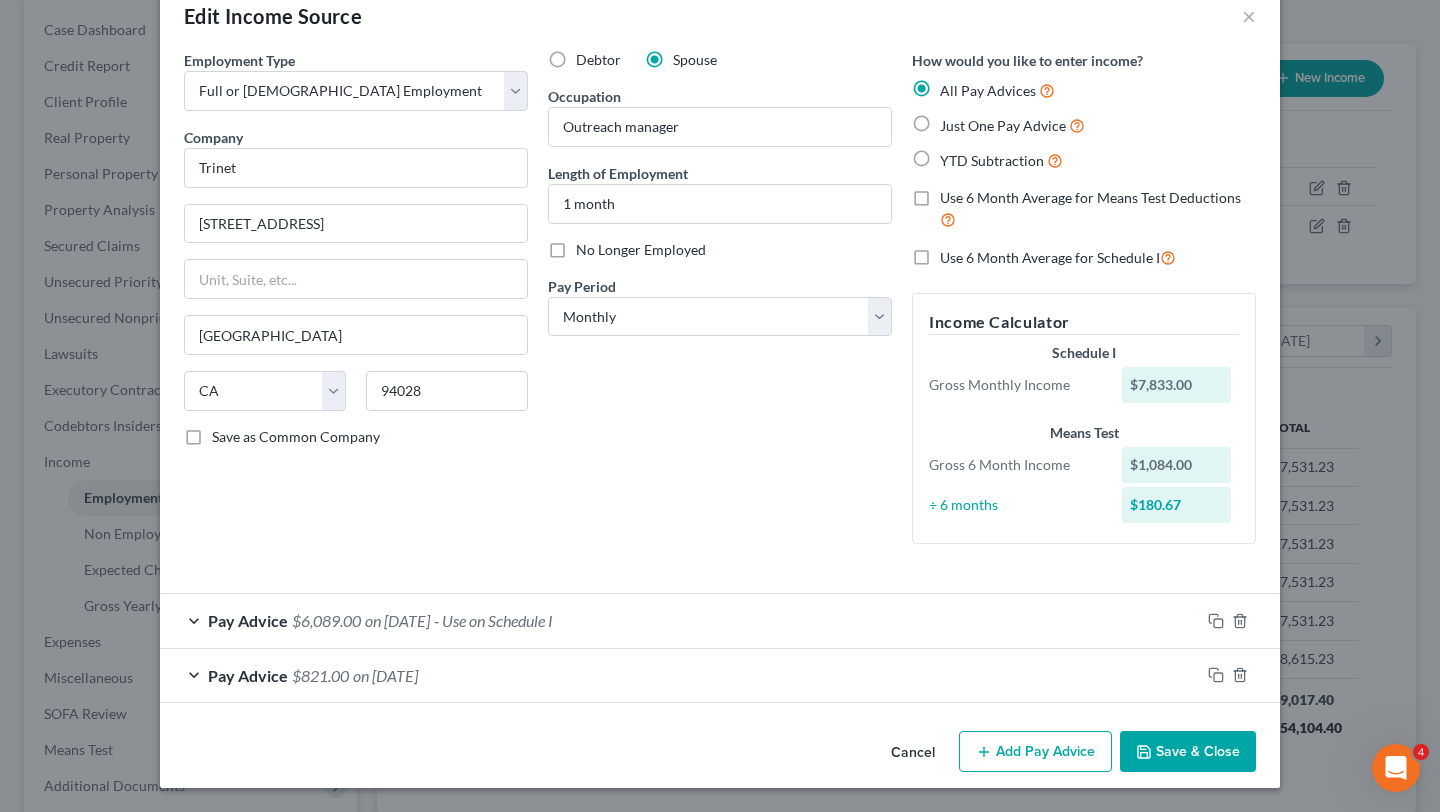 click on "Debtor Spouse Occupation Outreach manager Length of Employment 1 month No Longer Employed
Pay Period
*
Select Monthly Twice Monthly Every Other Week Weekly" at bounding box center [720, 305] 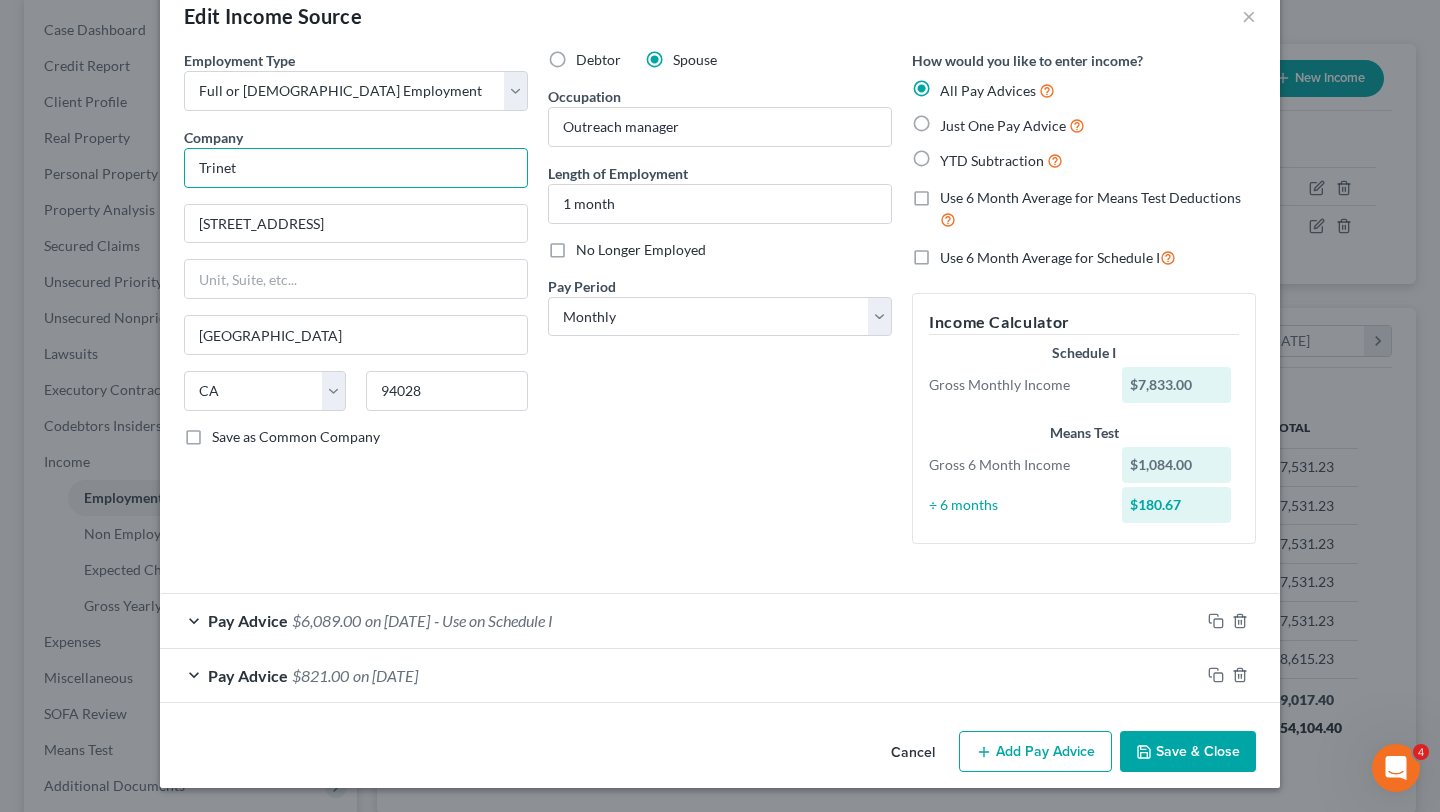 click on "Trinet" at bounding box center (356, 168) 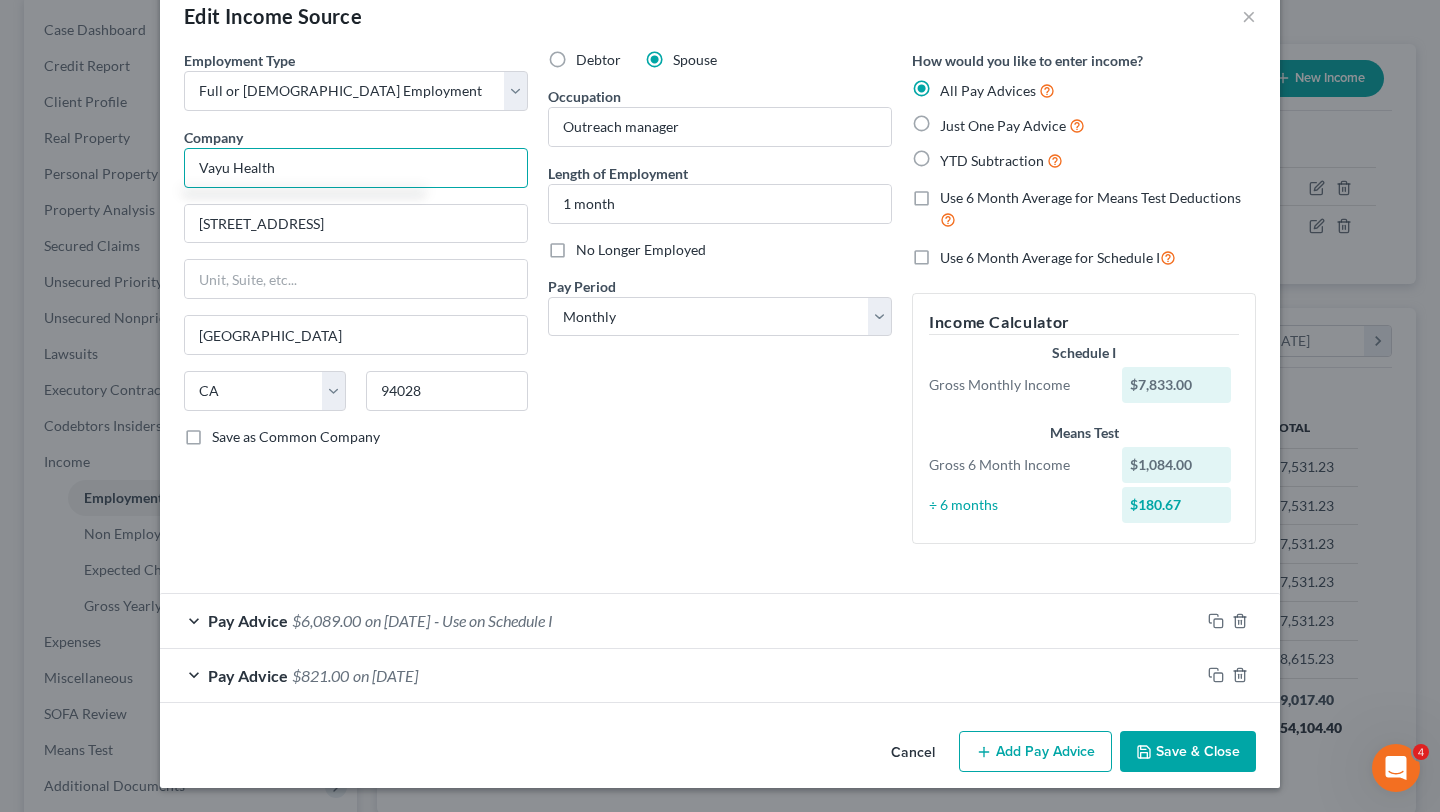 type on "Vayu Health" 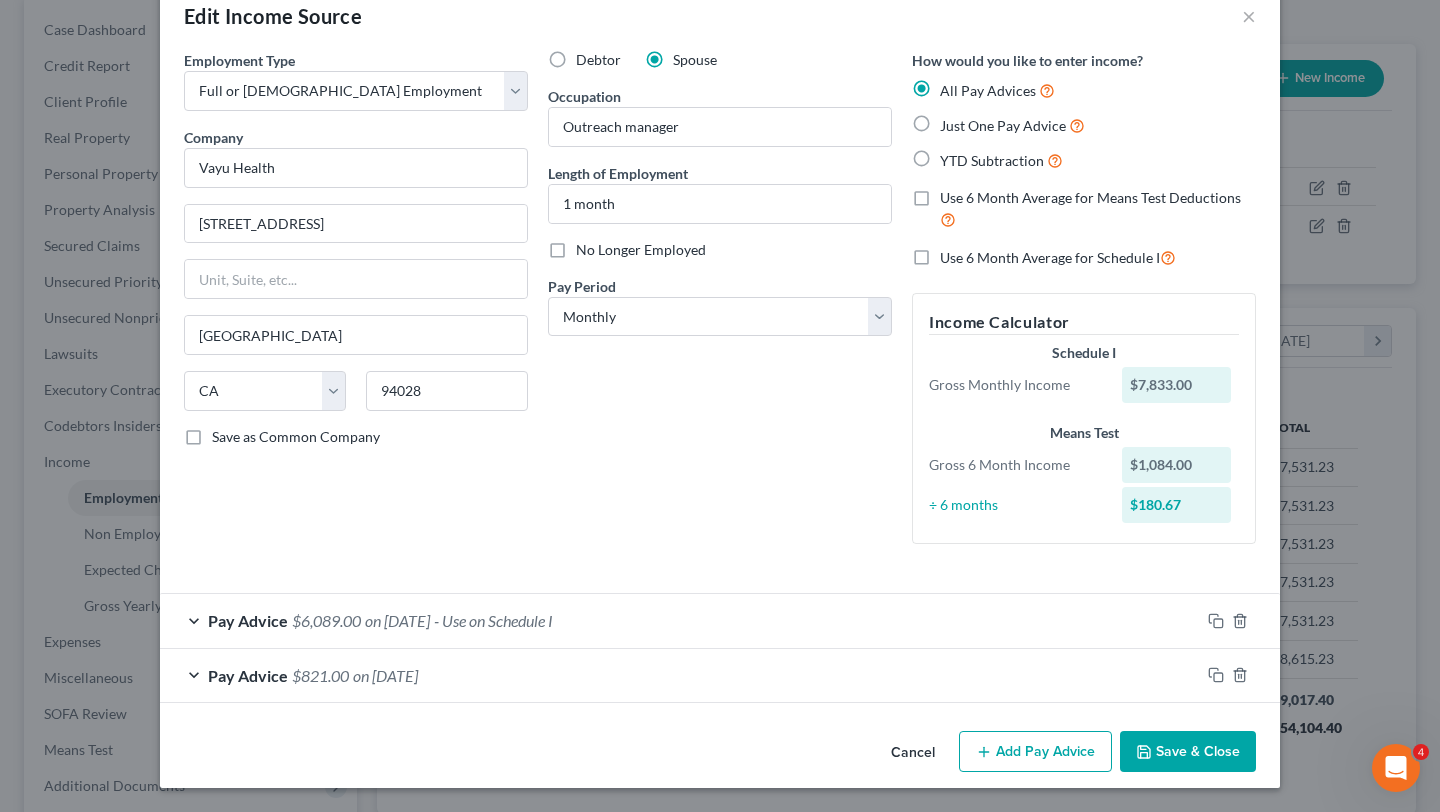 click on "Debtor Spouse Occupation Outreach manager Length of Employment 1 month No Longer Employed
Pay Period
*
Select Monthly Twice Monthly Every Other Week Weekly" at bounding box center (720, 305) 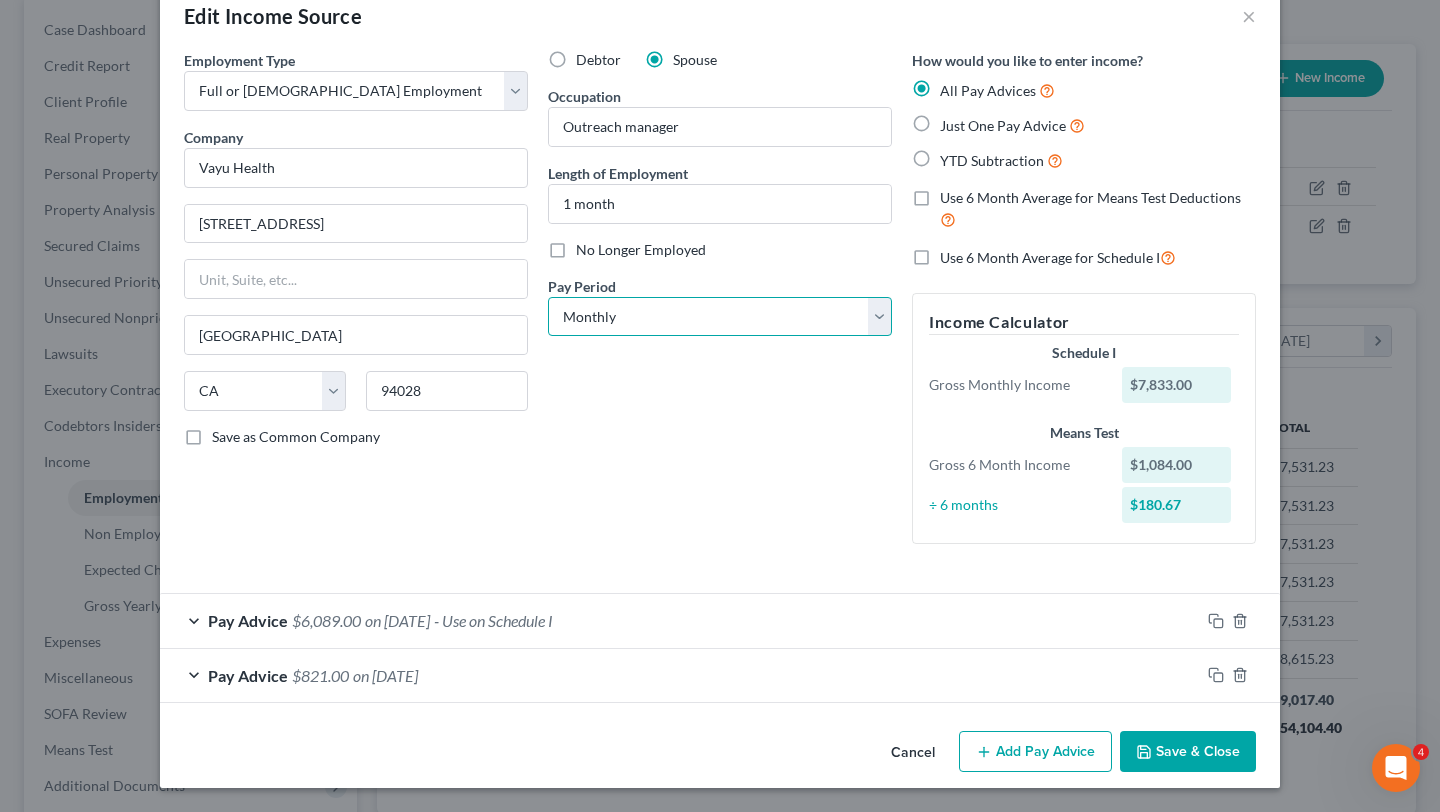 click on "Select Monthly Twice Monthly Every Other Week Weekly" at bounding box center (720, 317) 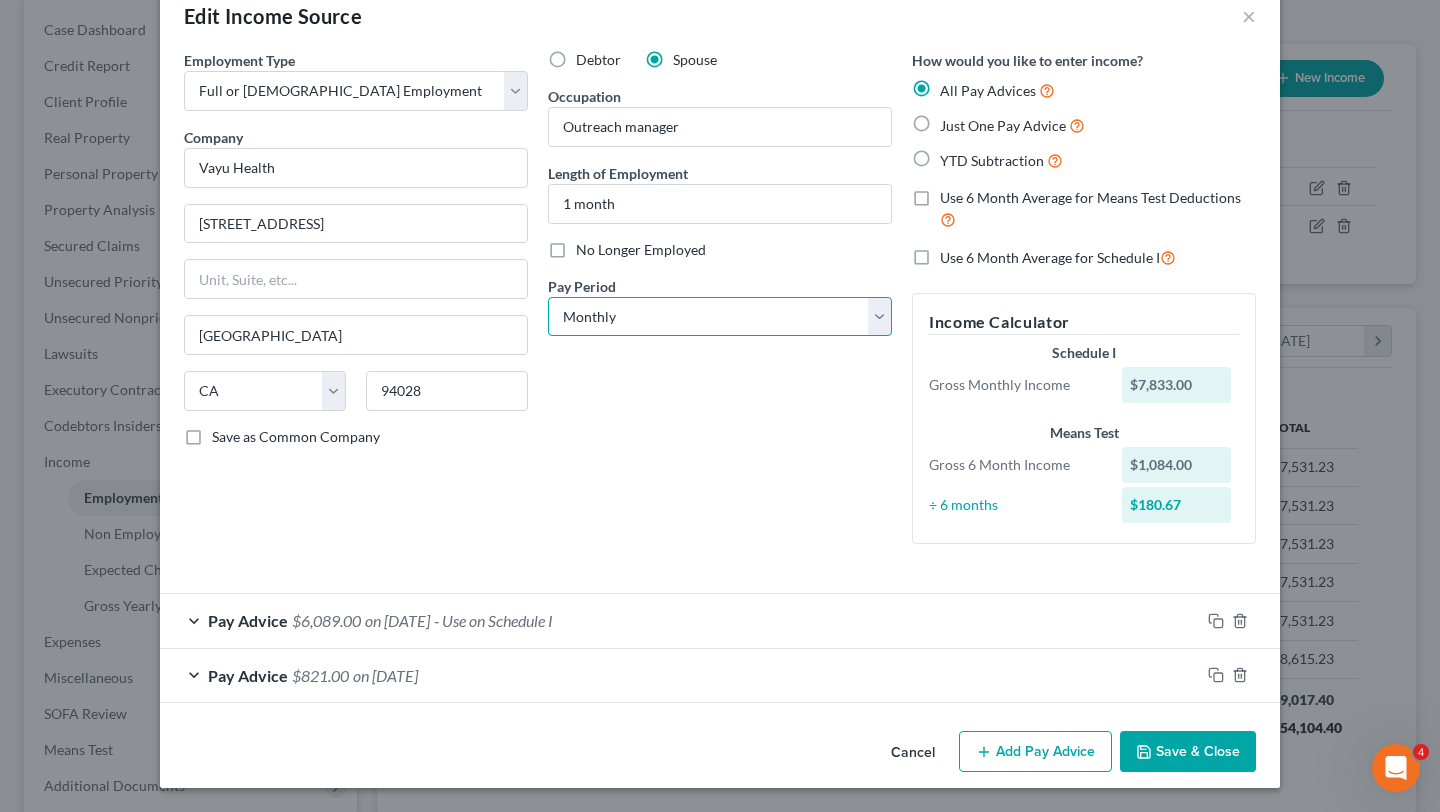 select on "2" 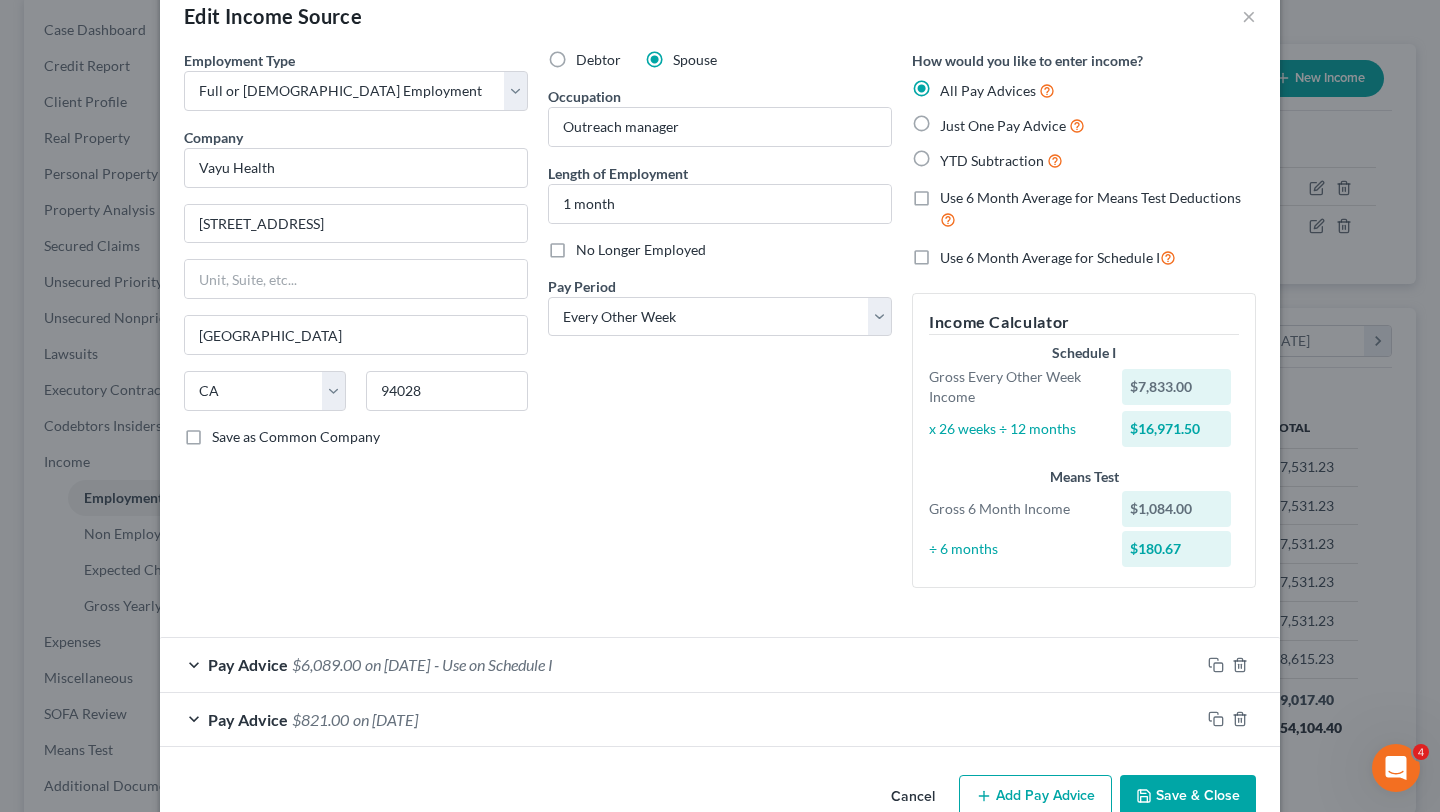 click on "- Use on Schedule I" at bounding box center [493, 664] 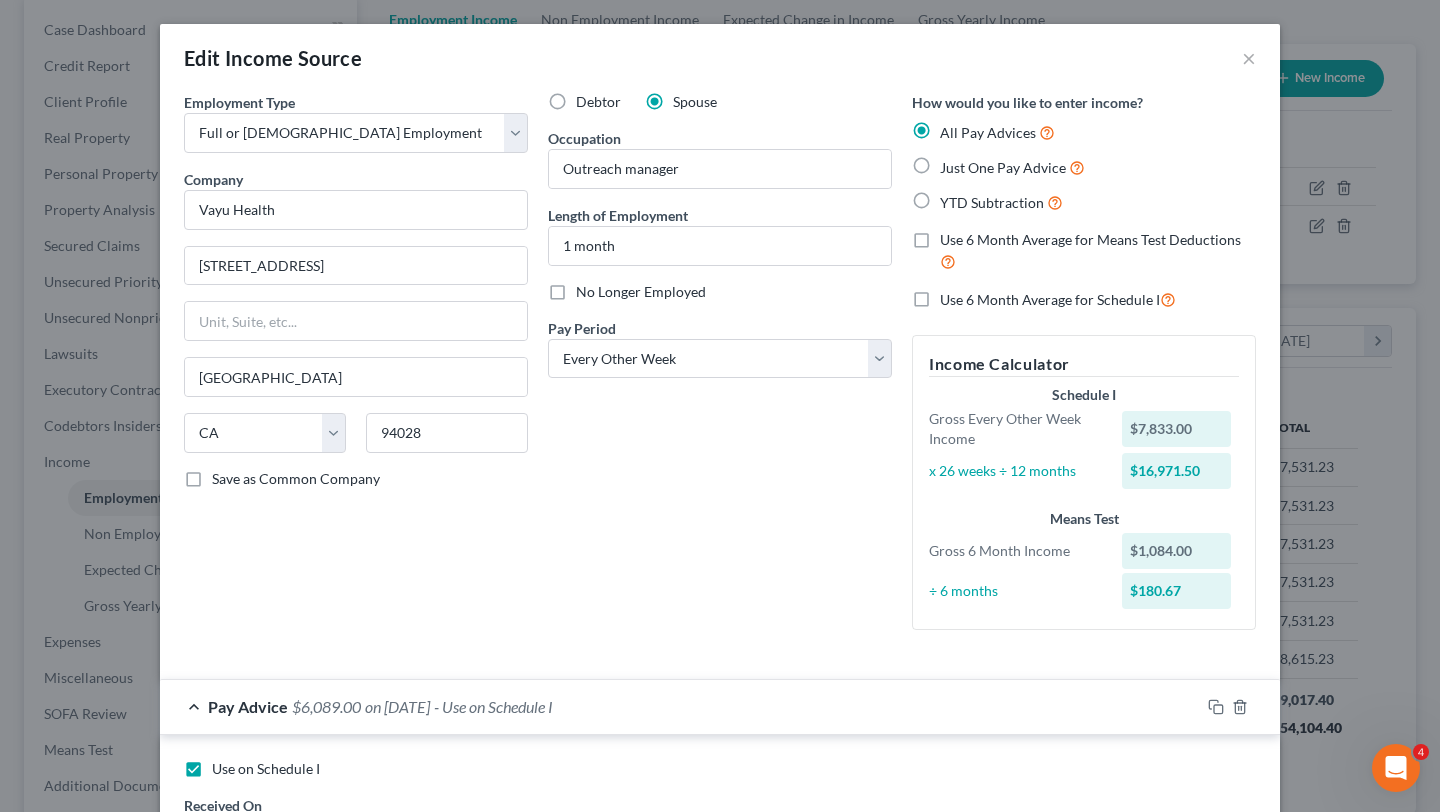 scroll, scrollTop: 28, scrollLeft: 0, axis: vertical 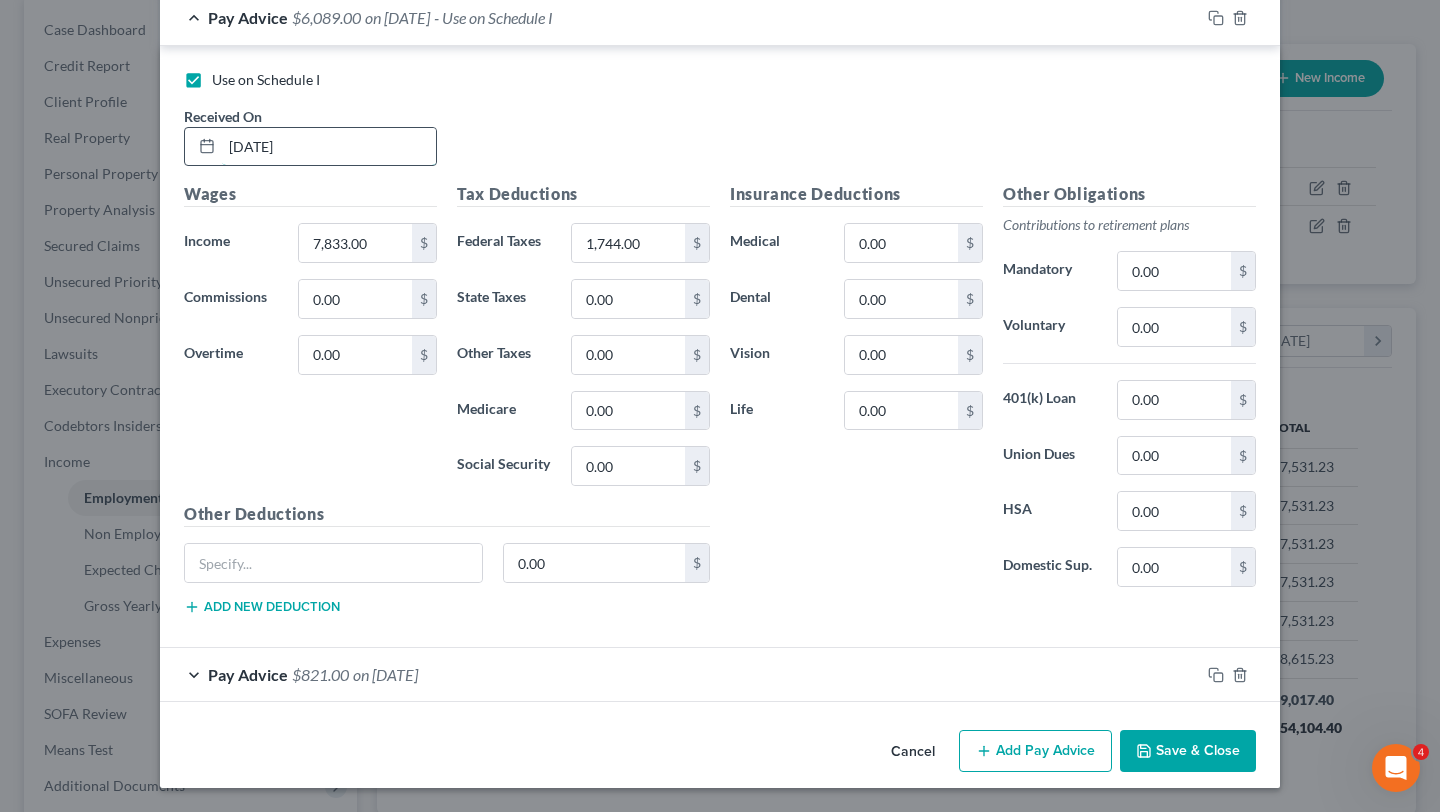 click on "07/01/2025" at bounding box center [329, 147] 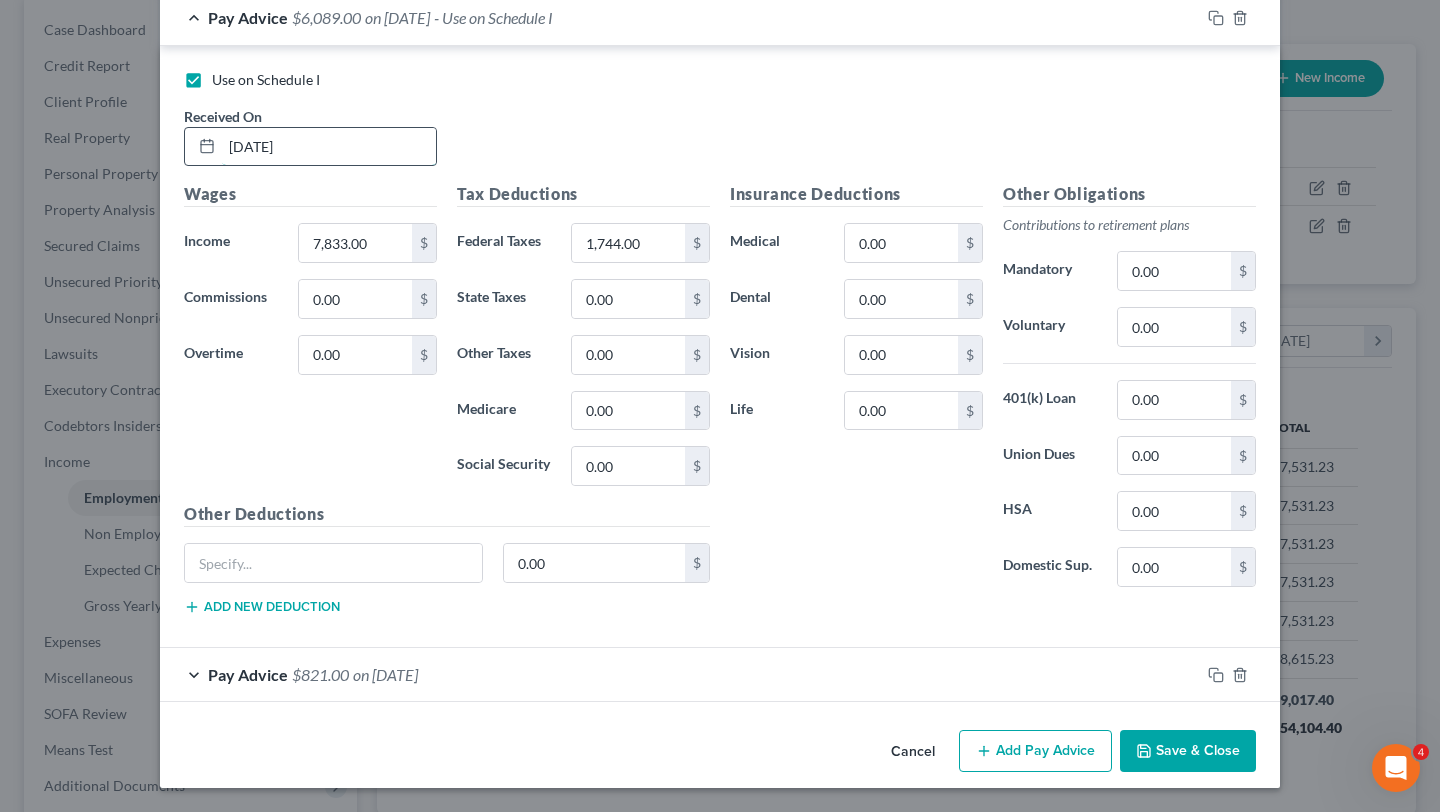 type on "6/25/2025" 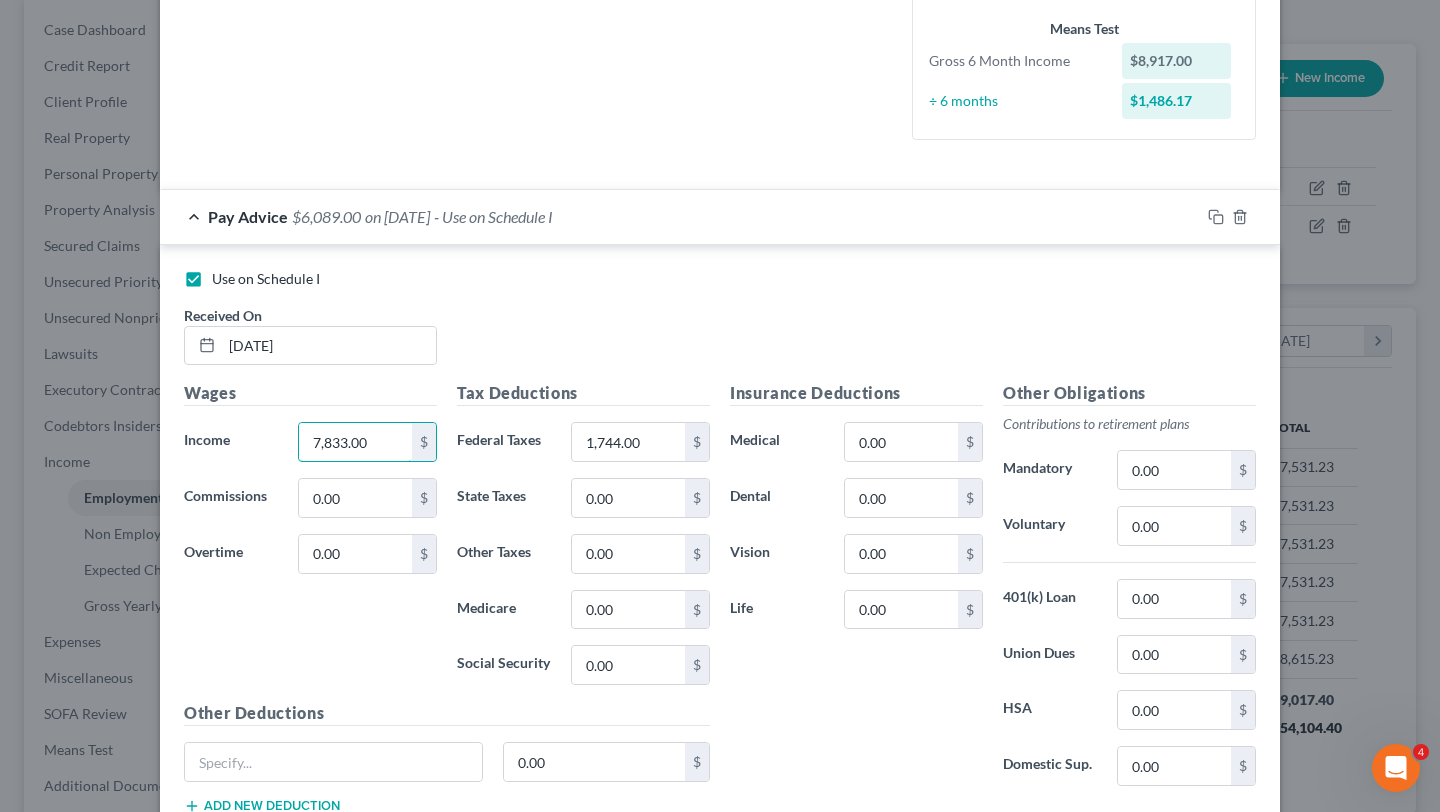 scroll, scrollTop: 689, scrollLeft: 0, axis: vertical 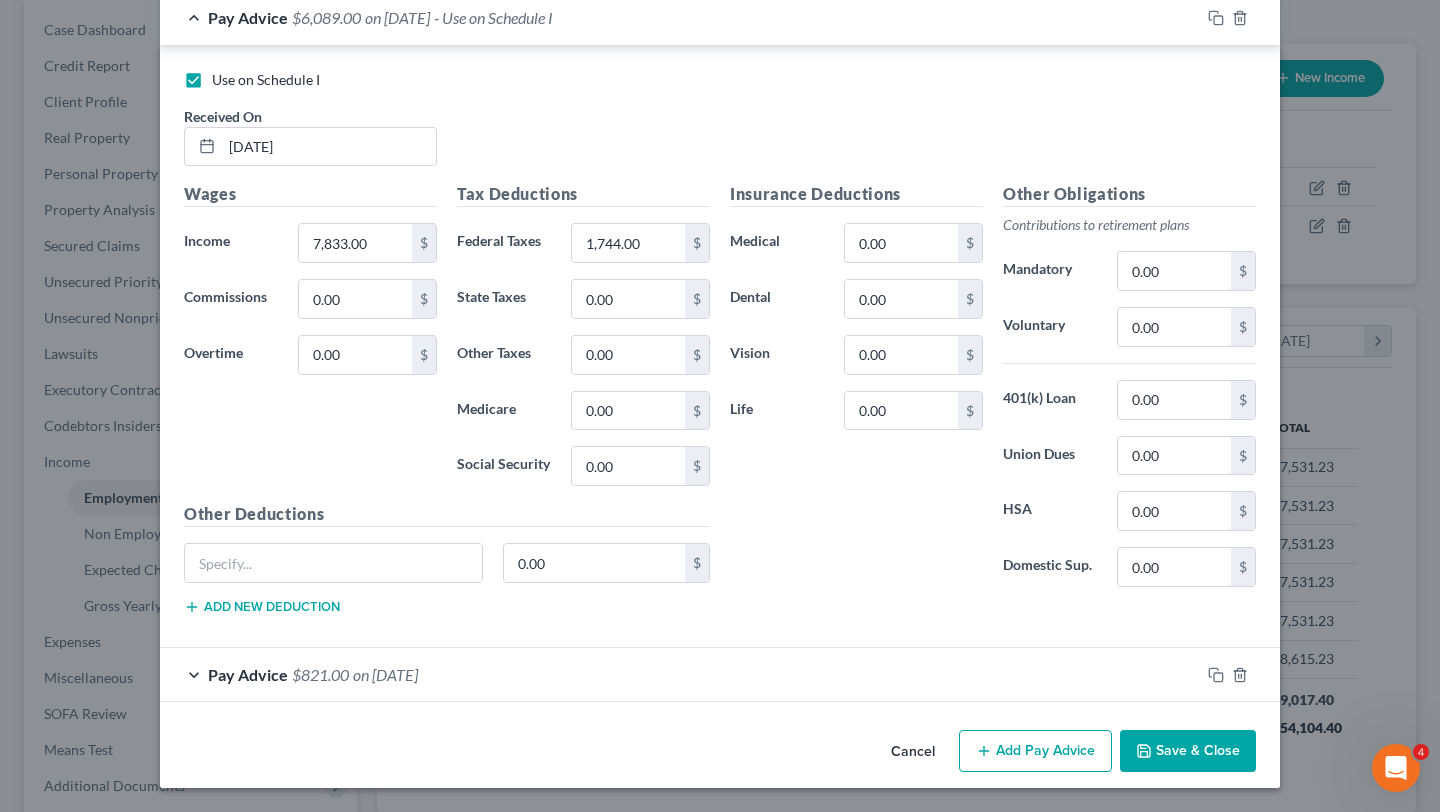 click on "Pay Advice $821.00 on 06/11/2025" at bounding box center [680, 674] 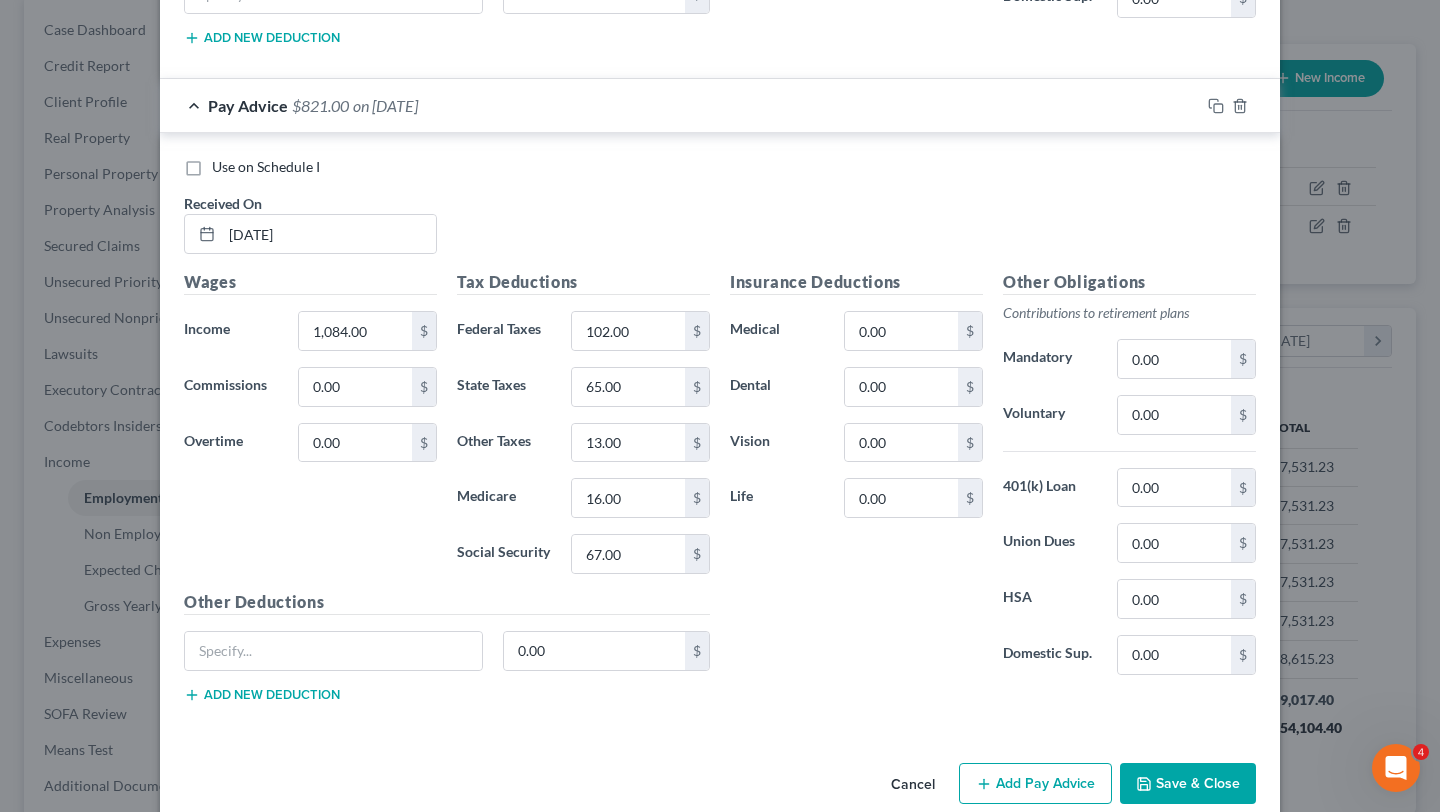 scroll, scrollTop: 1290, scrollLeft: 0, axis: vertical 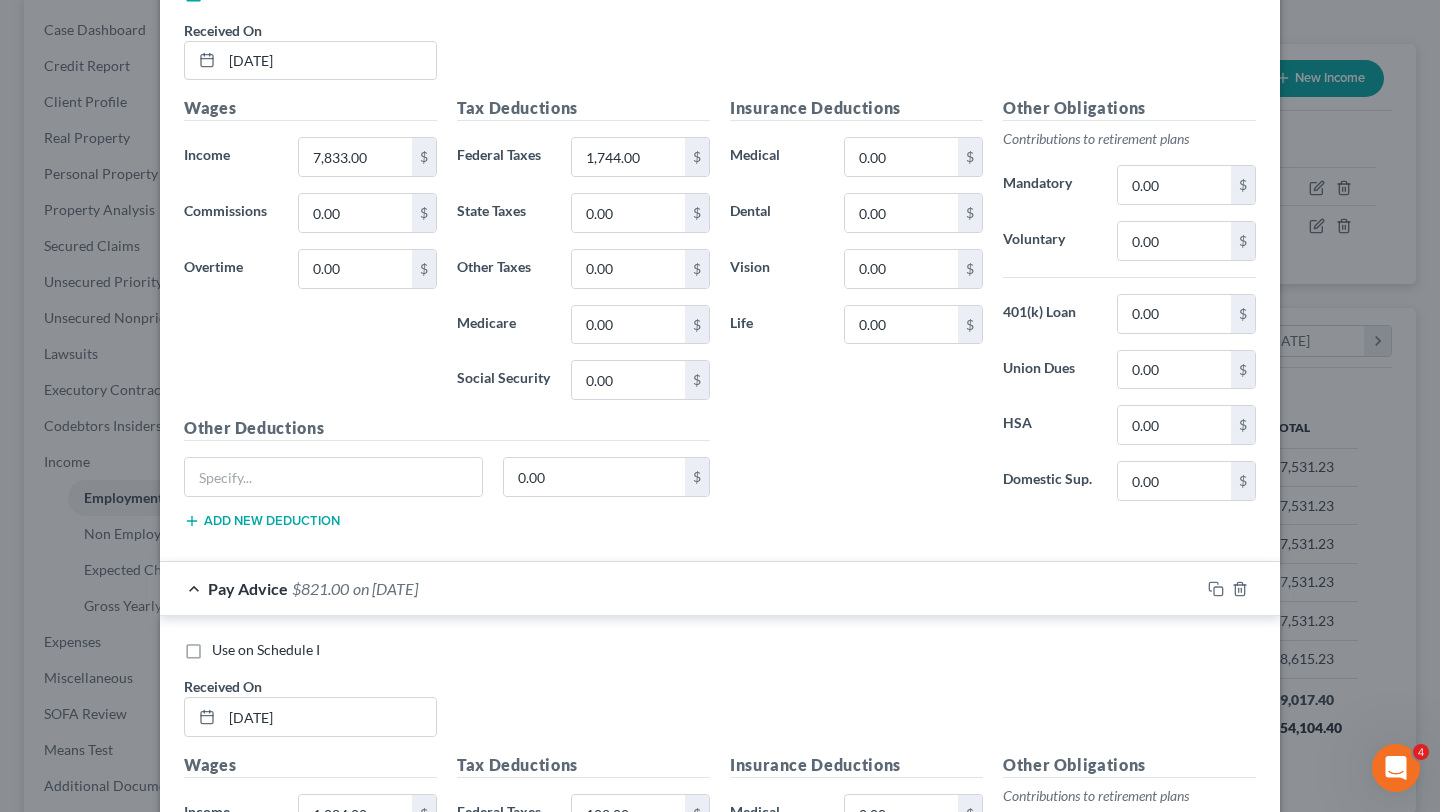 click on "Pay Advice $821.00 on 06/11/2025" at bounding box center (680, 588) 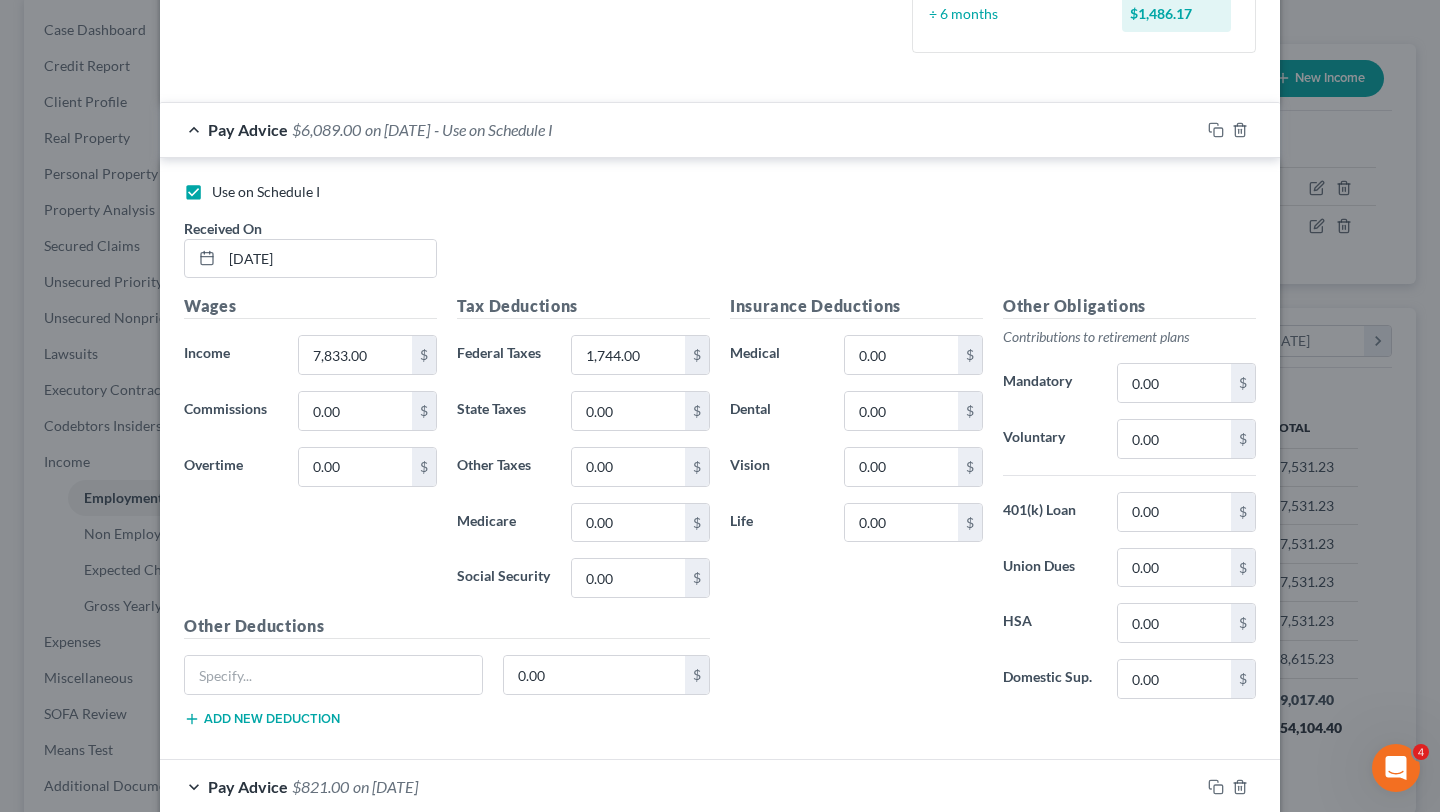 scroll, scrollTop: 562, scrollLeft: 0, axis: vertical 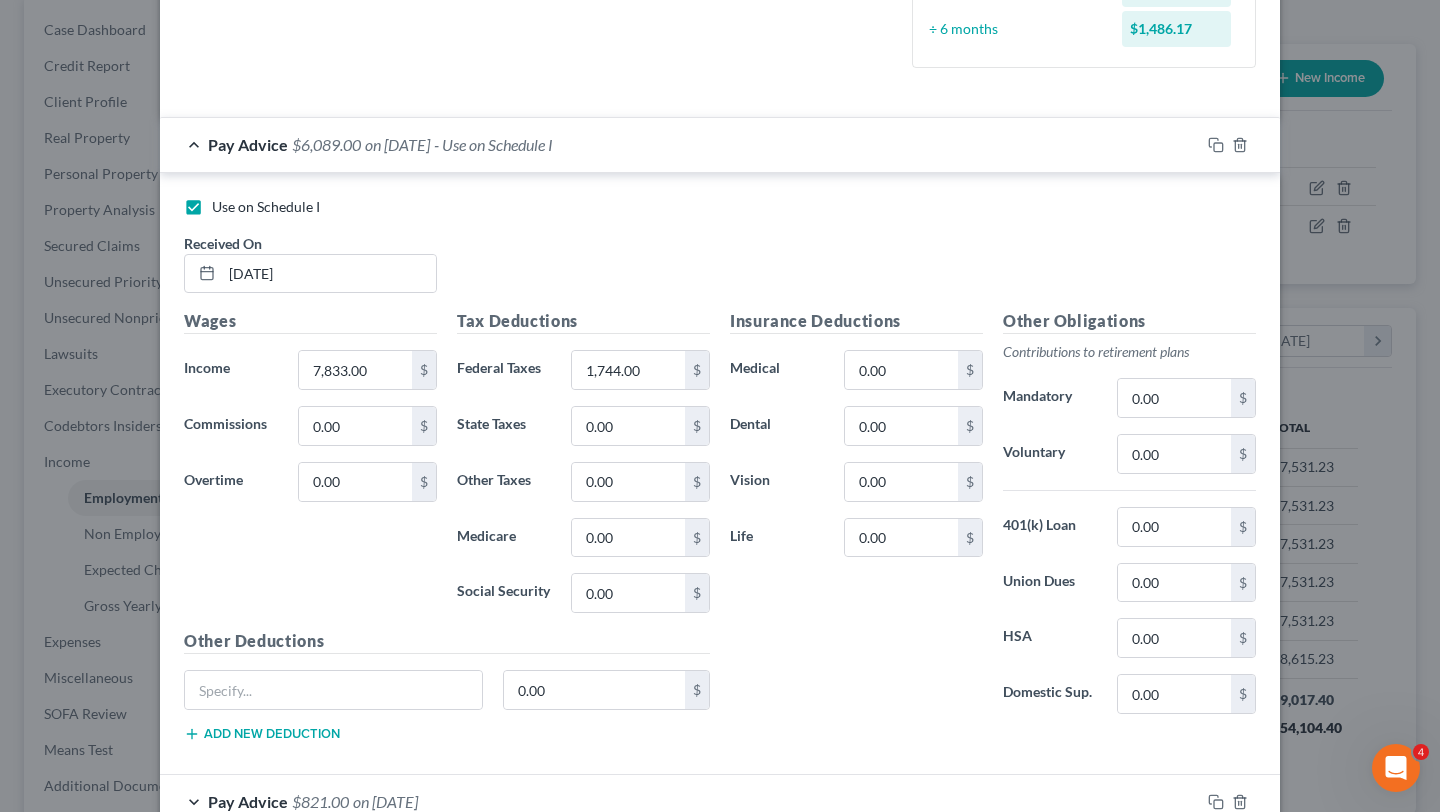 click on "Wages
Income
*
7,833.00 $ Commissions 0.00 $ Overtime 0.00 $" at bounding box center [310, 469] 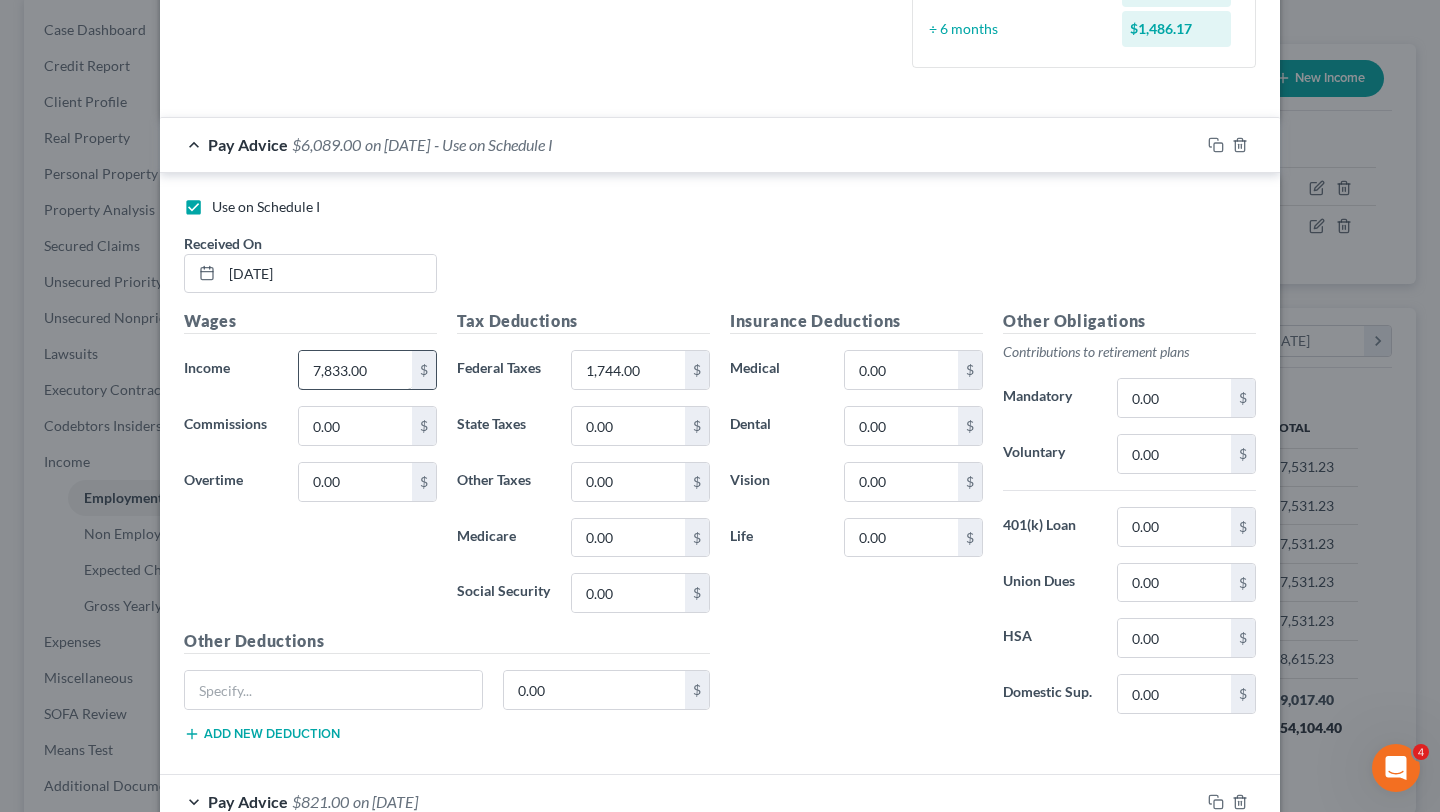 click on "7,833.00" at bounding box center [355, 370] 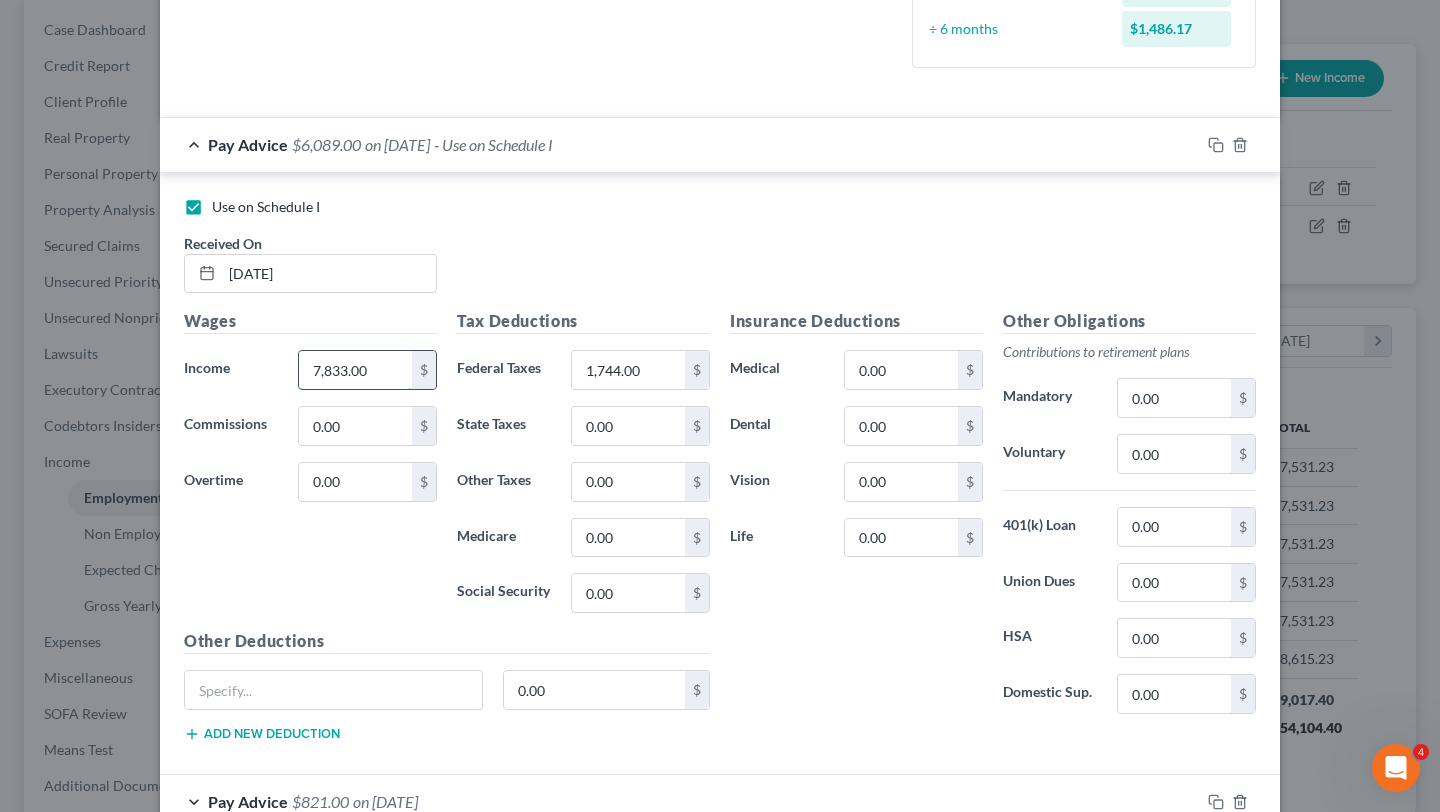 click on "7,833.00" at bounding box center [355, 370] 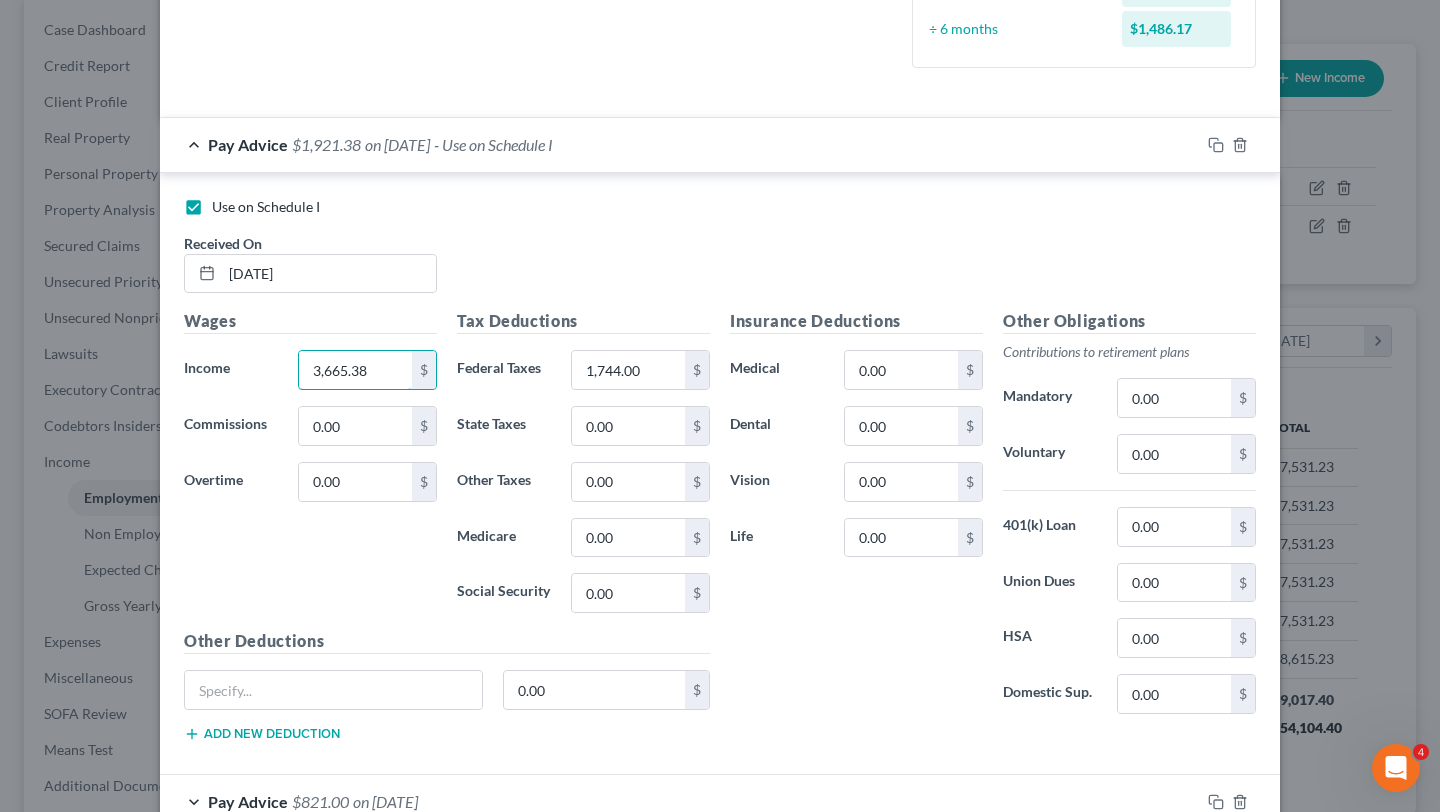 type on "3,665.38" 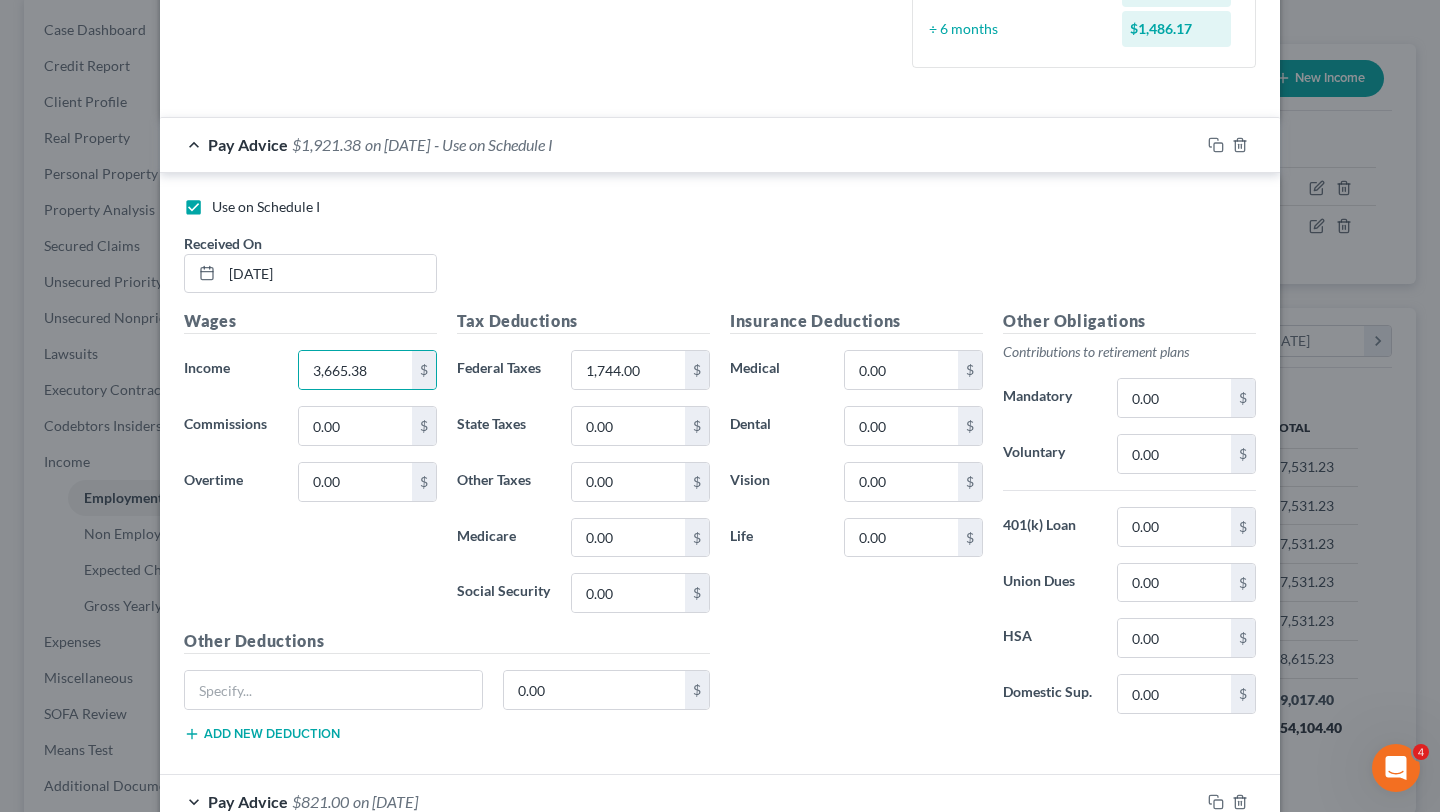 click on "Tax Deductions Federal Taxes 1,744.00 $ State Taxes 0.00 $ Other Taxes 0.00 $ Medicare 0.00 $ Social Security 0.00 $" at bounding box center [583, 469] 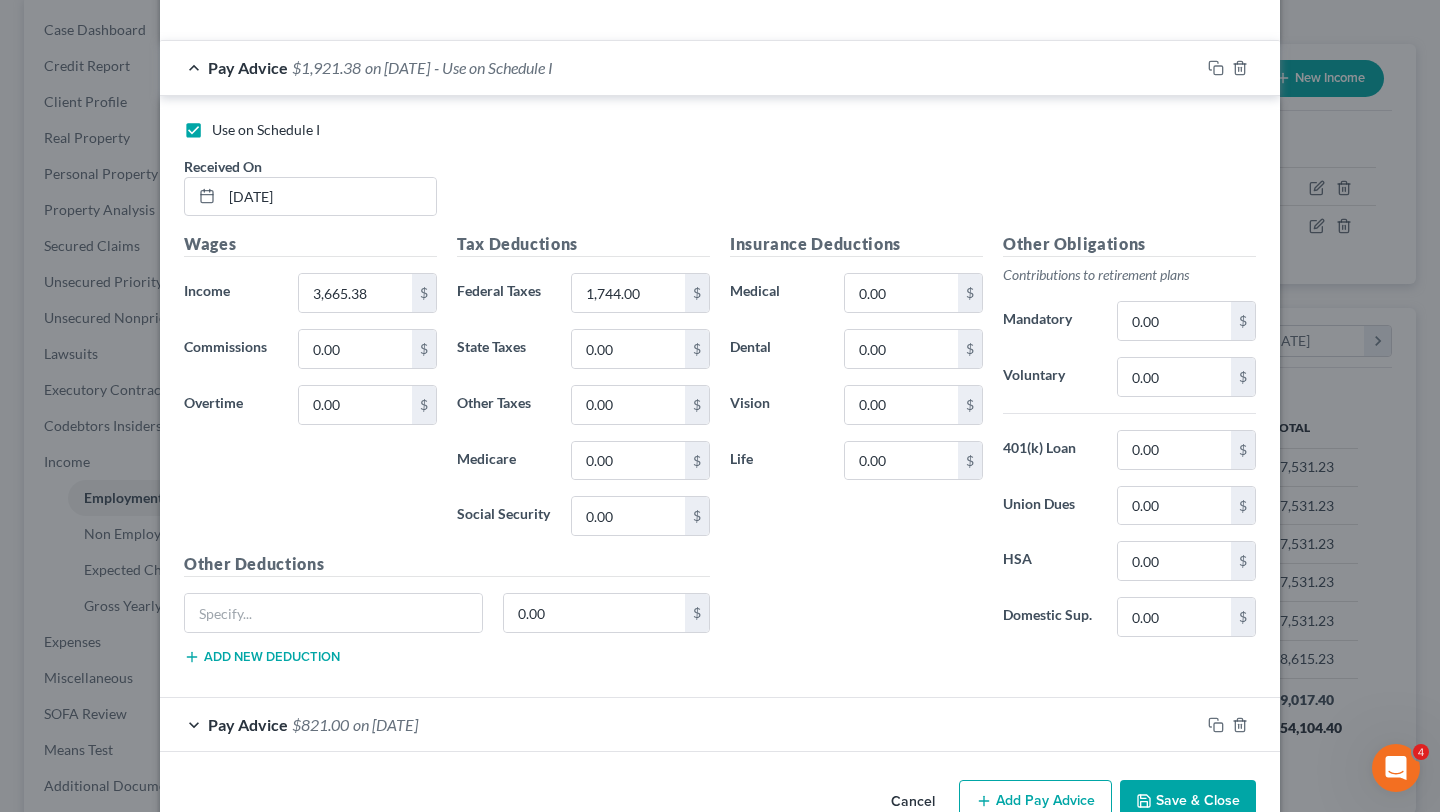 scroll, scrollTop: 650, scrollLeft: 0, axis: vertical 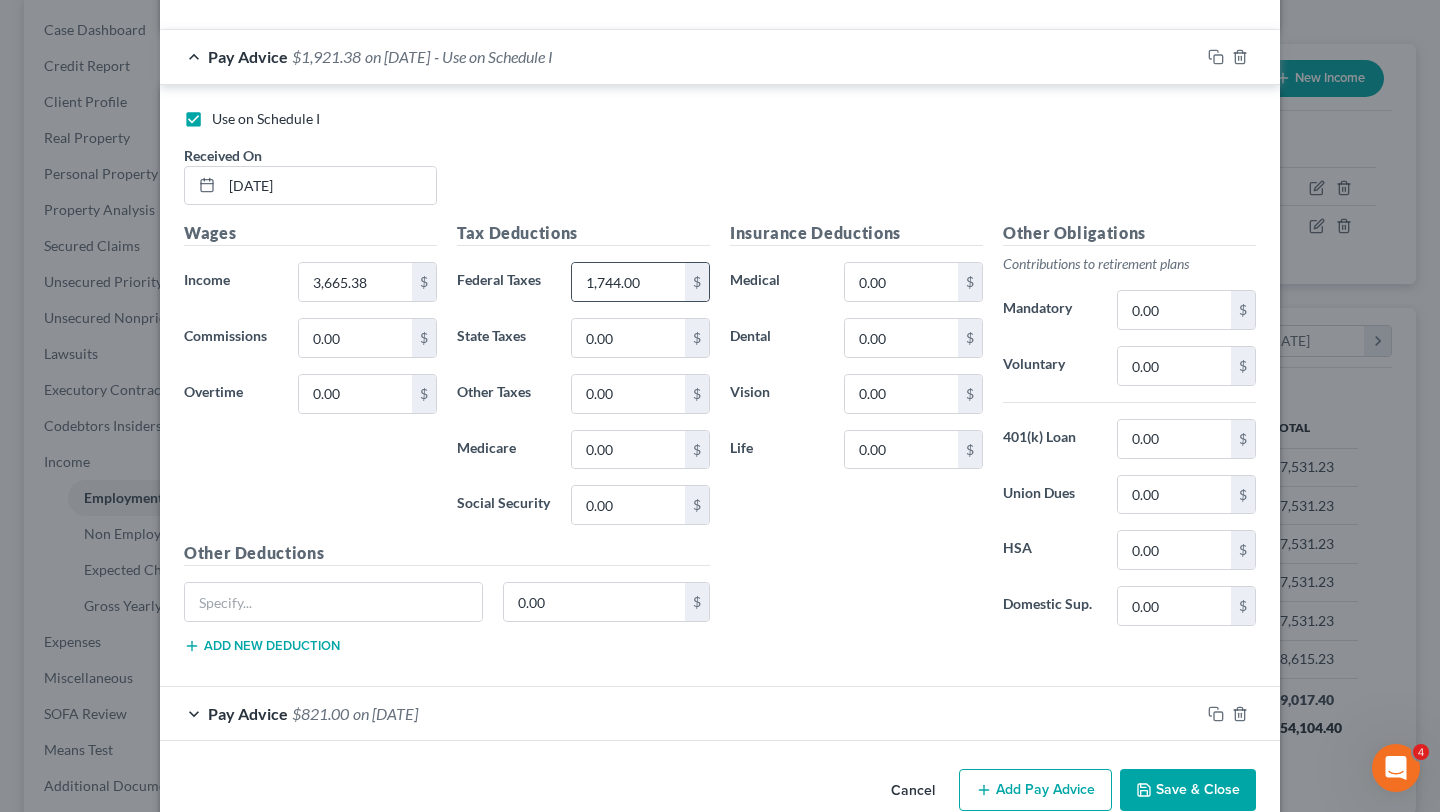 click on "1,744.00 $" at bounding box center (640, 282) 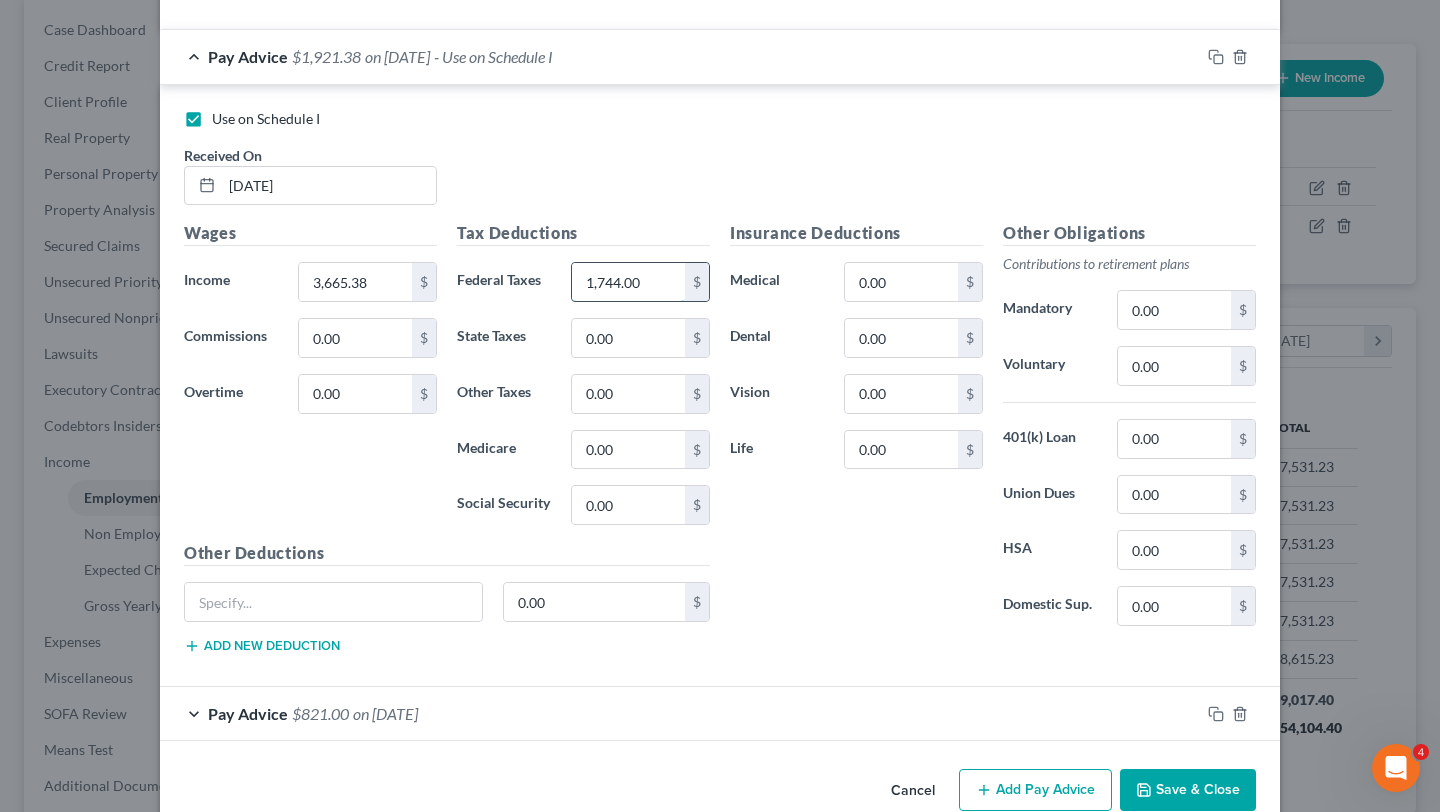 click on "1,744.00" at bounding box center (628, 282) 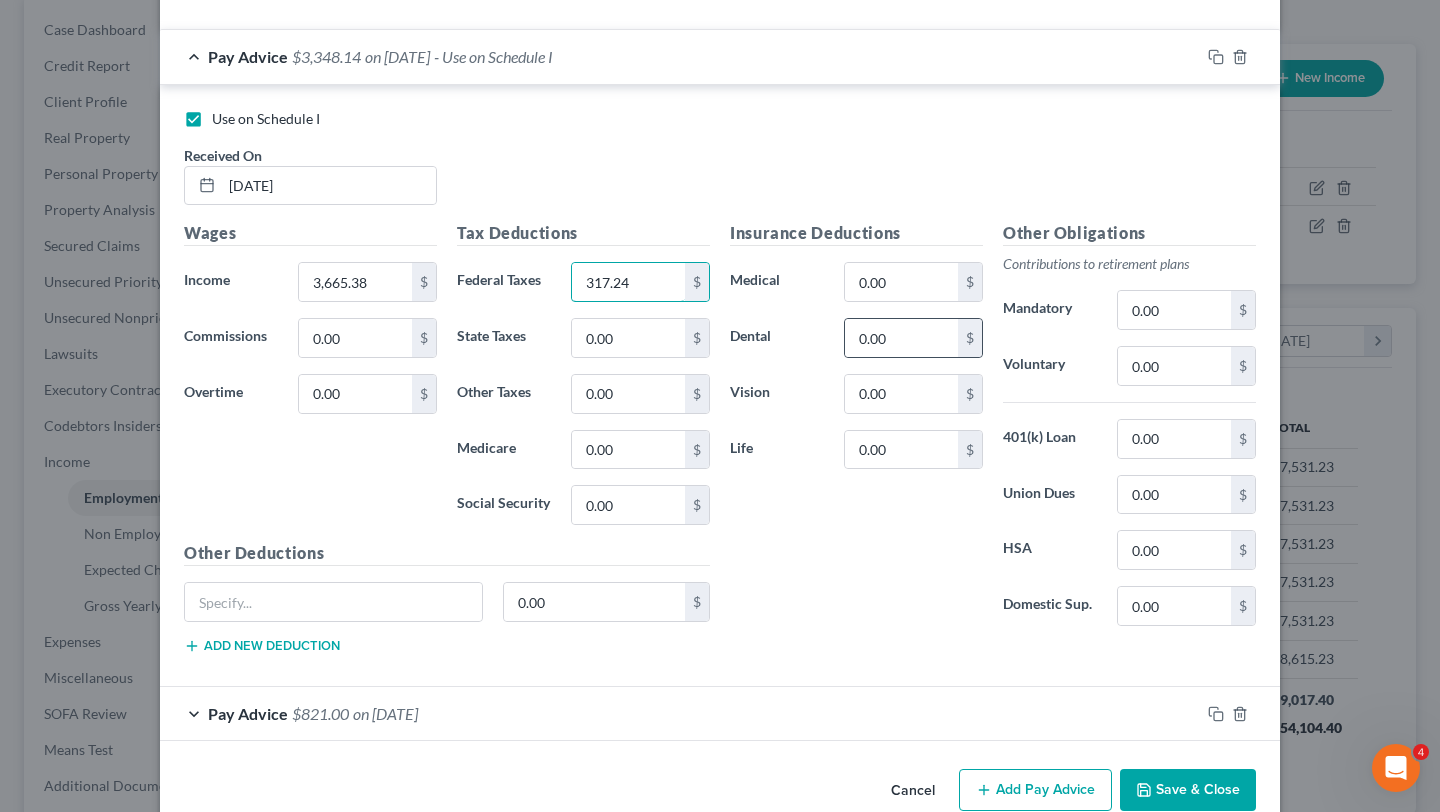 type on "317.24" 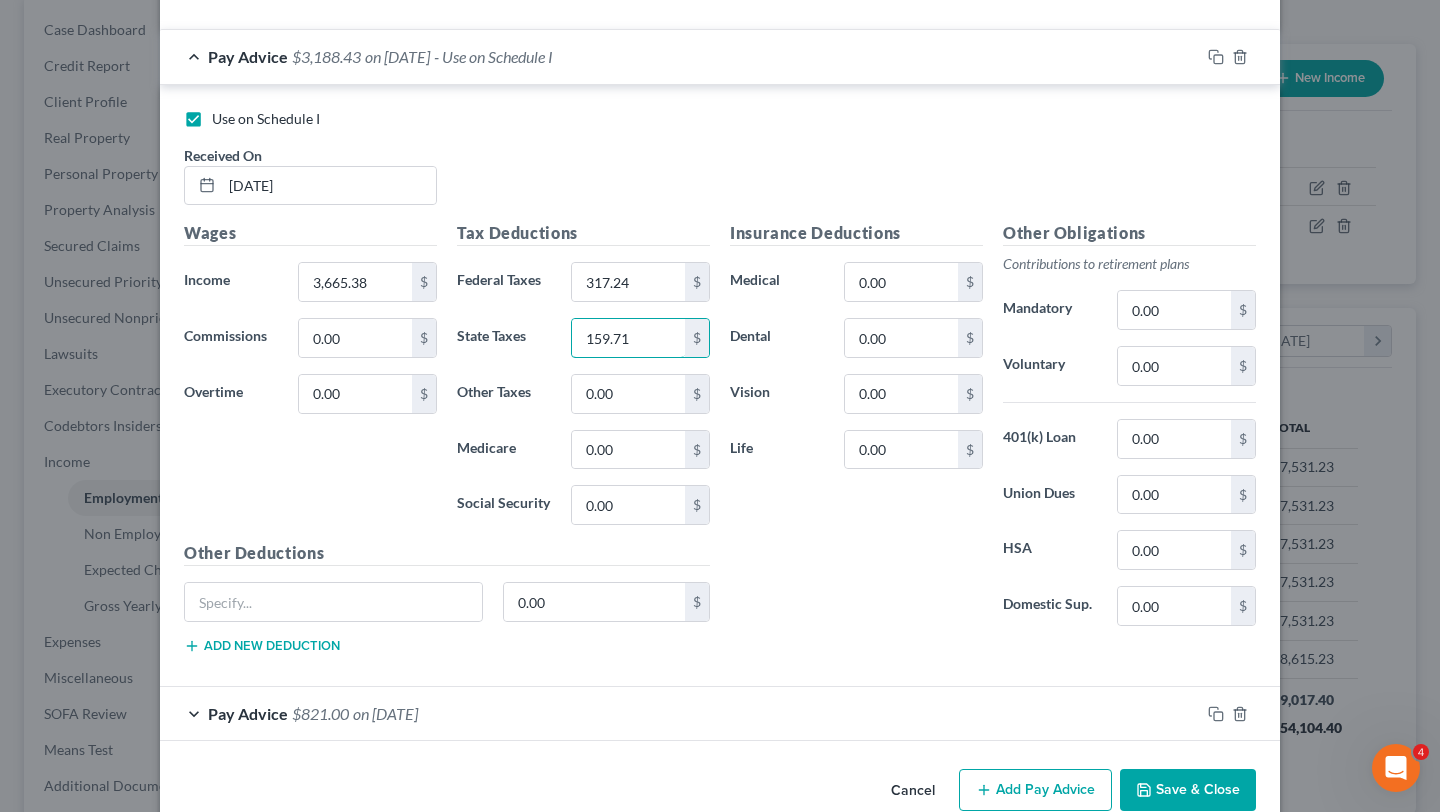 type on "159.71" 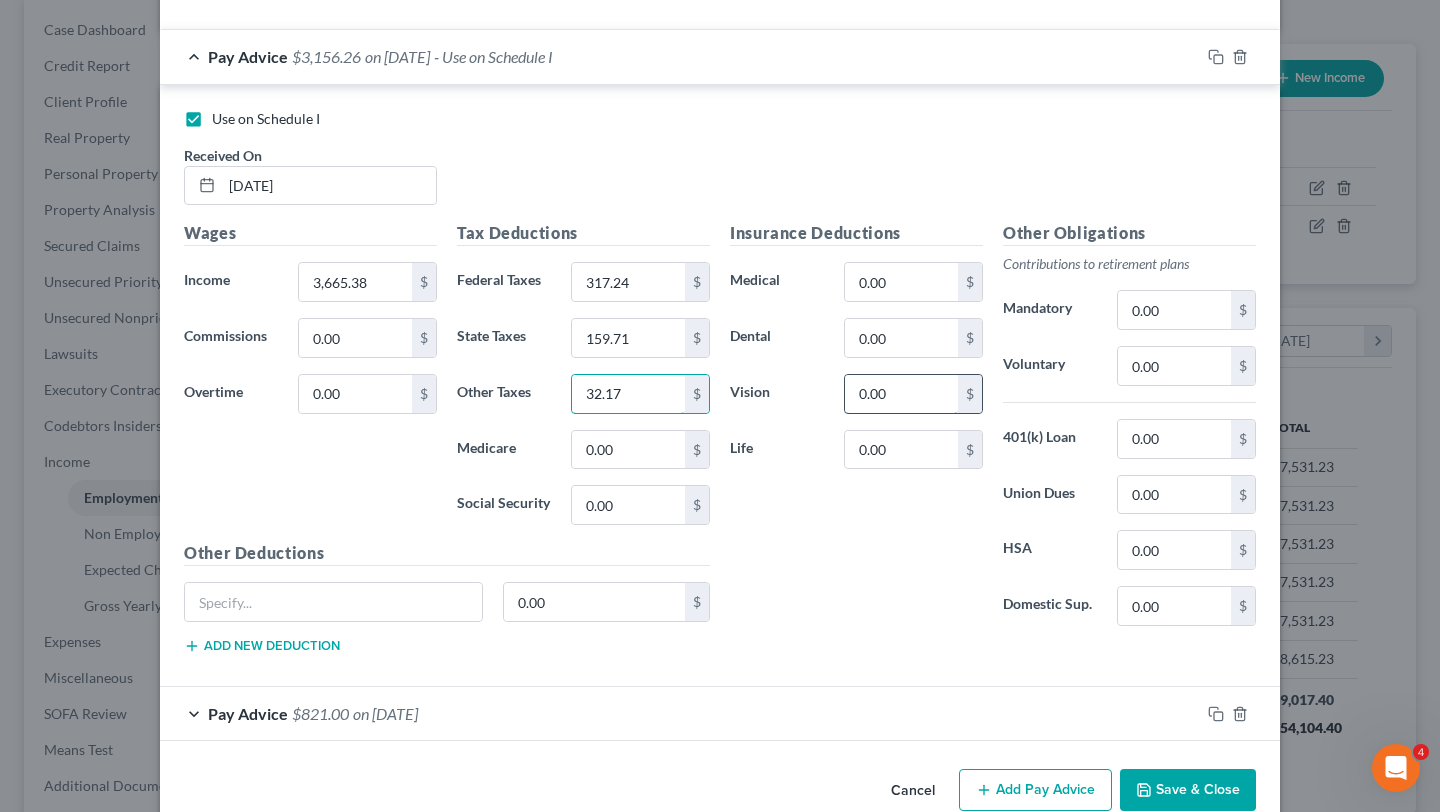type on "32.17" 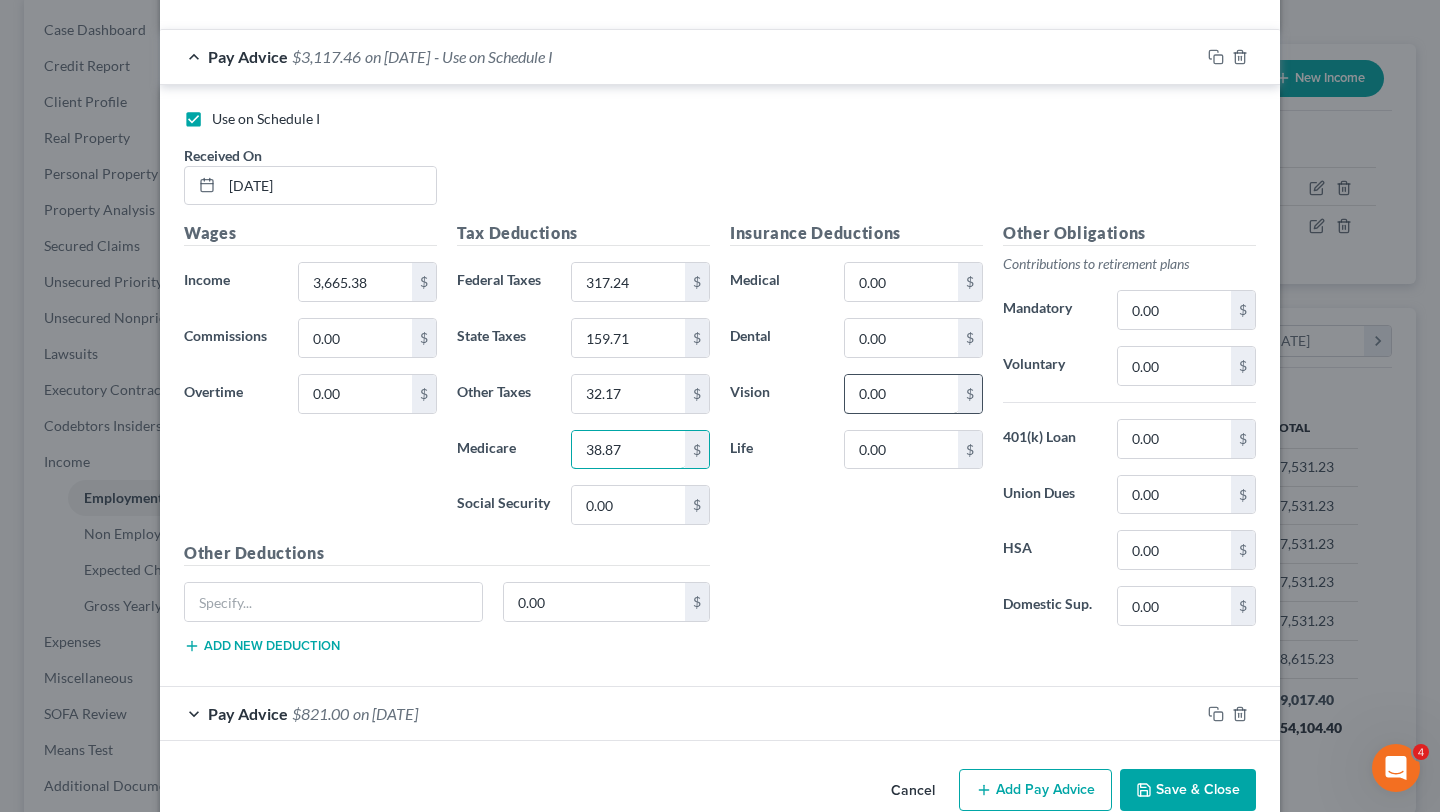 type on "38.87" 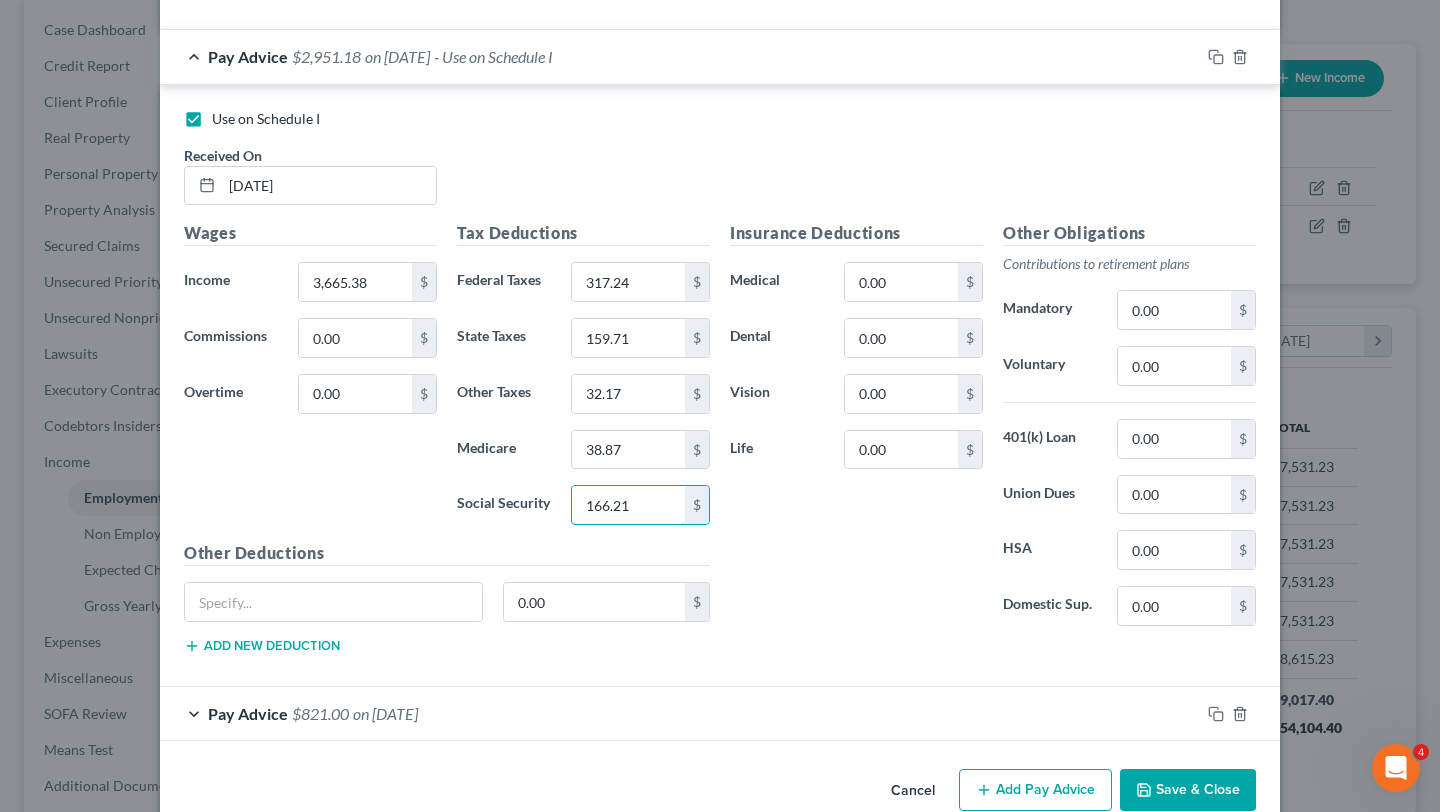 type on "166.21" 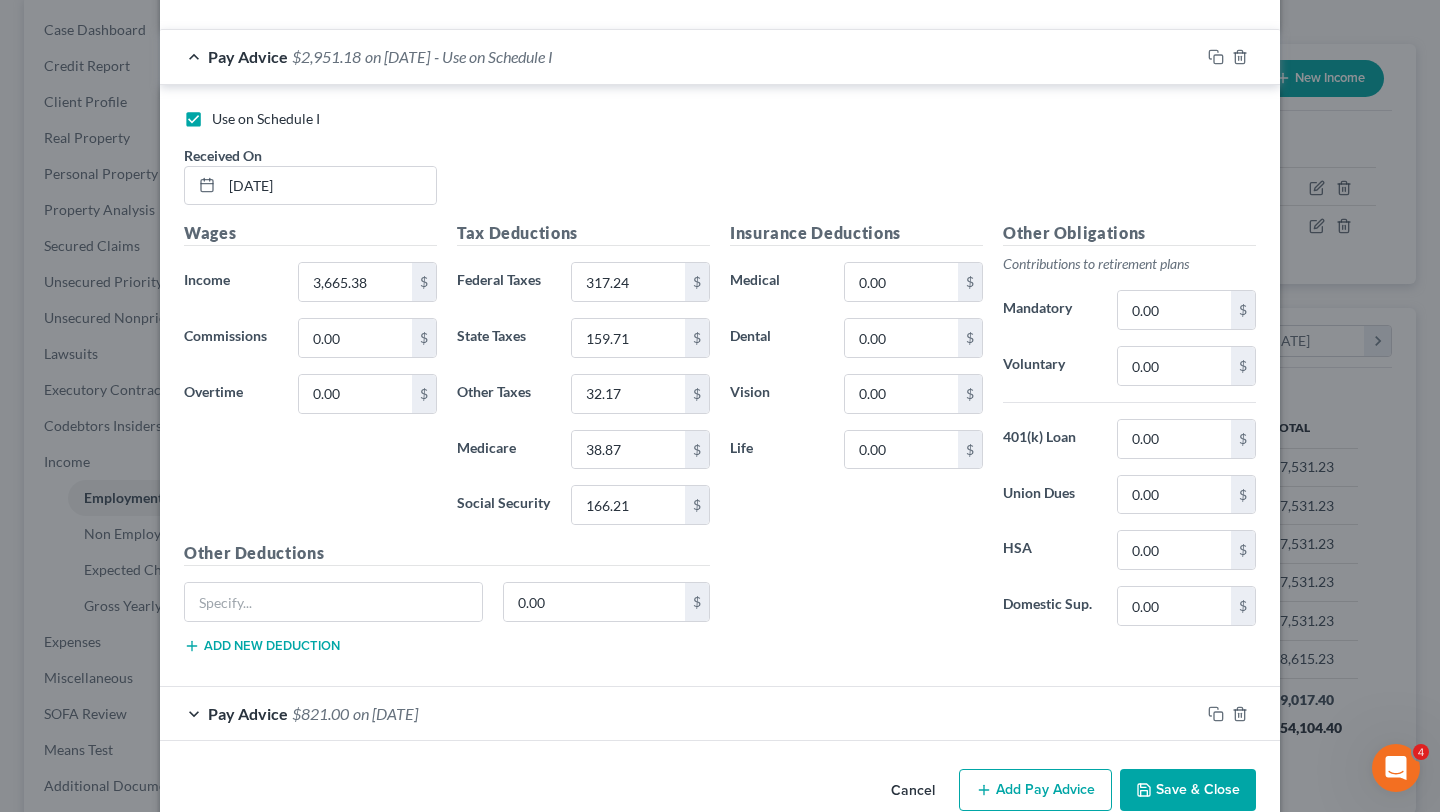 click on "Insurance Deductions Medical 0.00 $ Dental 0.00 $ Vision 0.00 $ Life 0.00 $" at bounding box center (856, 431) 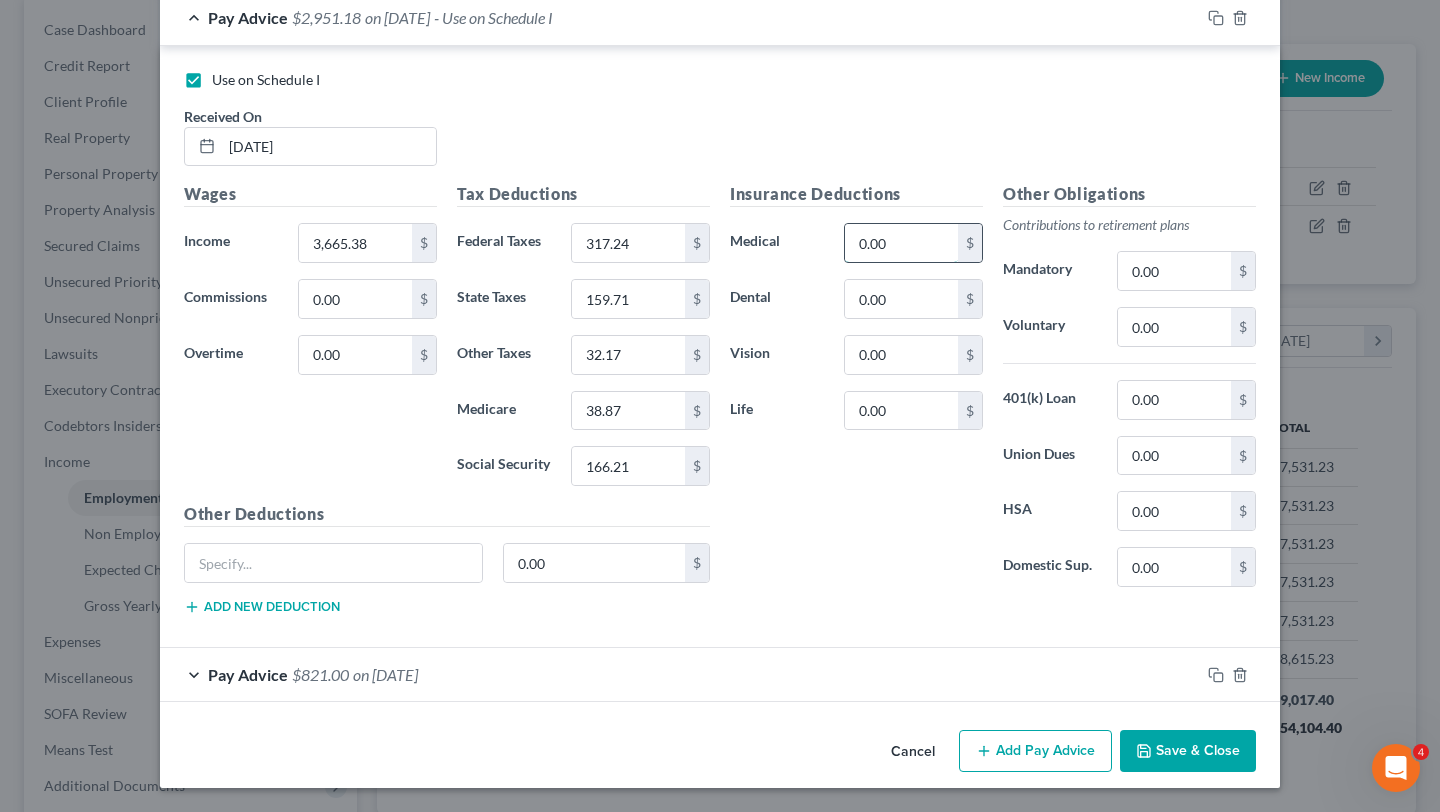 click on "0.00" at bounding box center [901, 243] 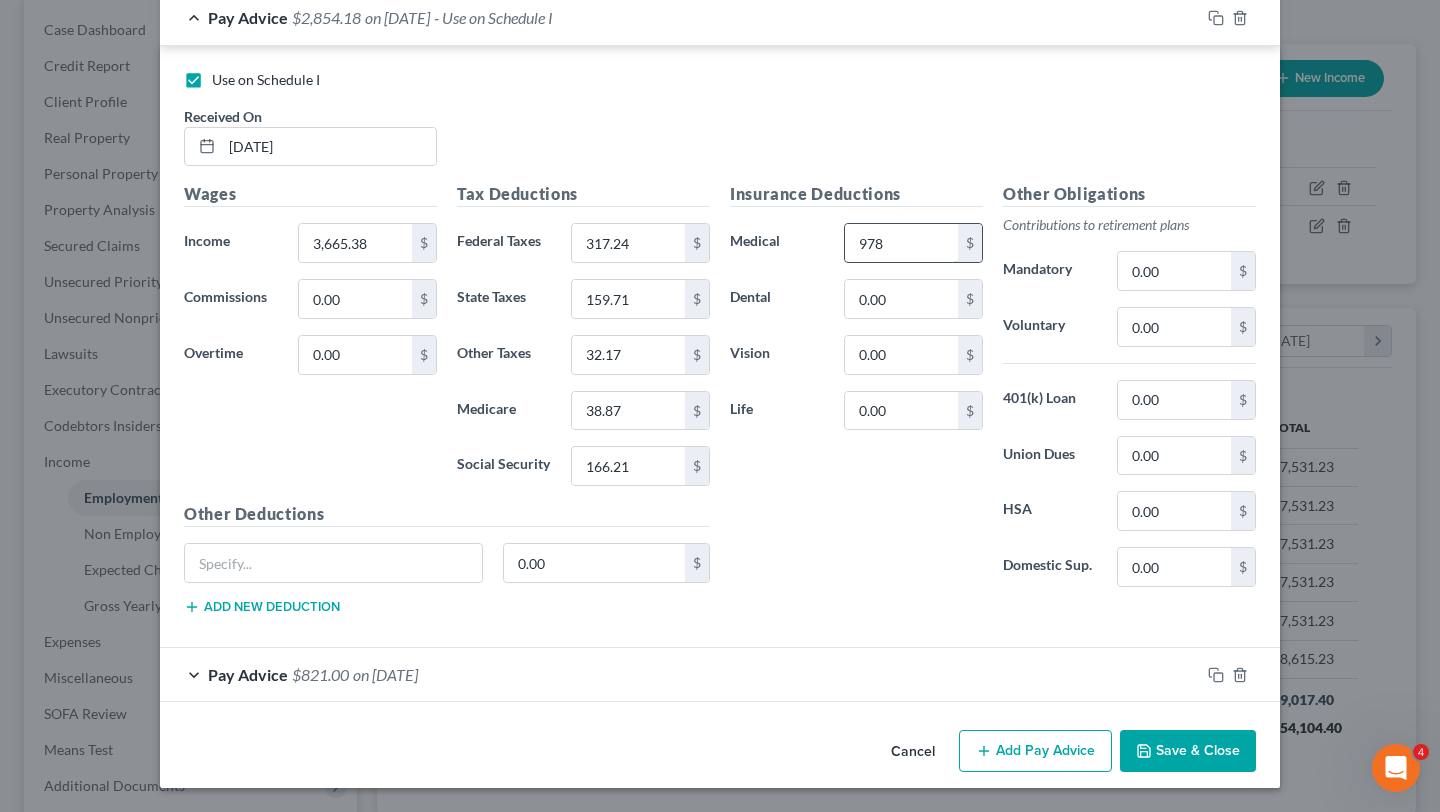 type on "978" 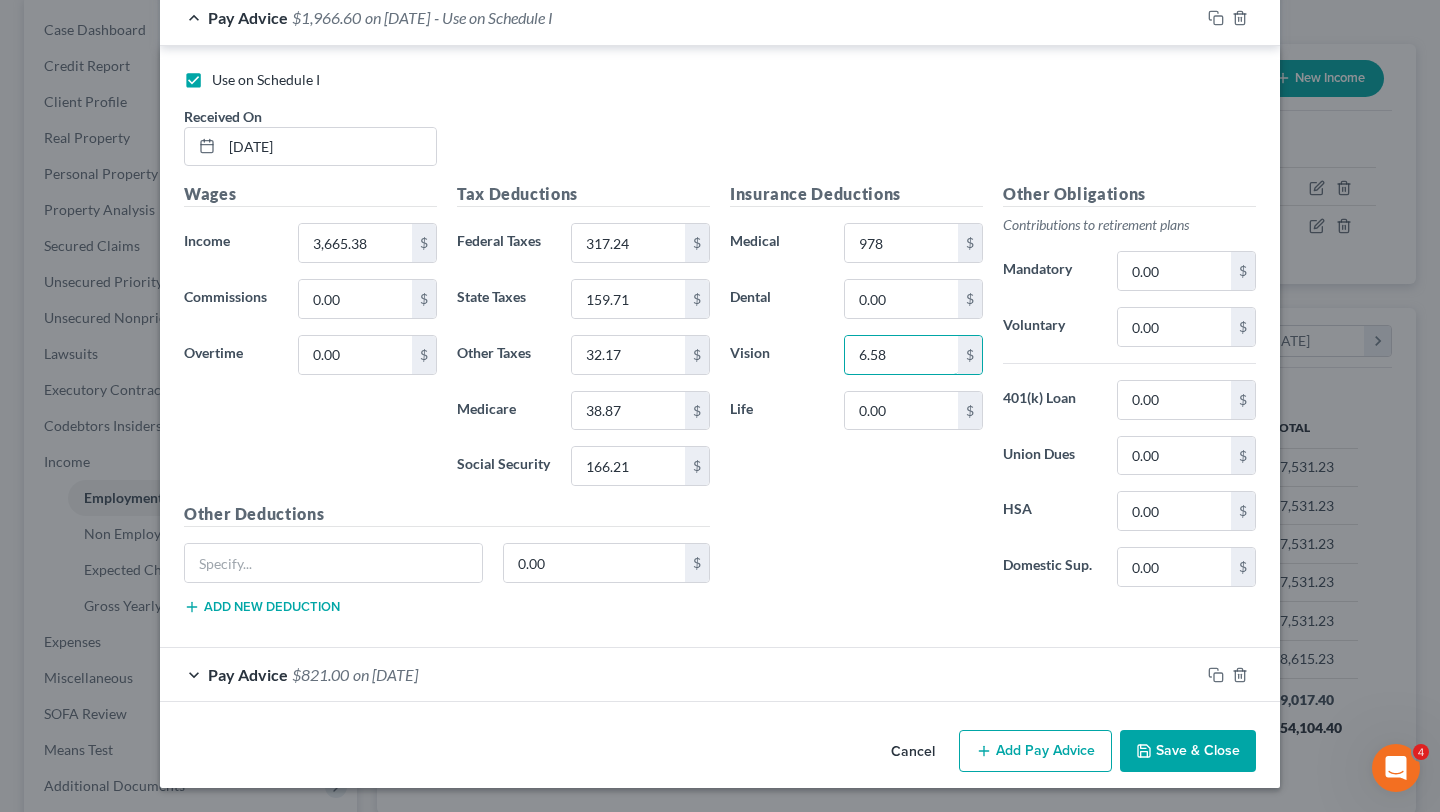 type on "6.58" 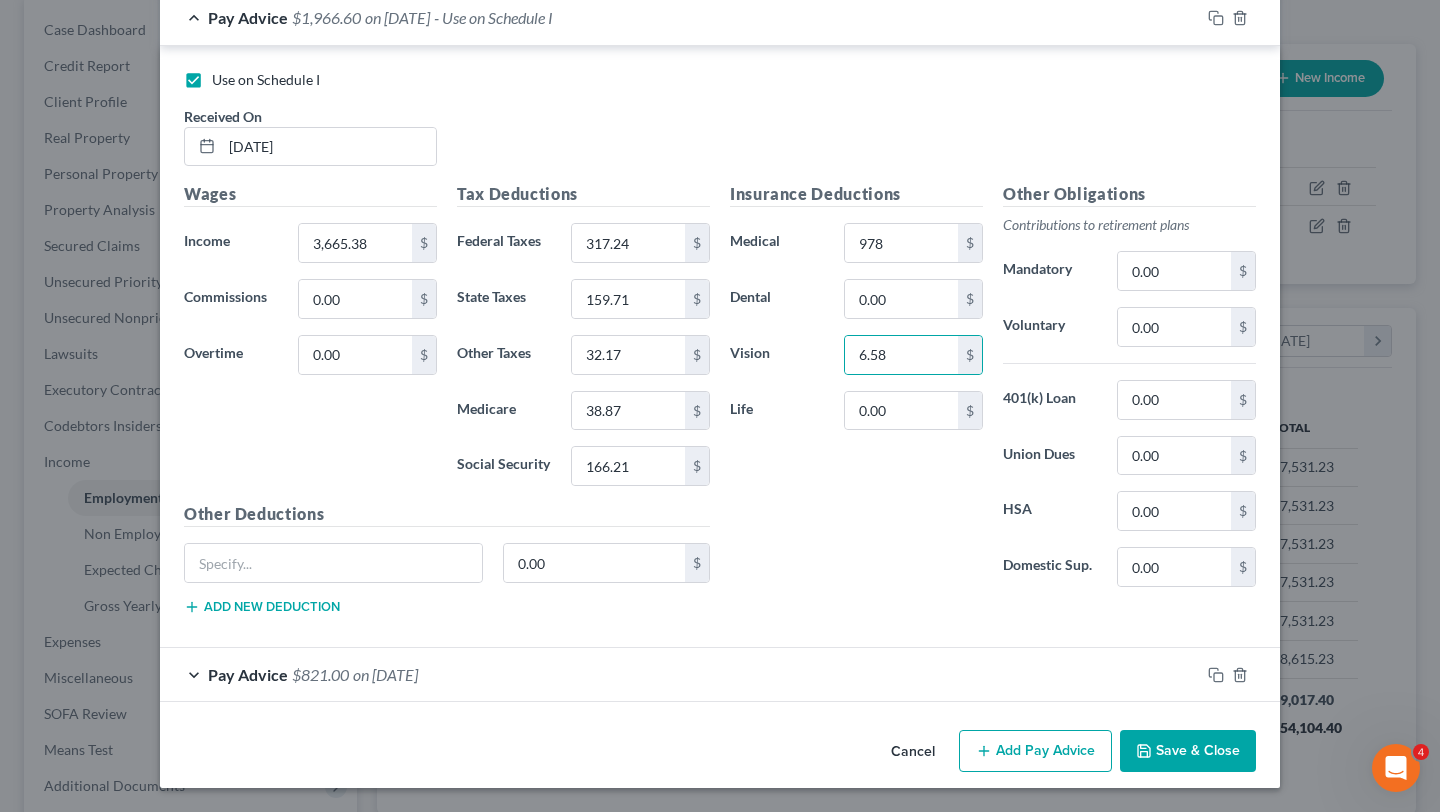 click on "Insurance Deductions Medical 978 $ Dental 0.00 $ Vision 6.58 $ Life 0.00 $" at bounding box center (856, 392) 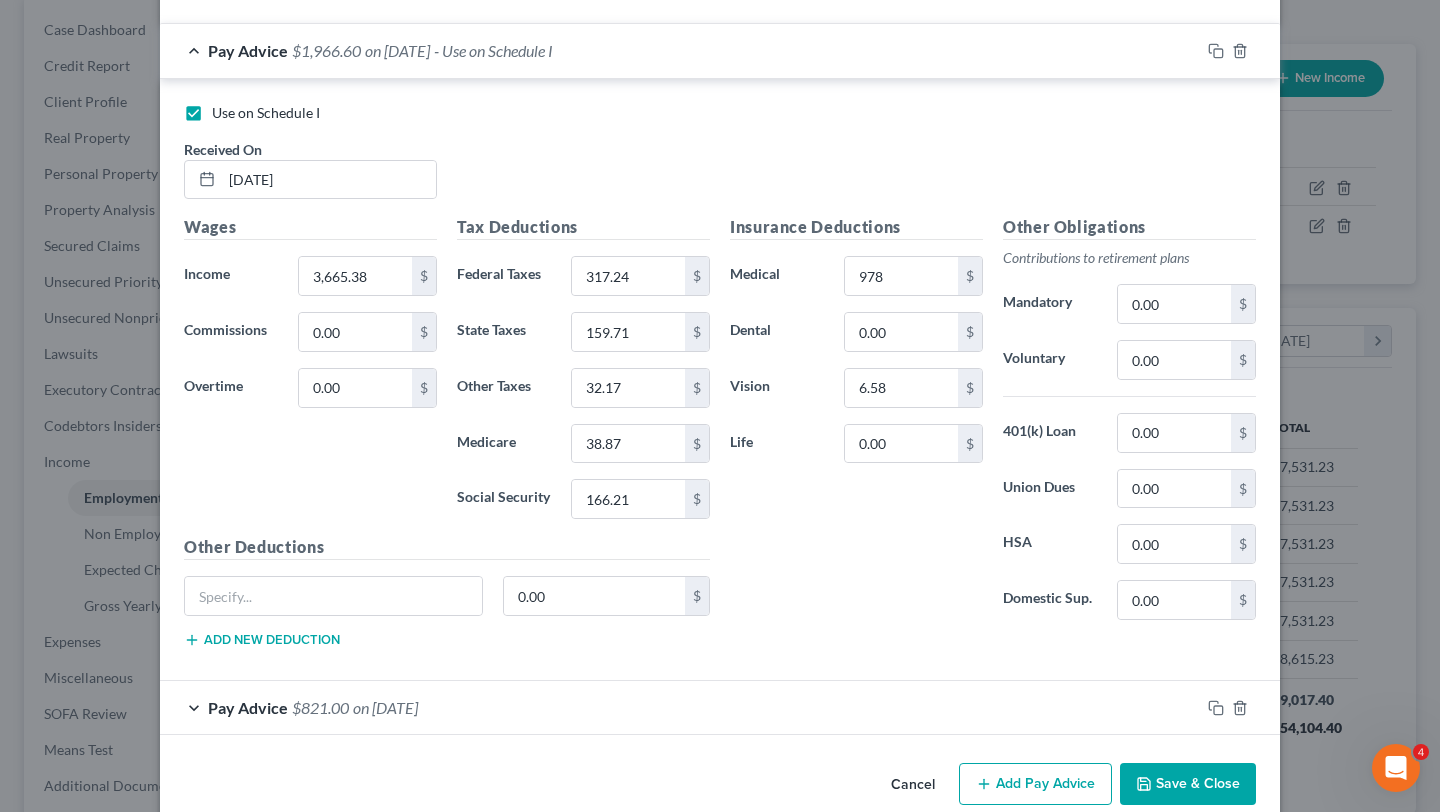 scroll, scrollTop: 652, scrollLeft: 0, axis: vertical 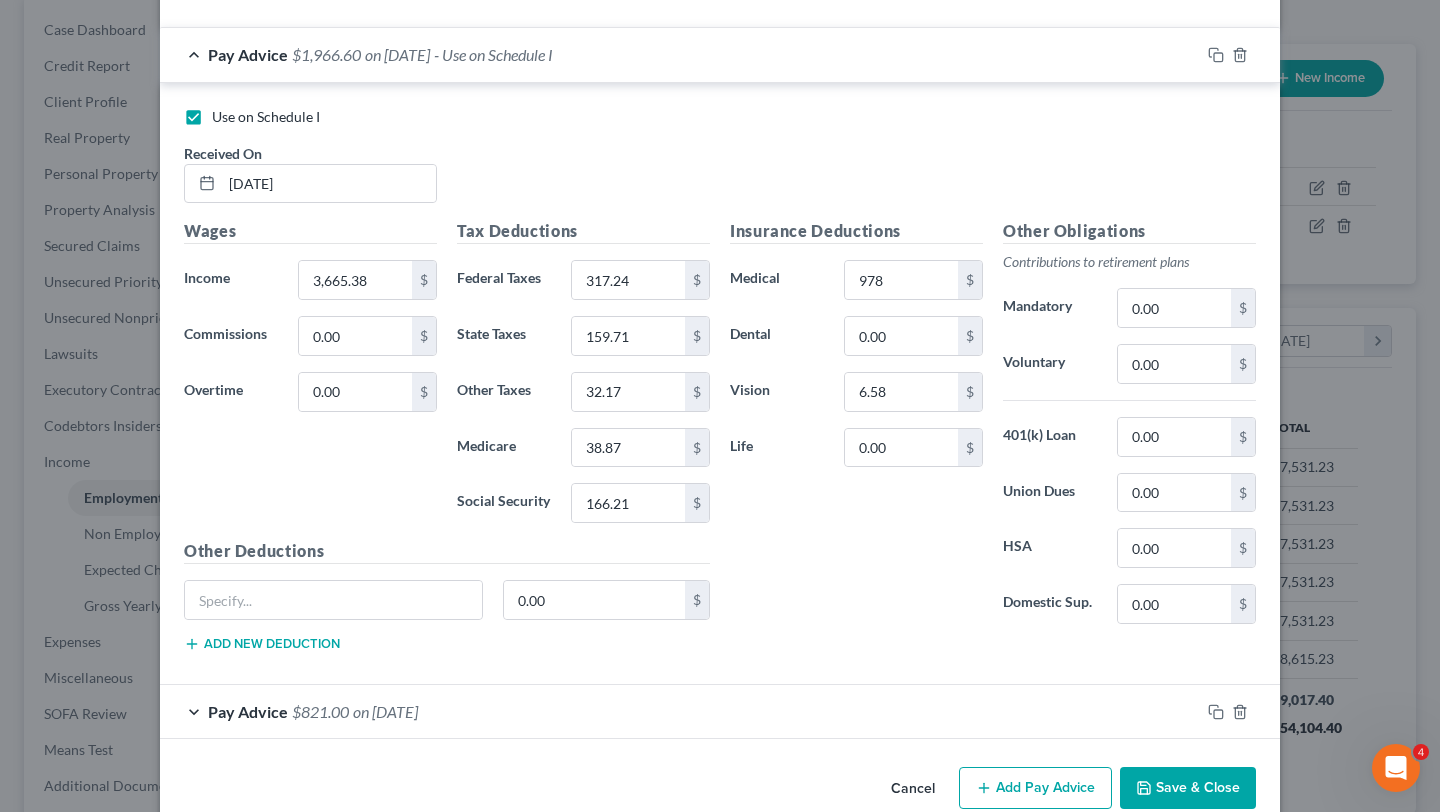 click on "Save & Close" at bounding box center (1188, 788) 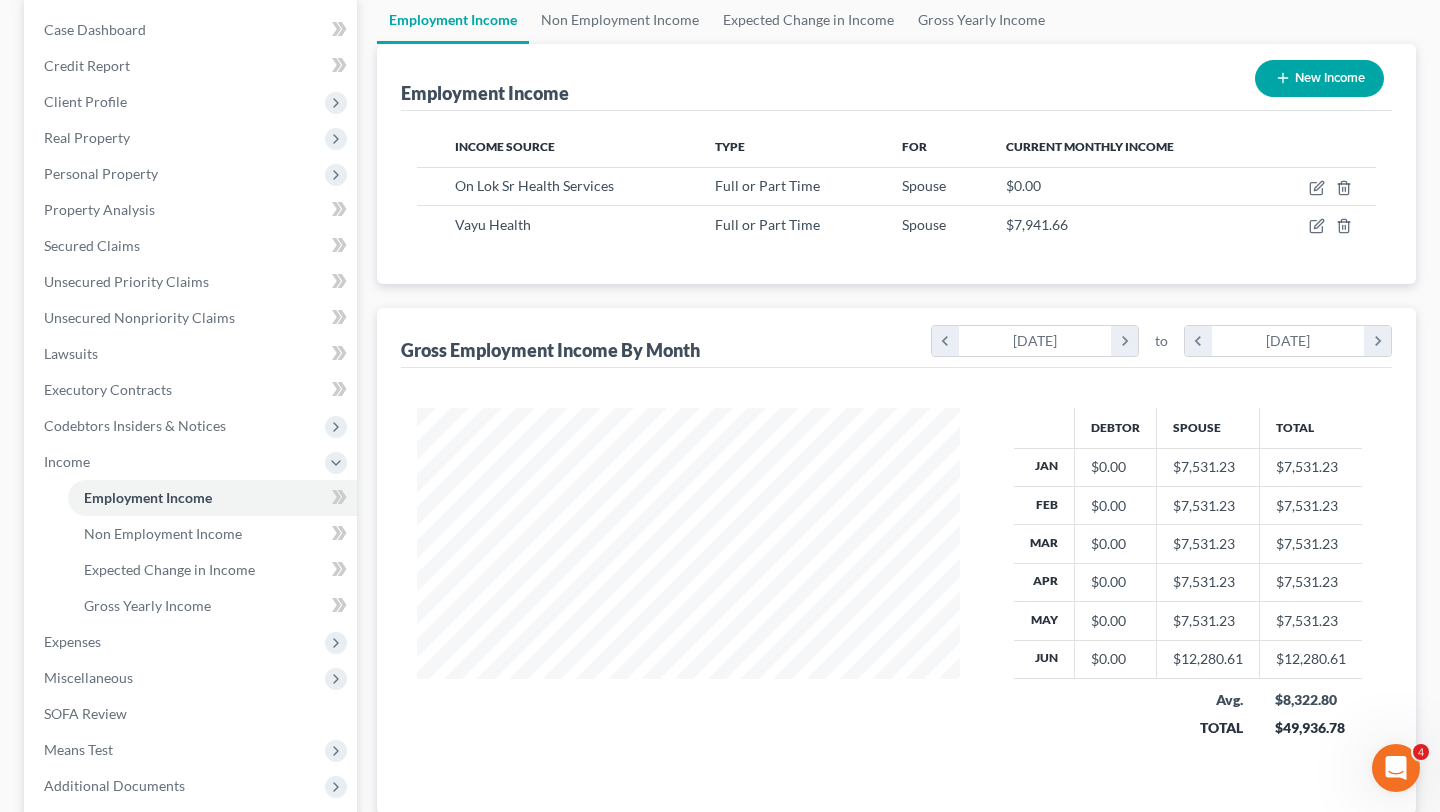 scroll, scrollTop: 172, scrollLeft: 0, axis: vertical 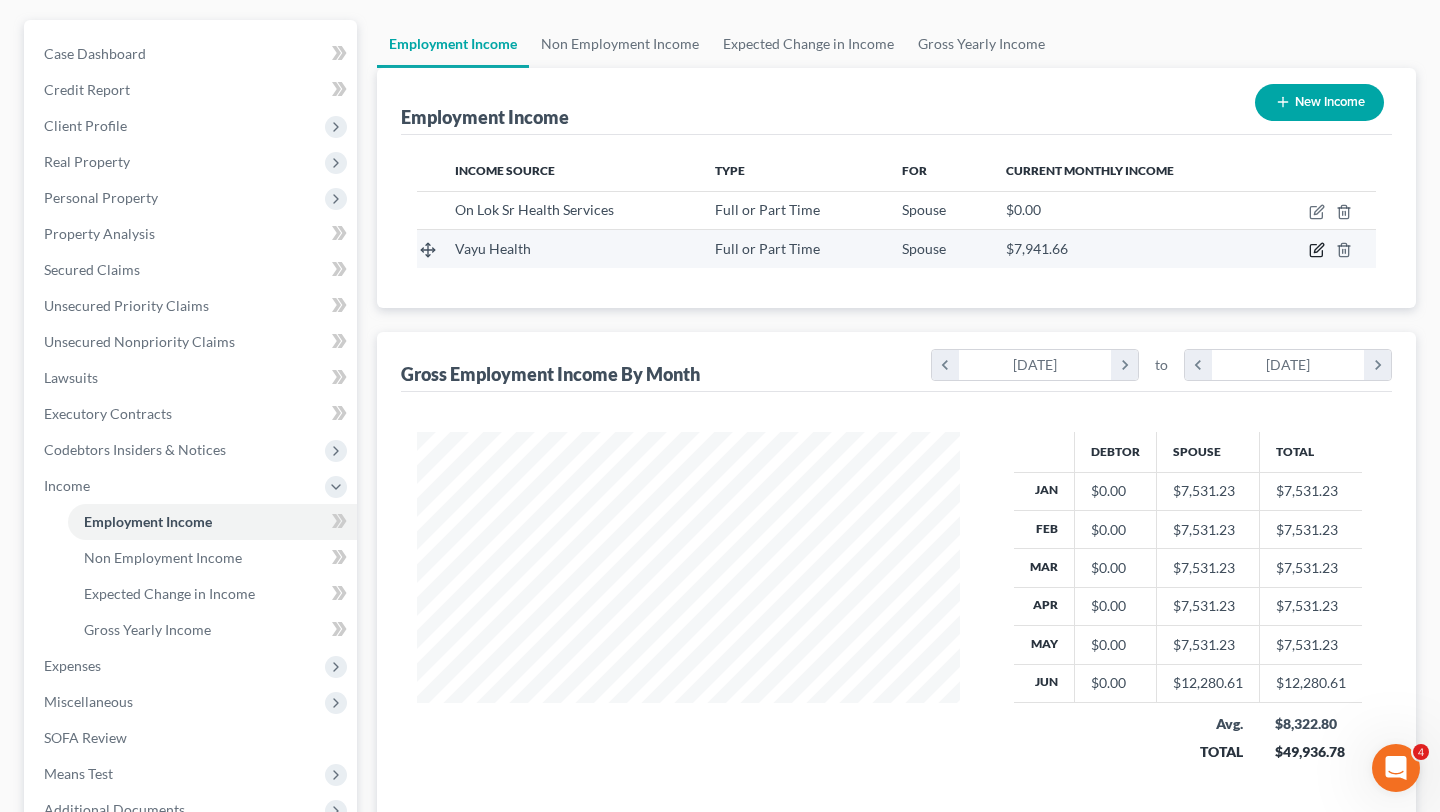 click 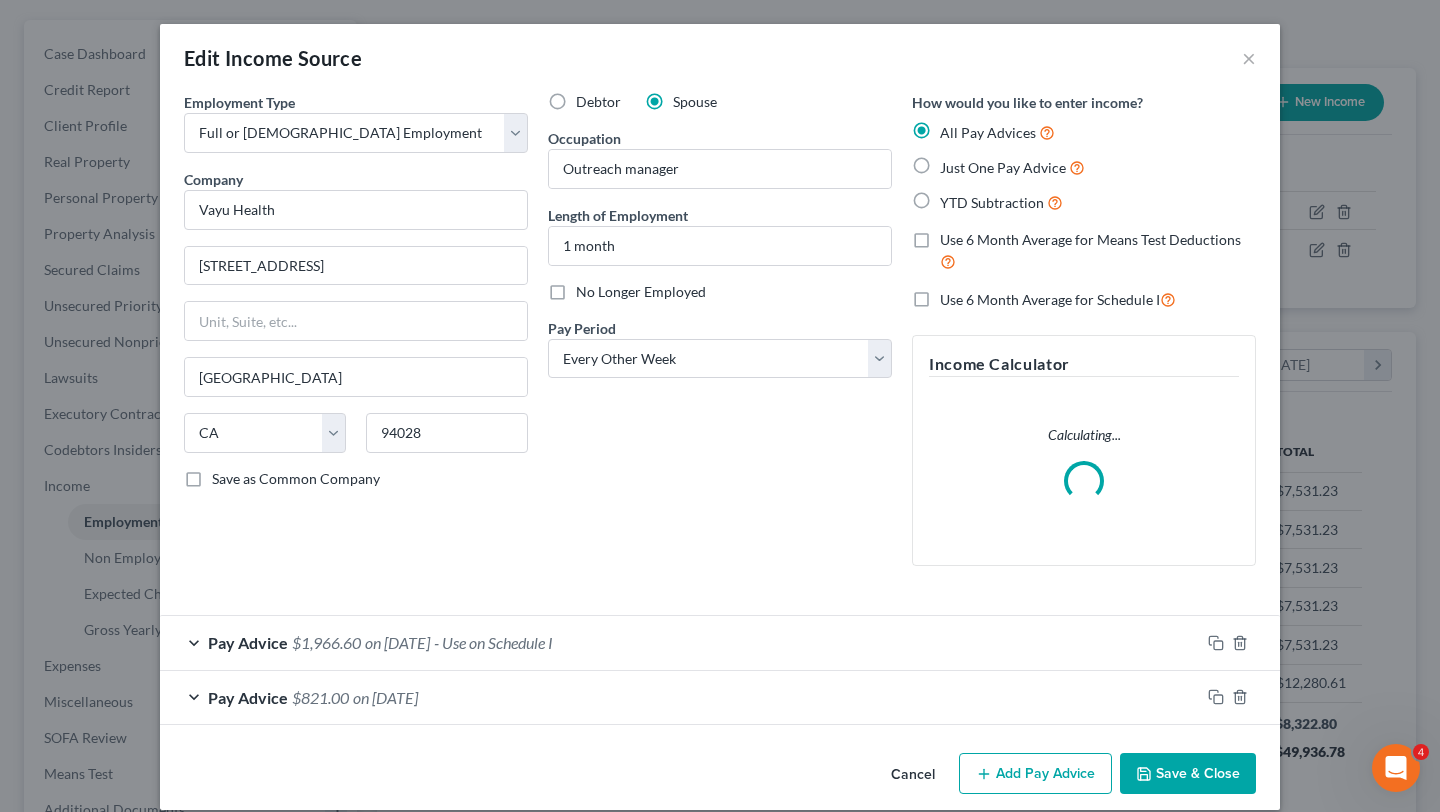 scroll, scrollTop: 22, scrollLeft: 0, axis: vertical 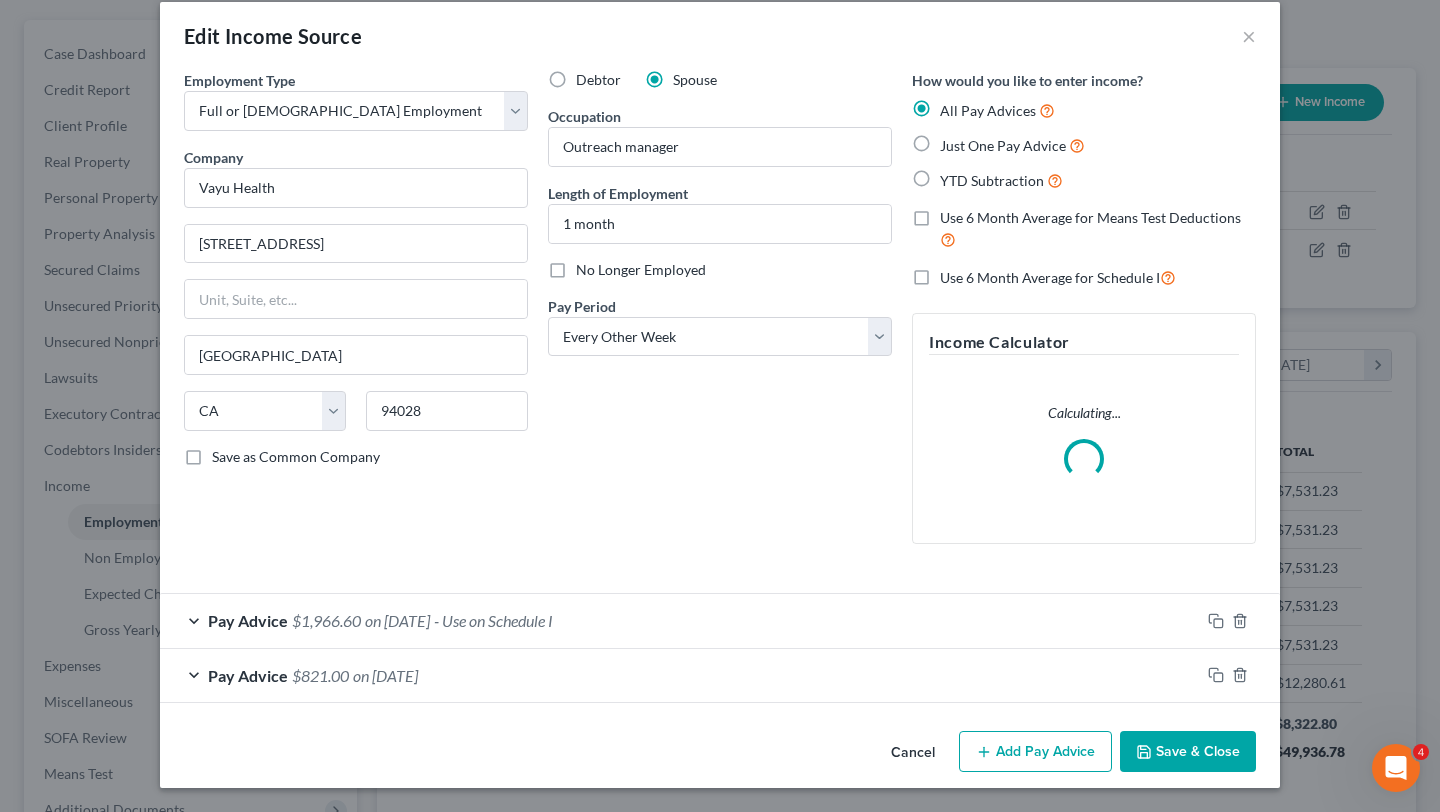 click on "Pay Advice $1,966.60 on 06/25/2025 - Use on Schedule I" at bounding box center (680, 620) 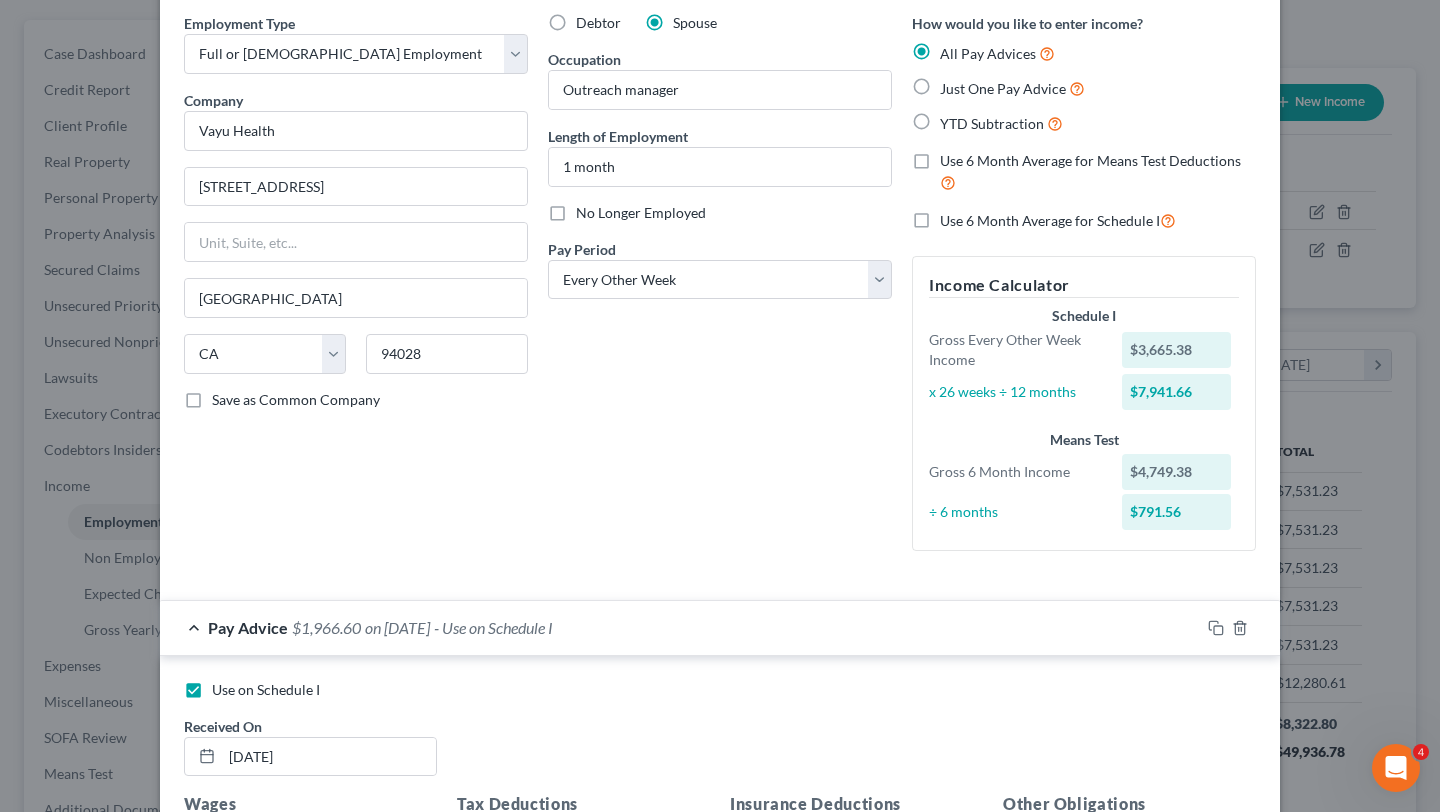 scroll, scrollTop: 0, scrollLeft: 0, axis: both 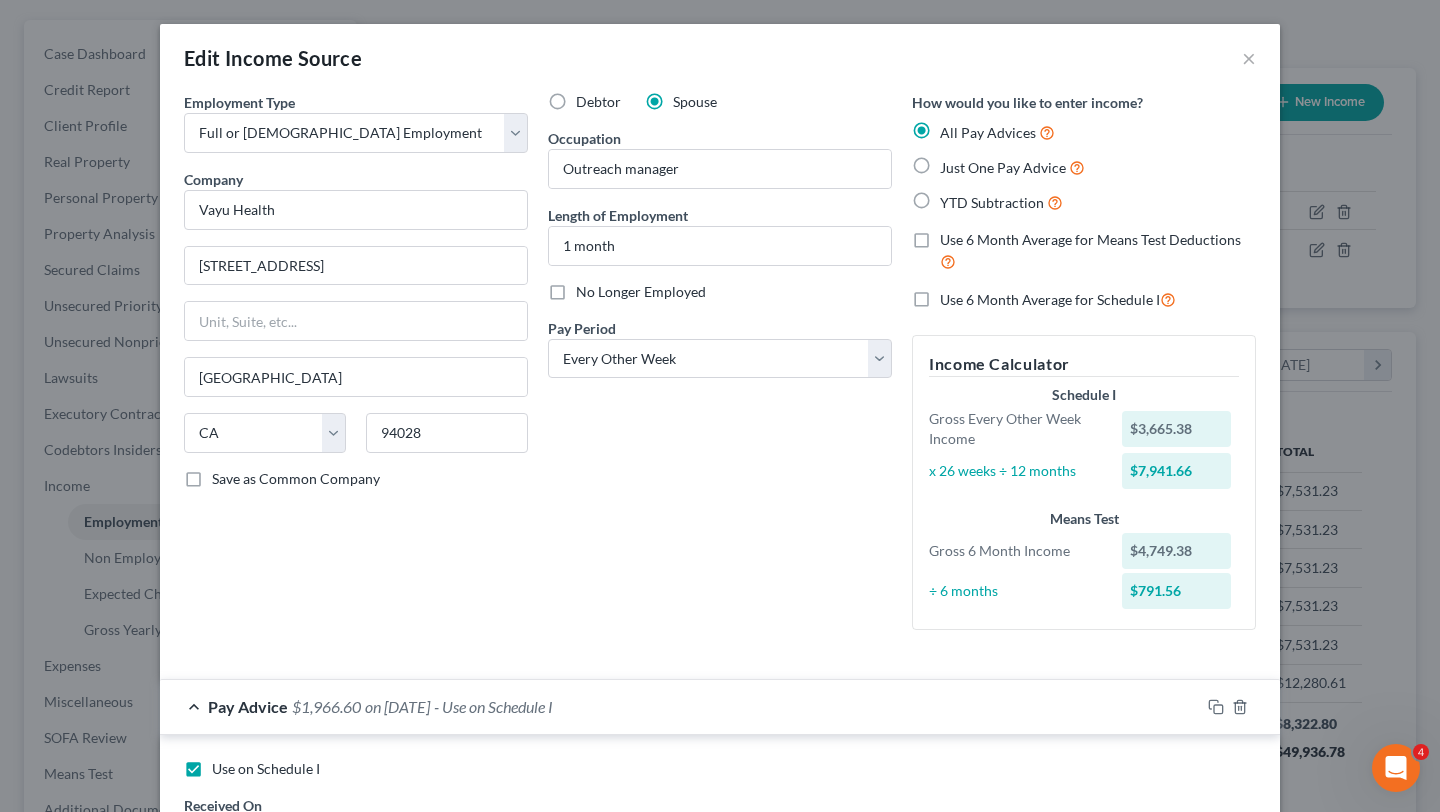 click on "Debtor Spouse Occupation Outreach manager Length of Employment 1 month No Longer Employed
Pay Period
*
Select Monthly Twice Monthly Every Other Week Weekly" at bounding box center (720, 369) 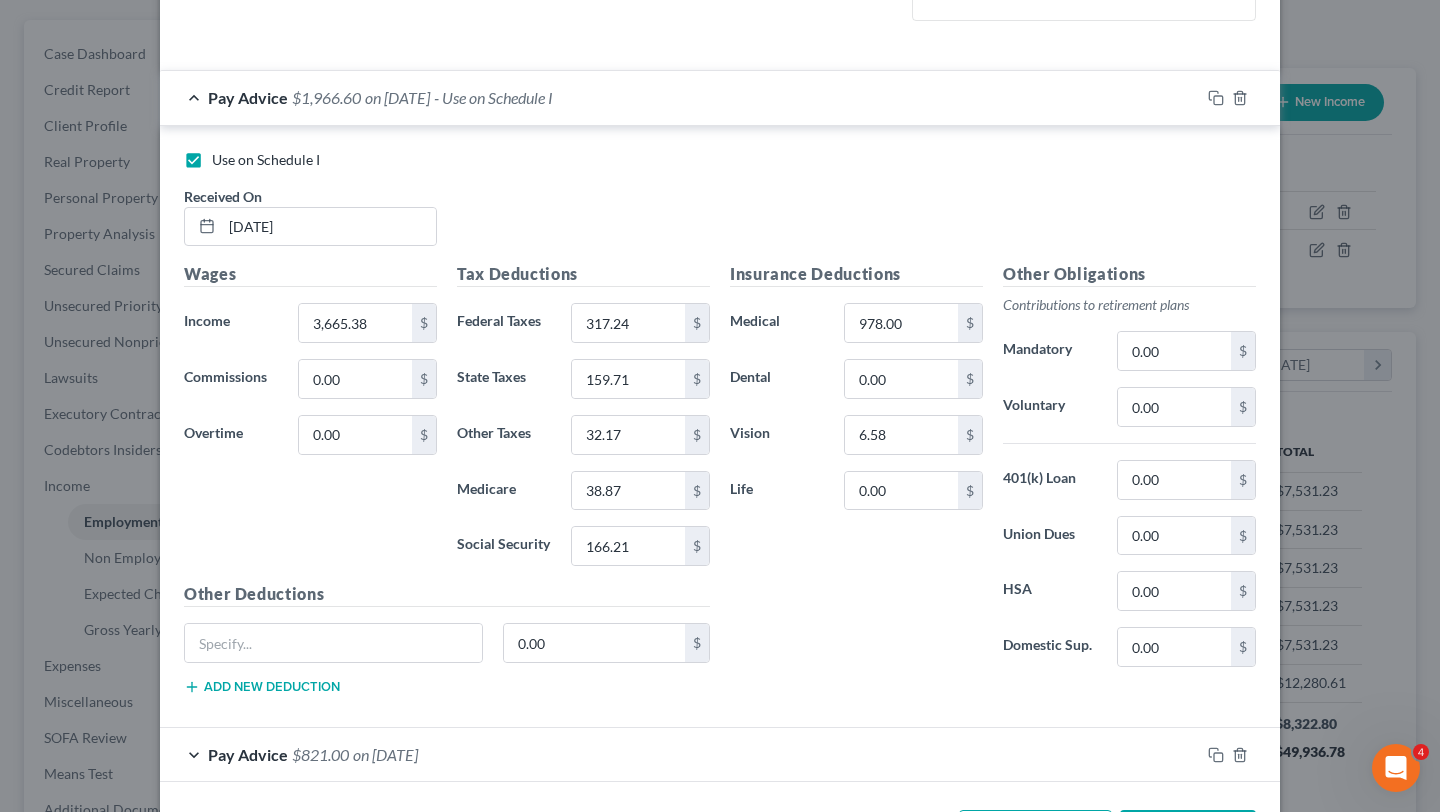 scroll, scrollTop: 689, scrollLeft: 0, axis: vertical 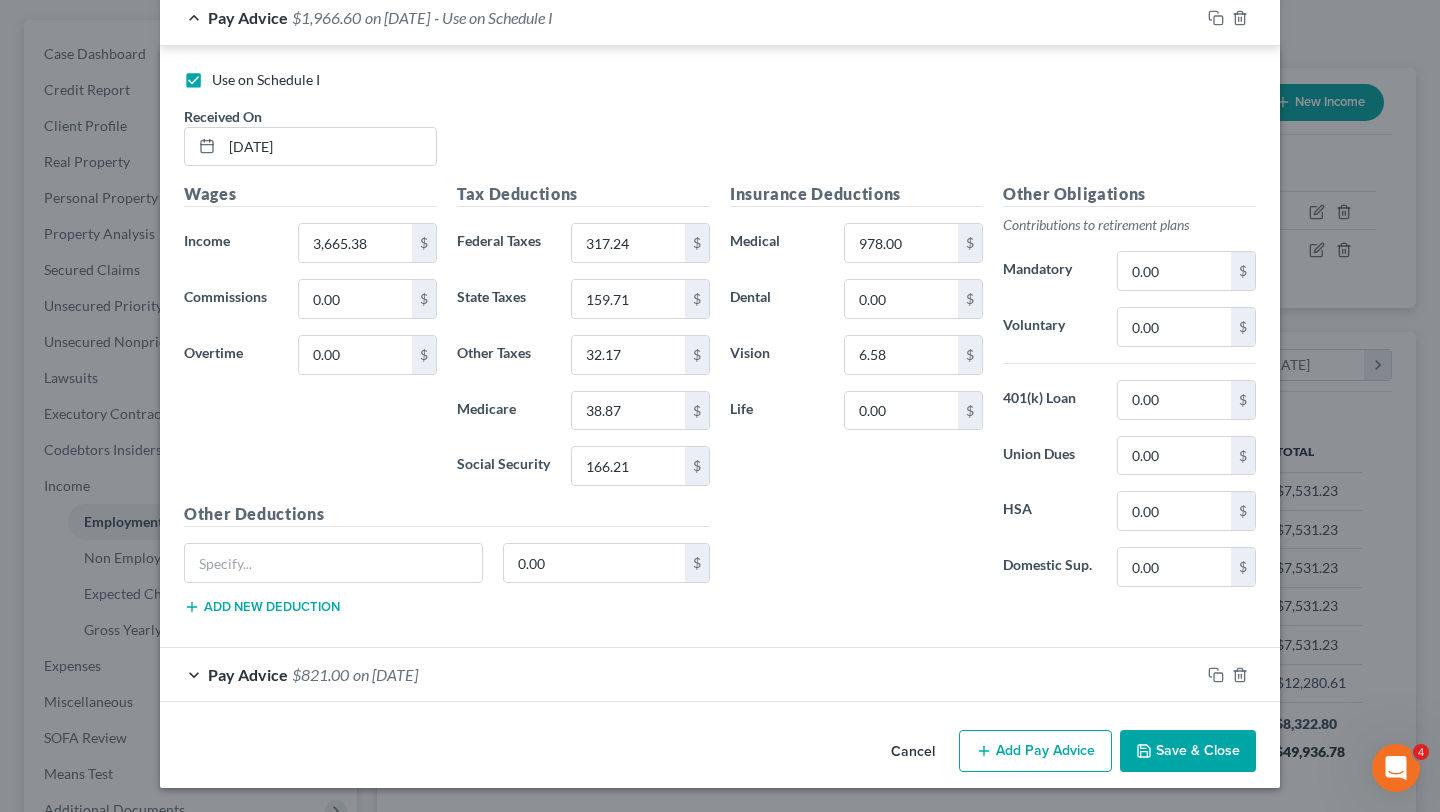 click on "Save & Close" at bounding box center (1188, 751) 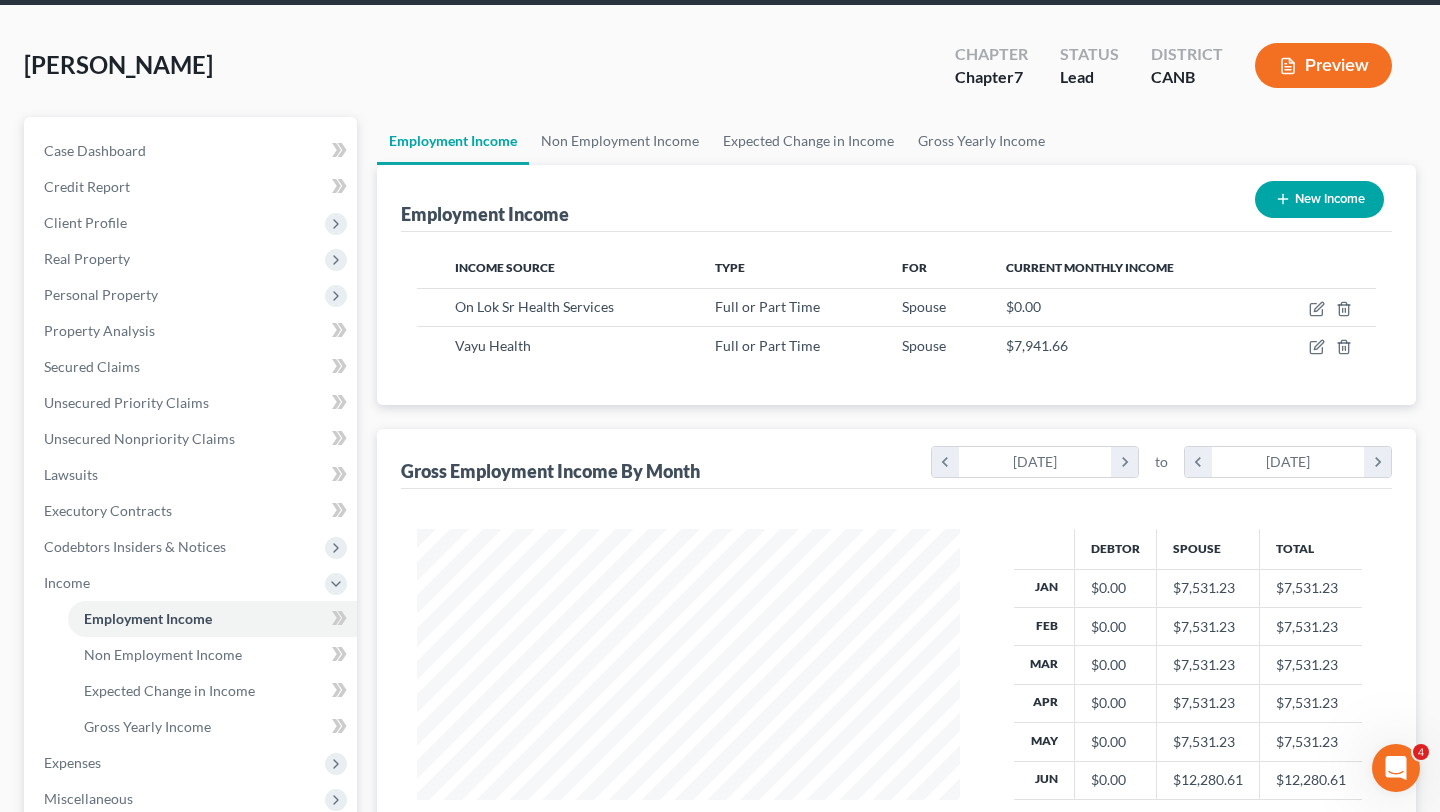 scroll, scrollTop: 12, scrollLeft: 0, axis: vertical 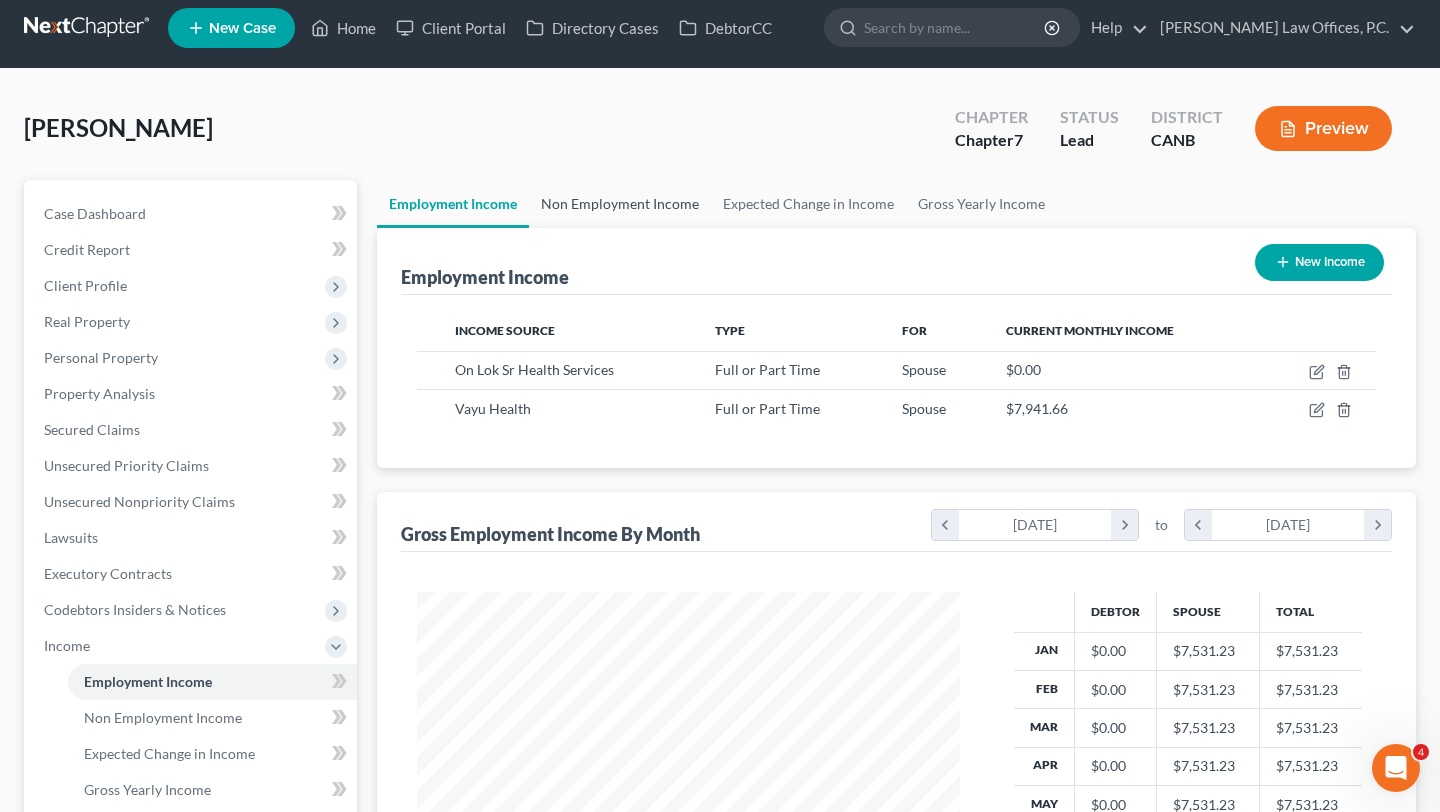 click on "Non Employment Income" at bounding box center [620, 204] 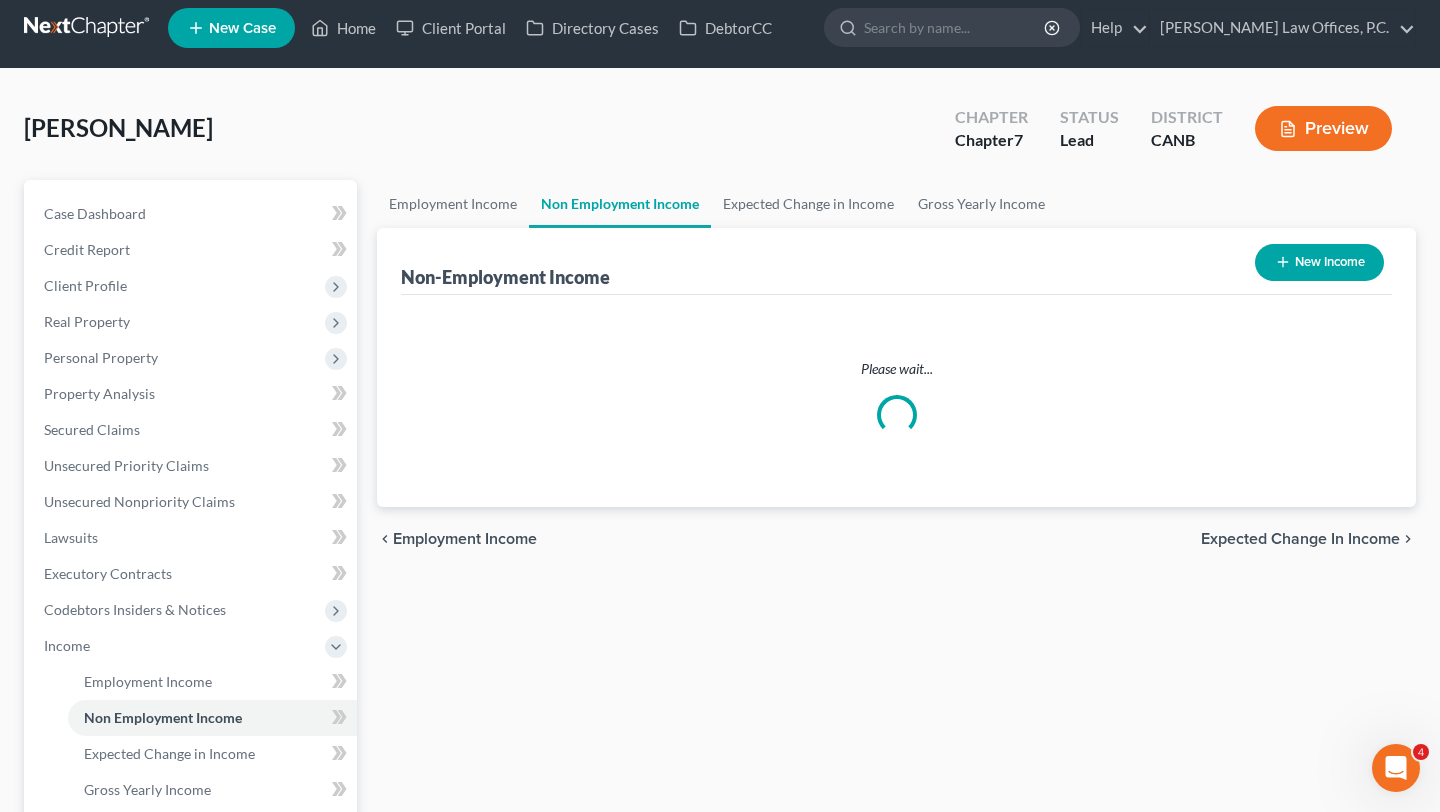 scroll, scrollTop: 0, scrollLeft: 0, axis: both 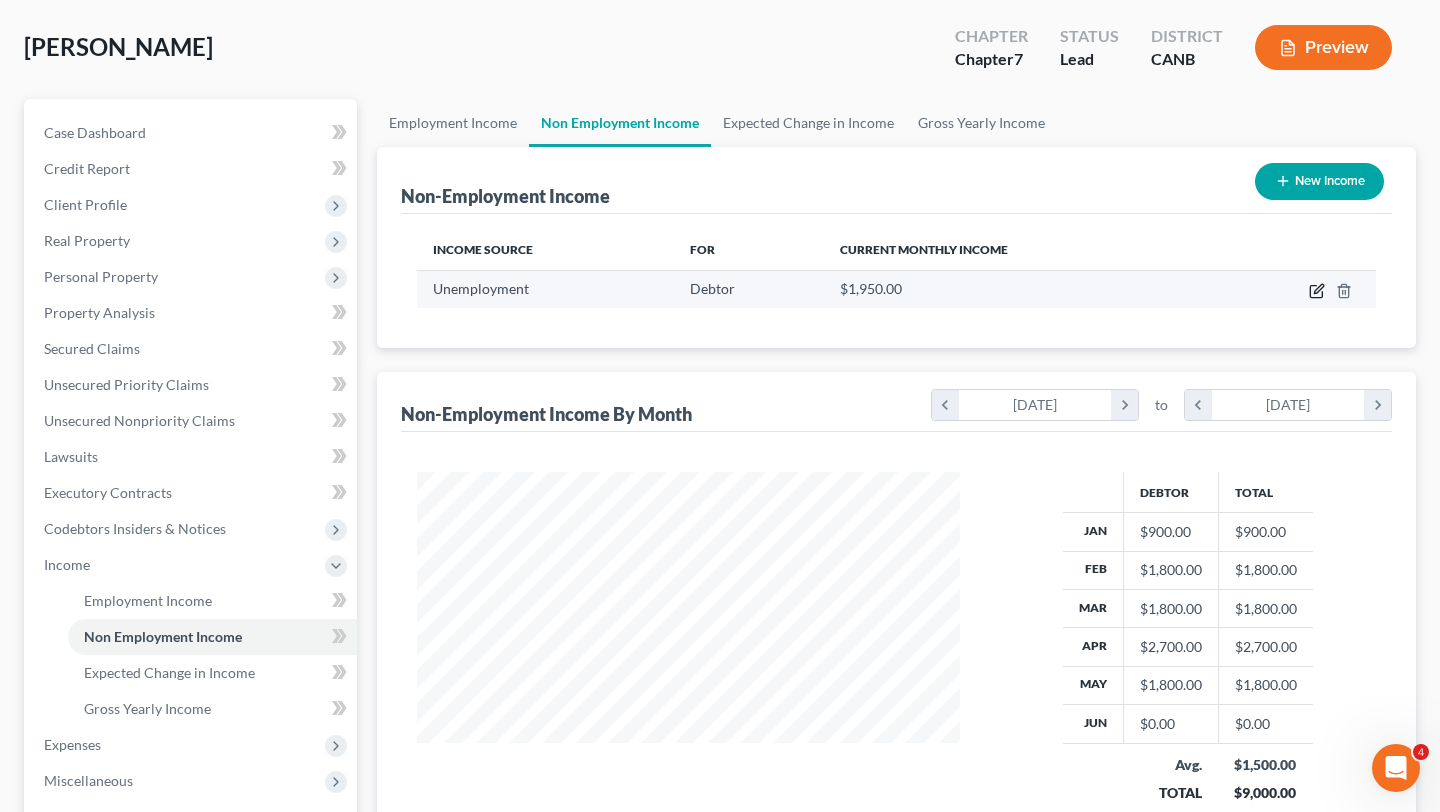 click 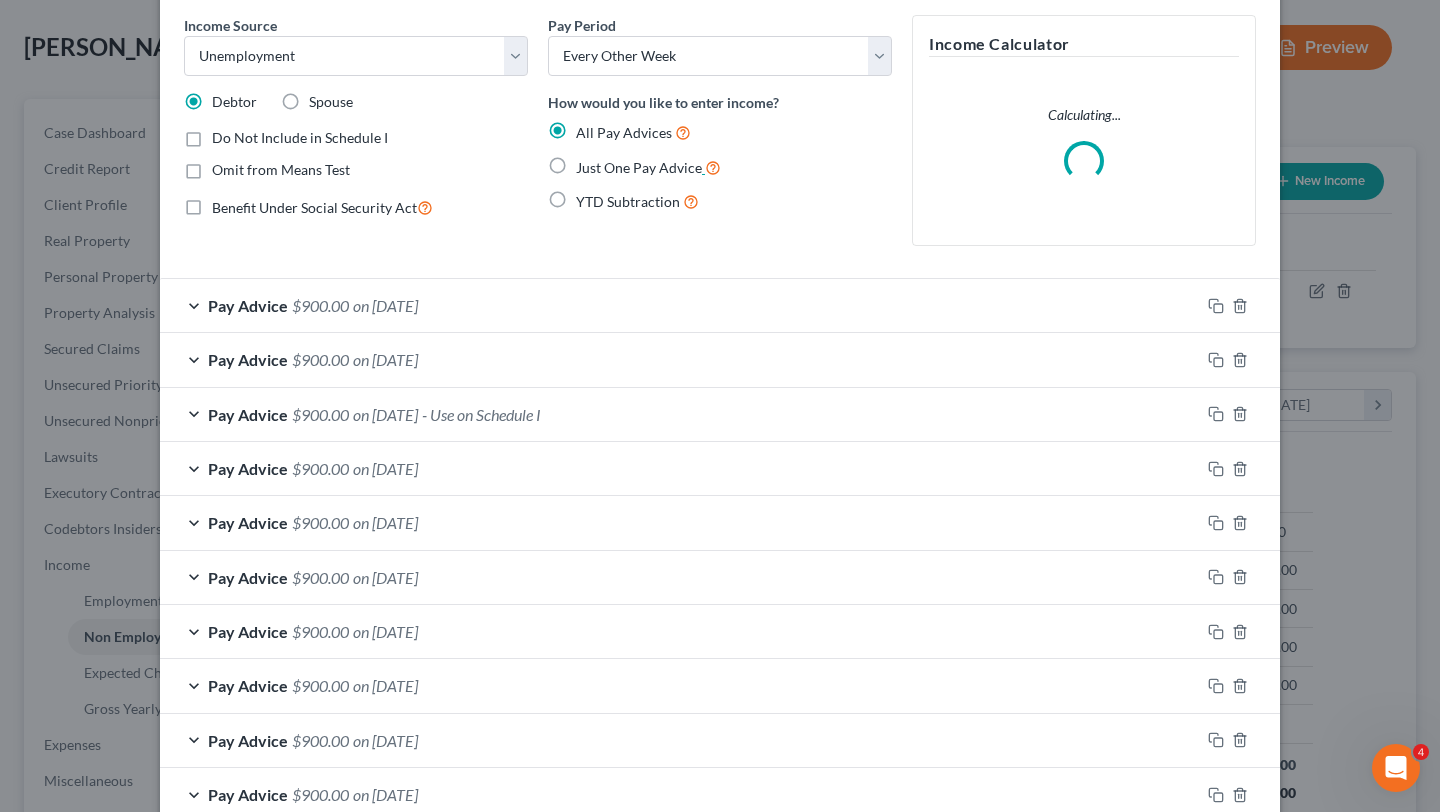 scroll, scrollTop: 197, scrollLeft: 0, axis: vertical 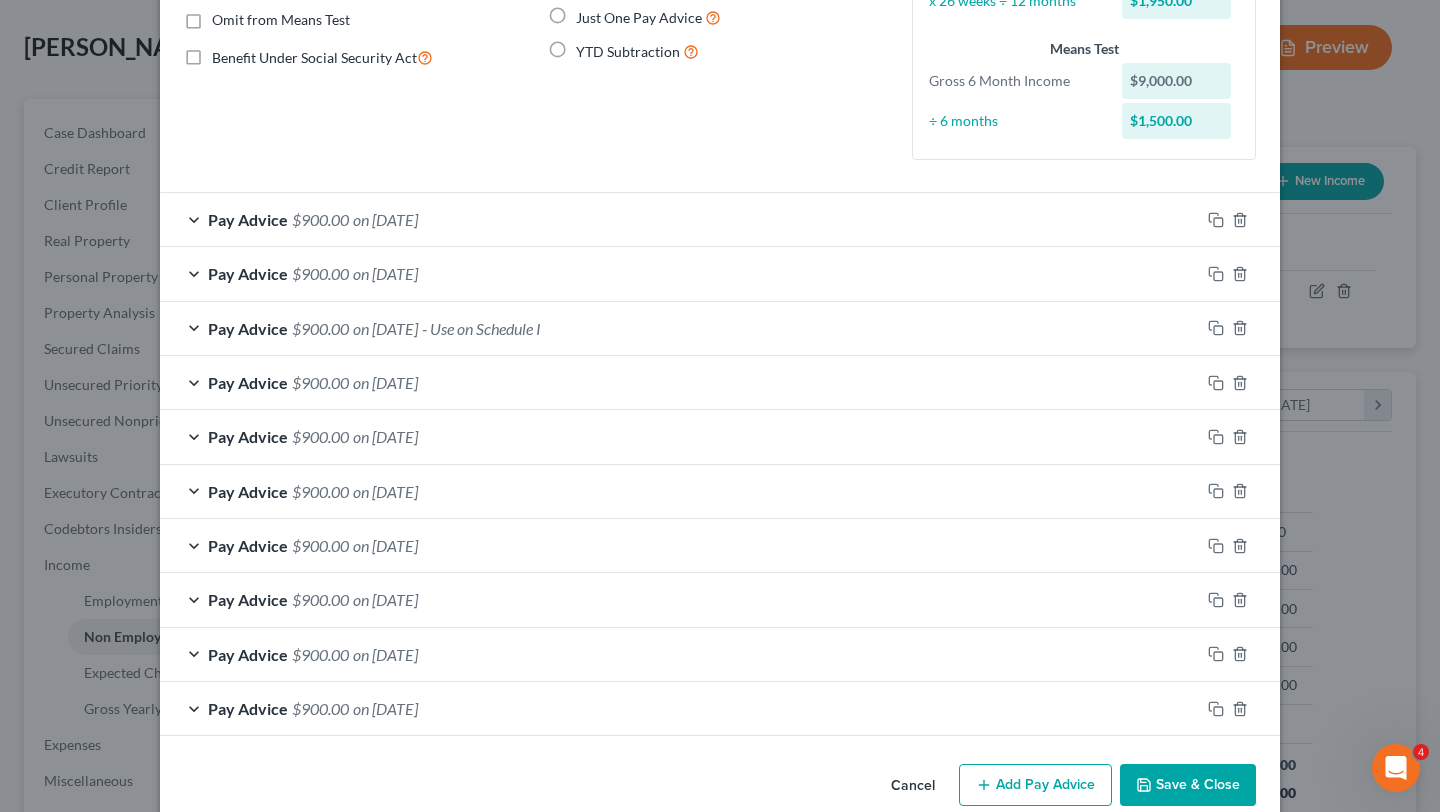 click on "Add Pay Advice" at bounding box center [1035, 785] 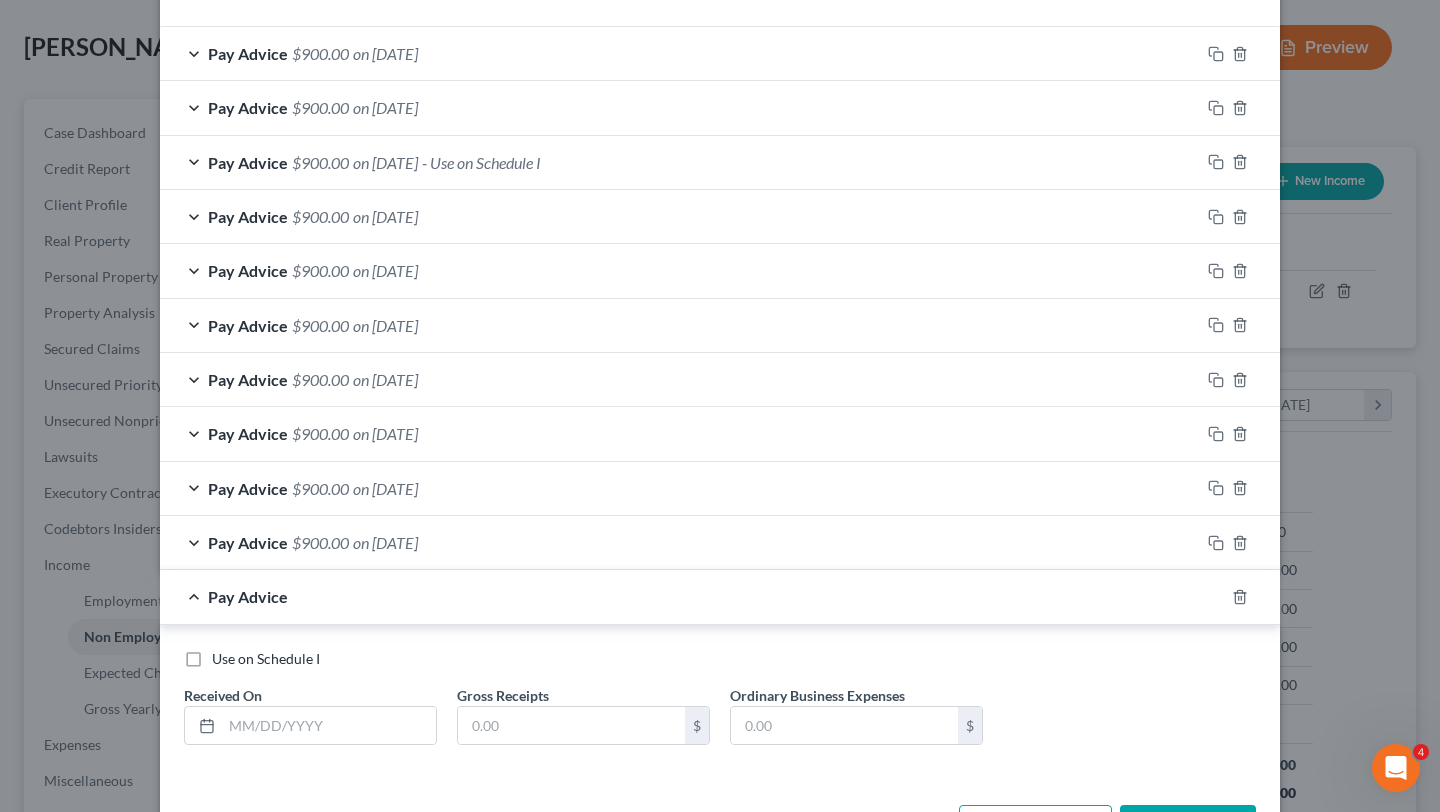 scroll, scrollTop: 417, scrollLeft: 0, axis: vertical 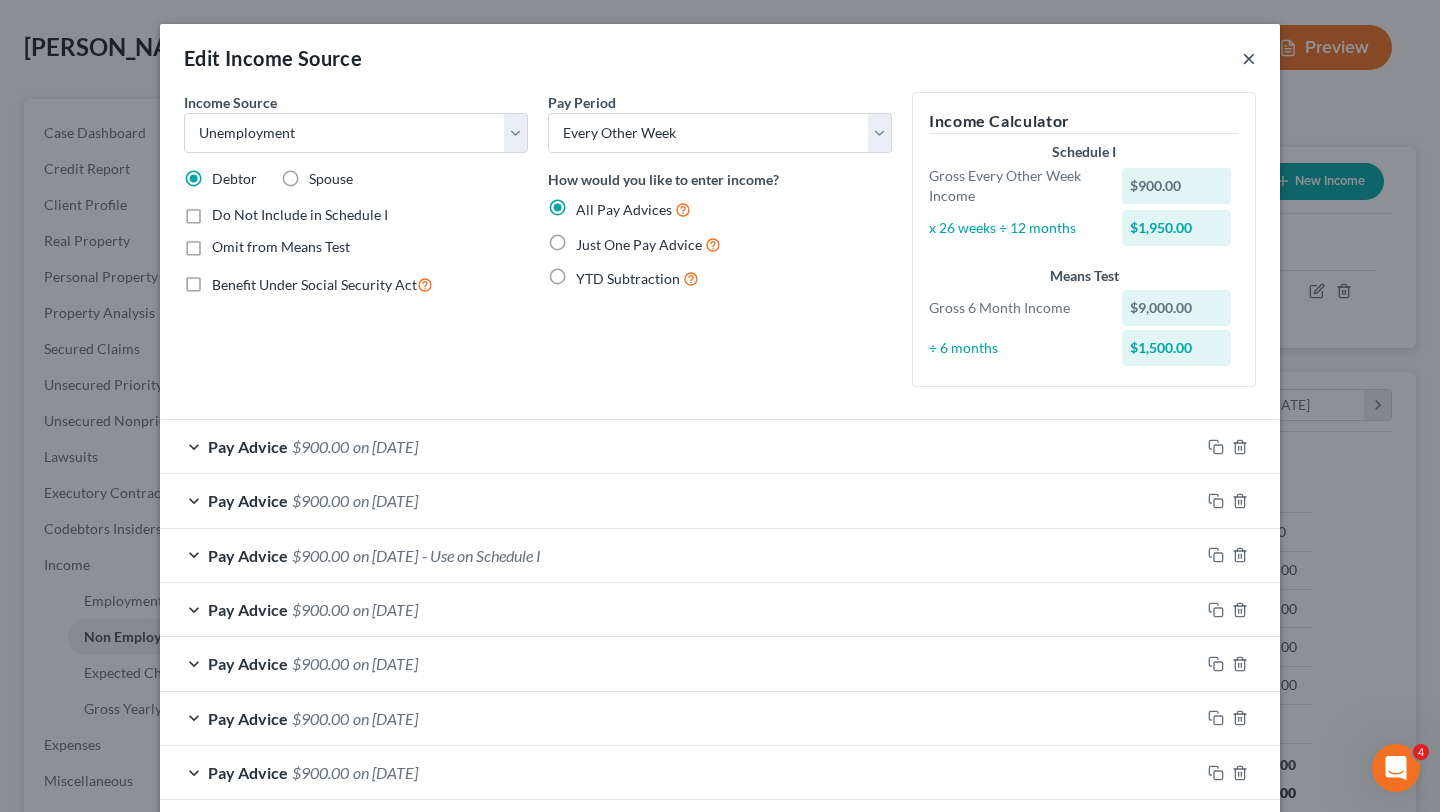 click on "×" at bounding box center (1249, 58) 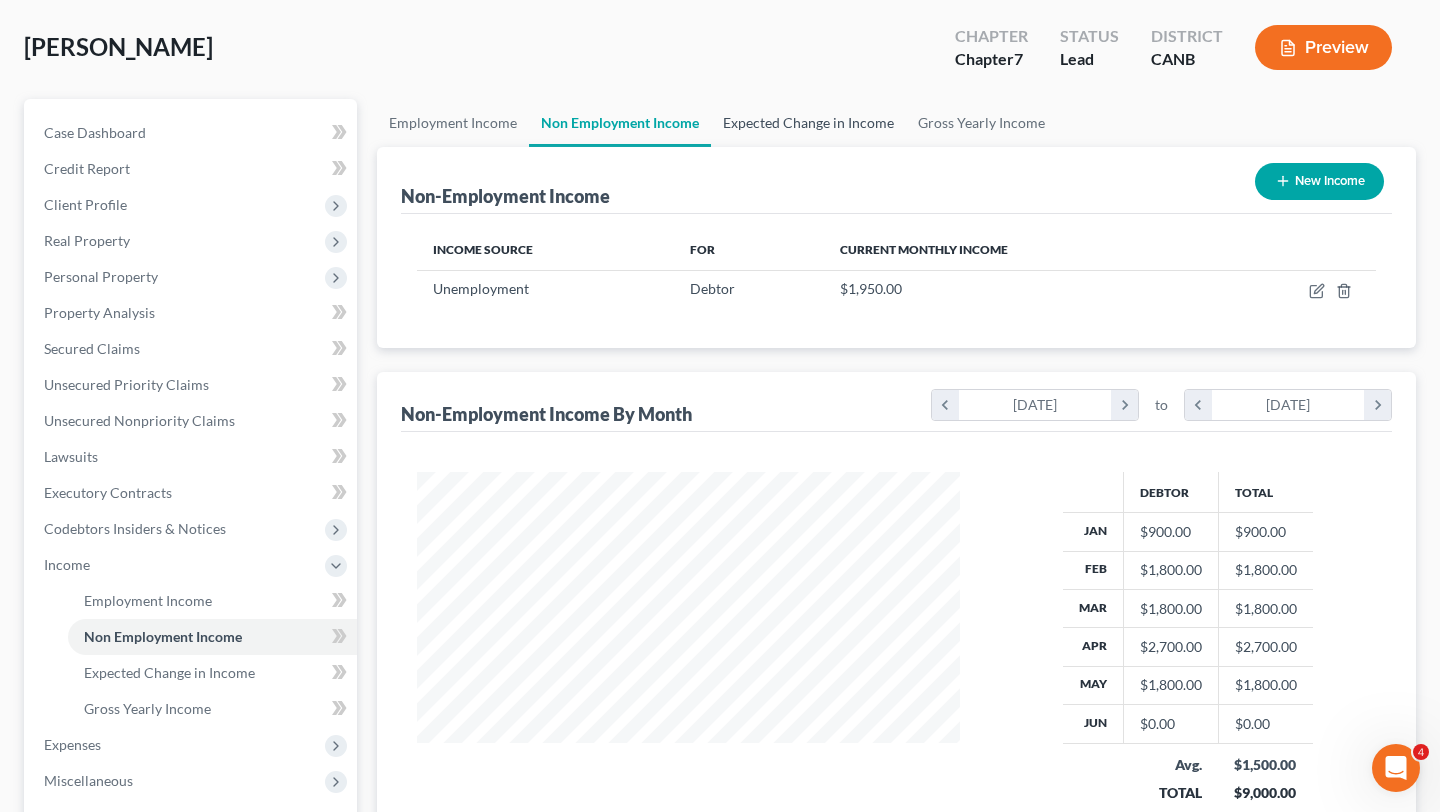 click on "Expected Change in Income" at bounding box center (808, 123) 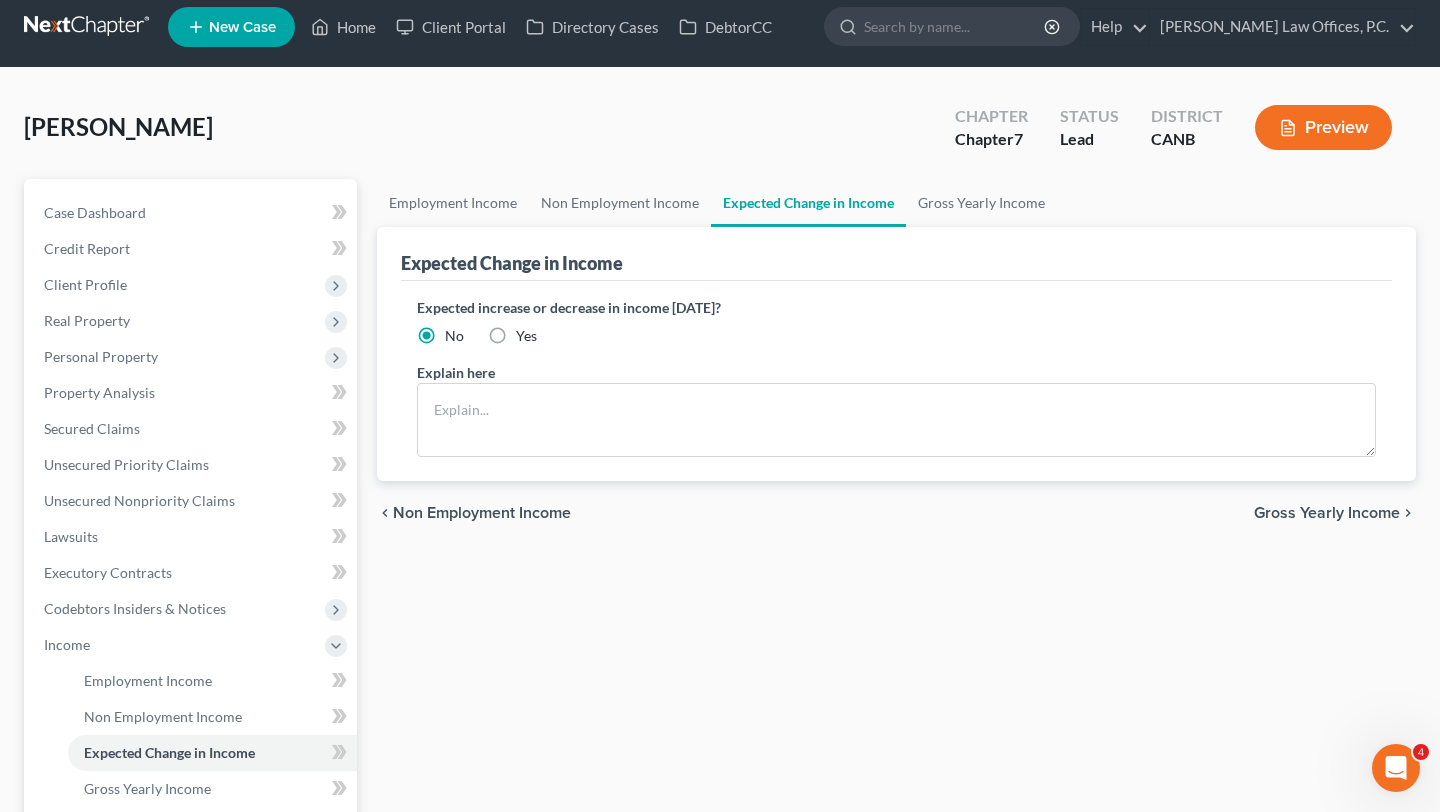 scroll, scrollTop: 0, scrollLeft: 0, axis: both 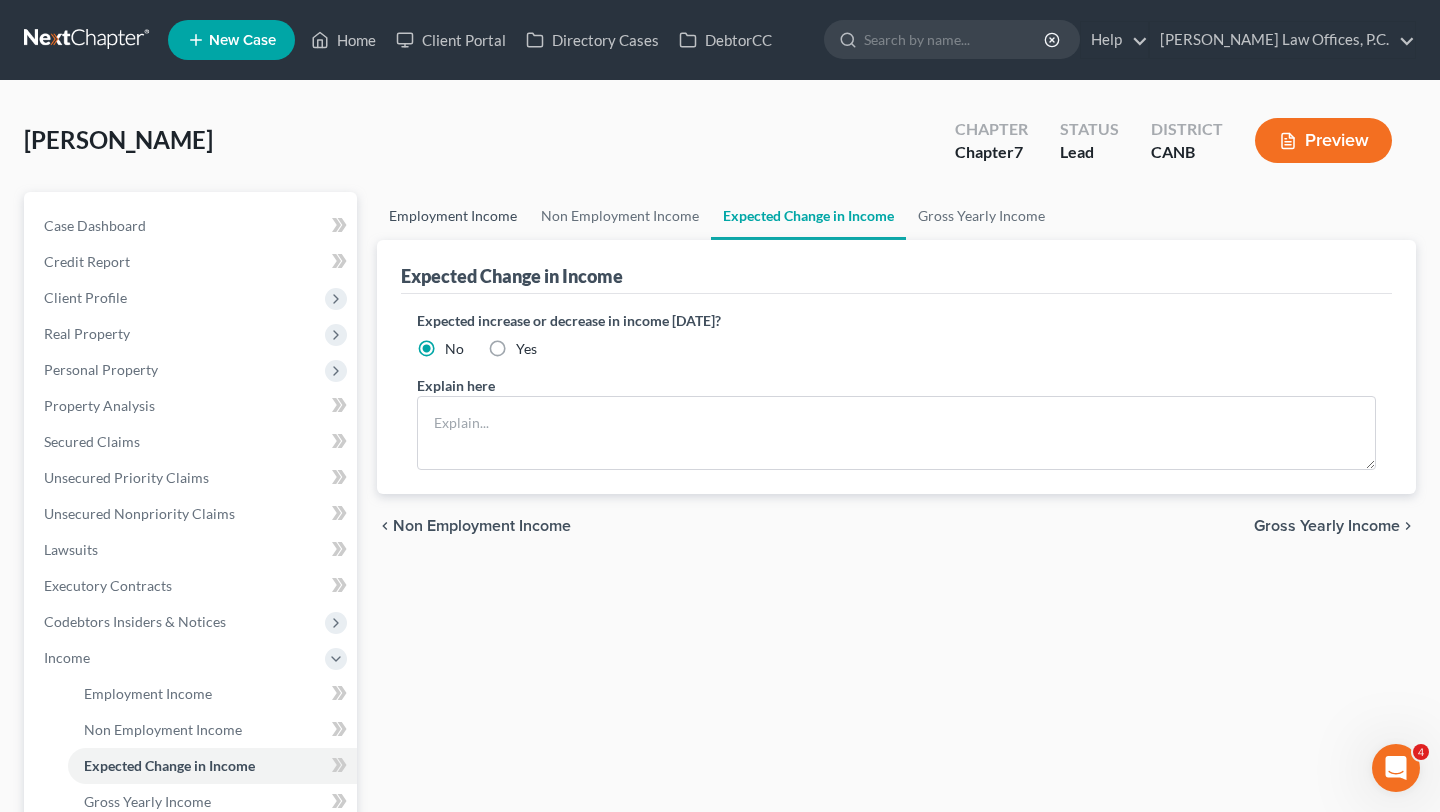 click on "Employment Income" at bounding box center [453, 216] 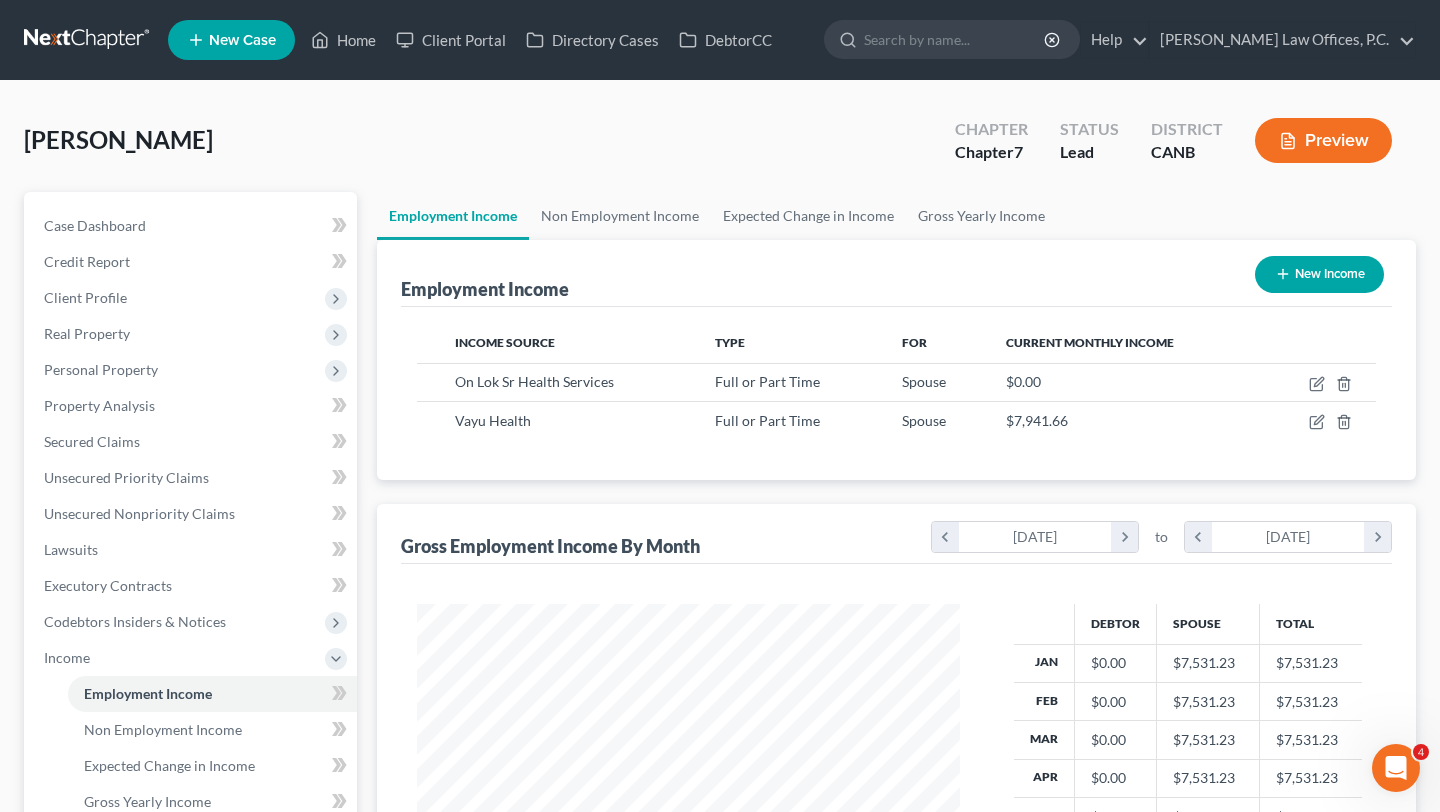 scroll, scrollTop: 999641, scrollLeft: 999417, axis: both 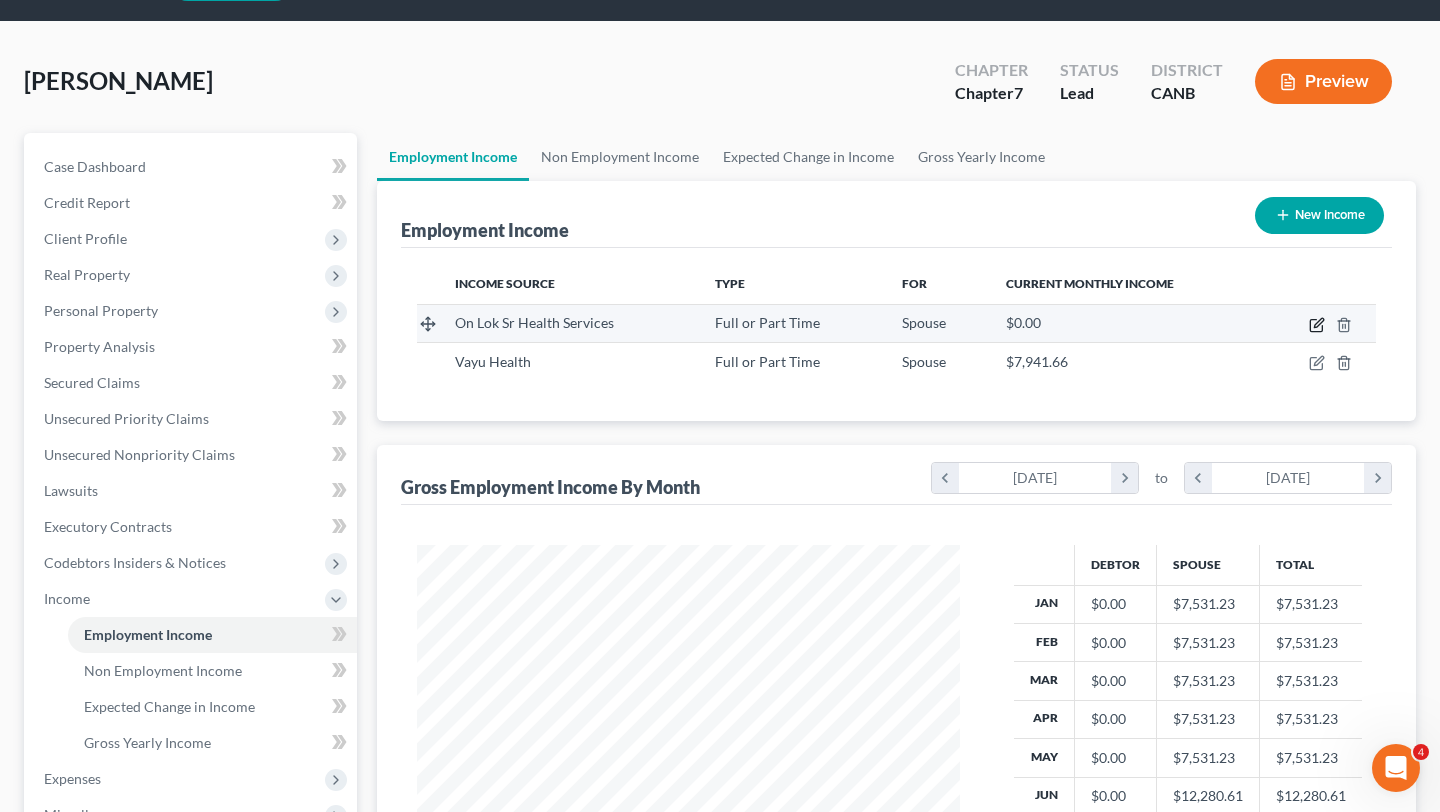click 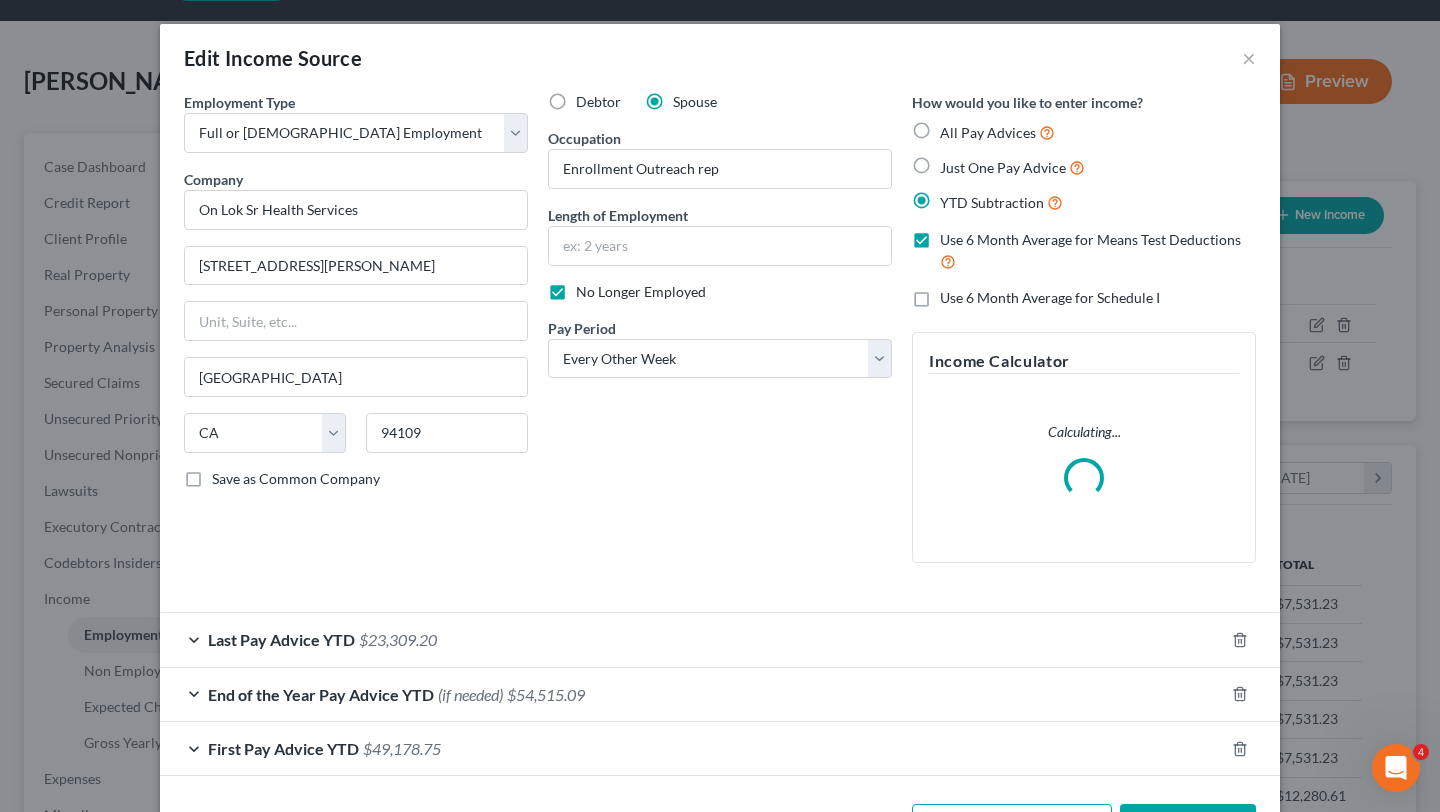 scroll, scrollTop: 74, scrollLeft: 0, axis: vertical 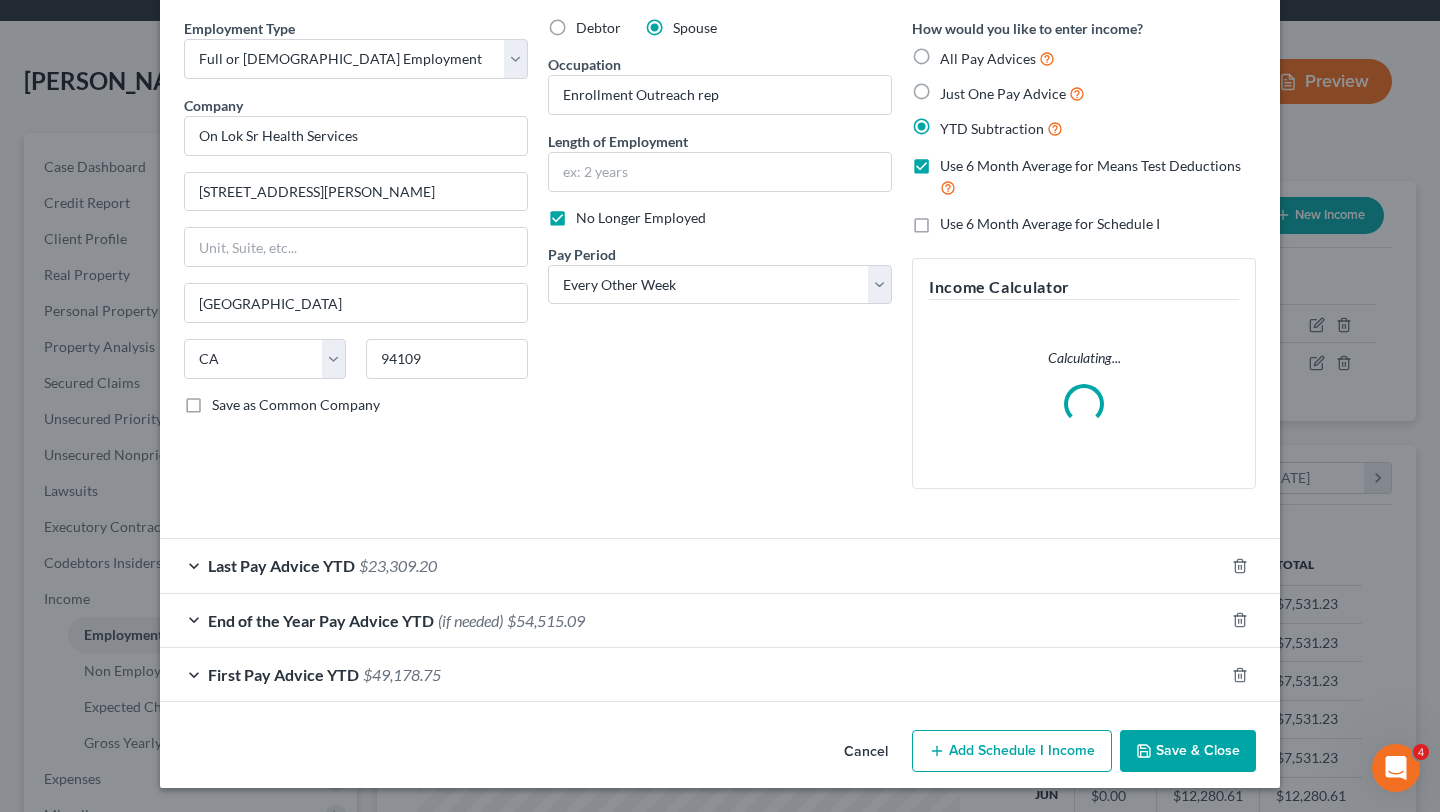 click on "Last Pay Advice YTD $23,309.20" at bounding box center (692, 565) 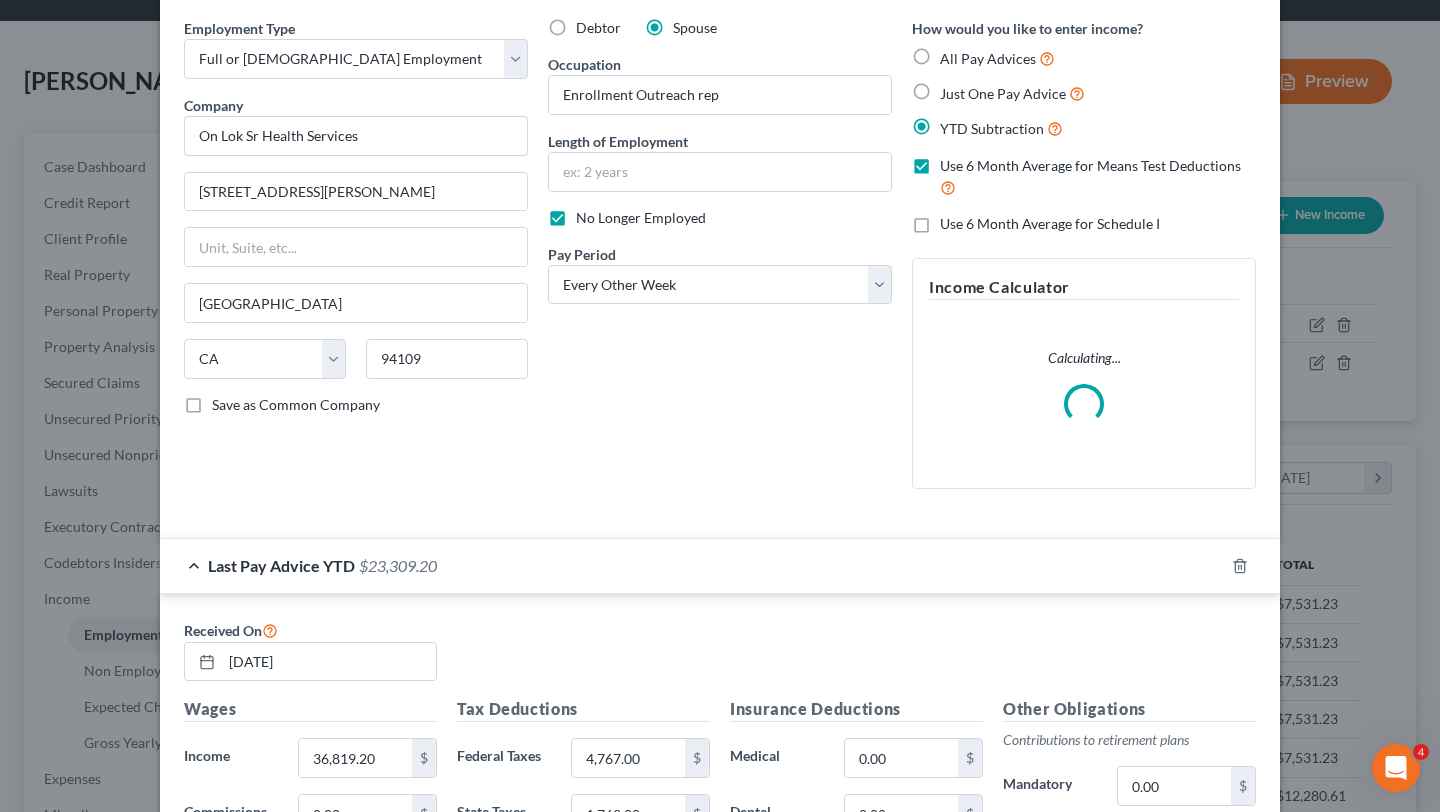 click on "Last Pay Advice YTD $23,309.20" at bounding box center [692, 565] 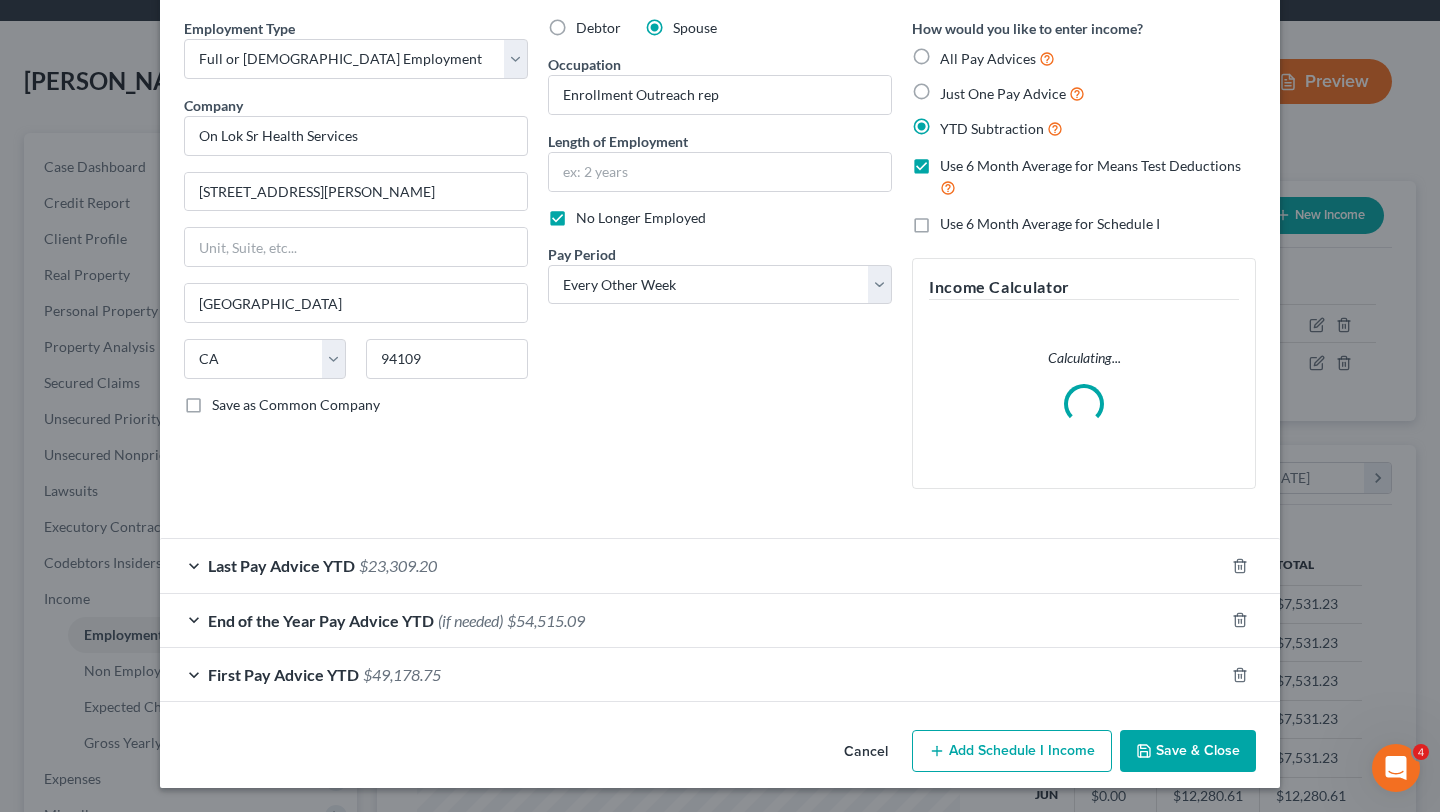 scroll, scrollTop: 0, scrollLeft: 0, axis: both 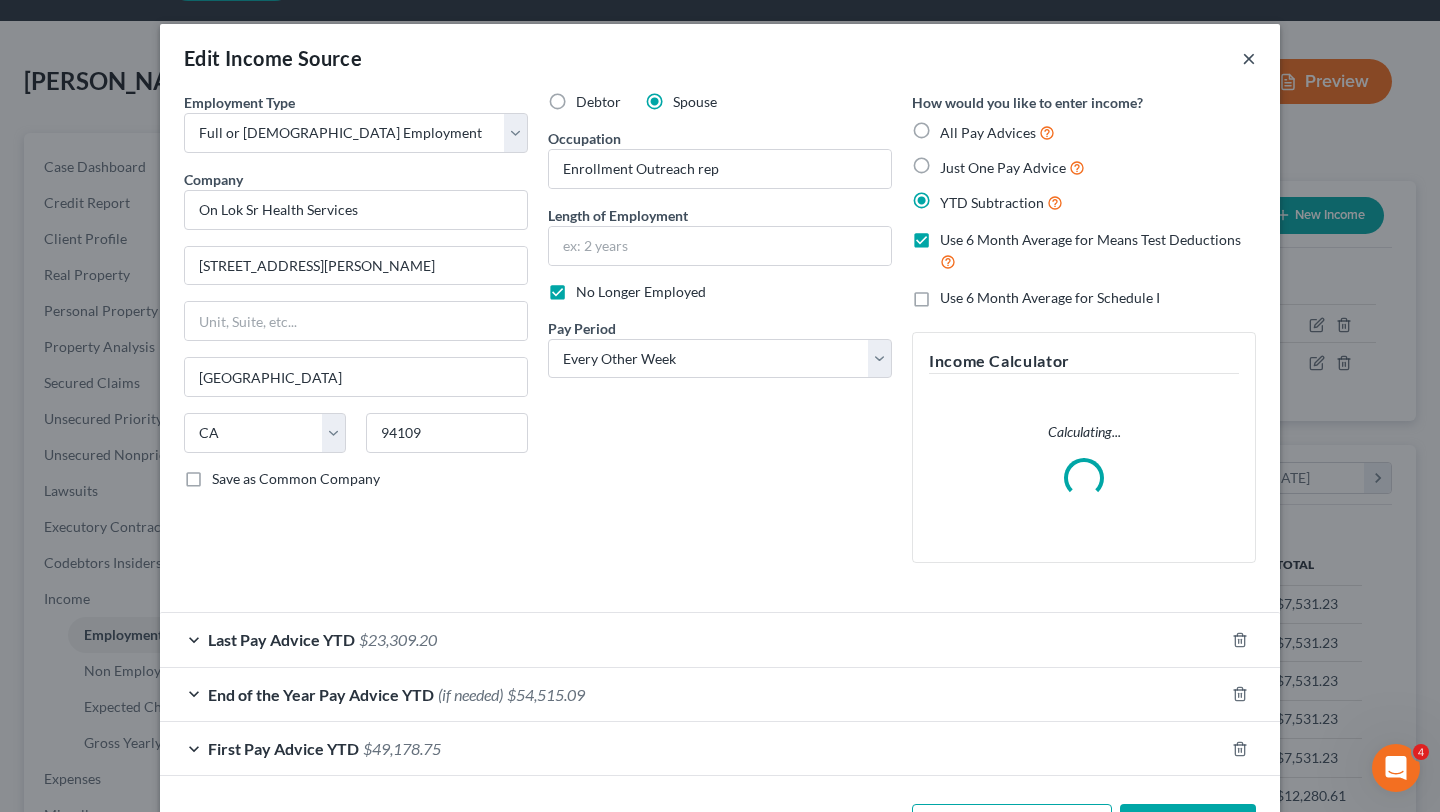 click on "×" at bounding box center [1249, 58] 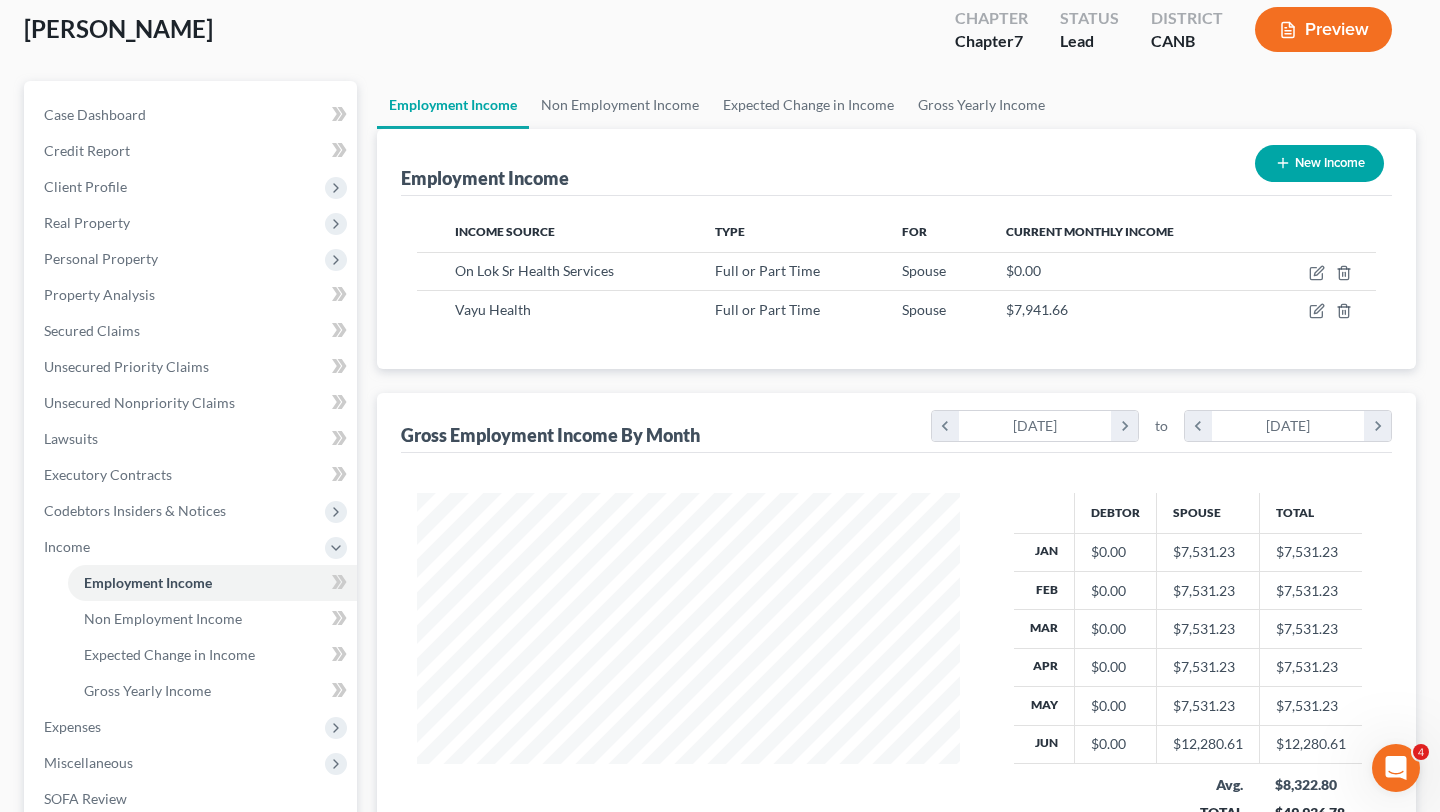 scroll, scrollTop: 109, scrollLeft: 0, axis: vertical 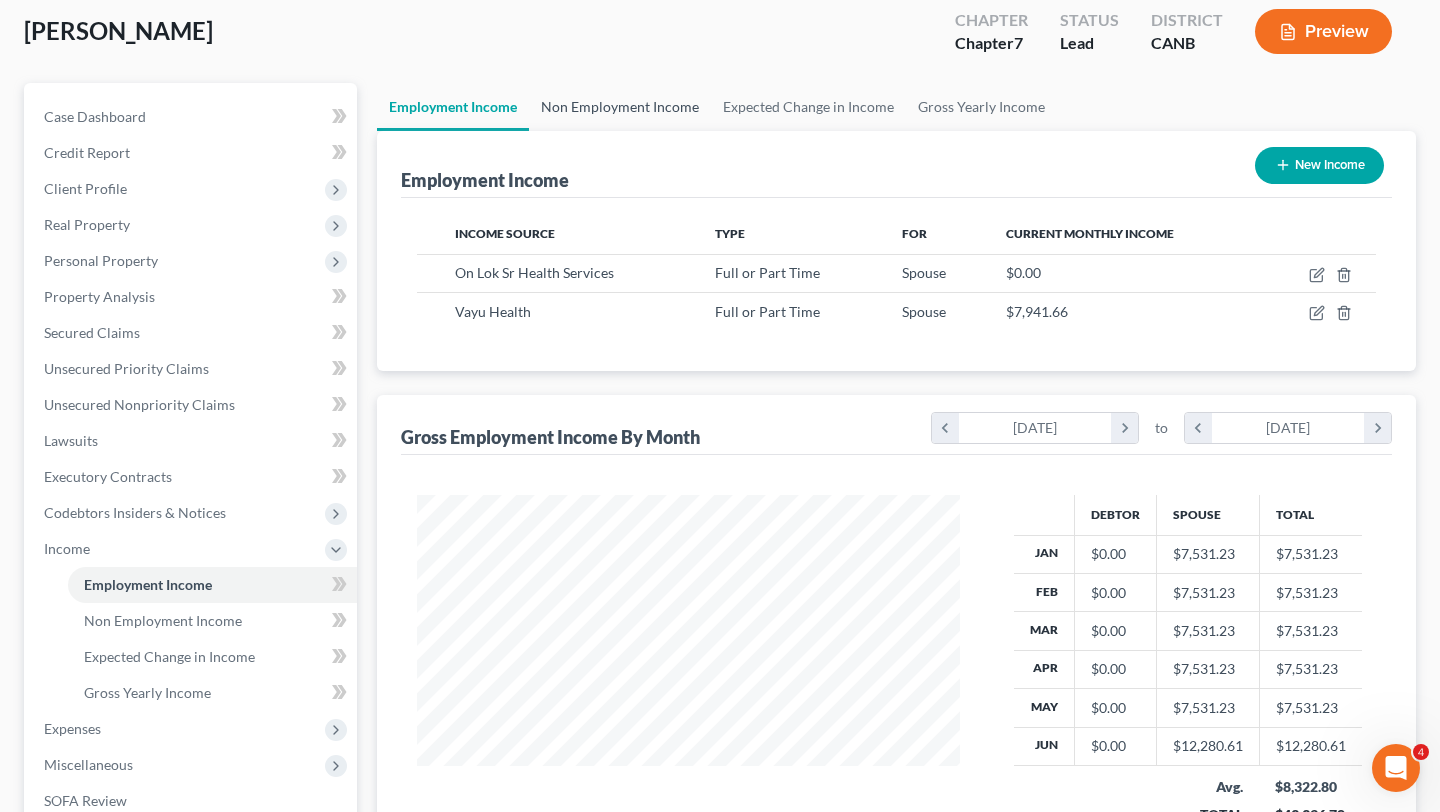 click on "Non Employment Income" at bounding box center [620, 107] 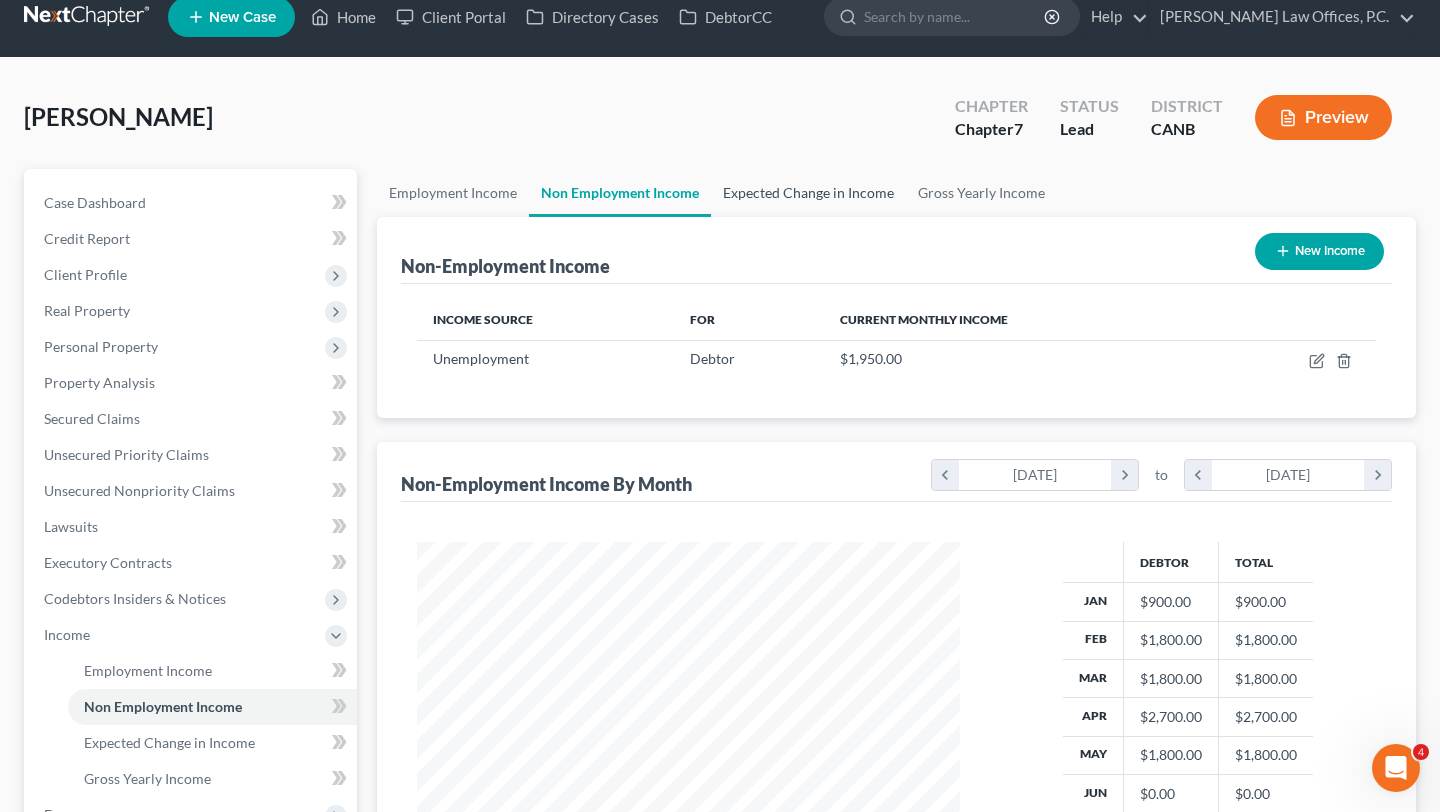 scroll, scrollTop: 0, scrollLeft: 0, axis: both 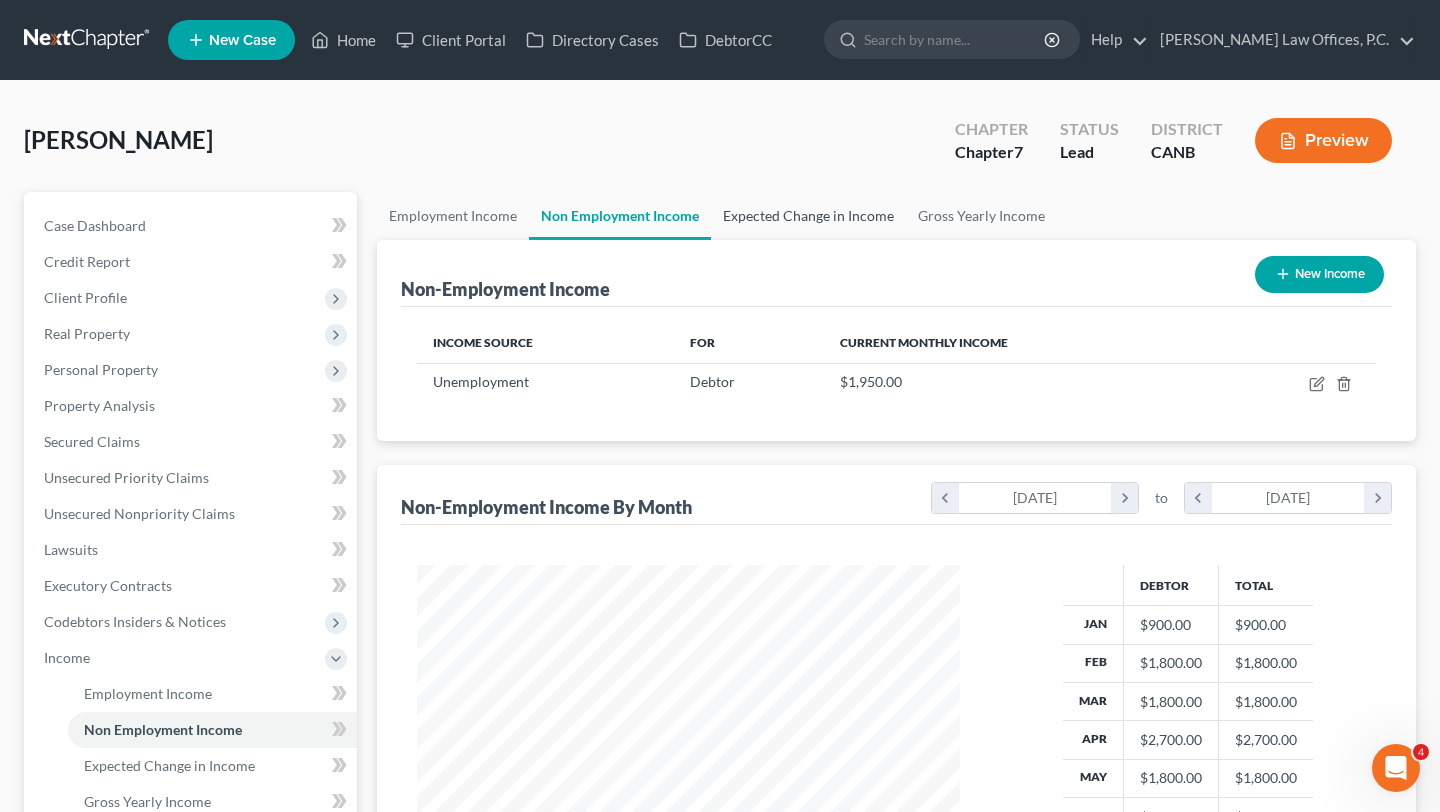 click on "Expected Change in Income" at bounding box center (808, 216) 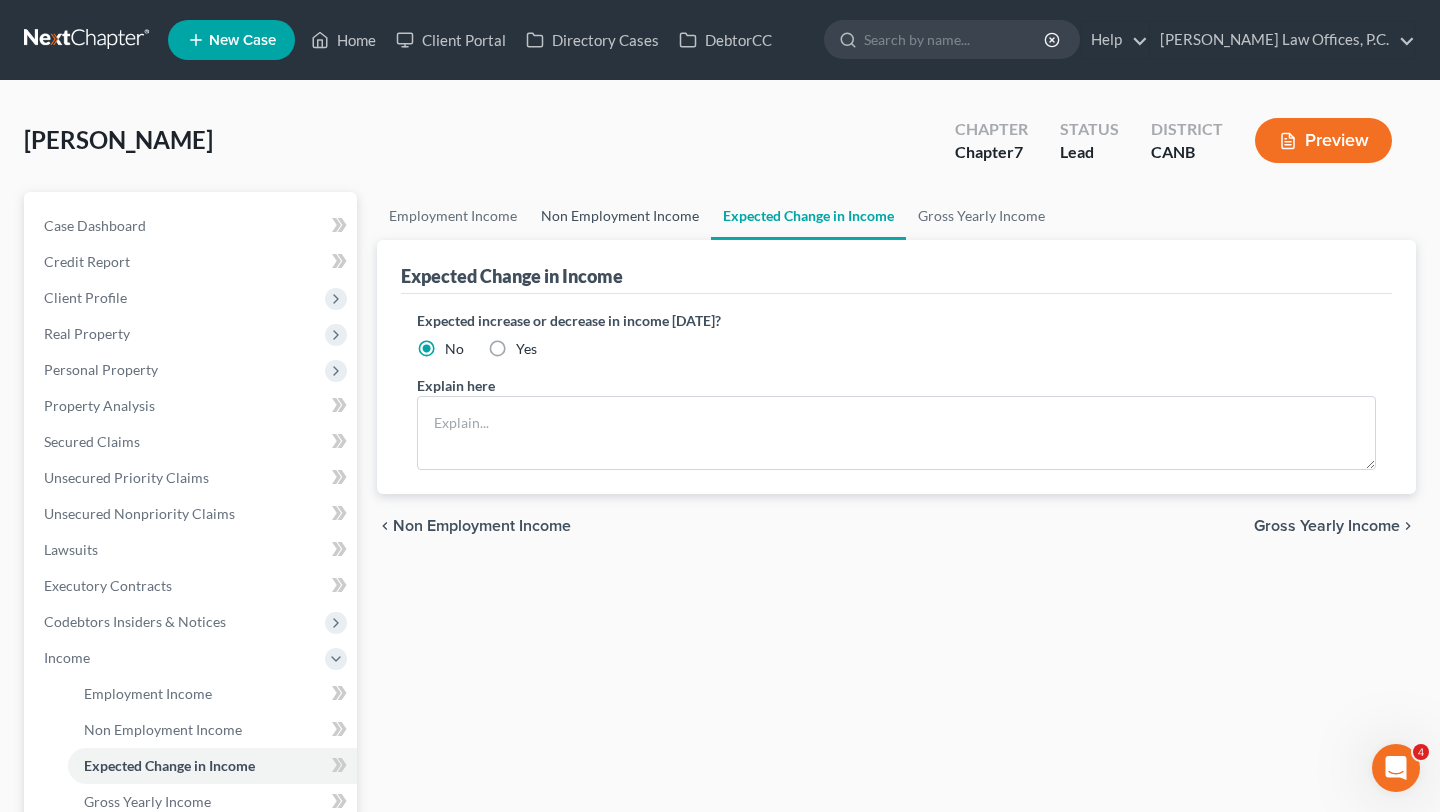 click on "Non Employment Income" at bounding box center (620, 216) 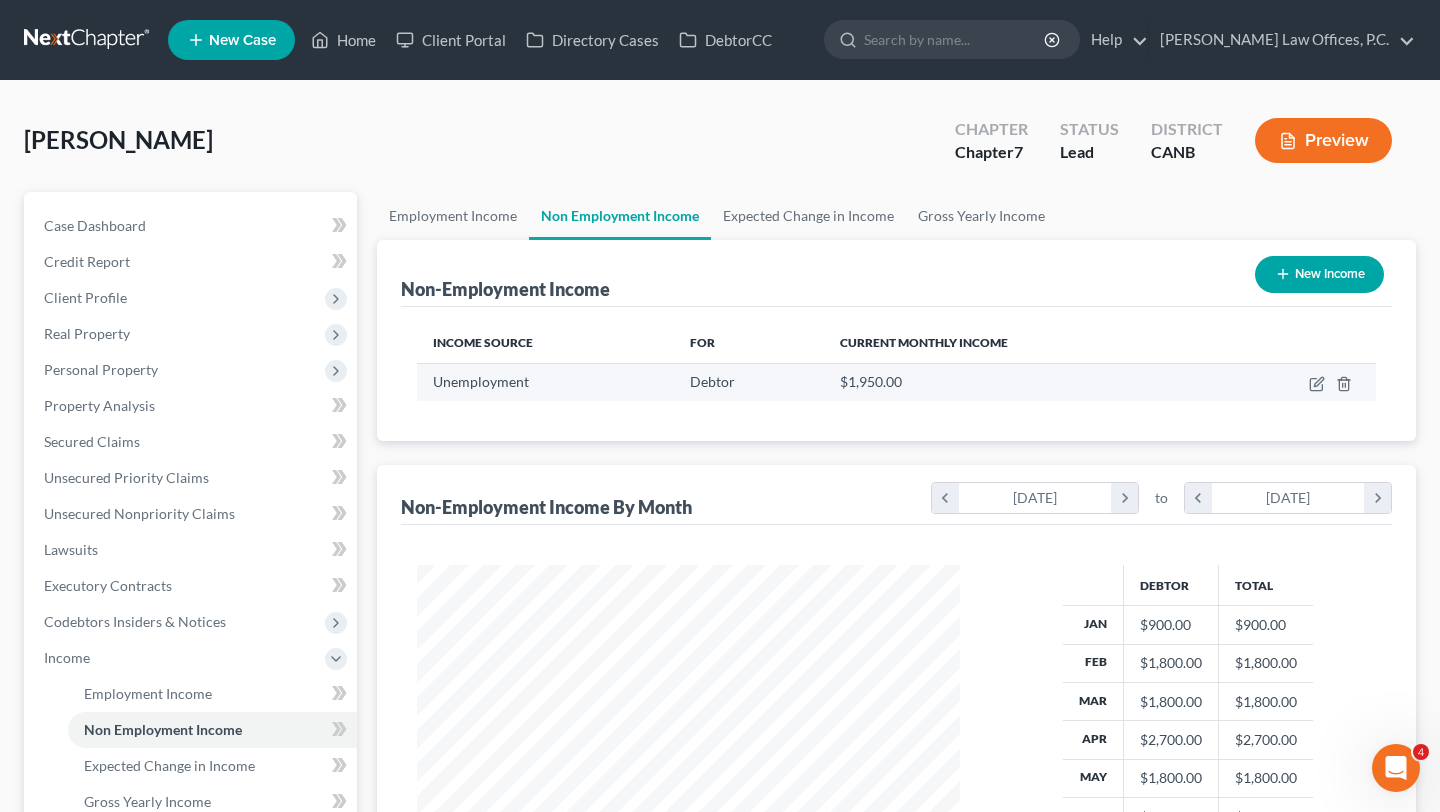scroll, scrollTop: 999641, scrollLeft: 999417, axis: both 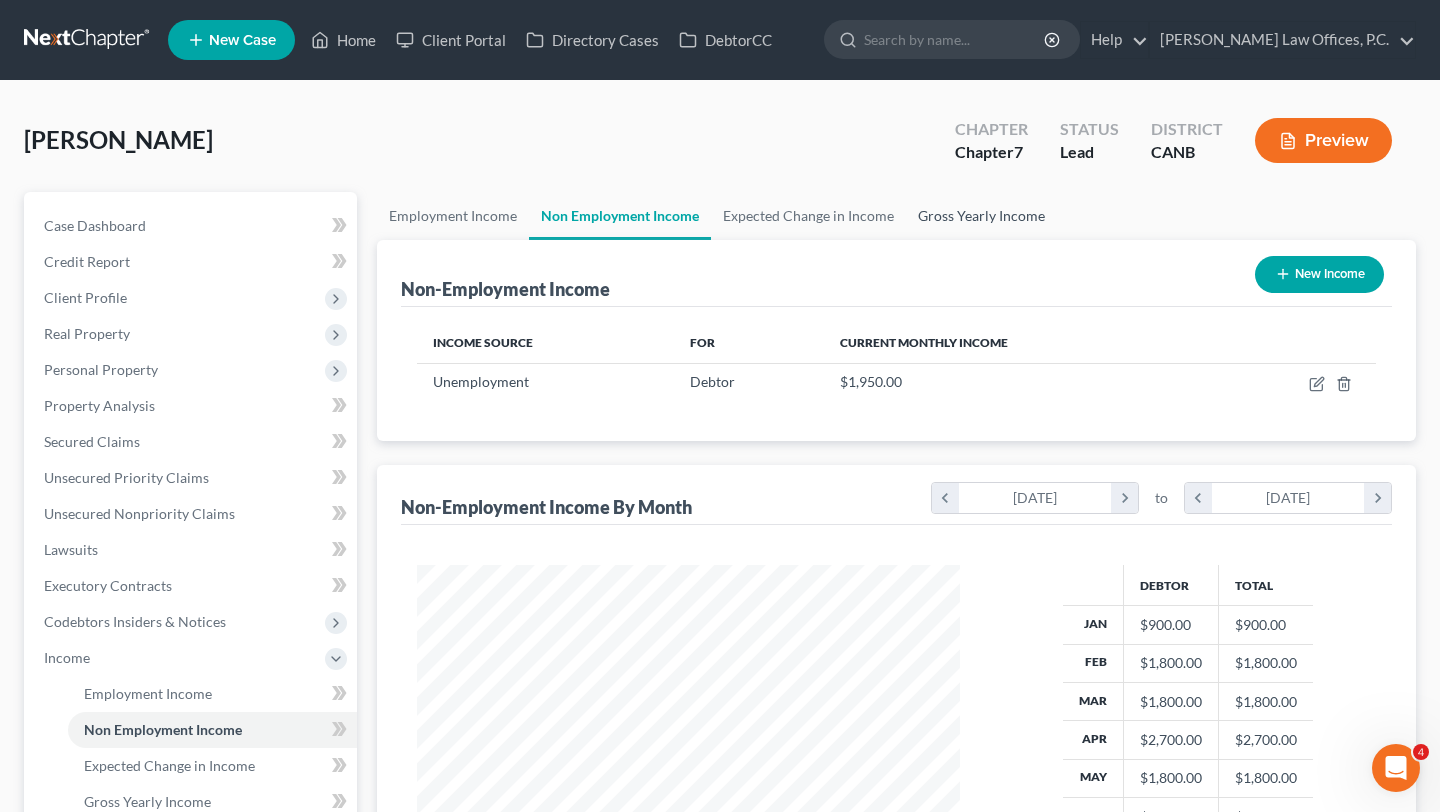 click on "Gross Yearly Income" at bounding box center [981, 216] 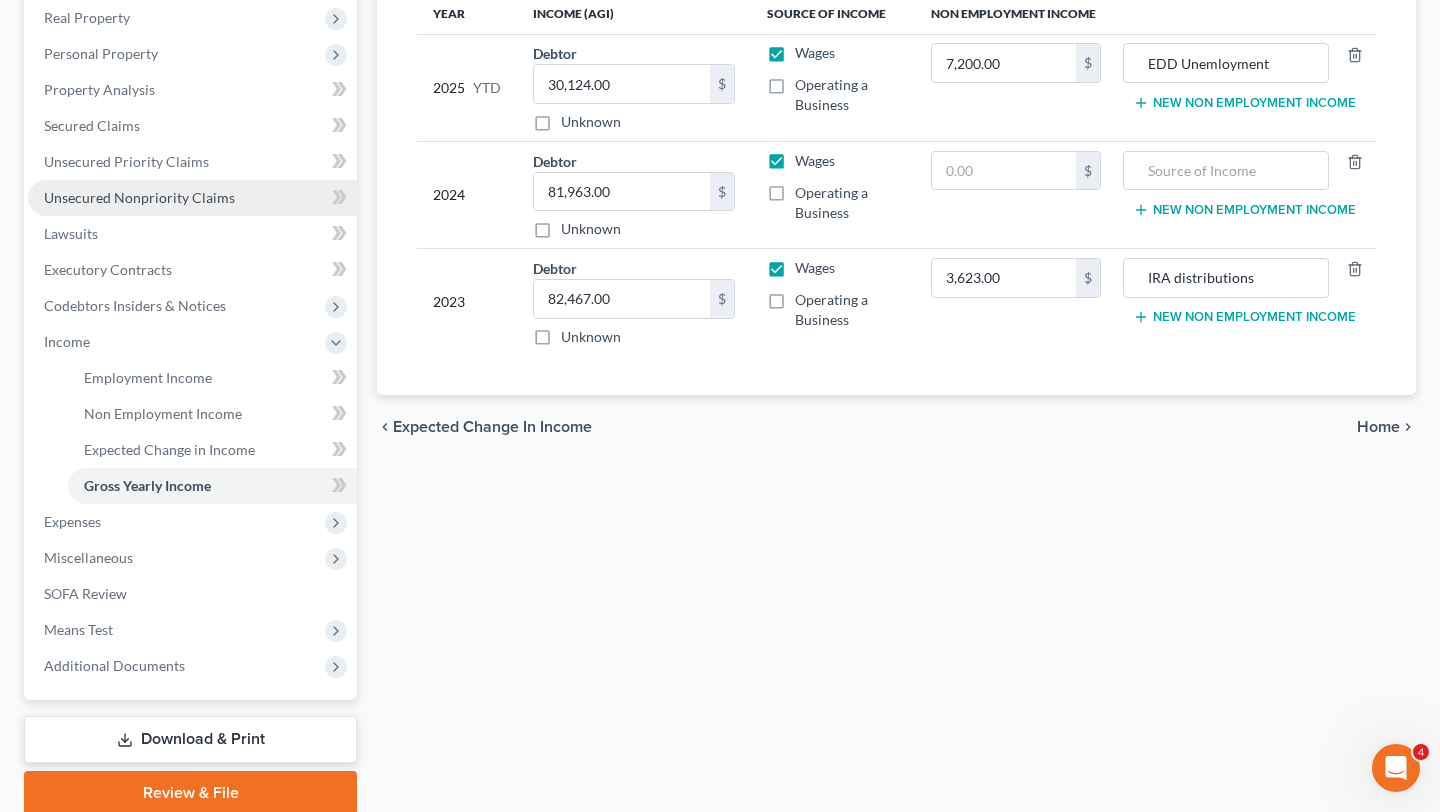 scroll, scrollTop: 320, scrollLeft: 0, axis: vertical 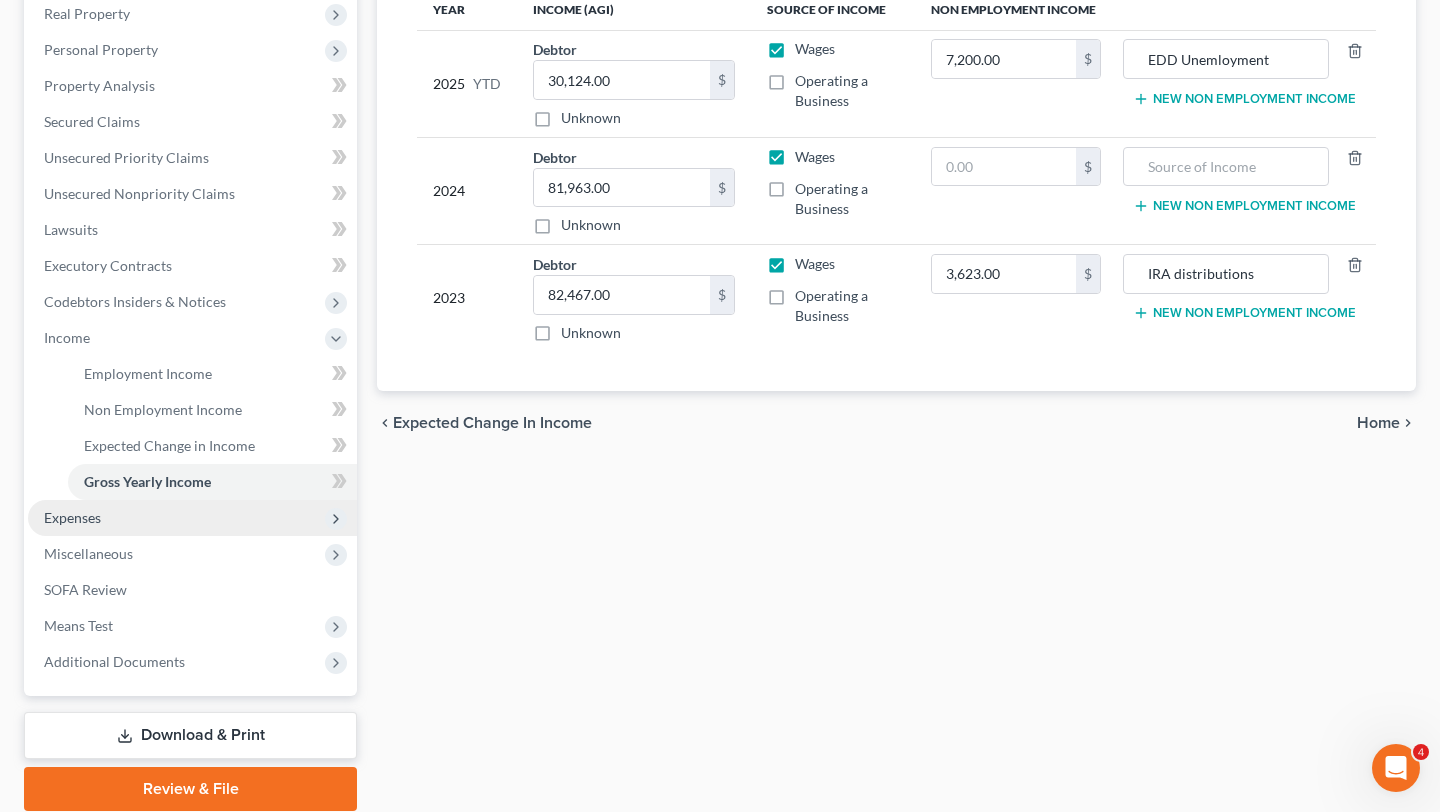click on "Expenses" at bounding box center (192, 518) 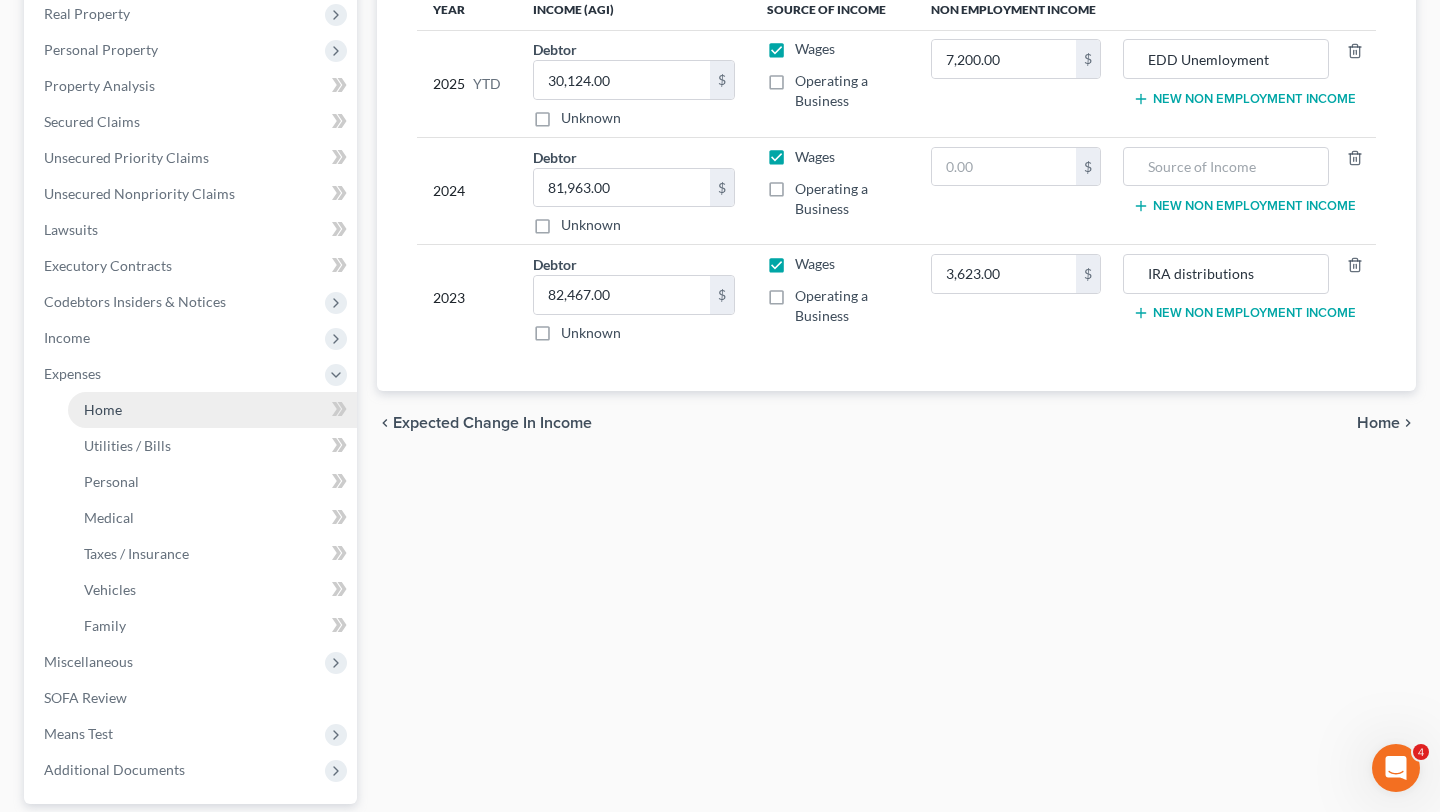 click on "Home" at bounding box center [212, 410] 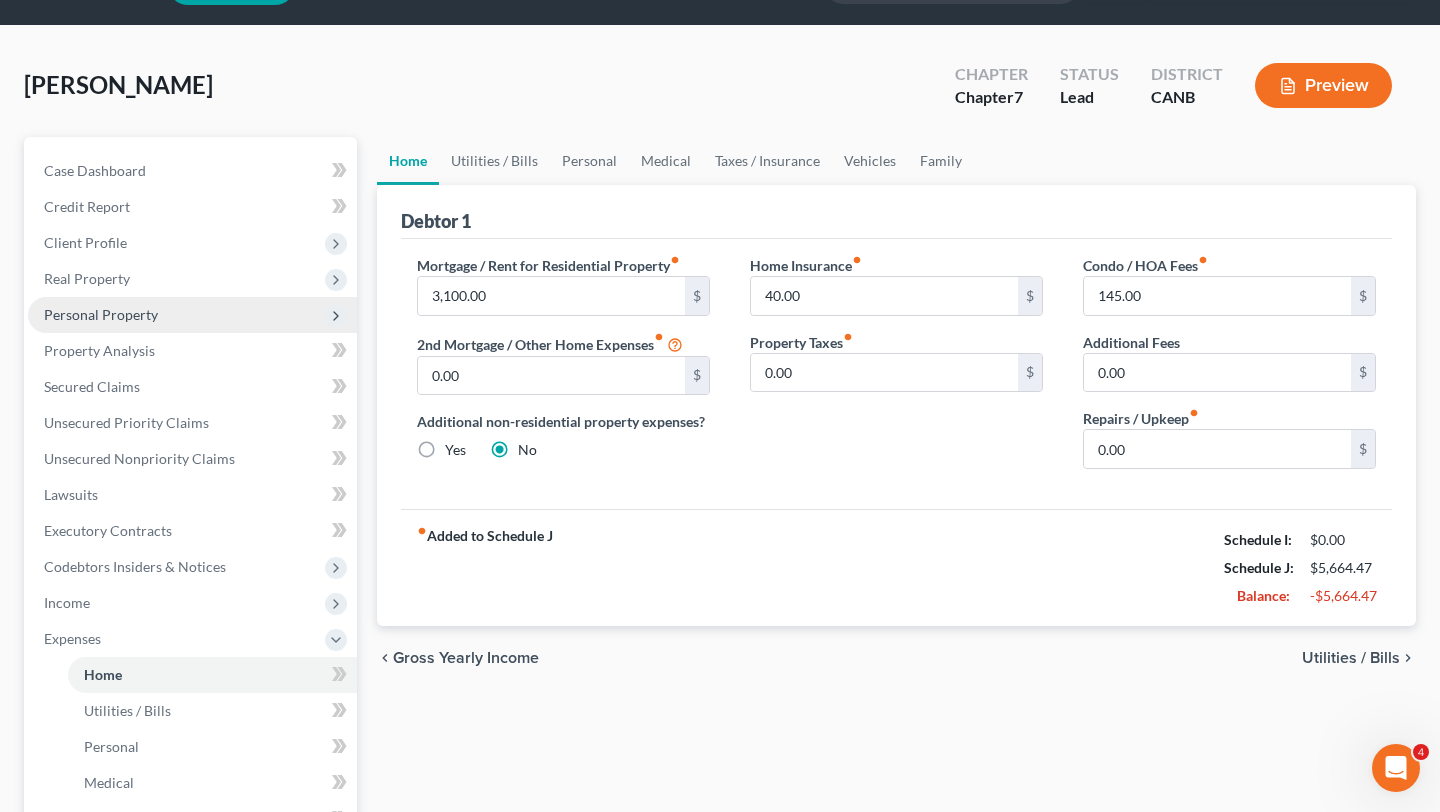 scroll, scrollTop: 0, scrollLeft: 0, axis: both 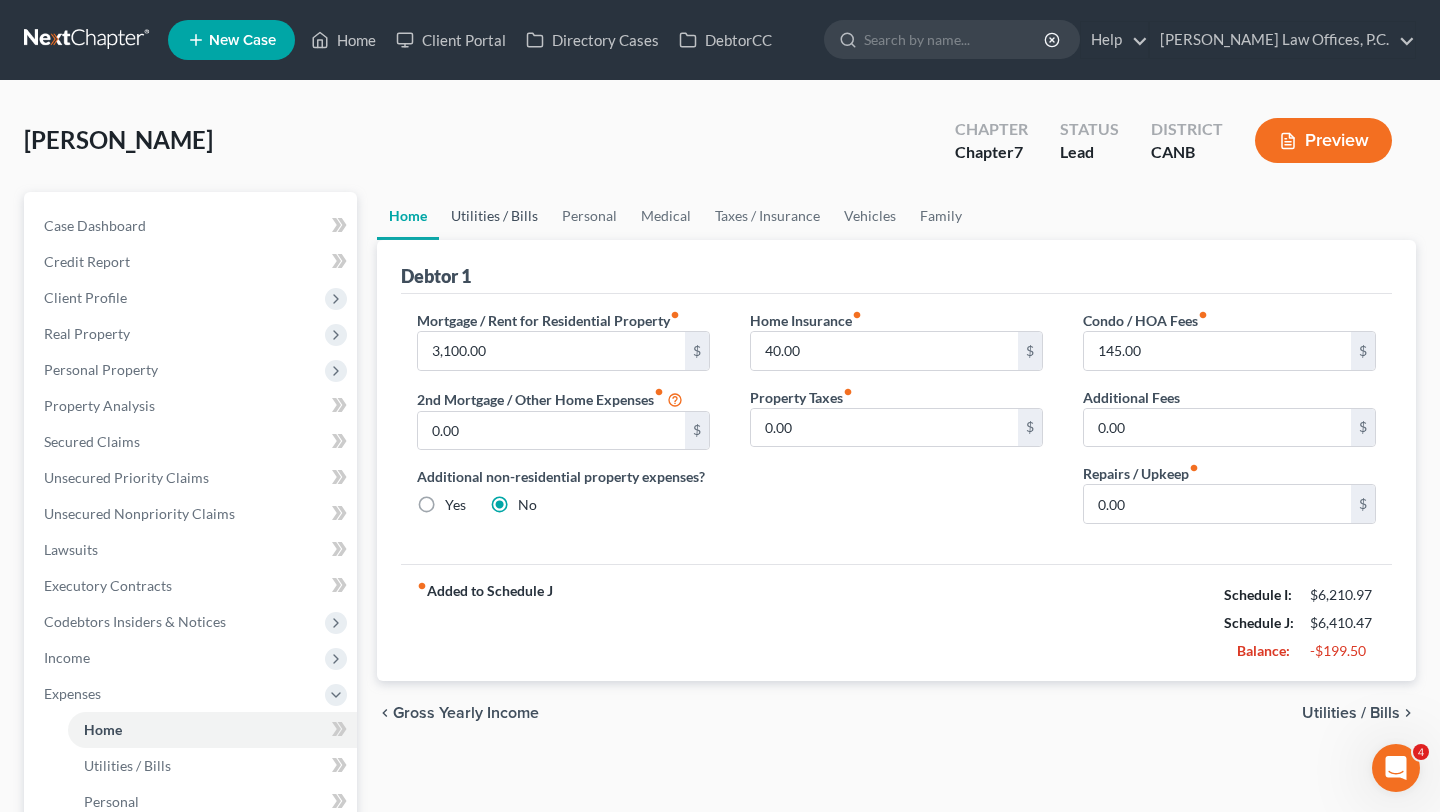 click on "Utilities / Bills" at bounding box center (494, 216) 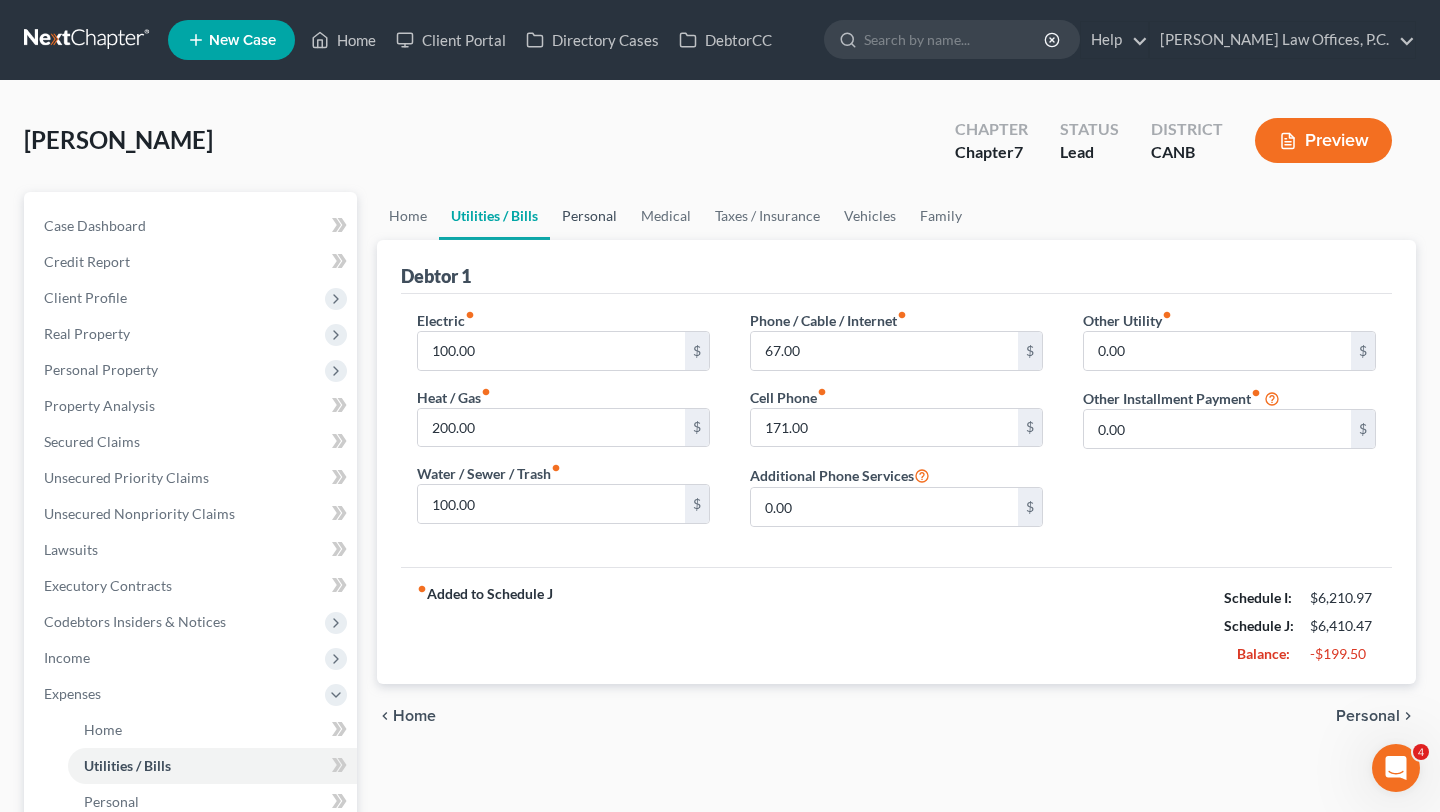 click on "Personal" at bounding box center [589, 216] 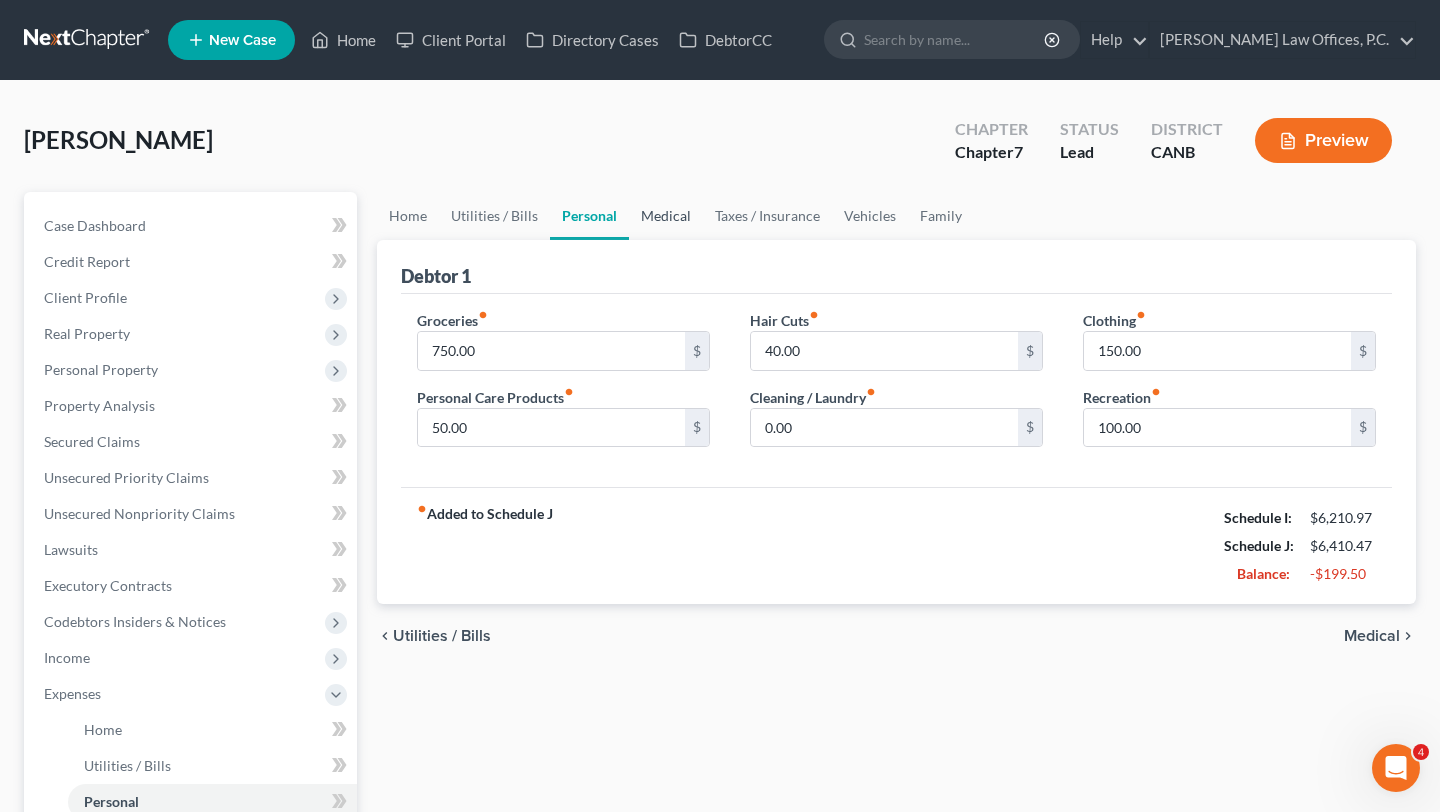 click on "Medical" at bounding box center [666, 216] 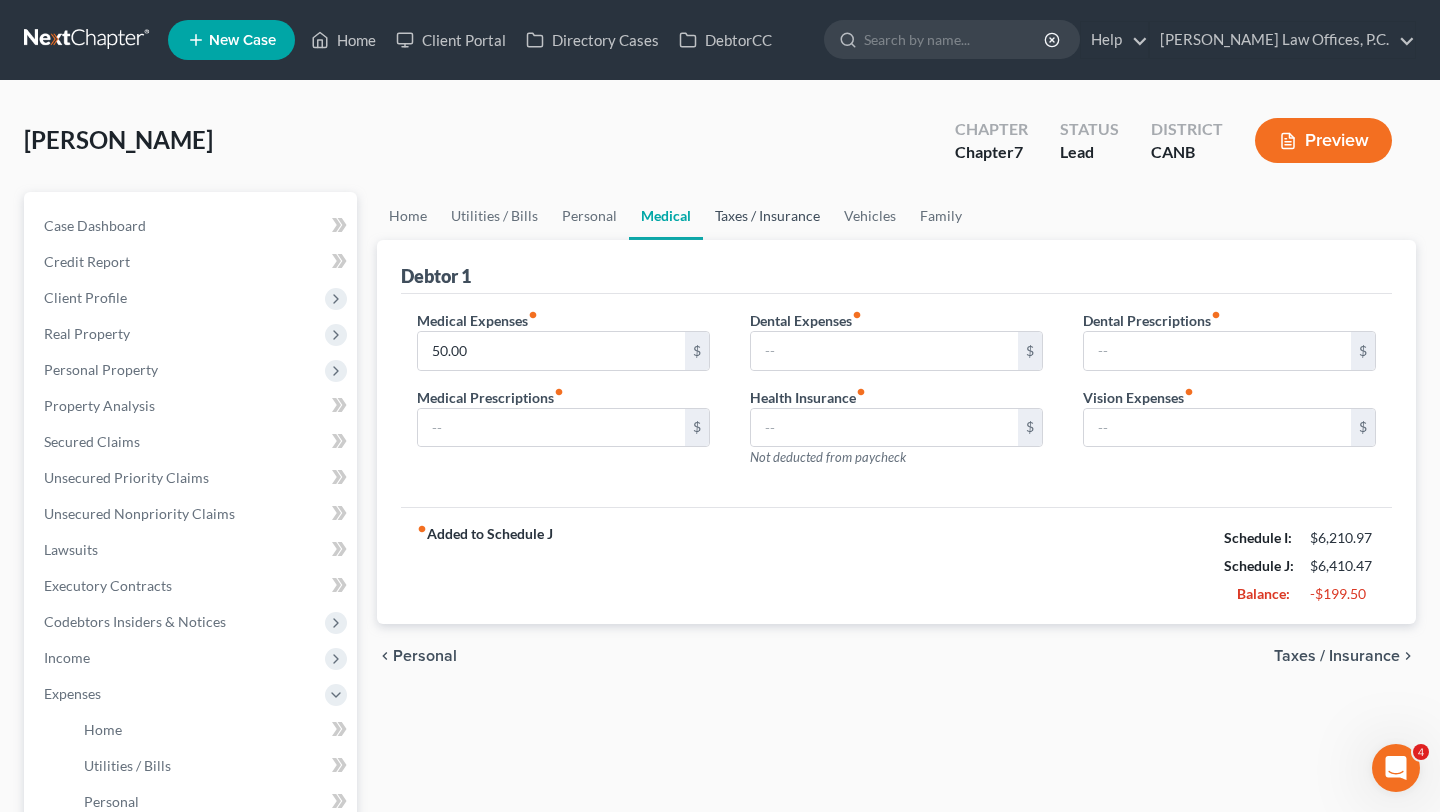 click on "Taxes / Insurance" at bounding box center [767, 216] 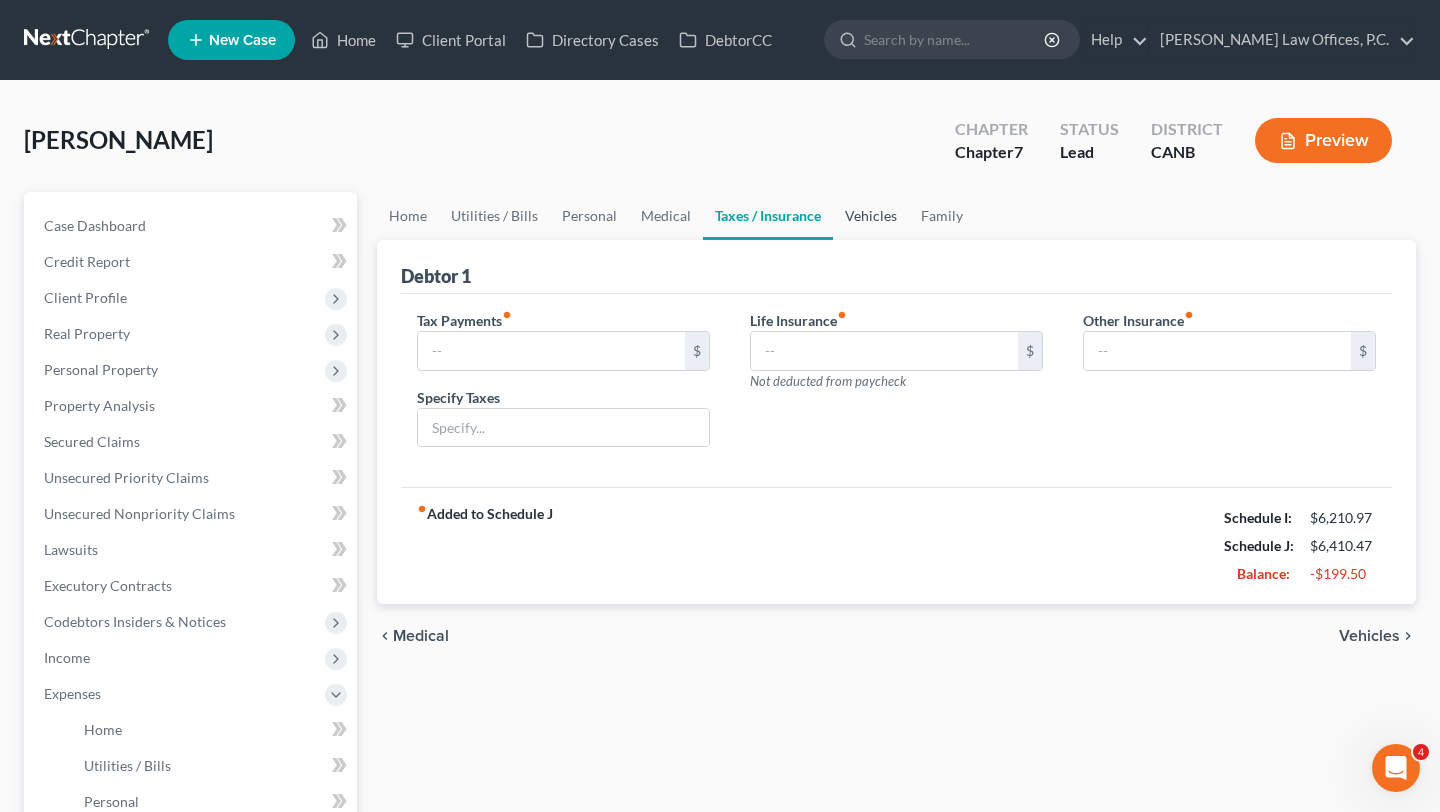 click on "Vehicles" at bounding box center (871, 216) 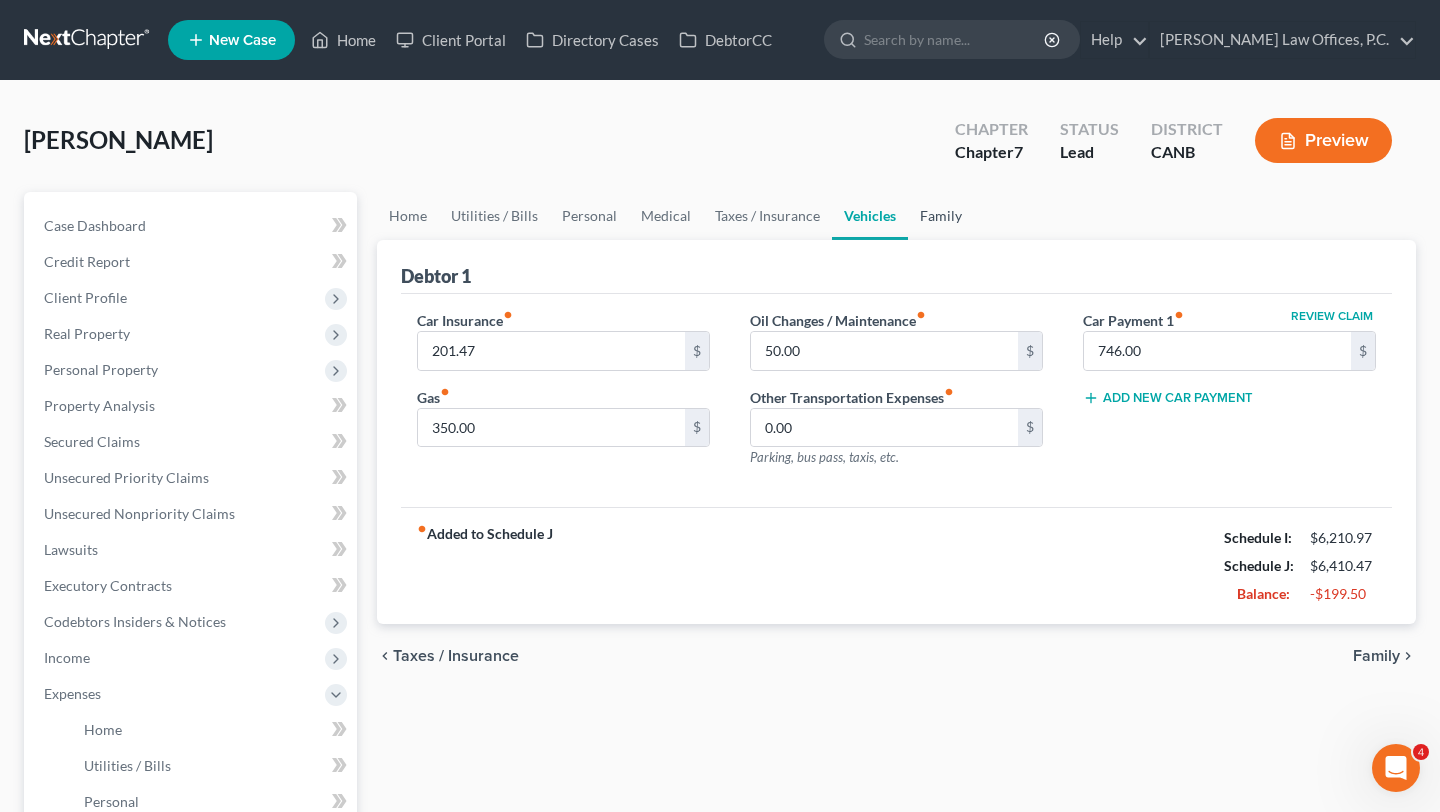 click on "Family" at bounding box center [941, 216] 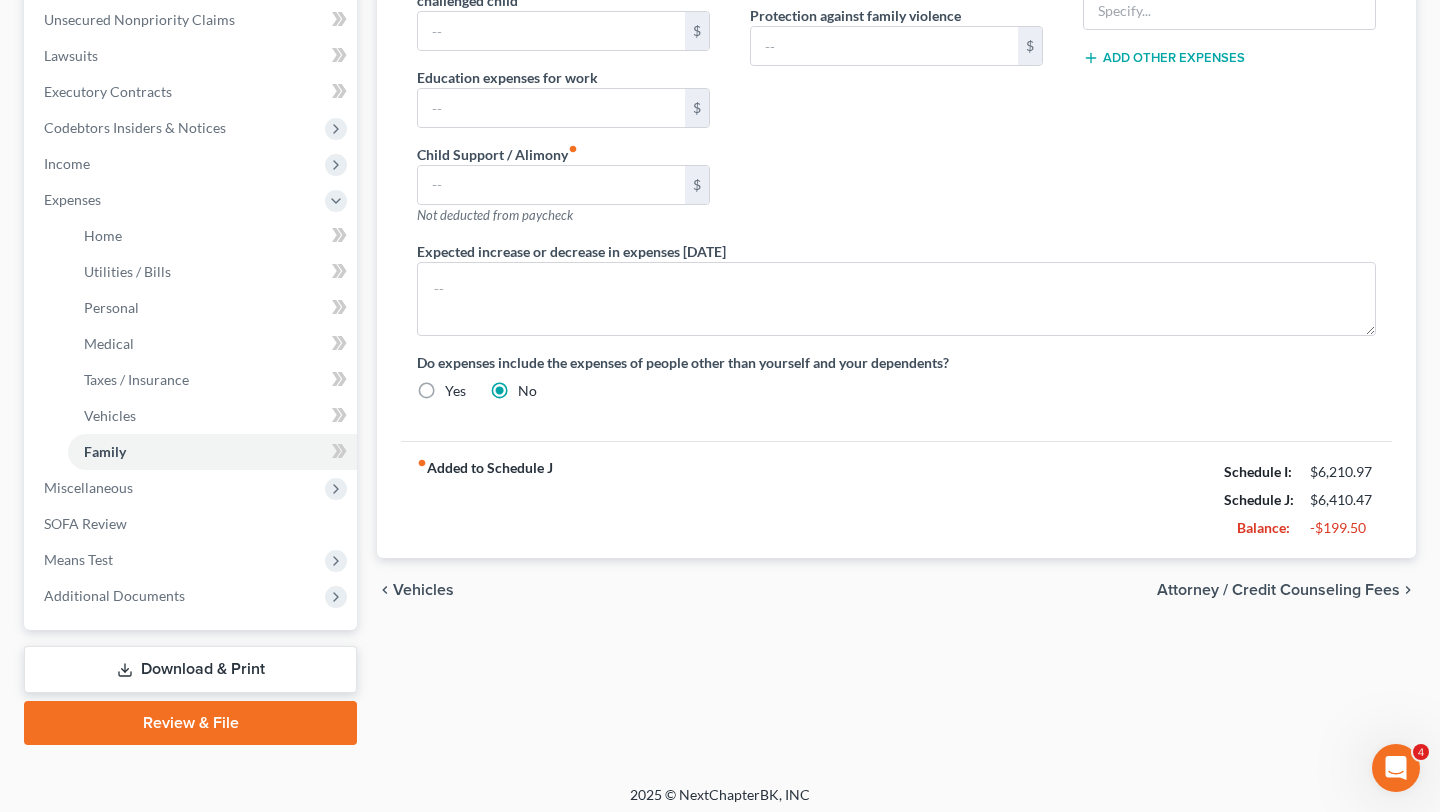 scroll, scrollTop: 501, scrollLeft: 0, axis: vertical 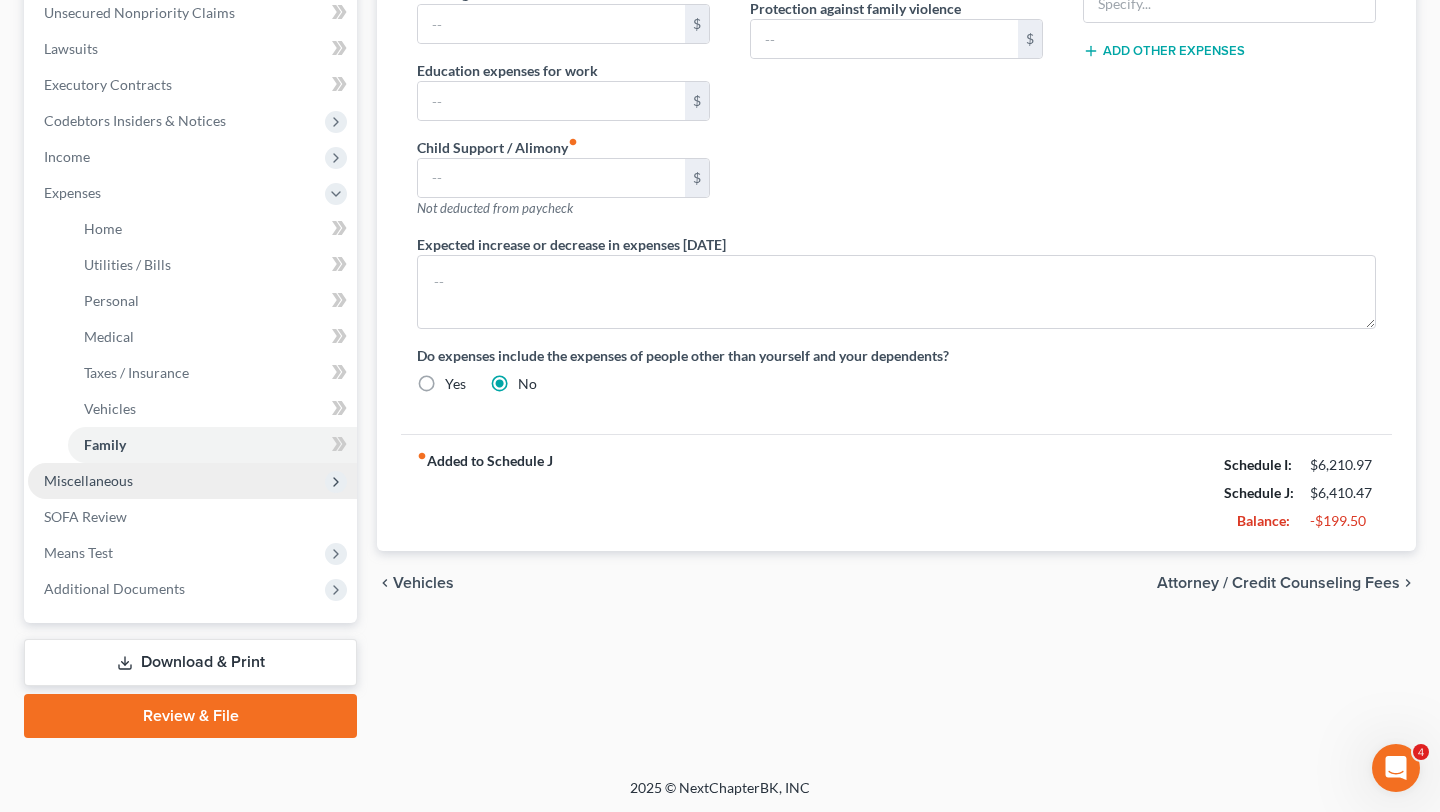 click on "Miscellaneous" at bounding box center [192, 481] 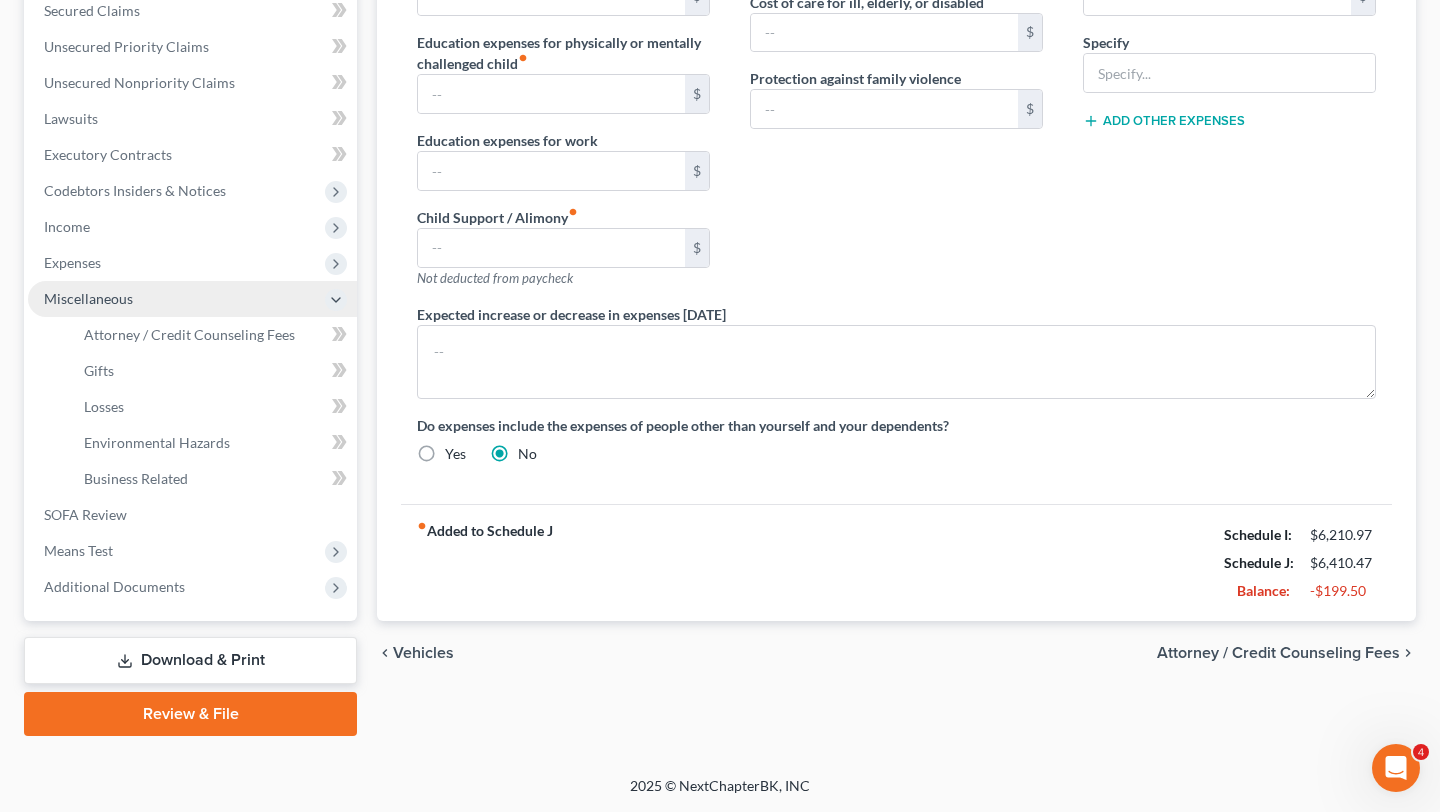 scroll, scrollTop: 429, scrollLeft: 0, axis: vertical 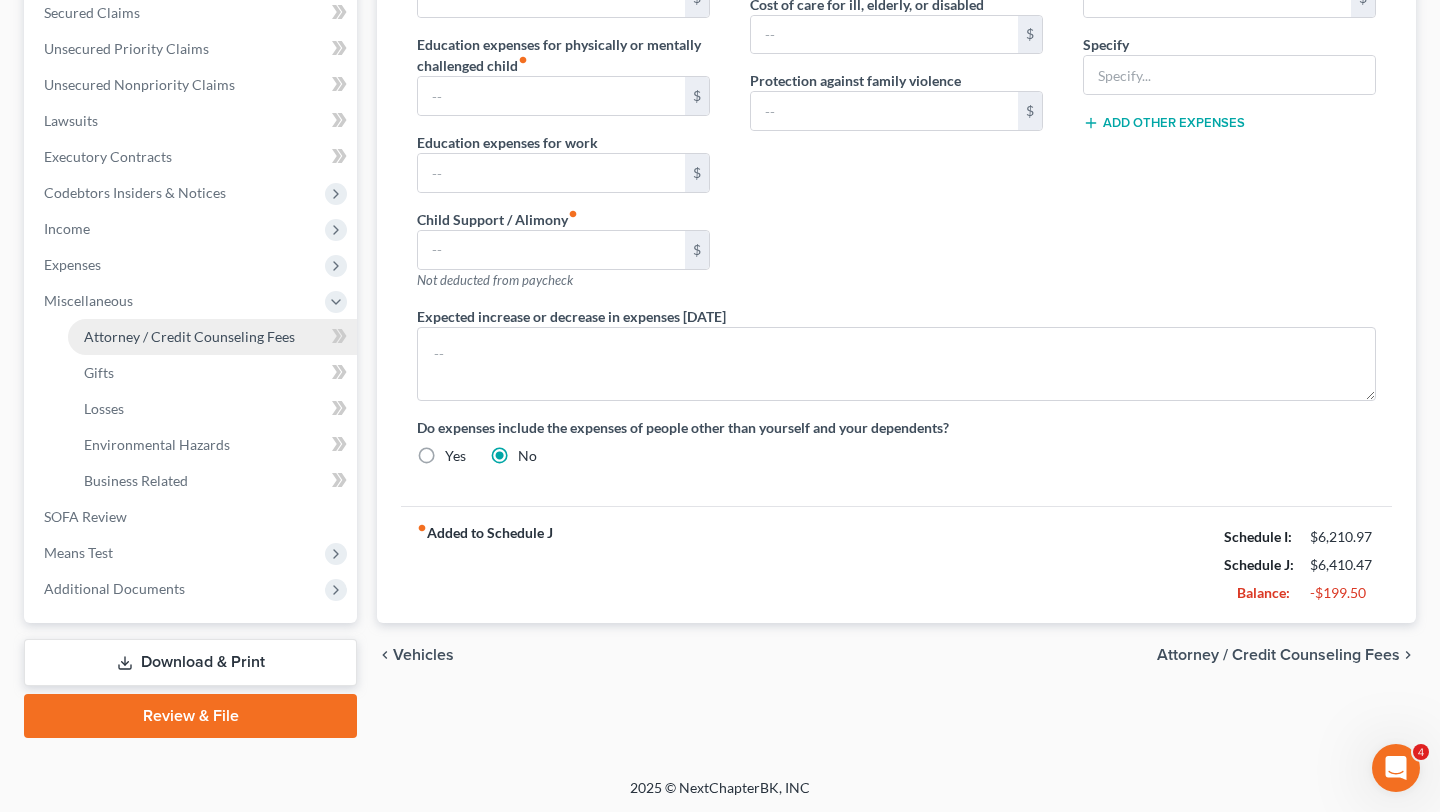click on "Attorney / Credit Counseling Fees" at bounding box center (212, 337) 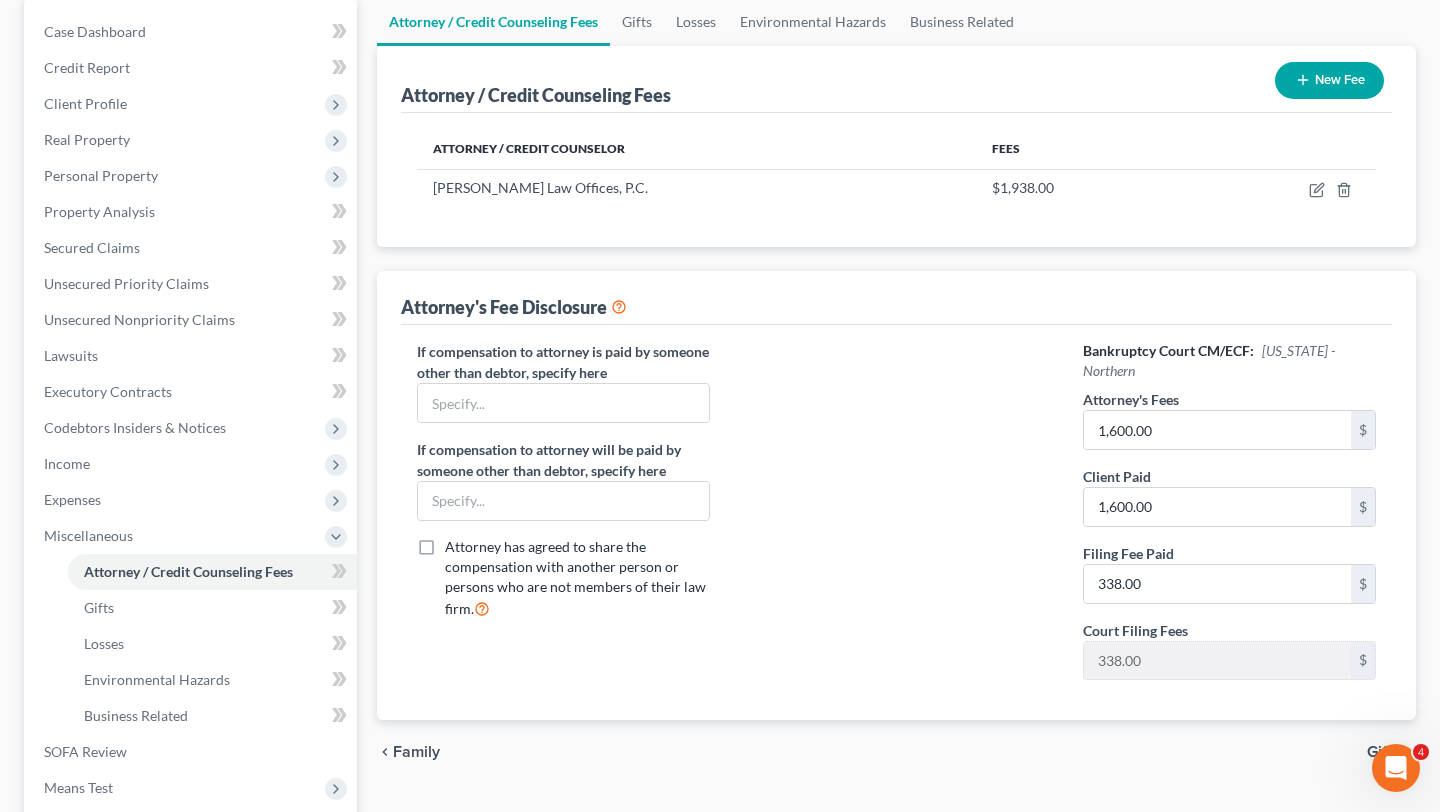 scroll, scrollTop: 202, scrollLeft: 0, axis: vertical 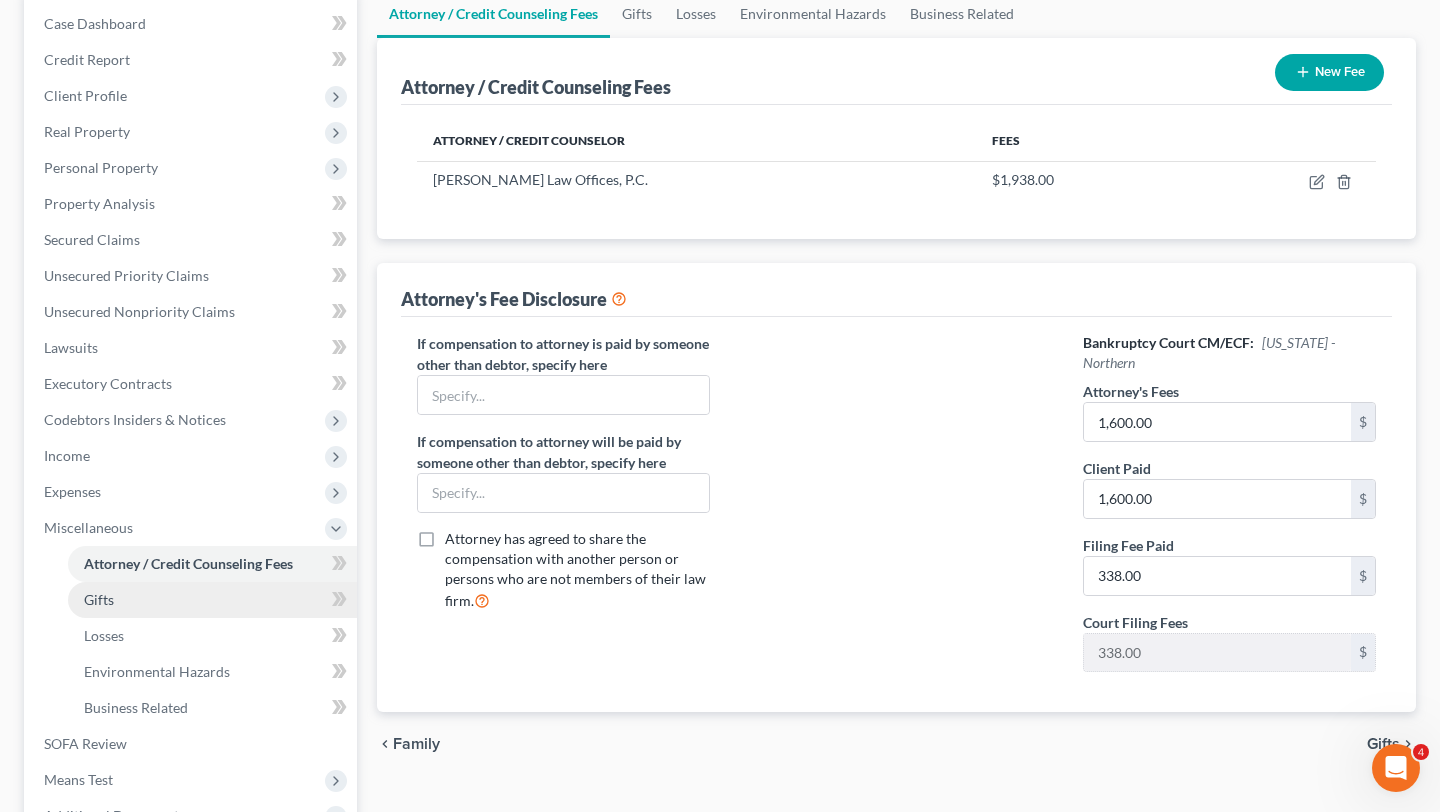click on "Gifts" at bounding box center [212, 600] 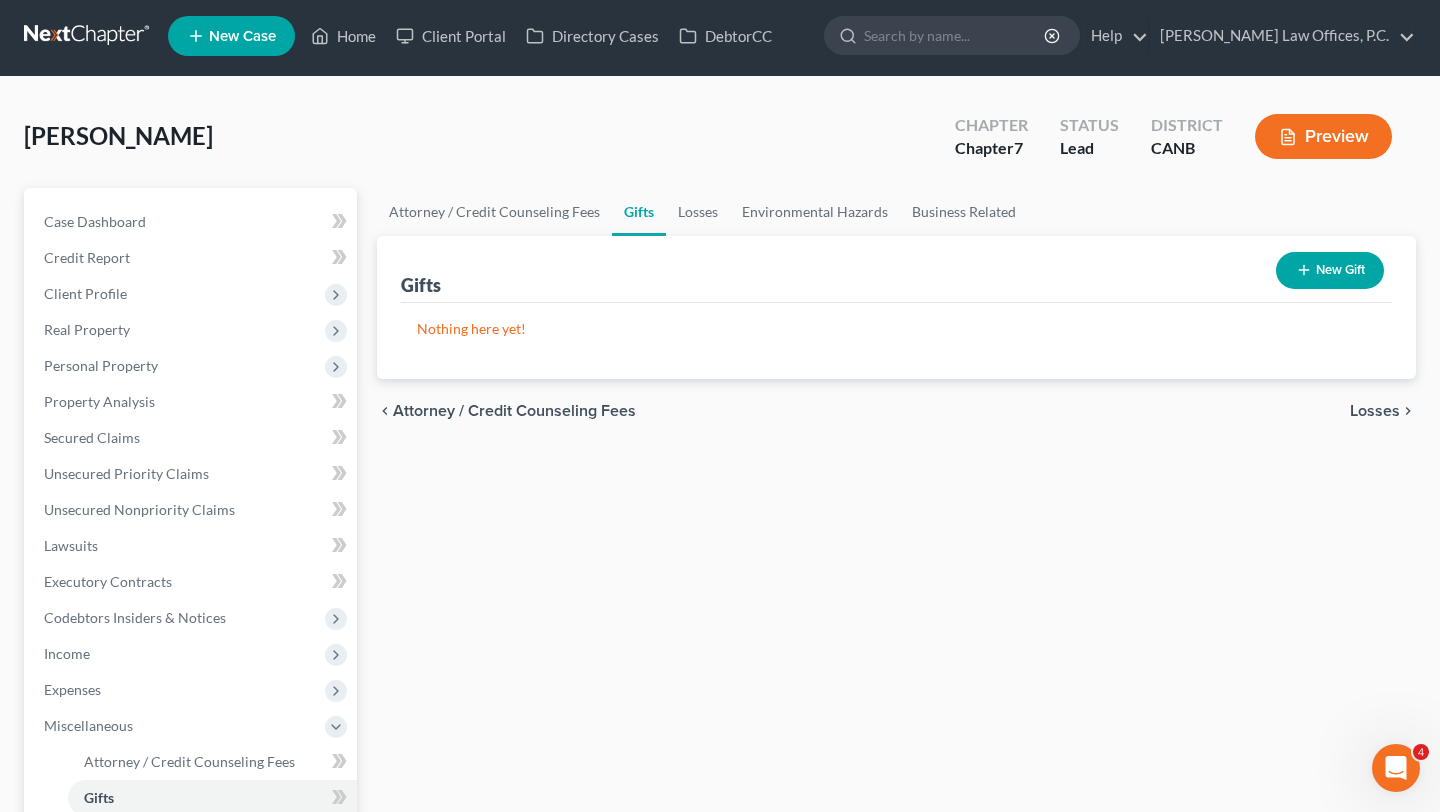 scroll, scrollTop: 0, scrollLeft: 0, axis: both 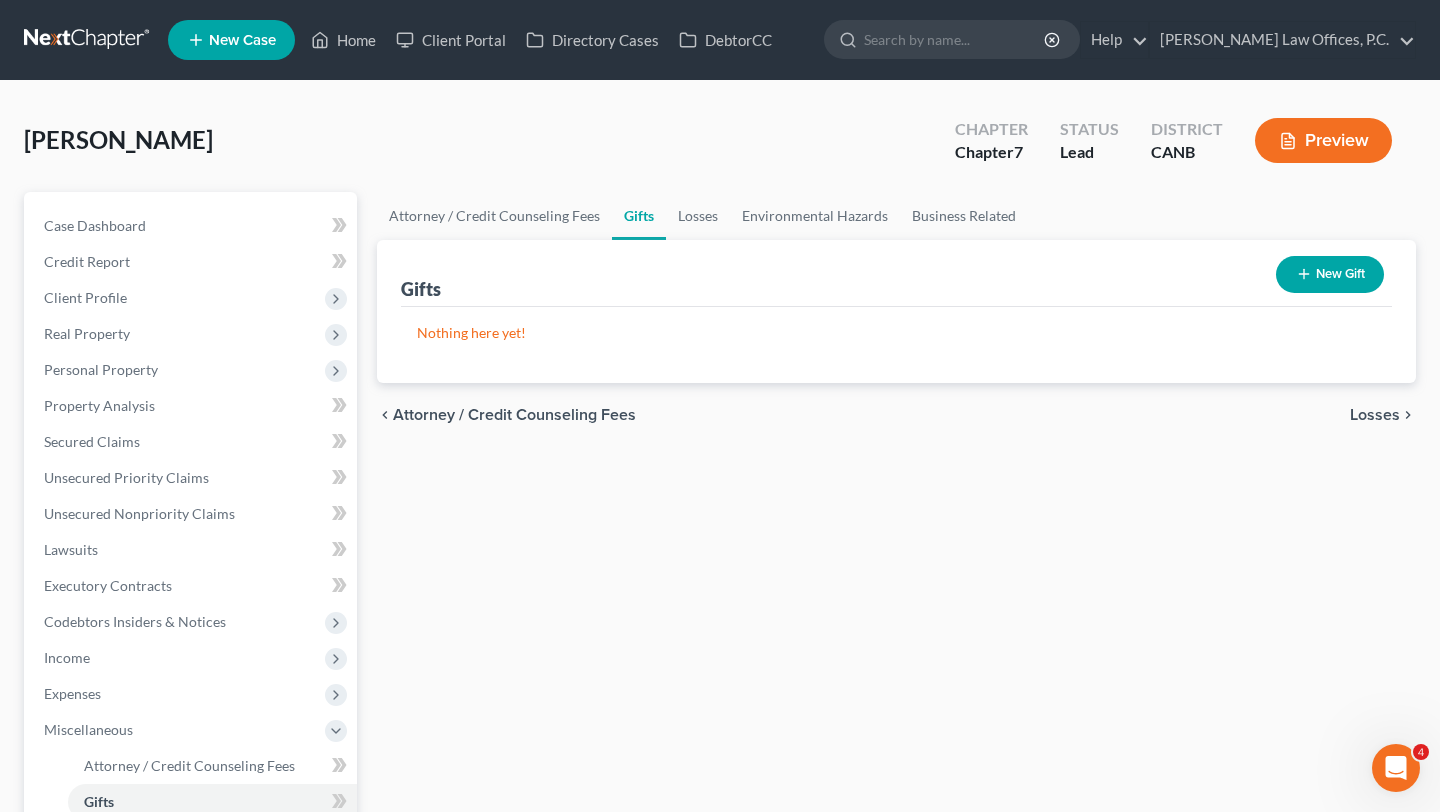 click on "Losses" at bounding box center (1375, 415) 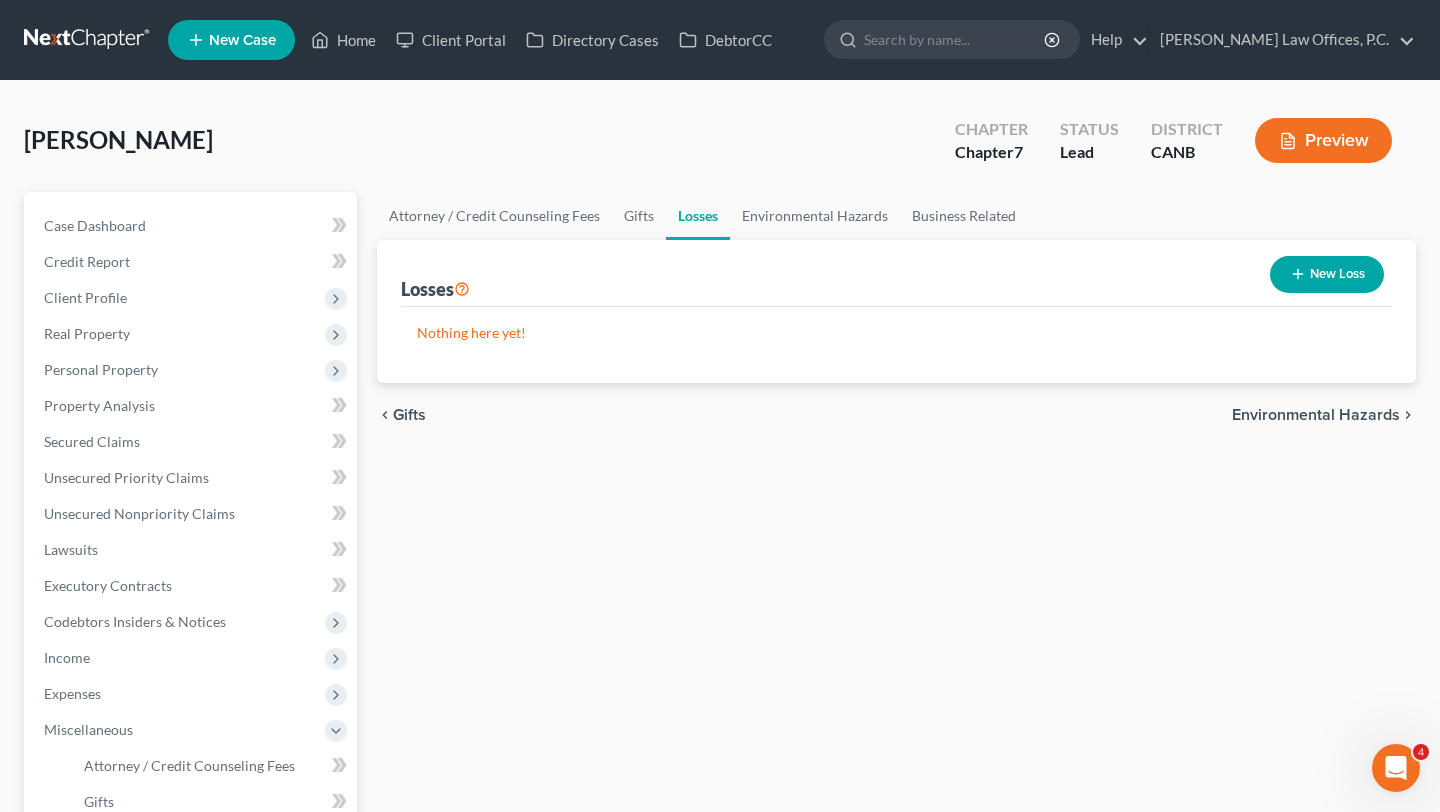 click on "Environmental Hazards" at bounding box center [1316, 415] 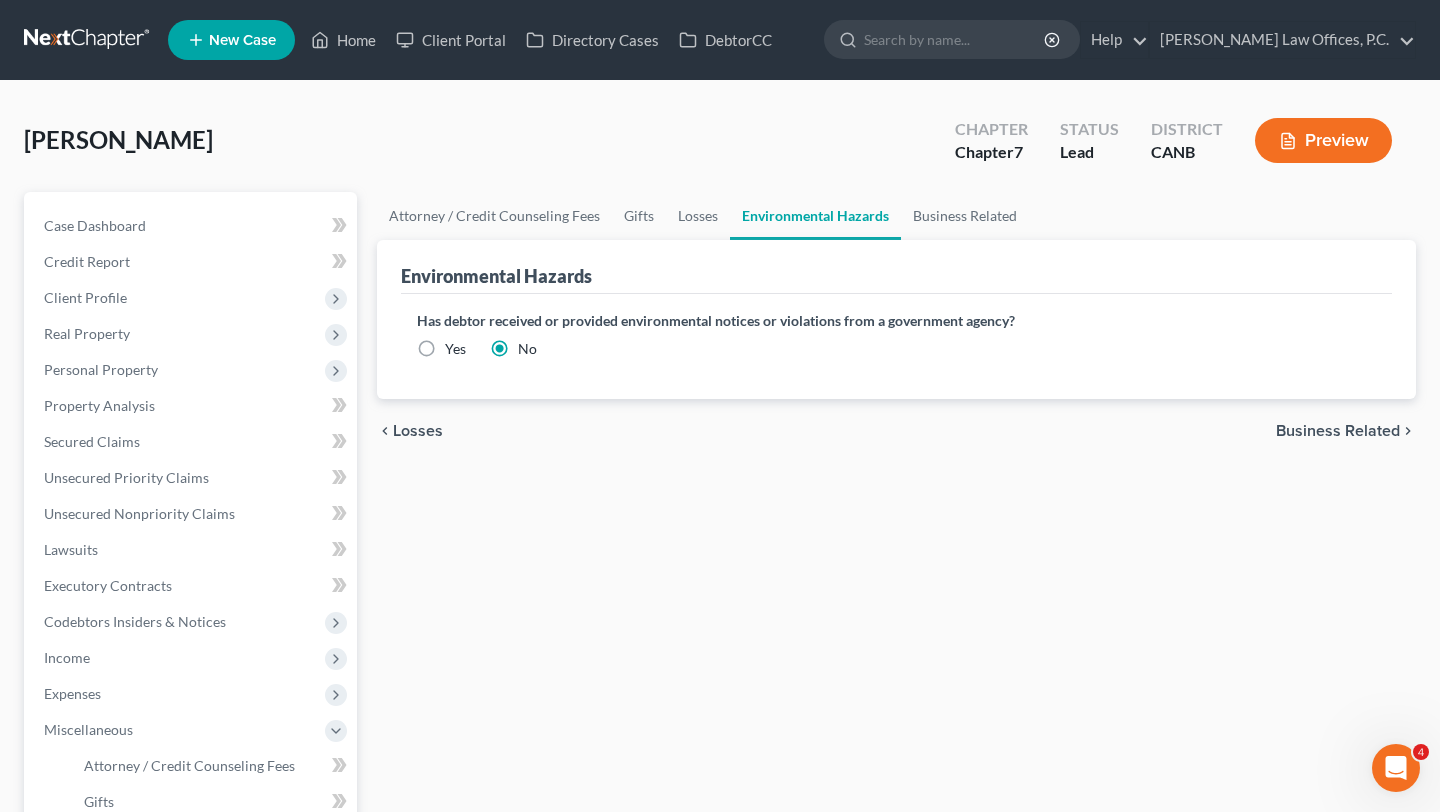 click on "chevron_left
Losses
Business Related
chevron_right" at bounding box center [896, 431] 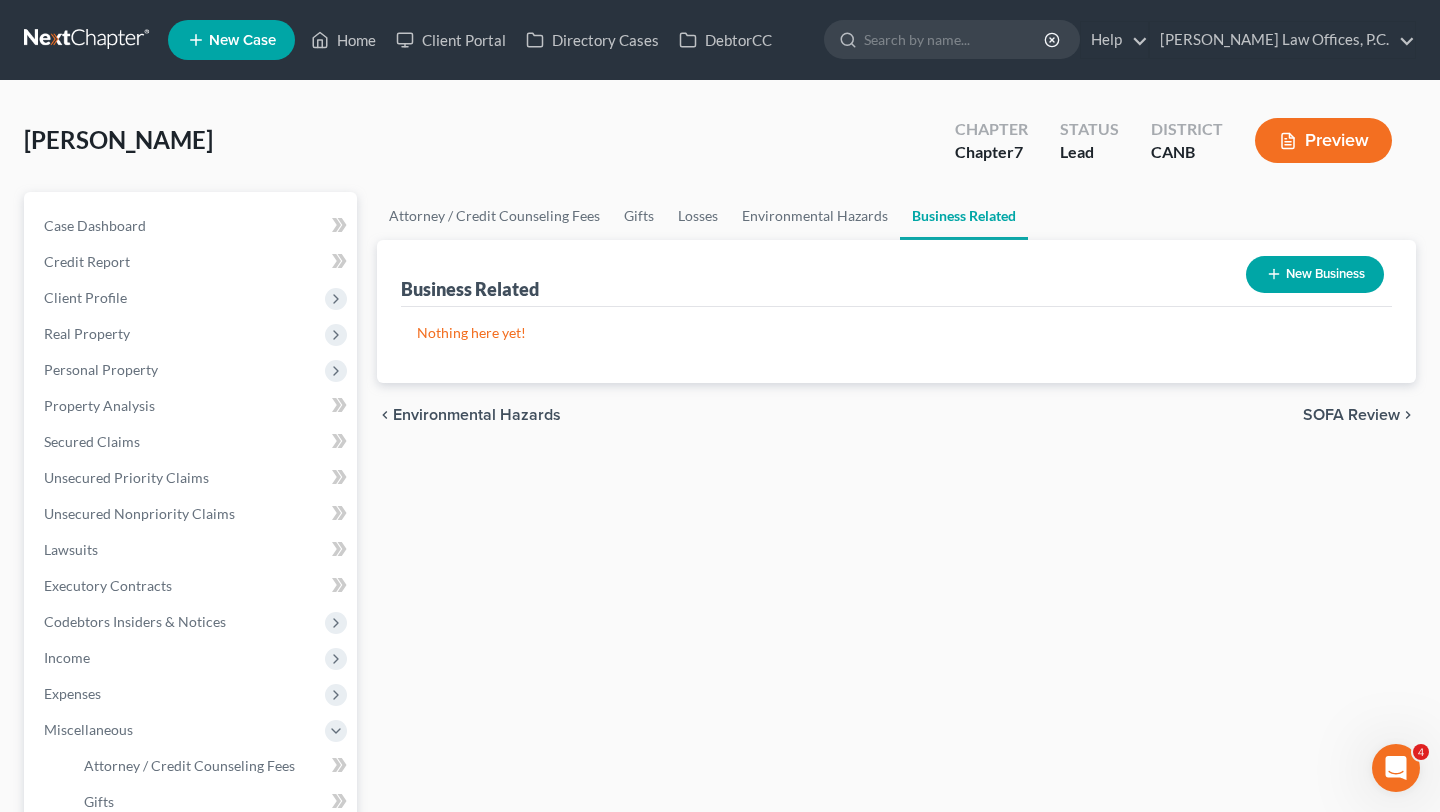 click on "SOFA Review" at bounding box center [1351, 415] 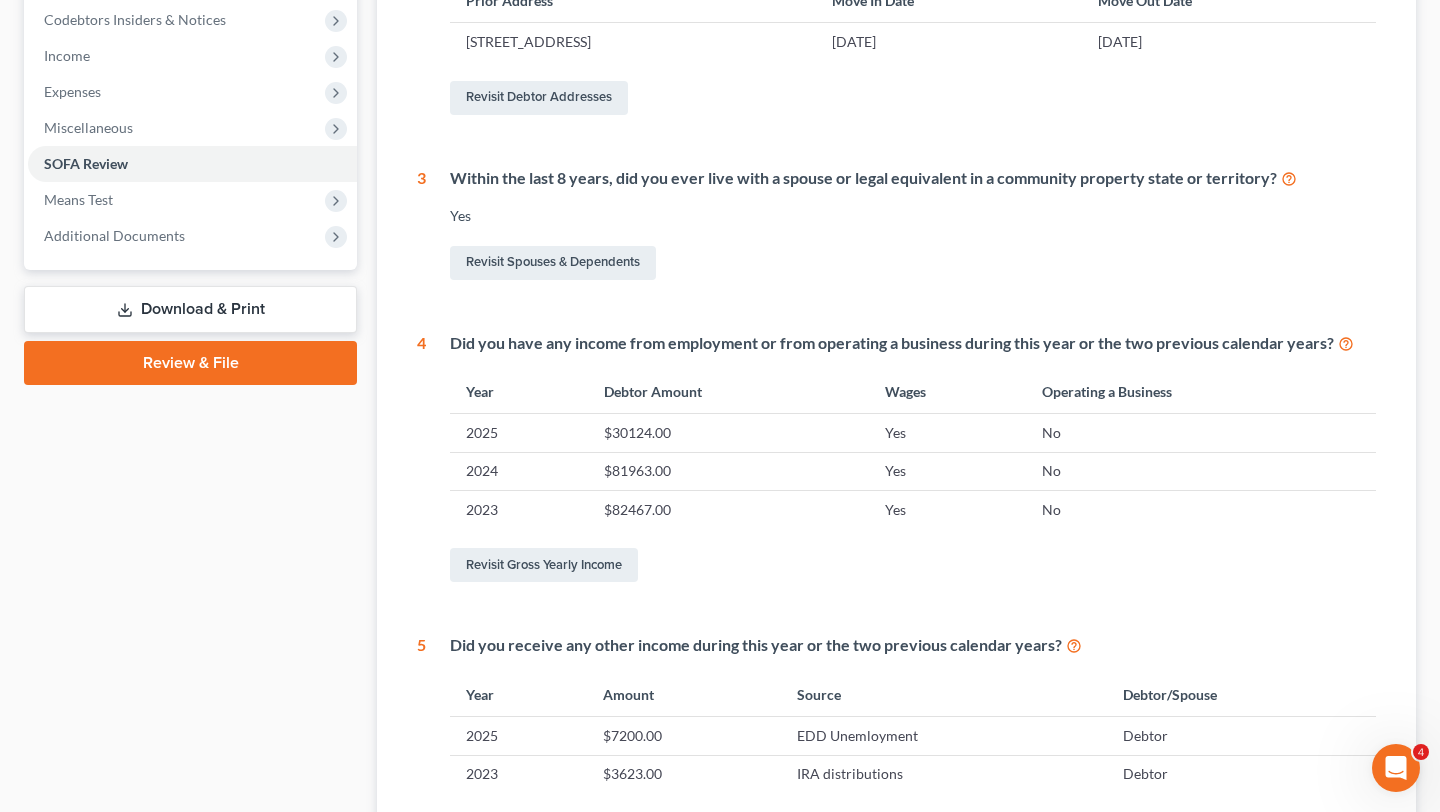 scroll, scrollTop: 572, scrollLeft: 0, axis: vertical 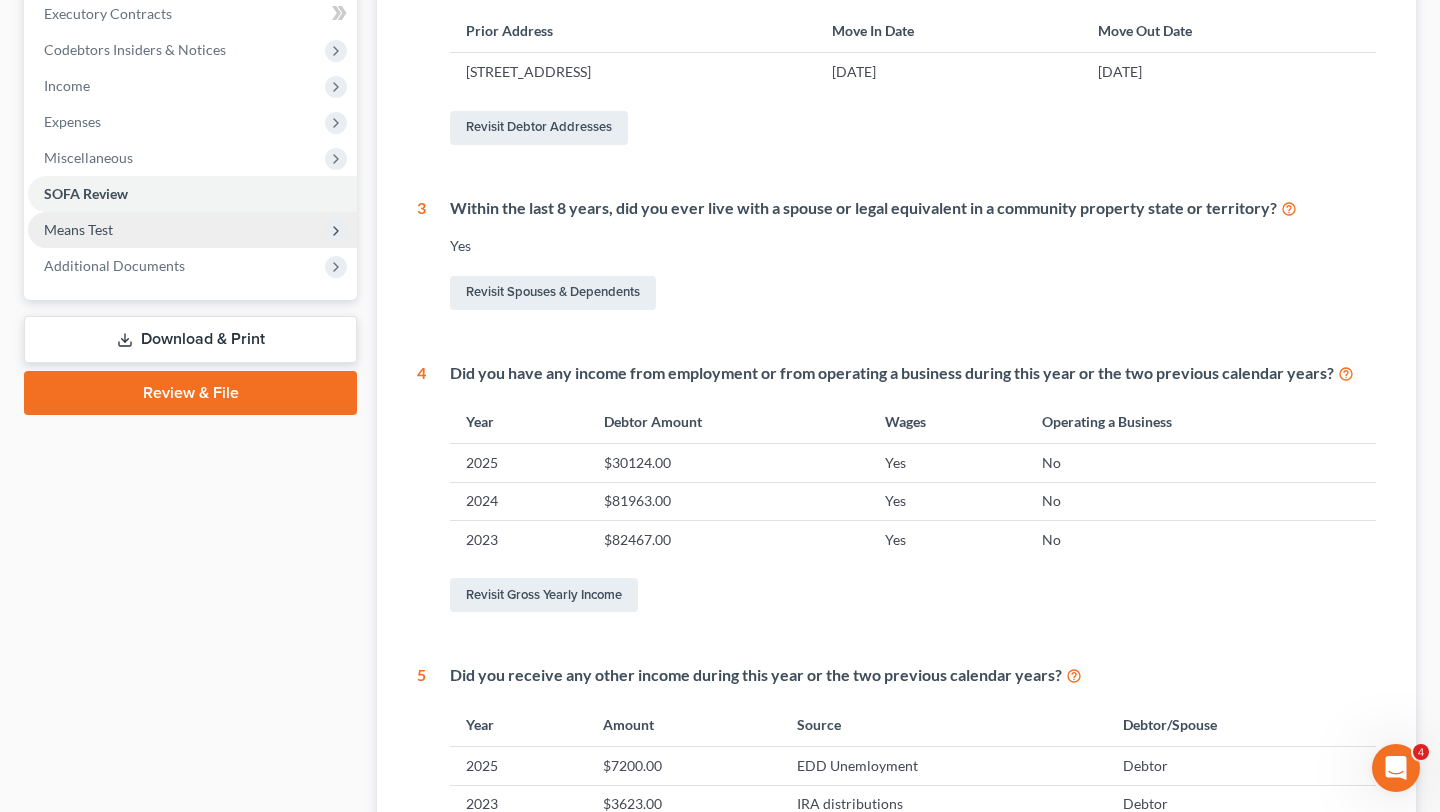 click on "Means Test" at bounding box center (192, 230) 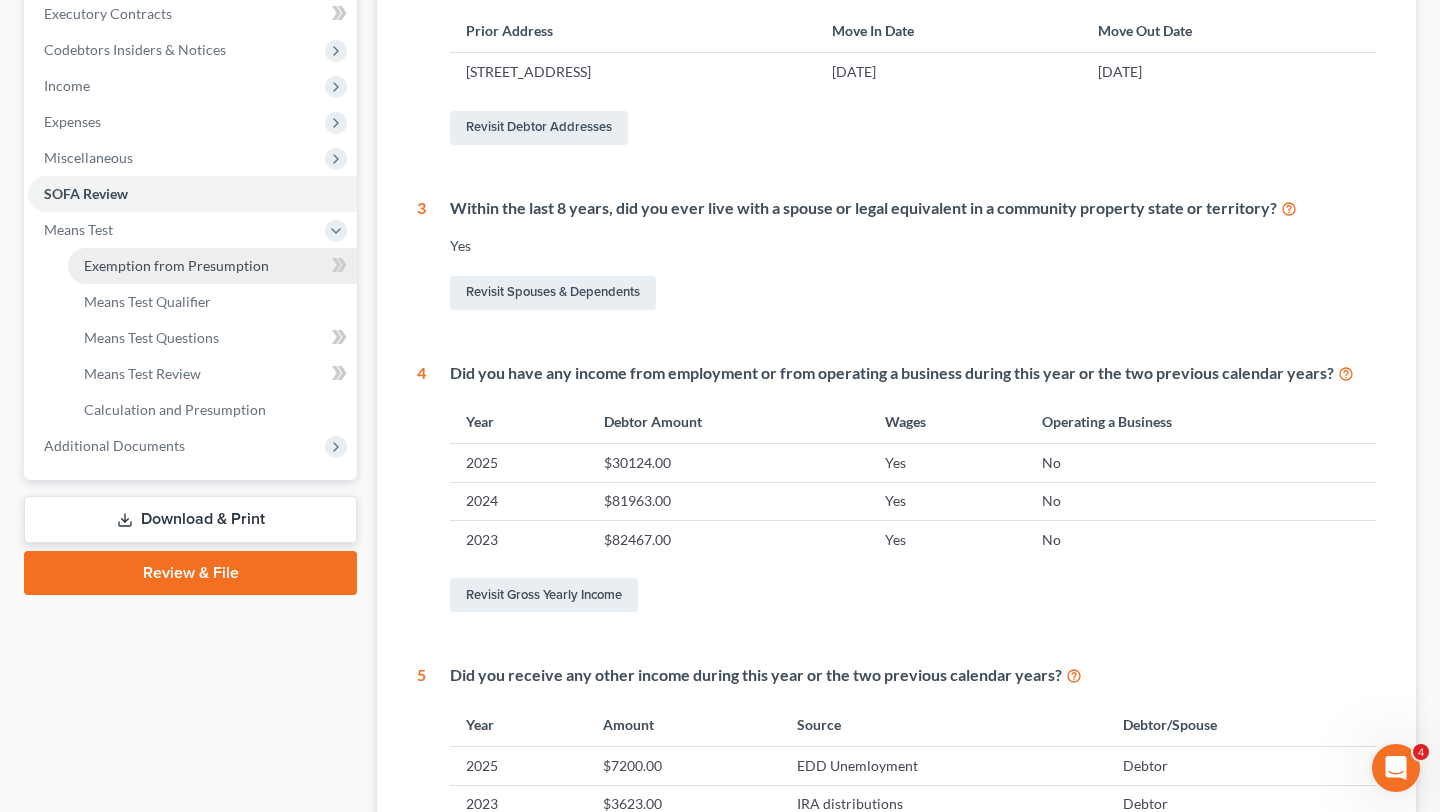 click on "Exemption from Presumption" at bounding box center [176, 265] 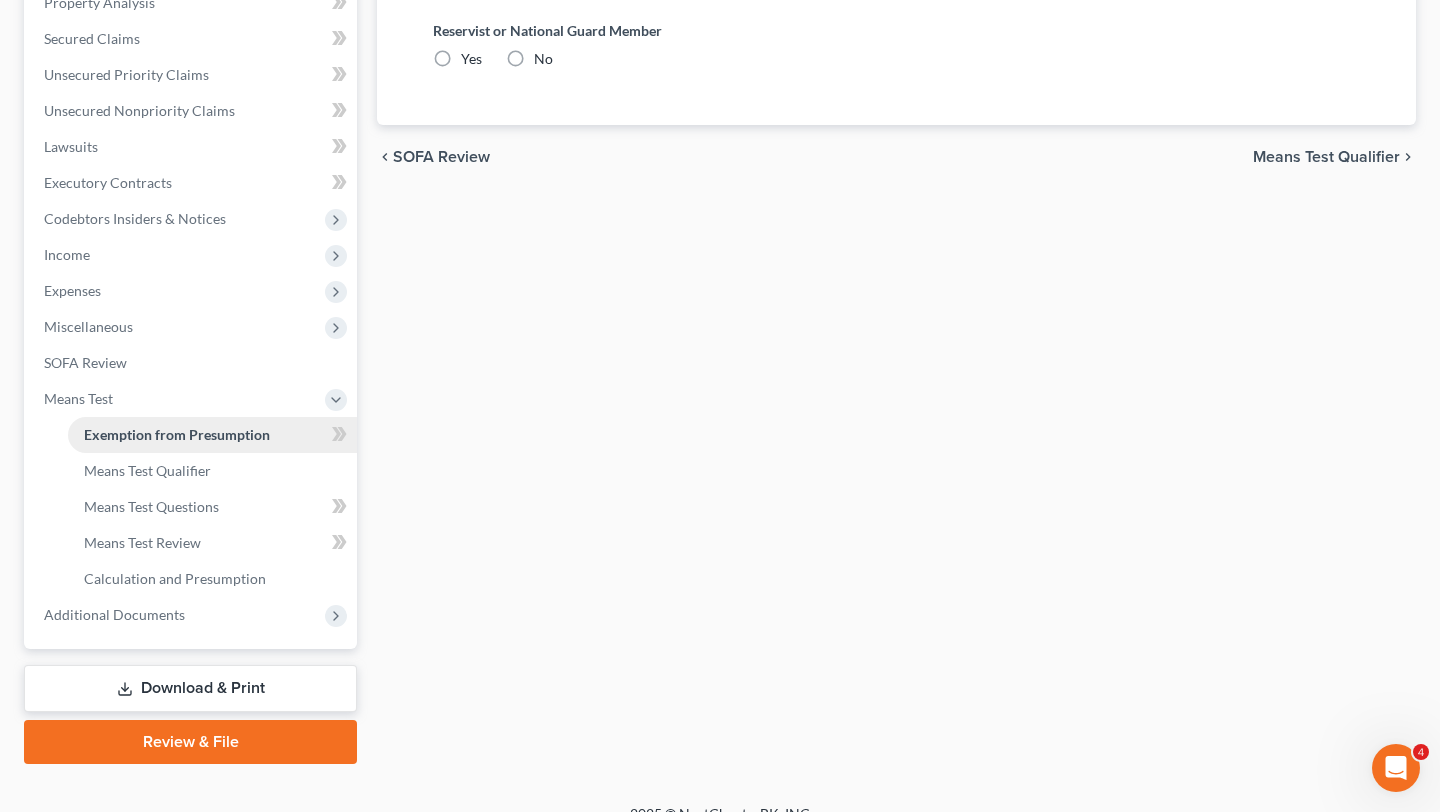 radio on "true" 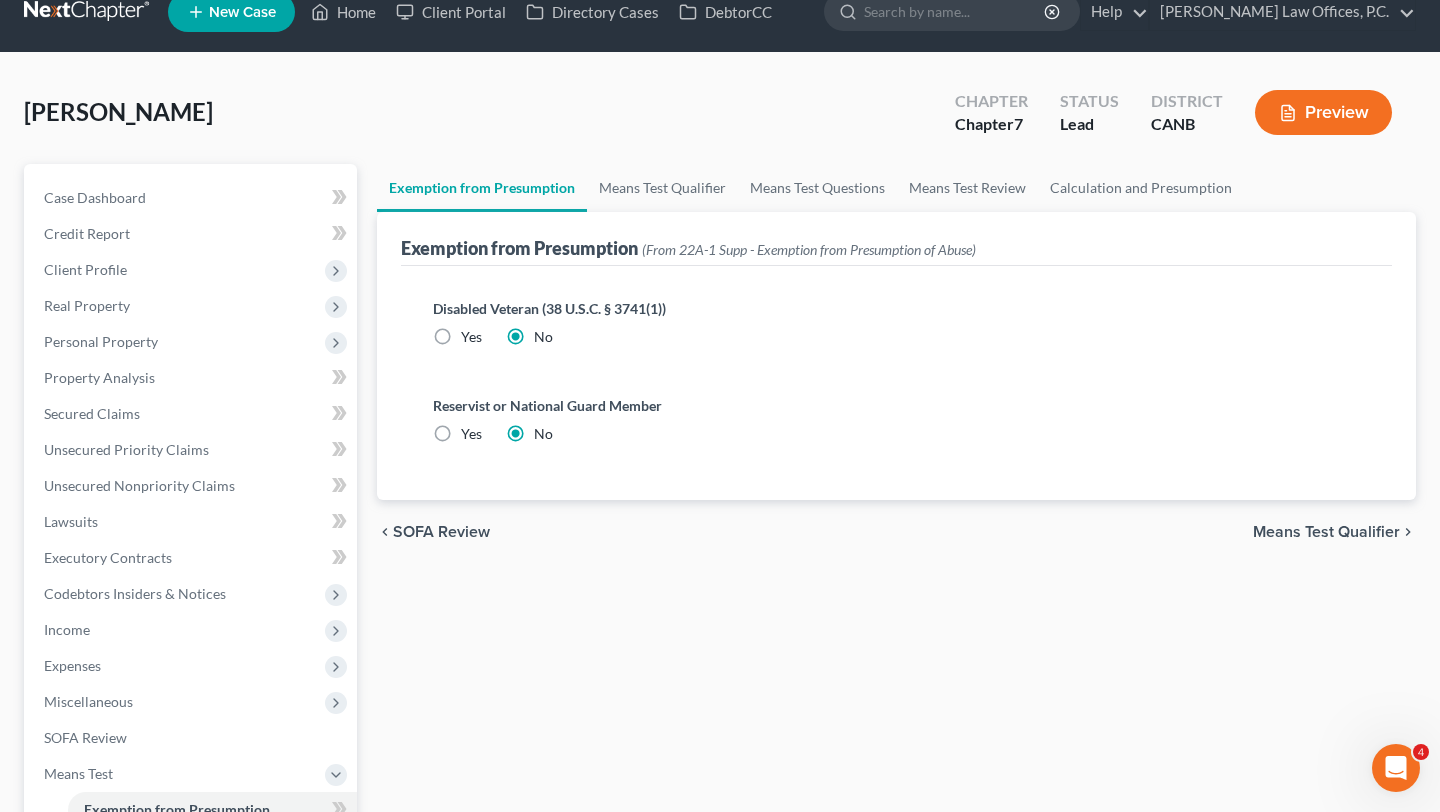 scroll, scrollTop: 0, scrollLeft: 0, axis: both 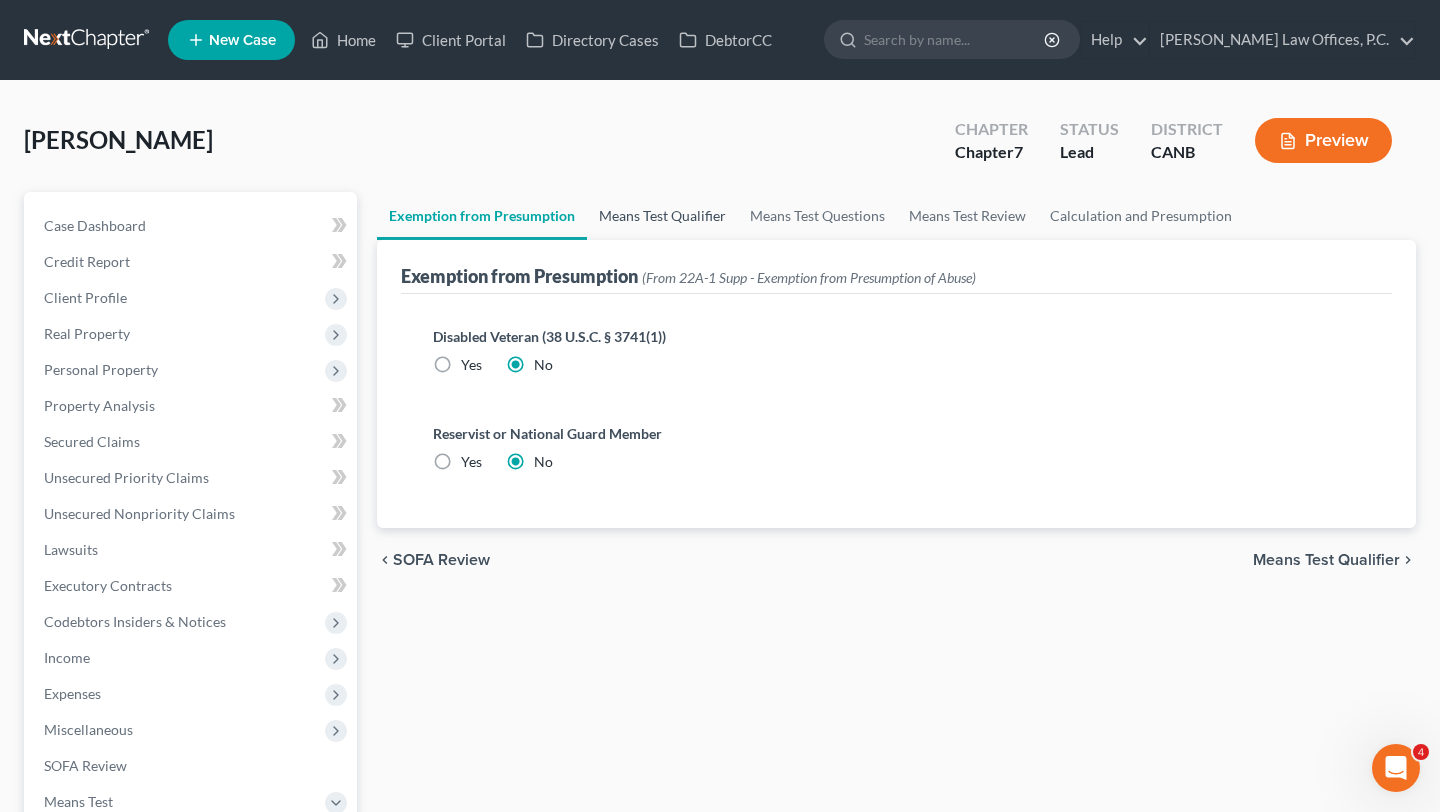 click on "Means Test Qualifier" at bounding box center [662, 216] 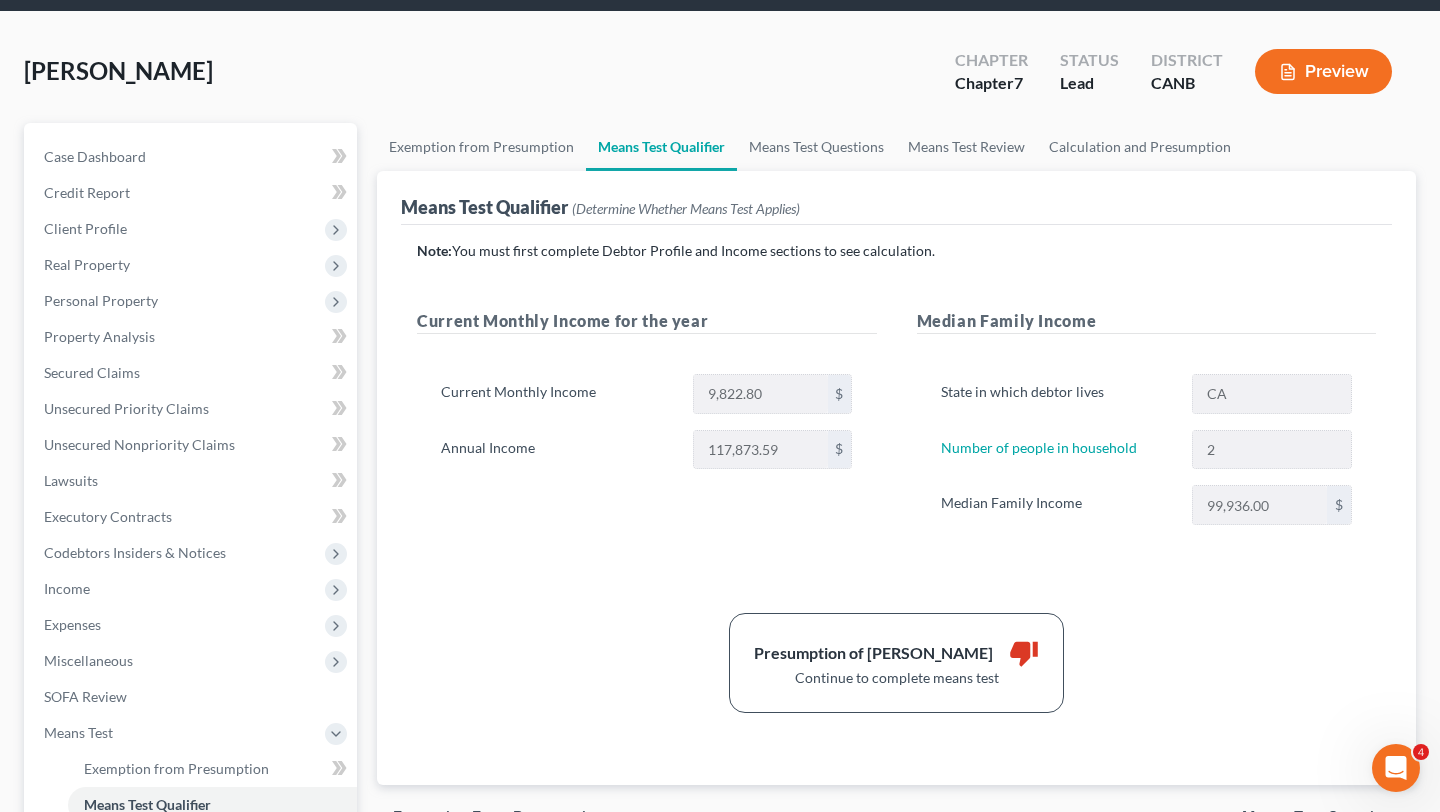 scroll, scrollTop: 80, scrollLeft: 0, axis: vertical 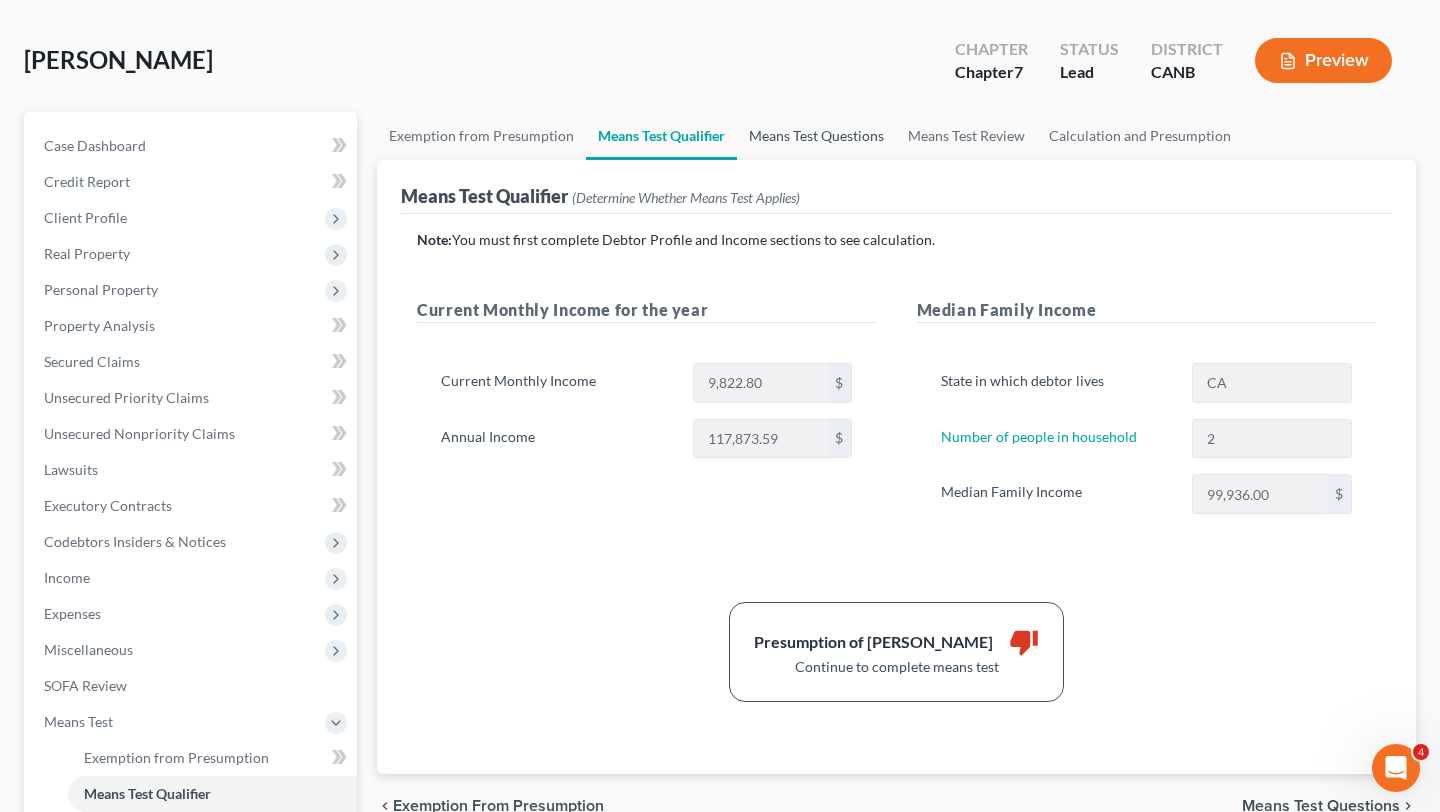 click on "Means Test Questions" at bounding box center [816, 136] 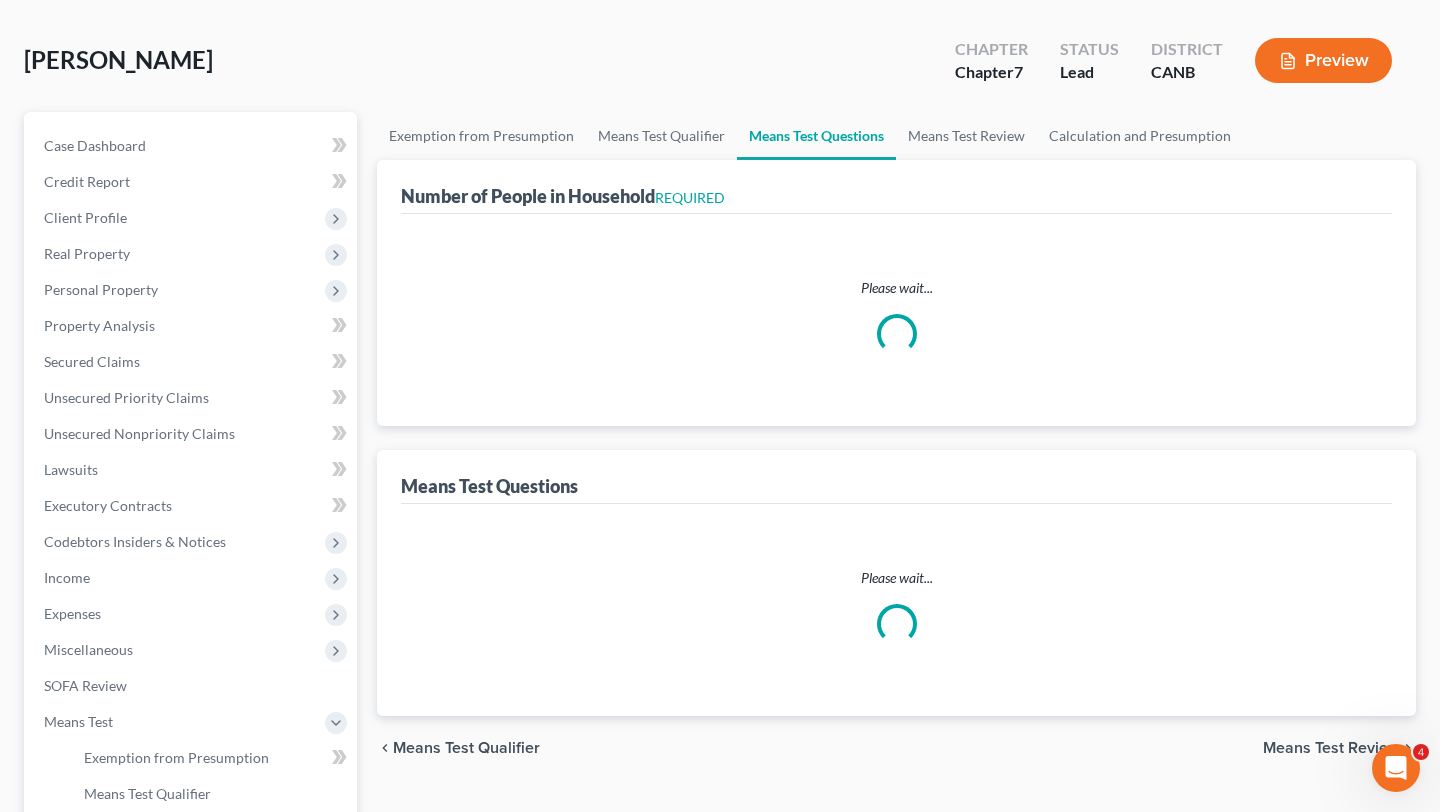 select on "1" 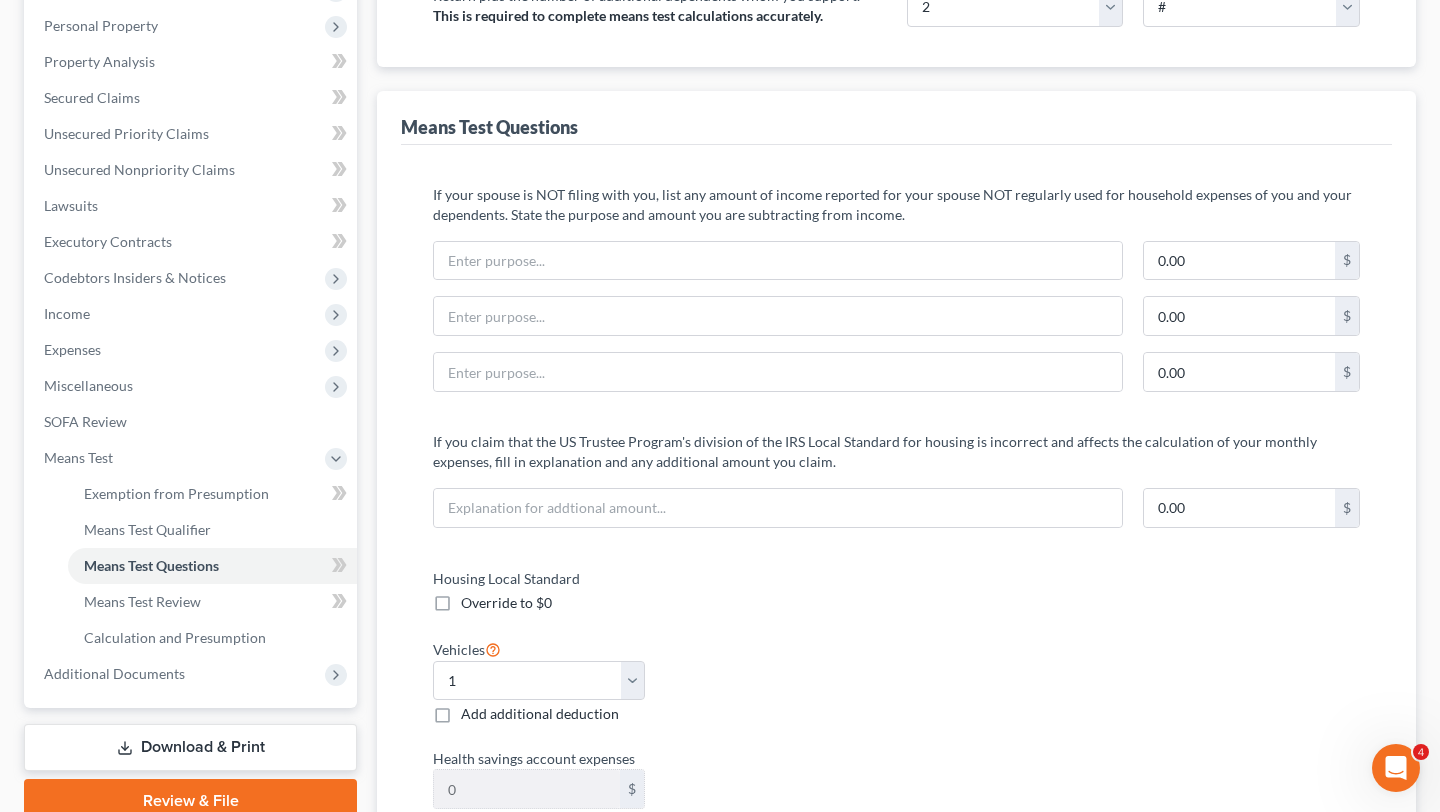 scroll, scrollTop: 0, scrollLeft: 0, axis: both 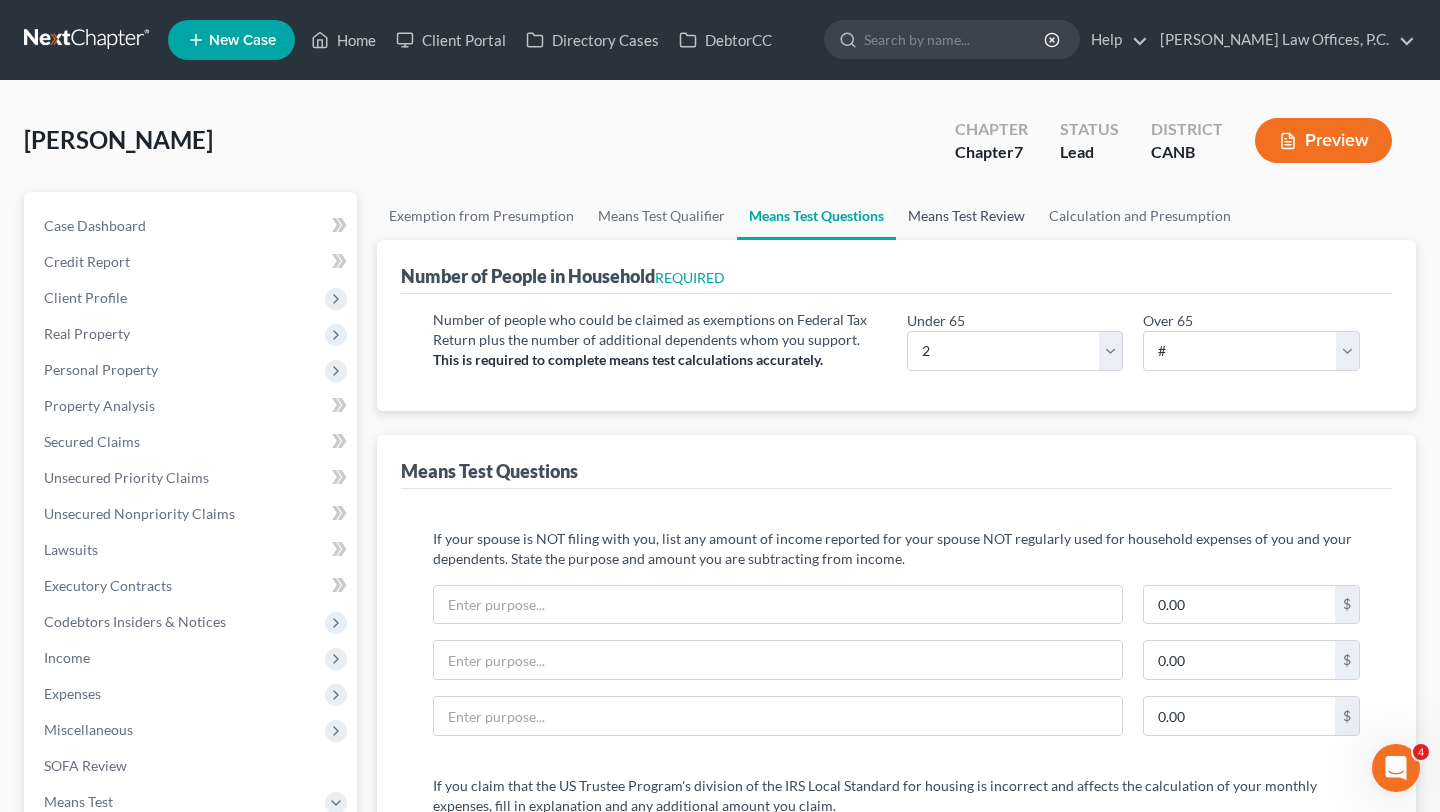 click on "Means Test Review" at bounding box center [966, 216] 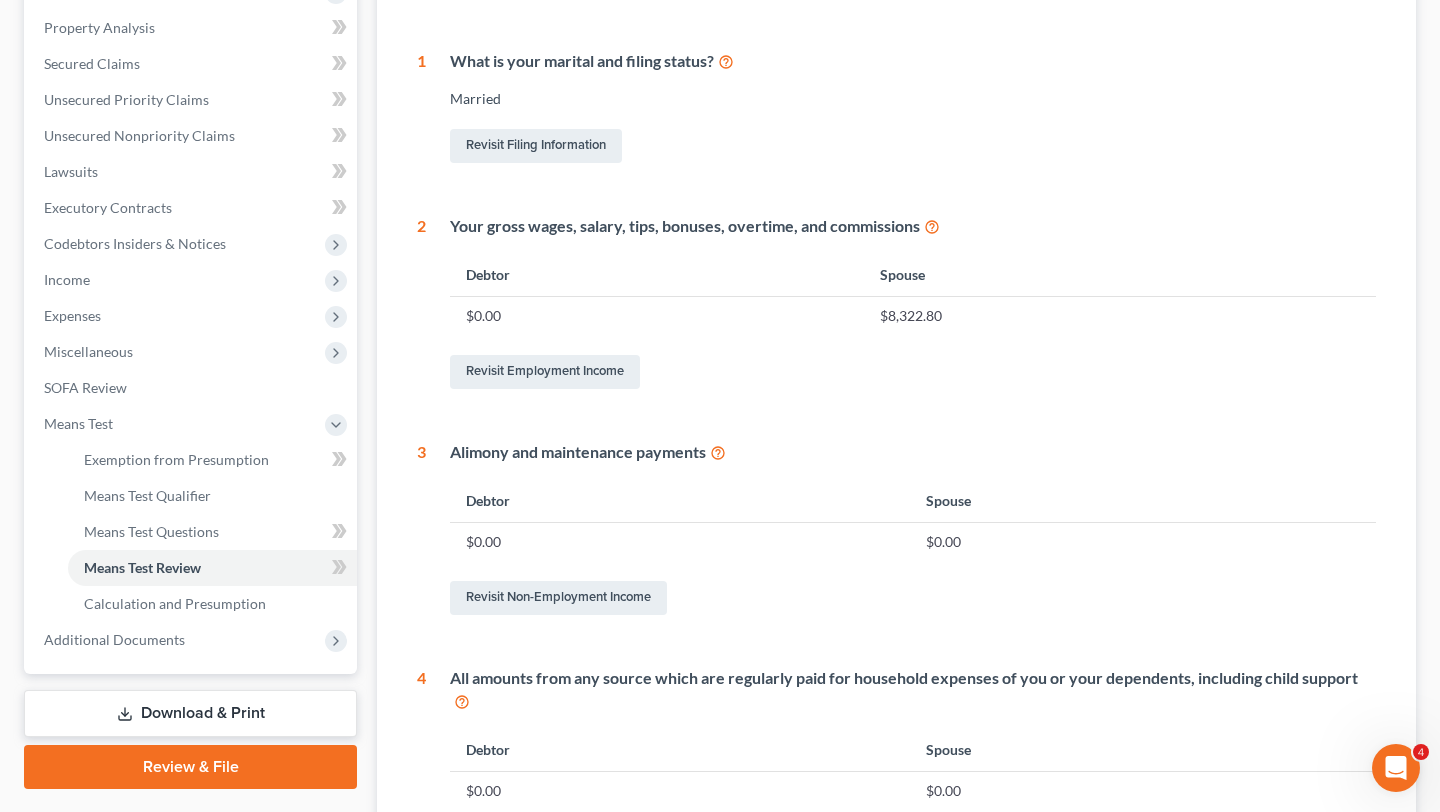 scroll, scrollTop: 0, scrollLeft: 0, axis: both 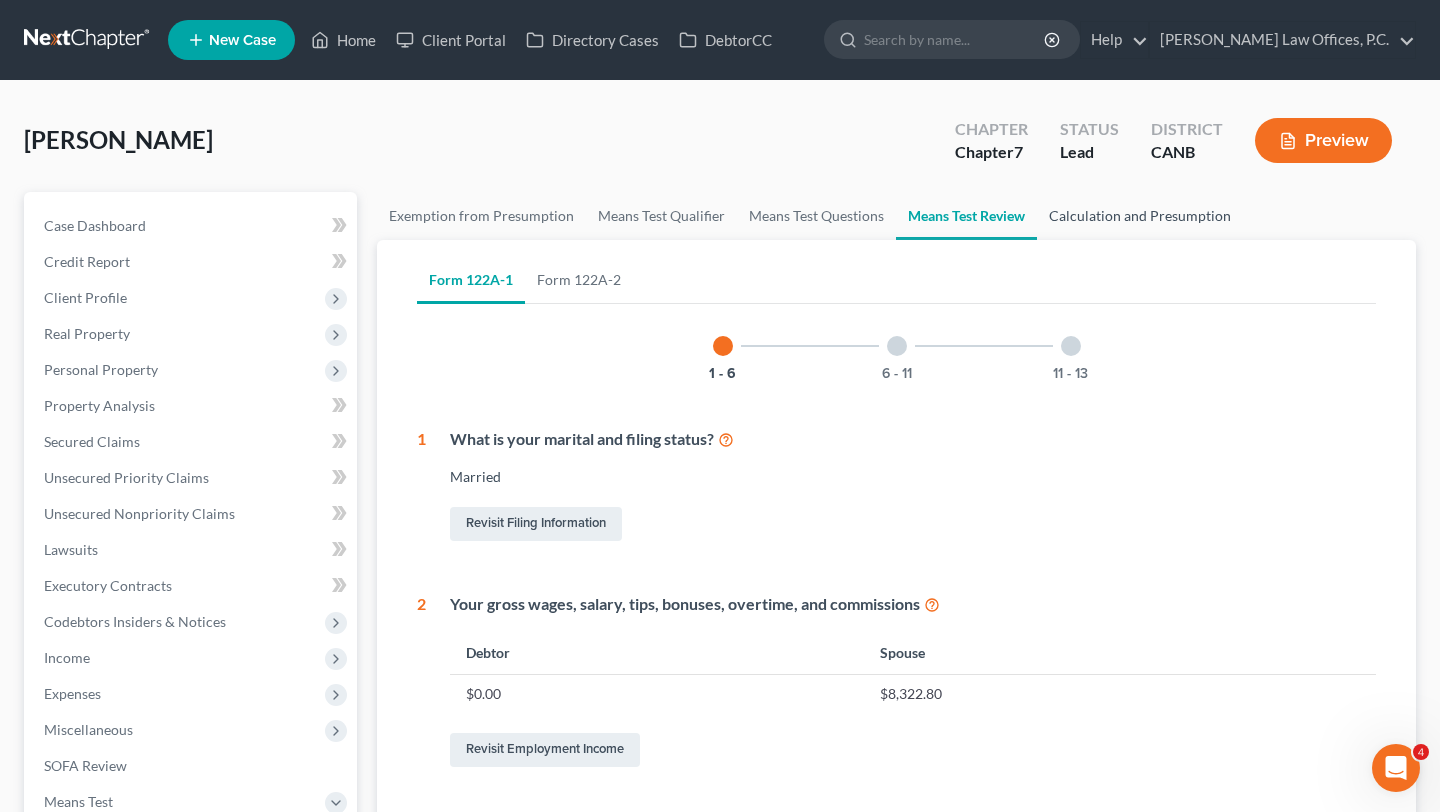 click on "Calculation and Presumption" at bounding box center [1140, 216] 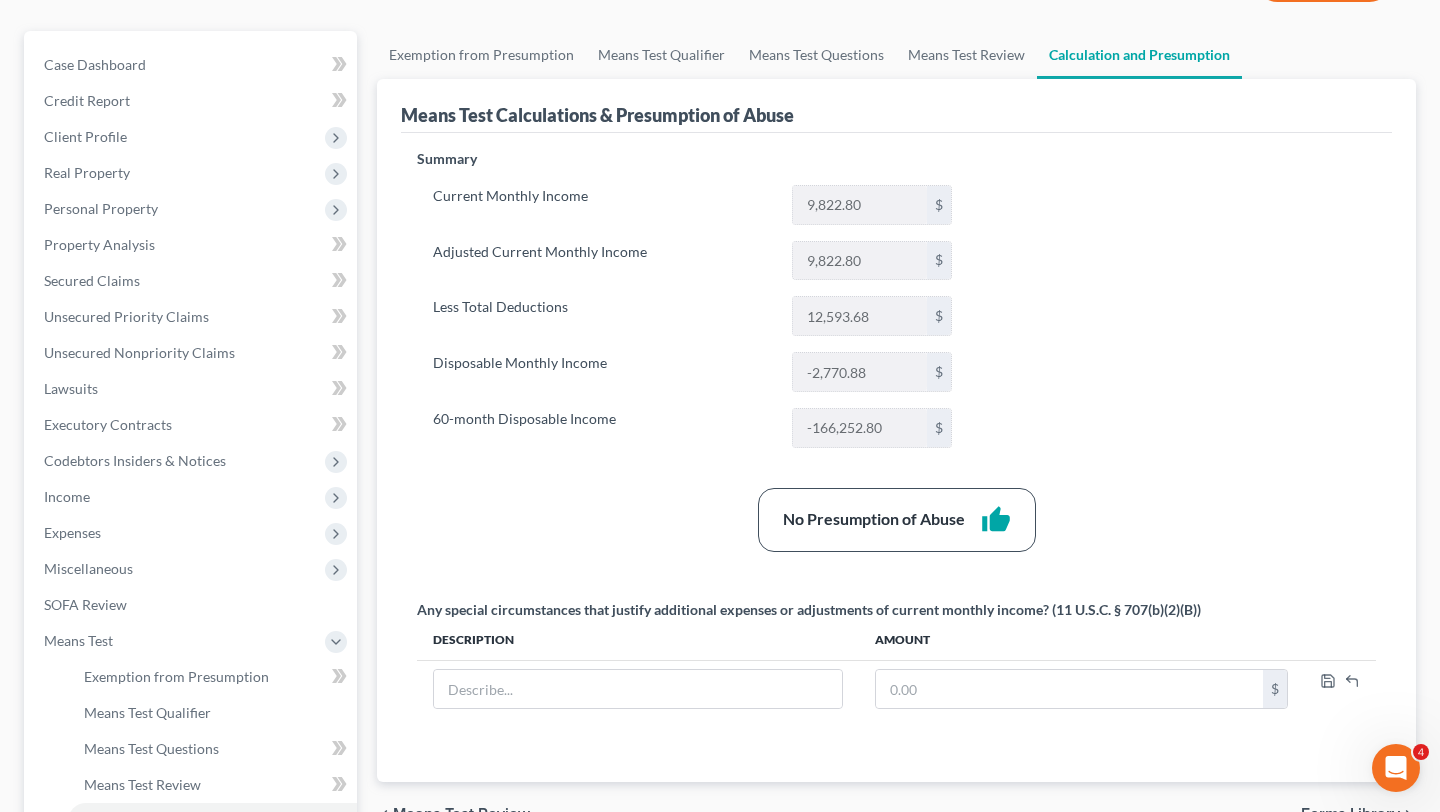 scroll, scrollTop: 159, scrollLeft: 0, axis: vertical 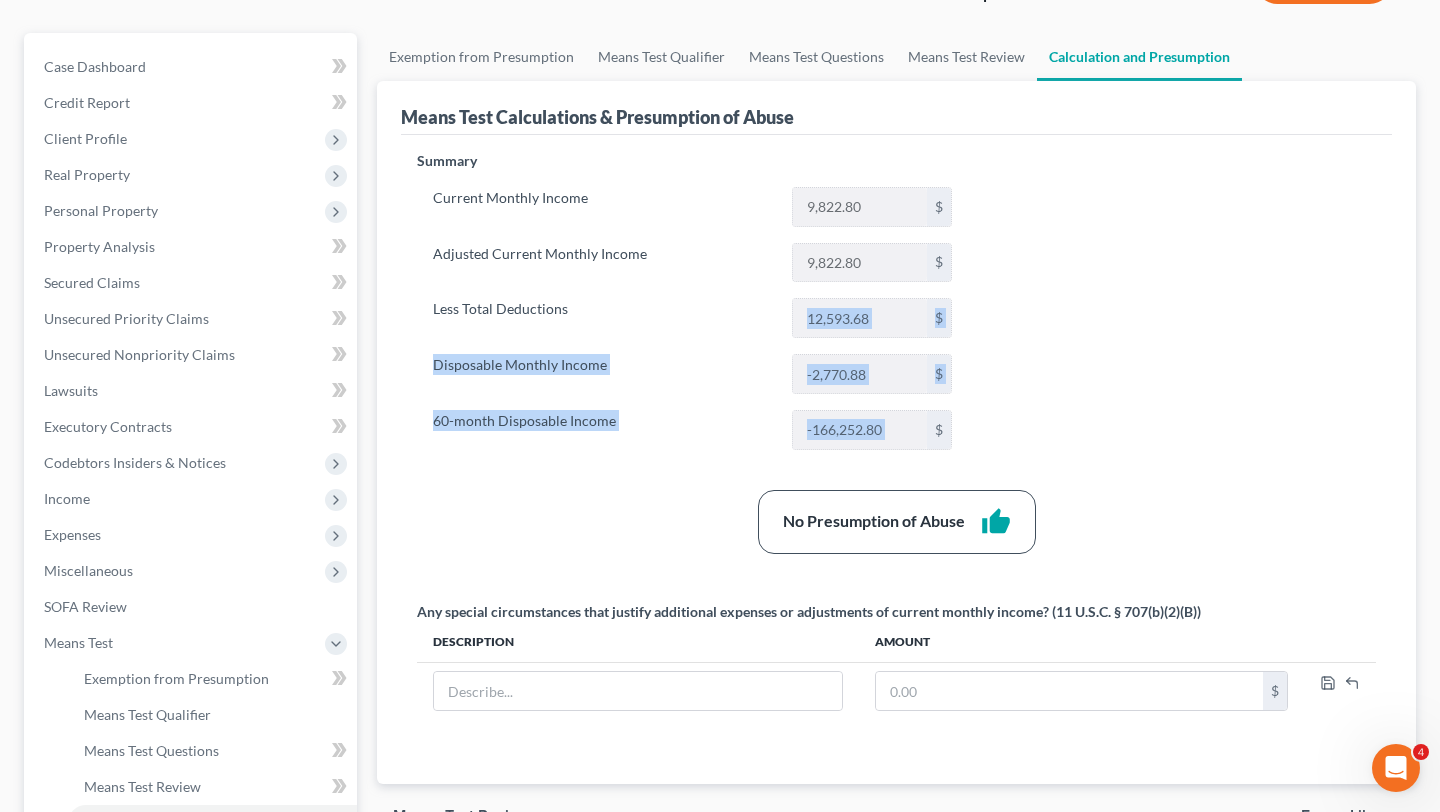 drag, startPoint x: 768, startPoint y: 323, endPoint x: 942, endPoint y: 394, distance: 187.92818 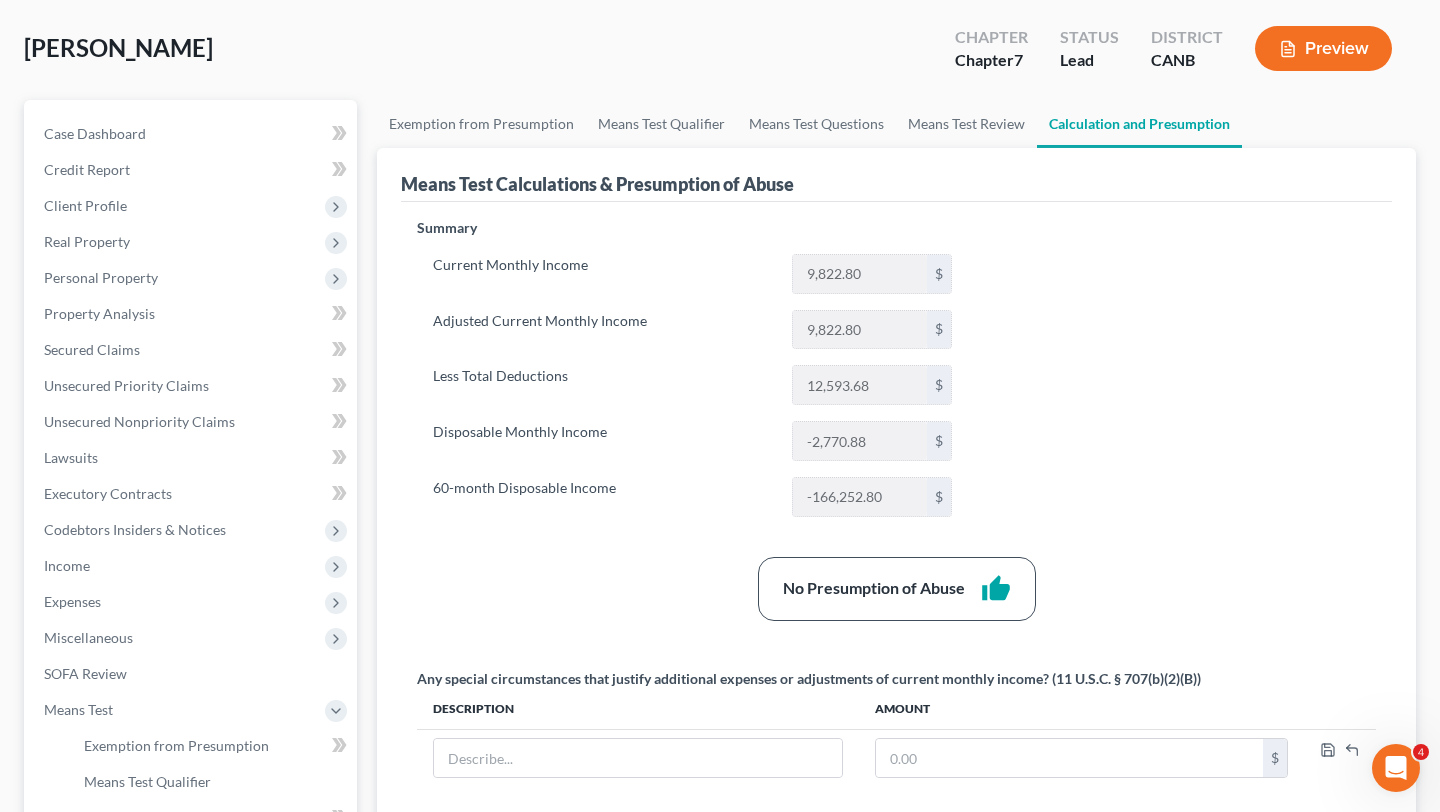 scroll, scrollTop: 0, scrollLeft: 0, axis: both 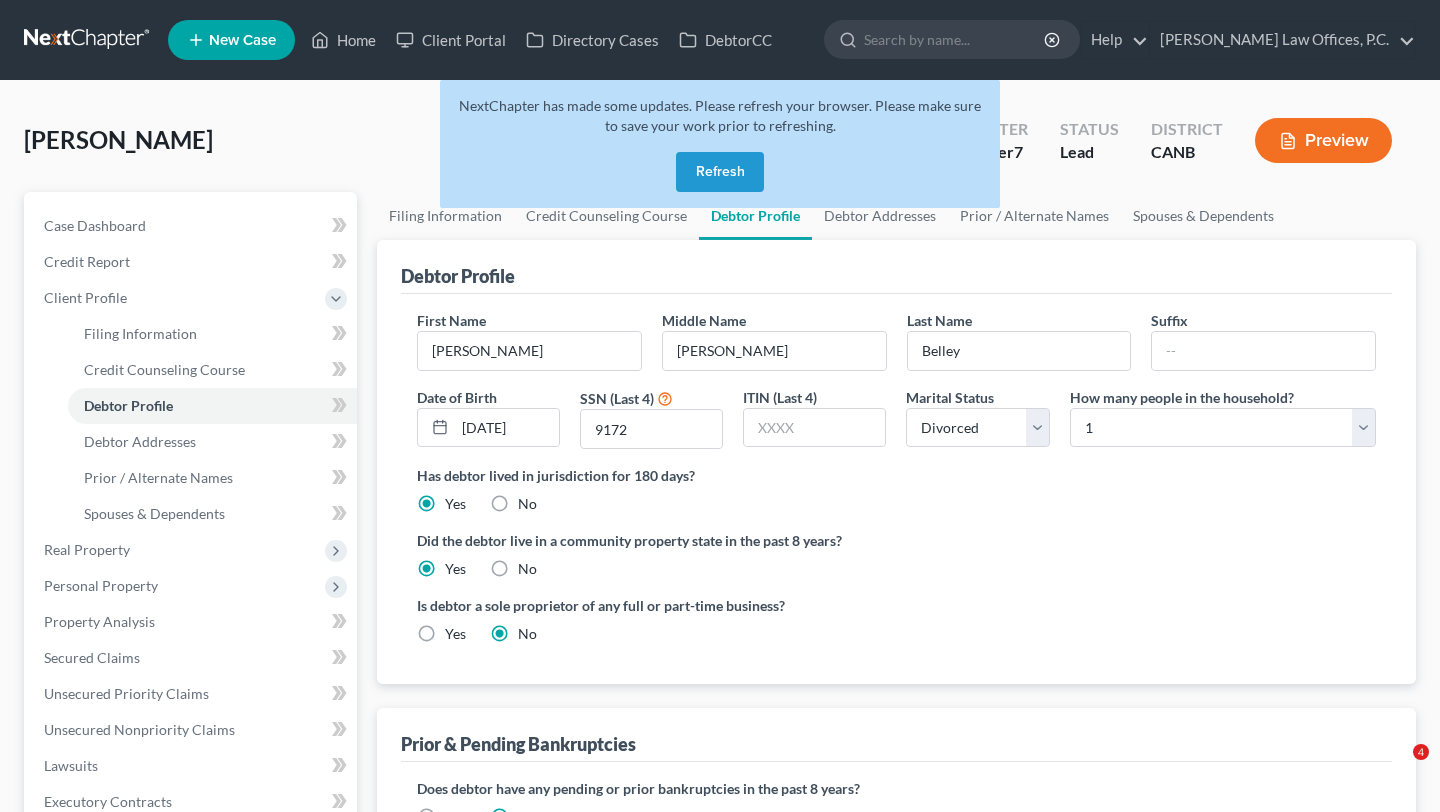 select on "3" 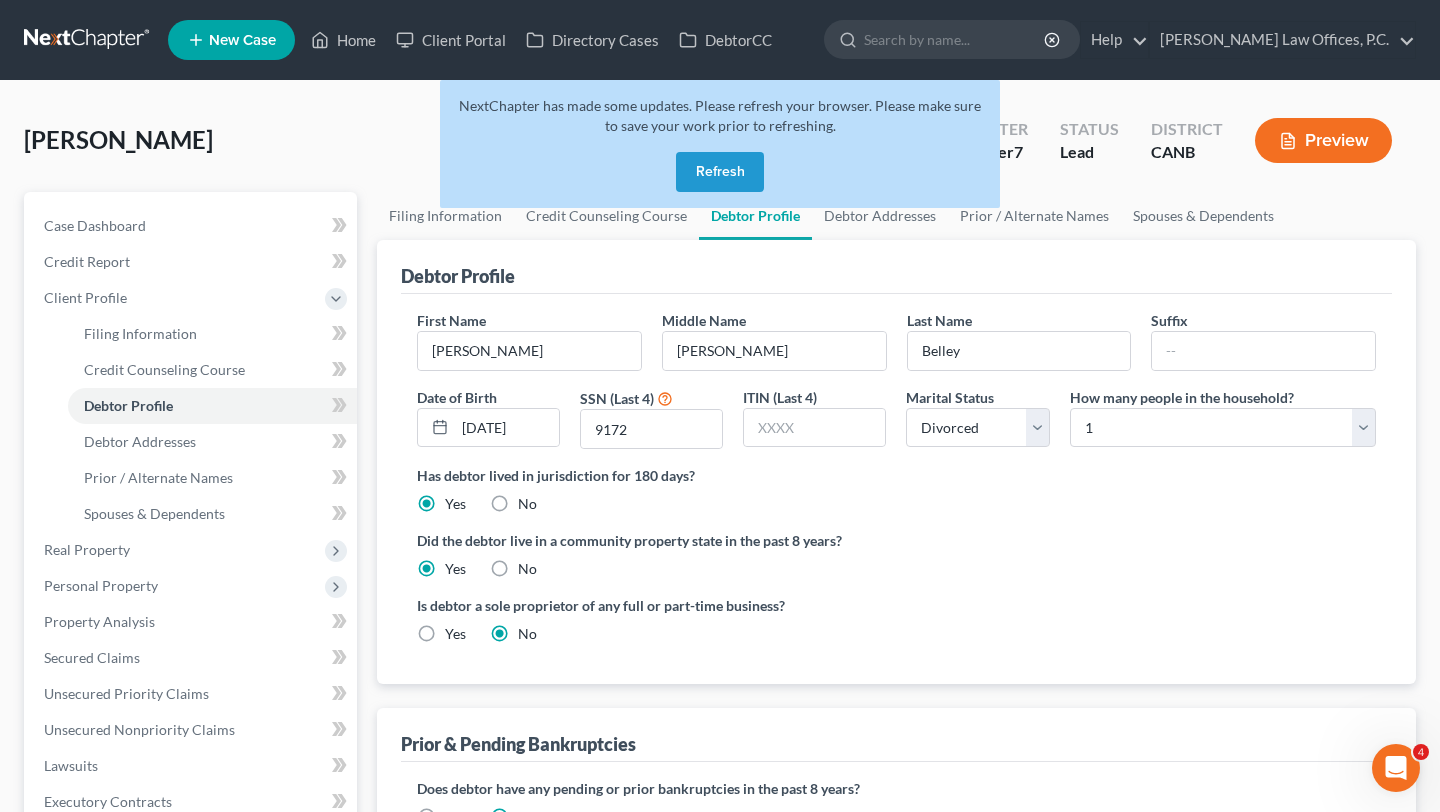 scroll, scrollTop: 0, scrollLeft: 0, axis: both 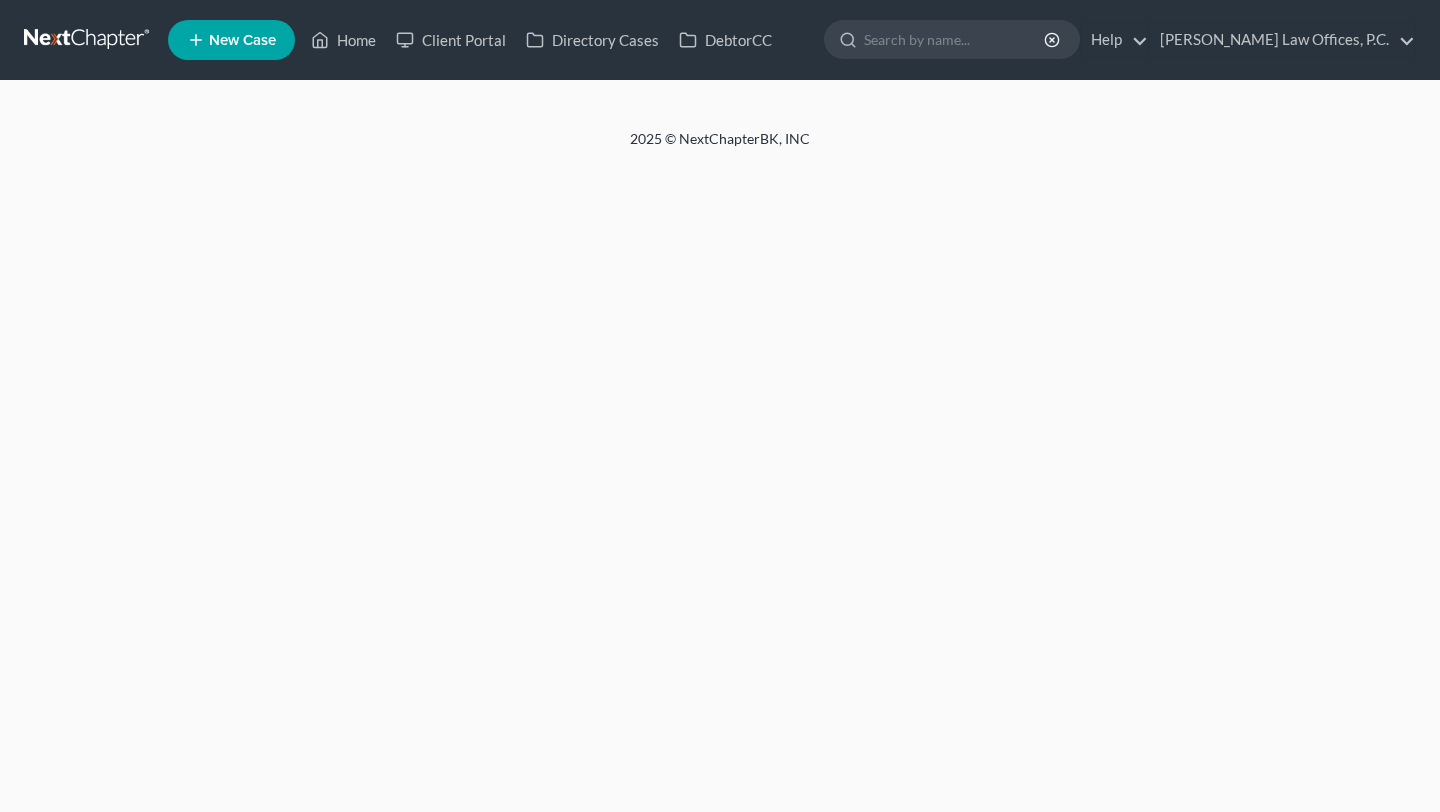 select on "3" 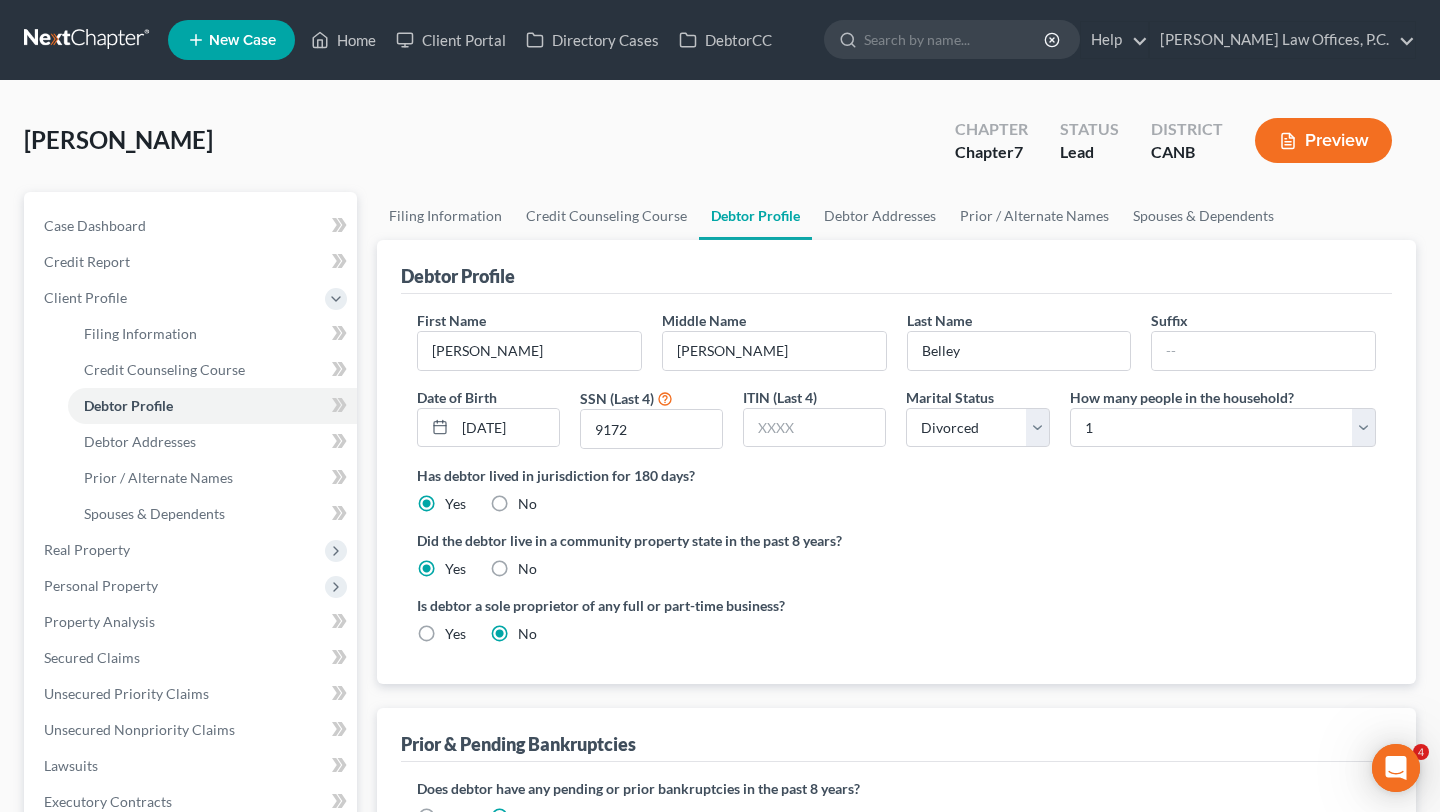 scroll, scrollTop: 0, scrollLeft: 0, axis: both 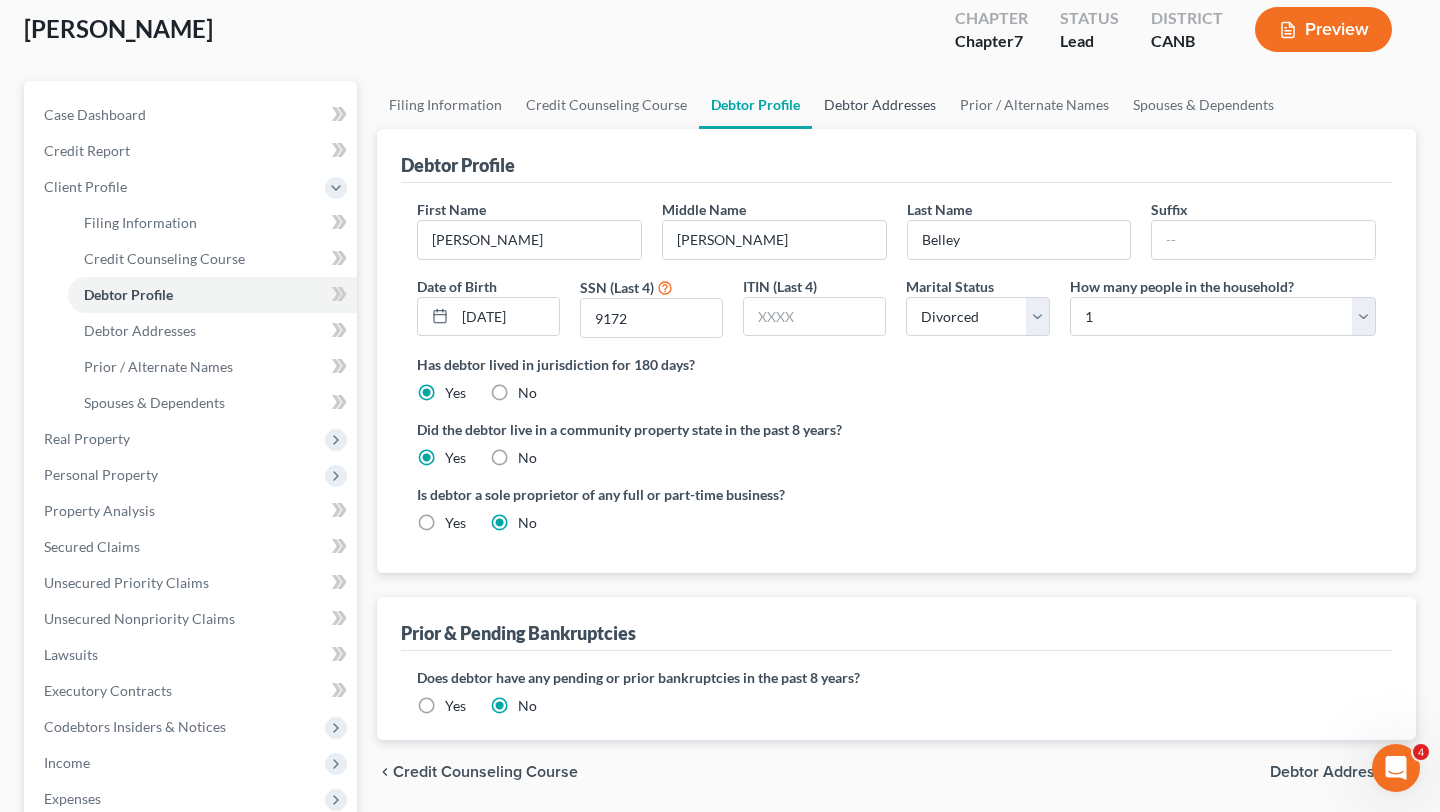 click on "Debtor Addresses" at bounding box center [880, 105] 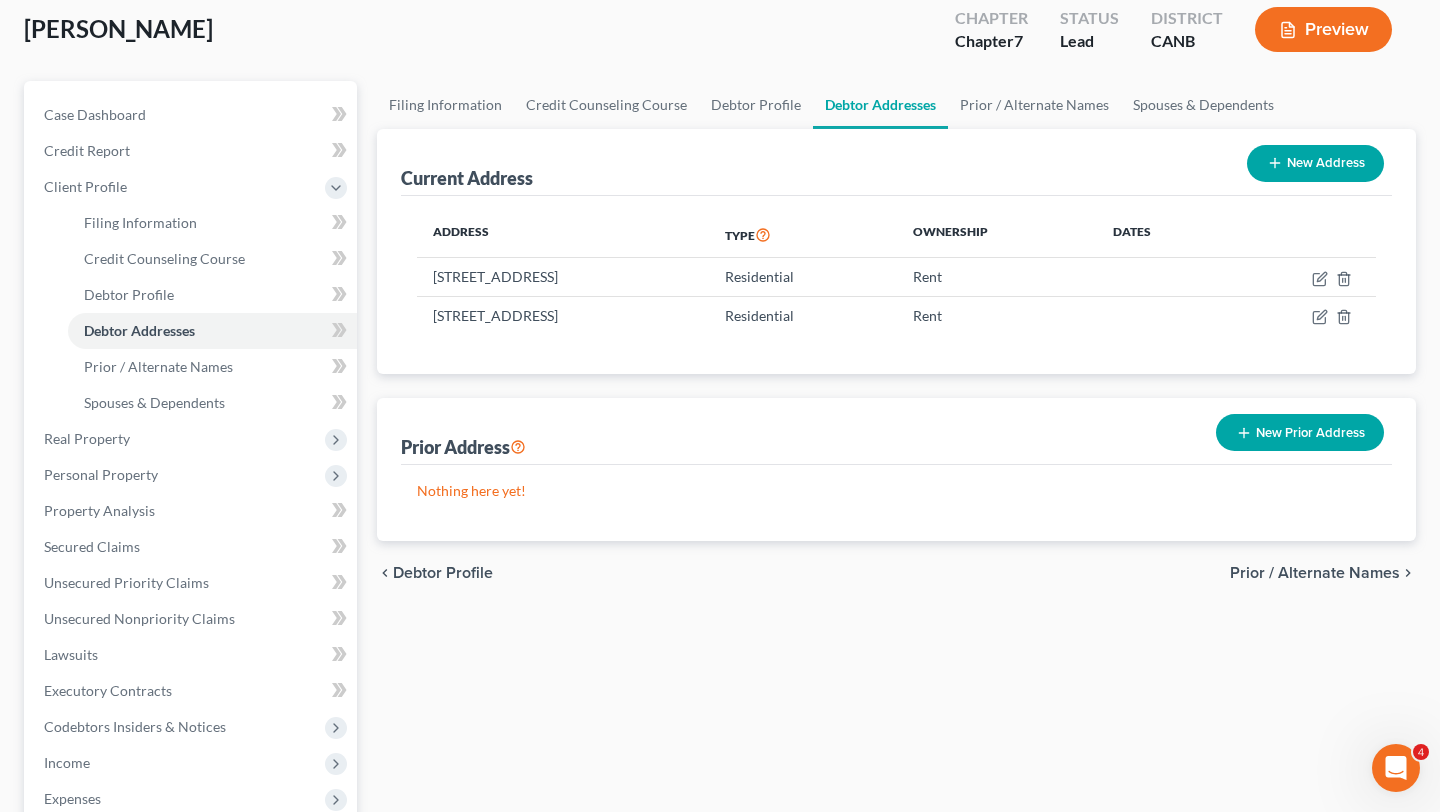 click on "Debtor Addresses" at bounding box center (880, 105) 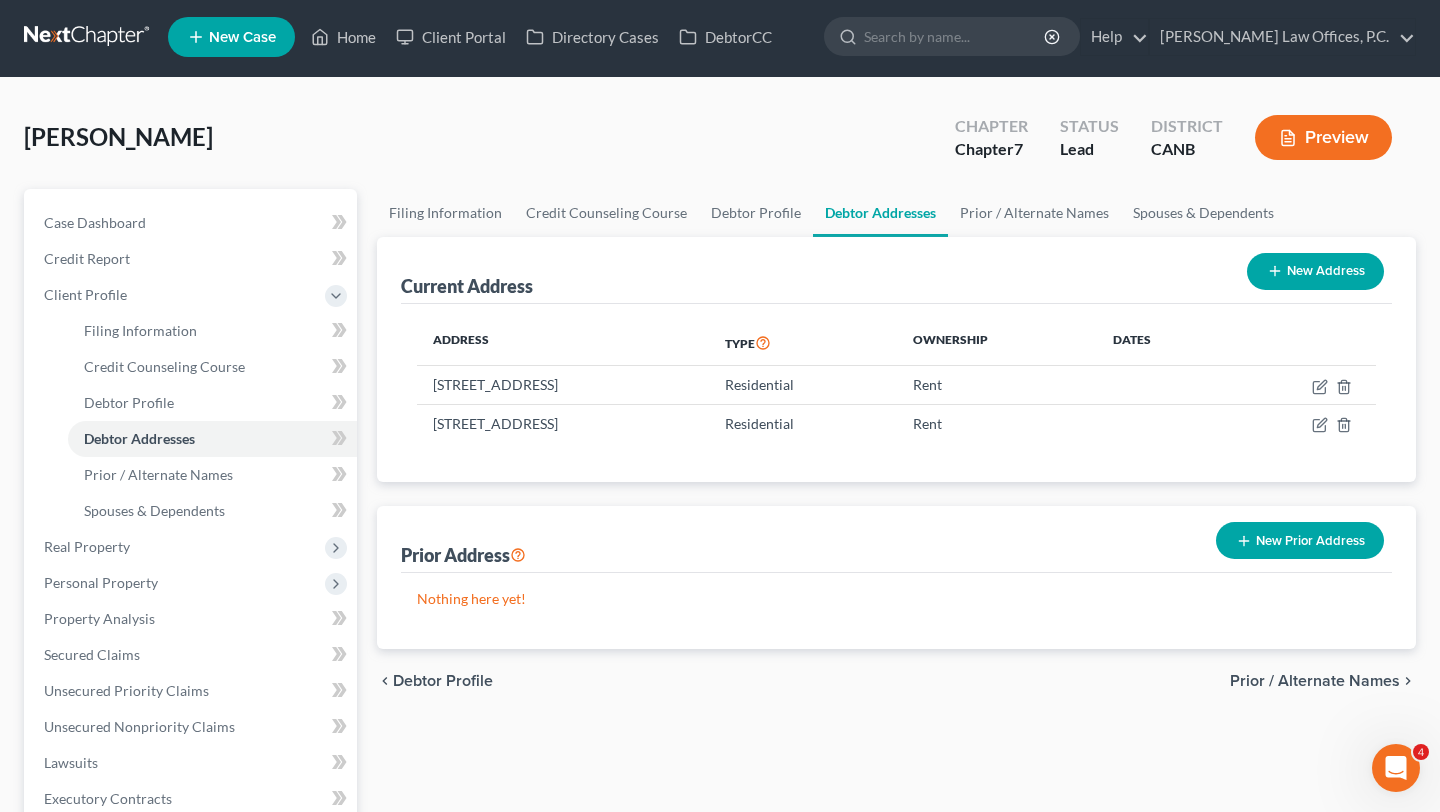 scroll, scrollTop: 0, scrollLeft: 0, axis: both 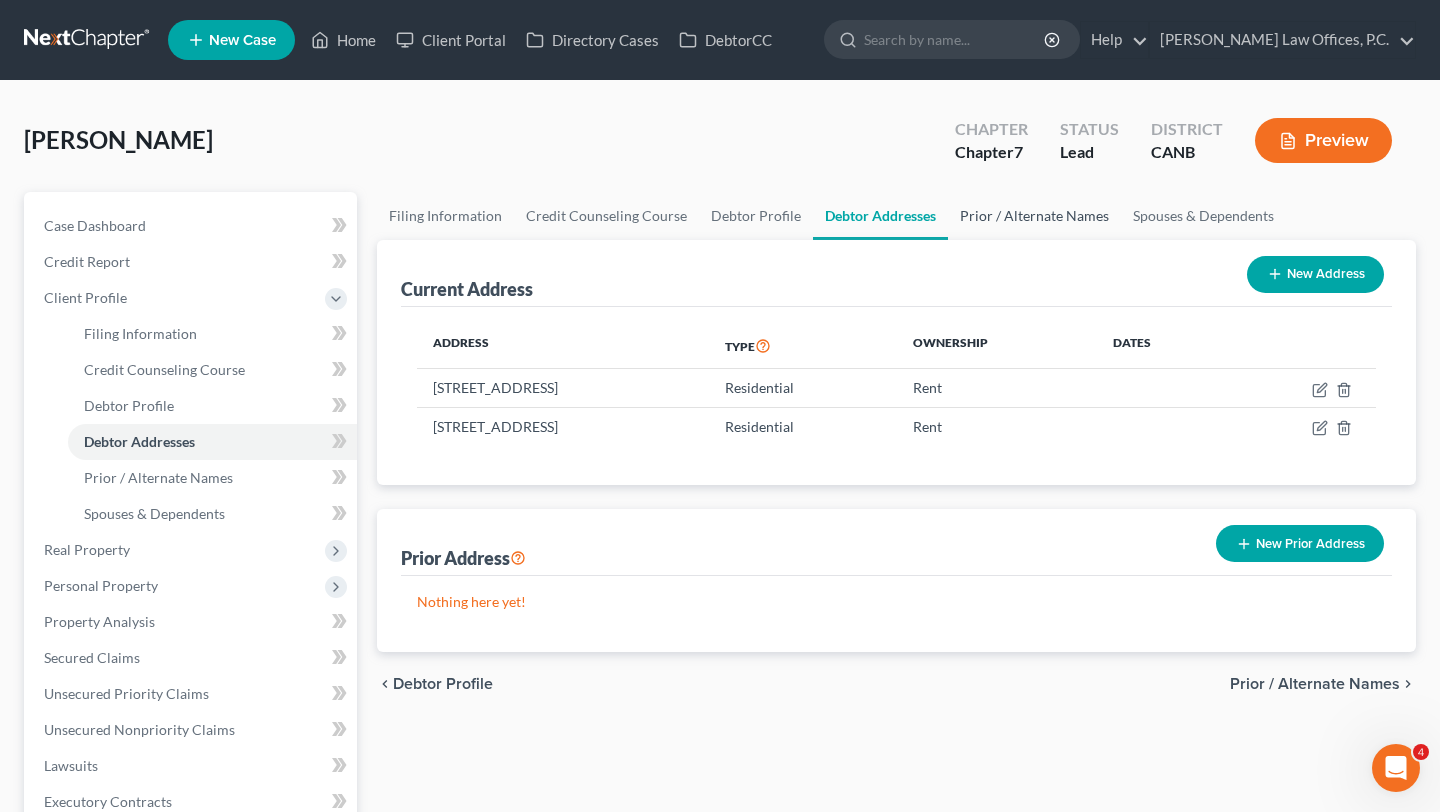 click on "Prior / Alternate Names" at bounding box center [1034, 216] 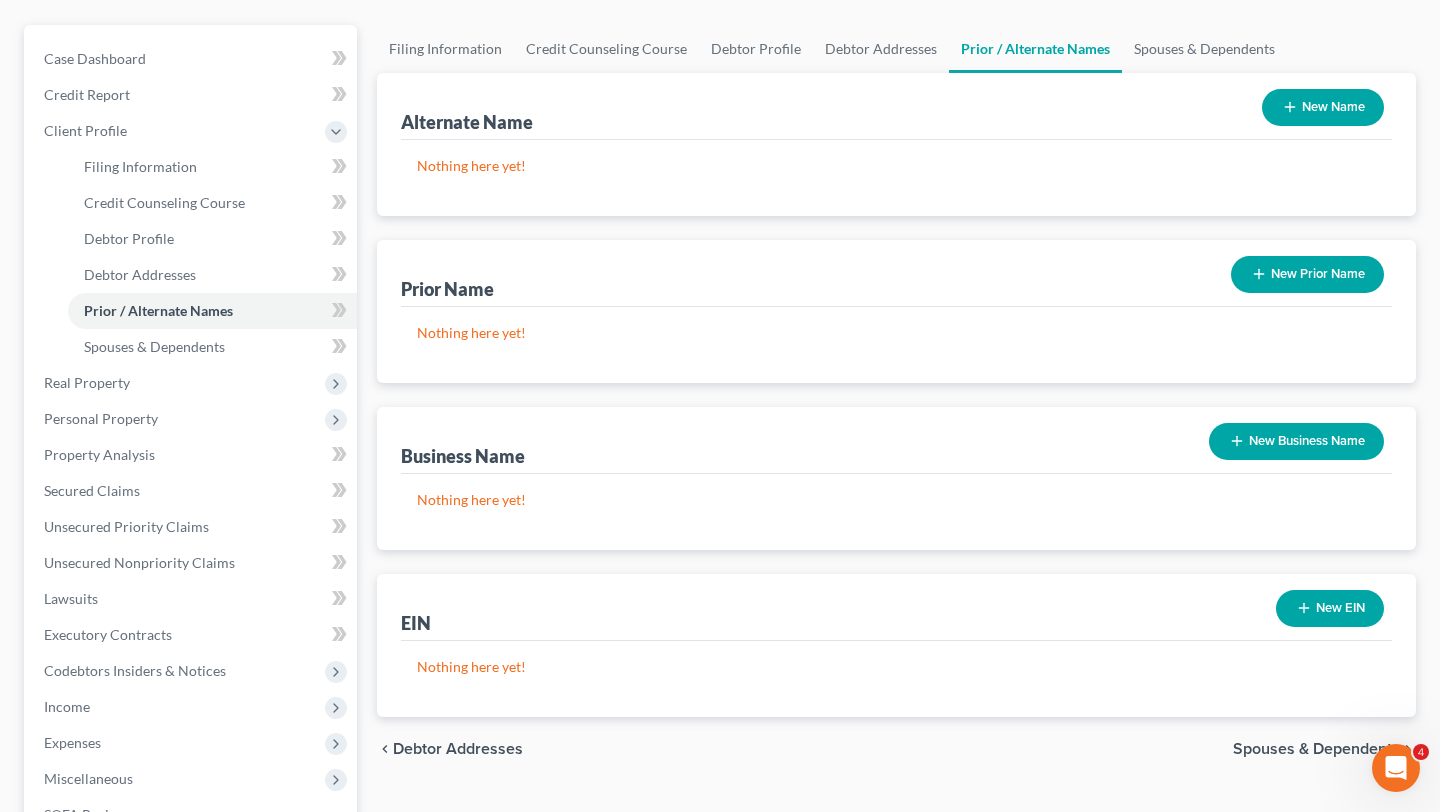 scroll, scrollTop: 193, scrollLeft: 0, axis: vertical 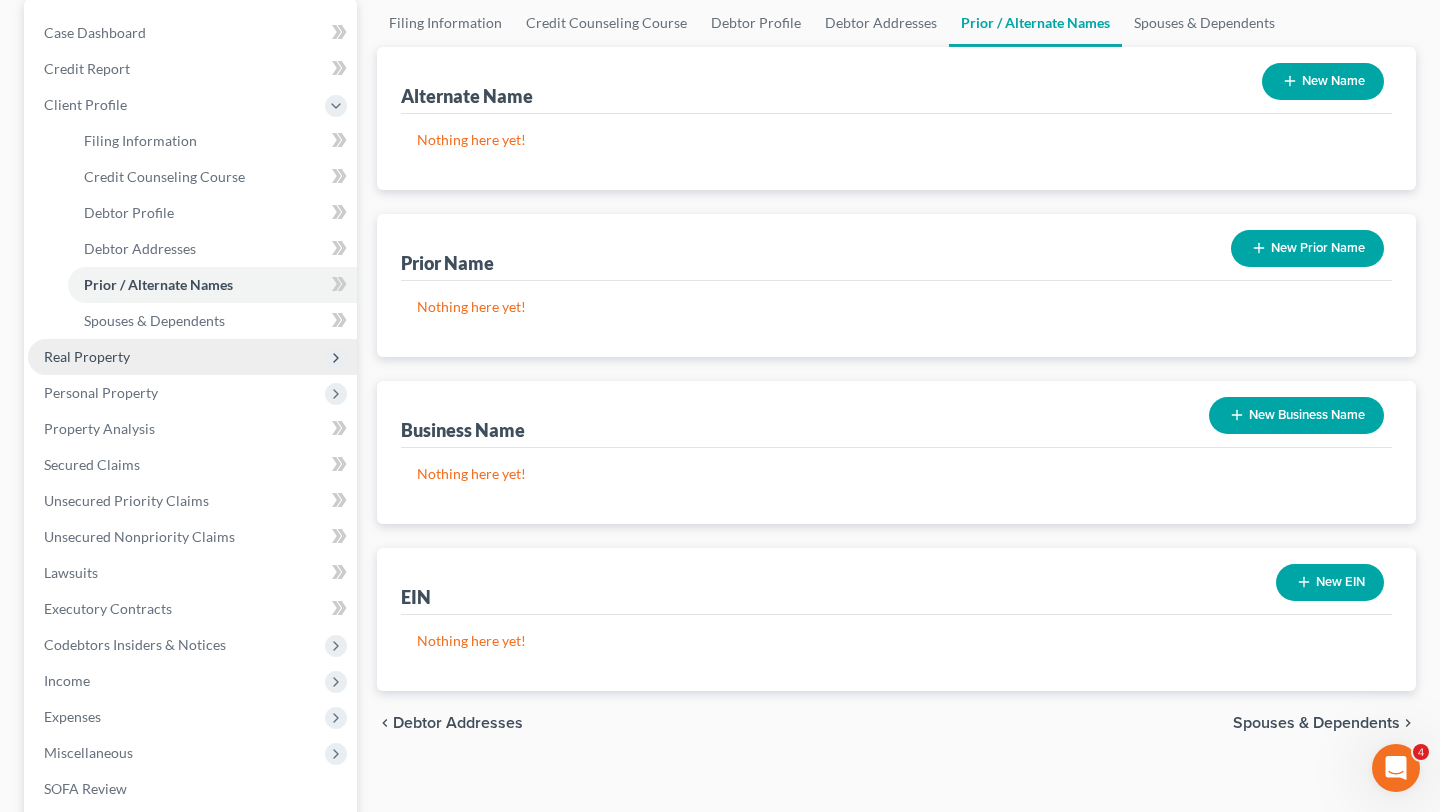 click on "Real Property" at bounding box center [192, 357] 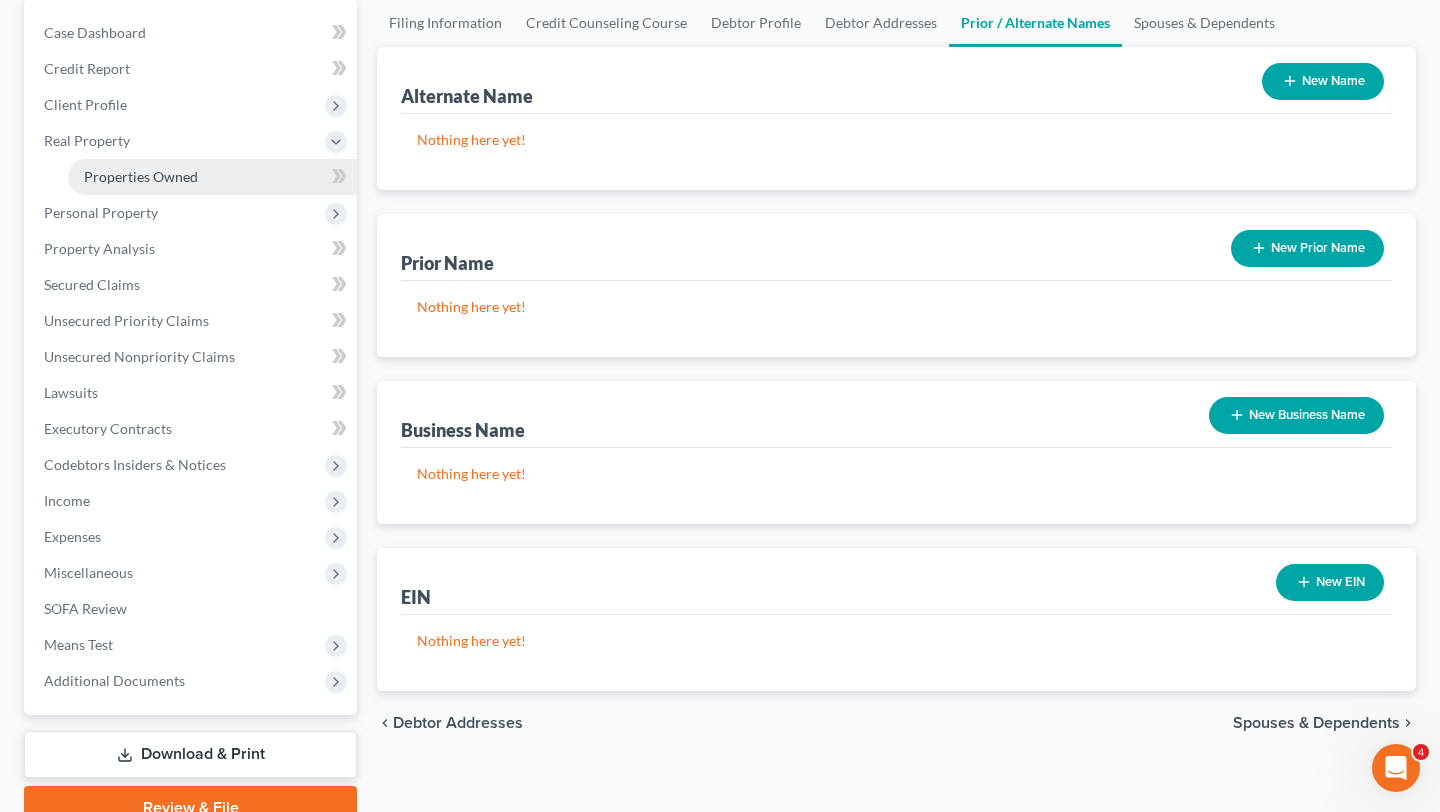 click on "Properties Owned" at bounding box center [212, 177] 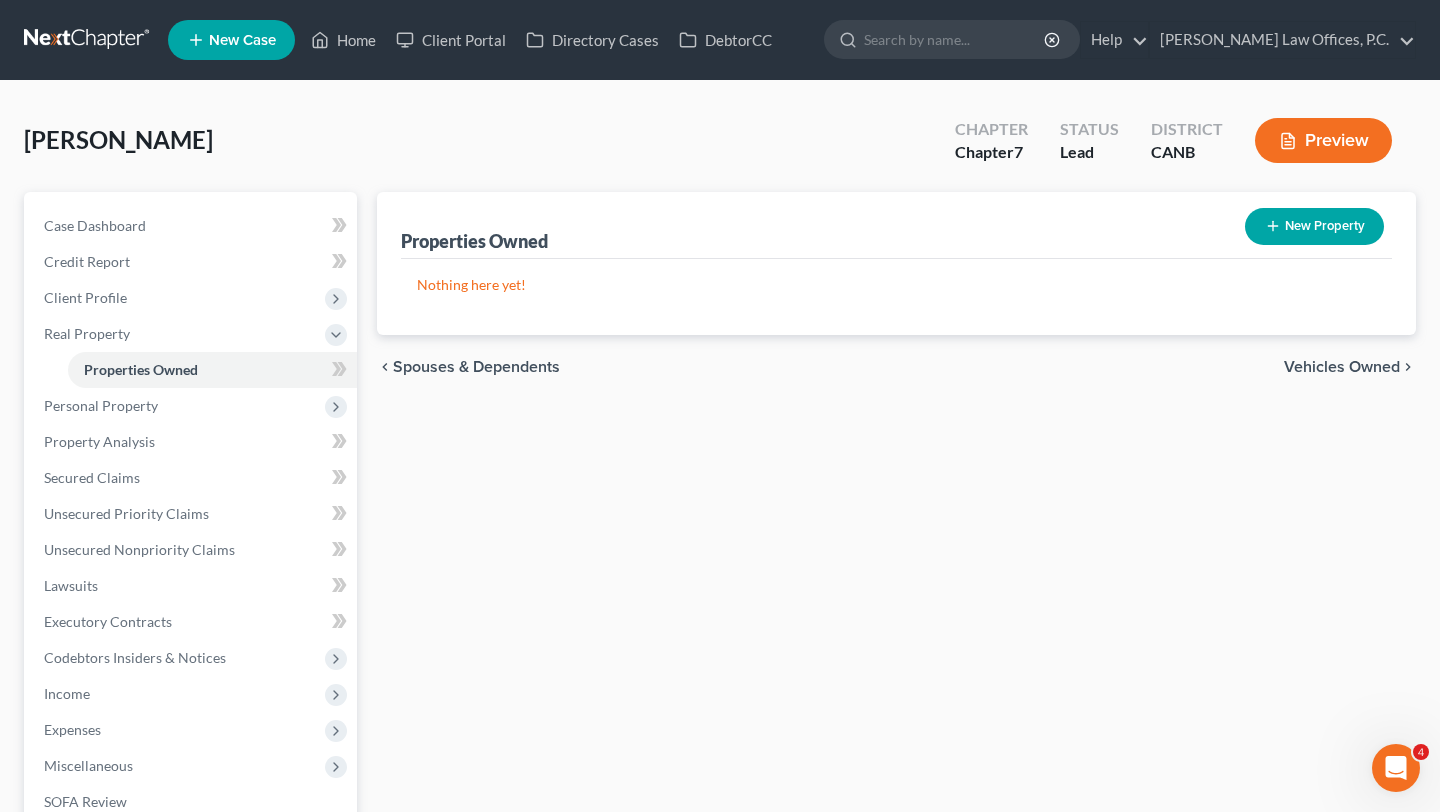 scroll, scrollTop: 0, scrollLeft: 0, axis: both 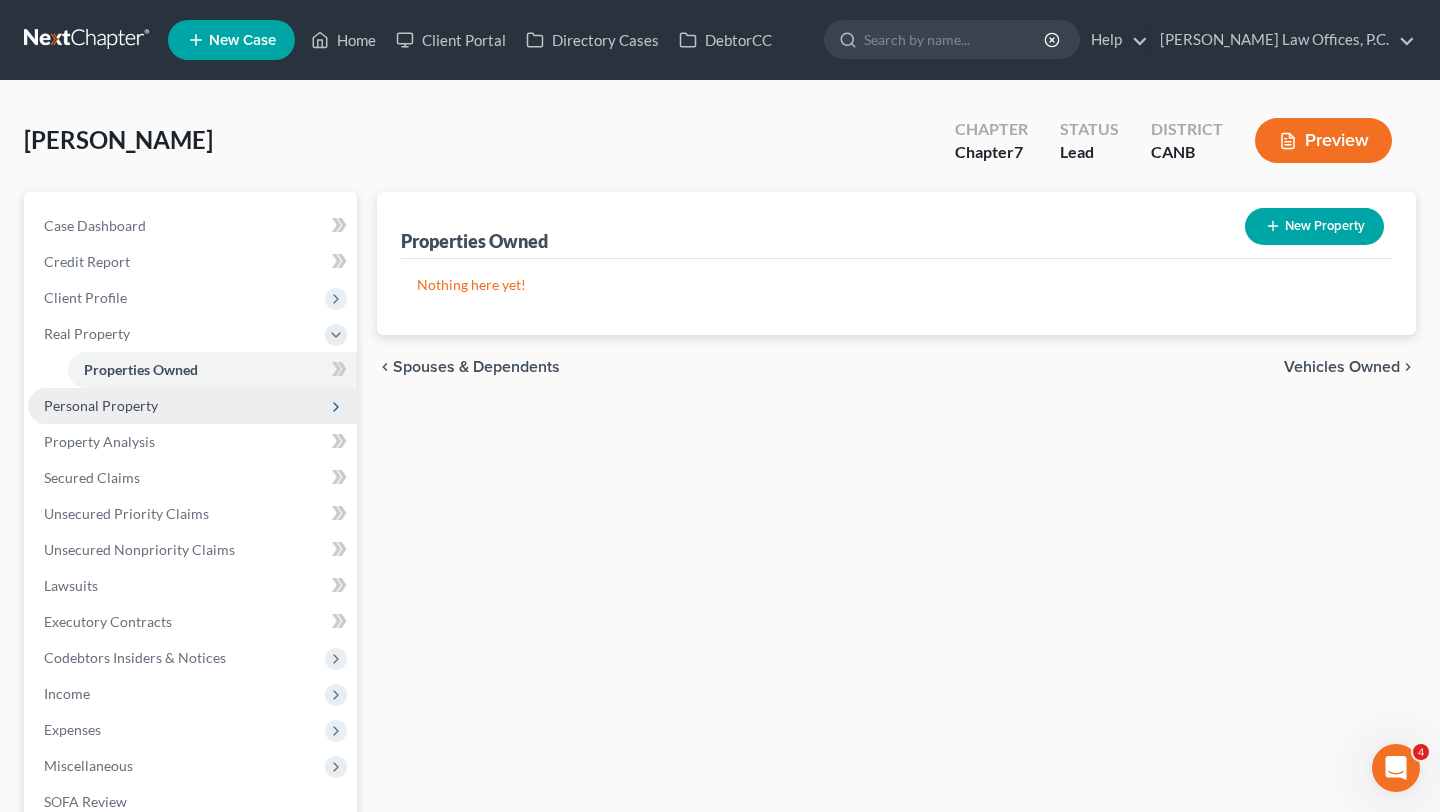 click on "Personal Property" at bounding box center [192, 406] 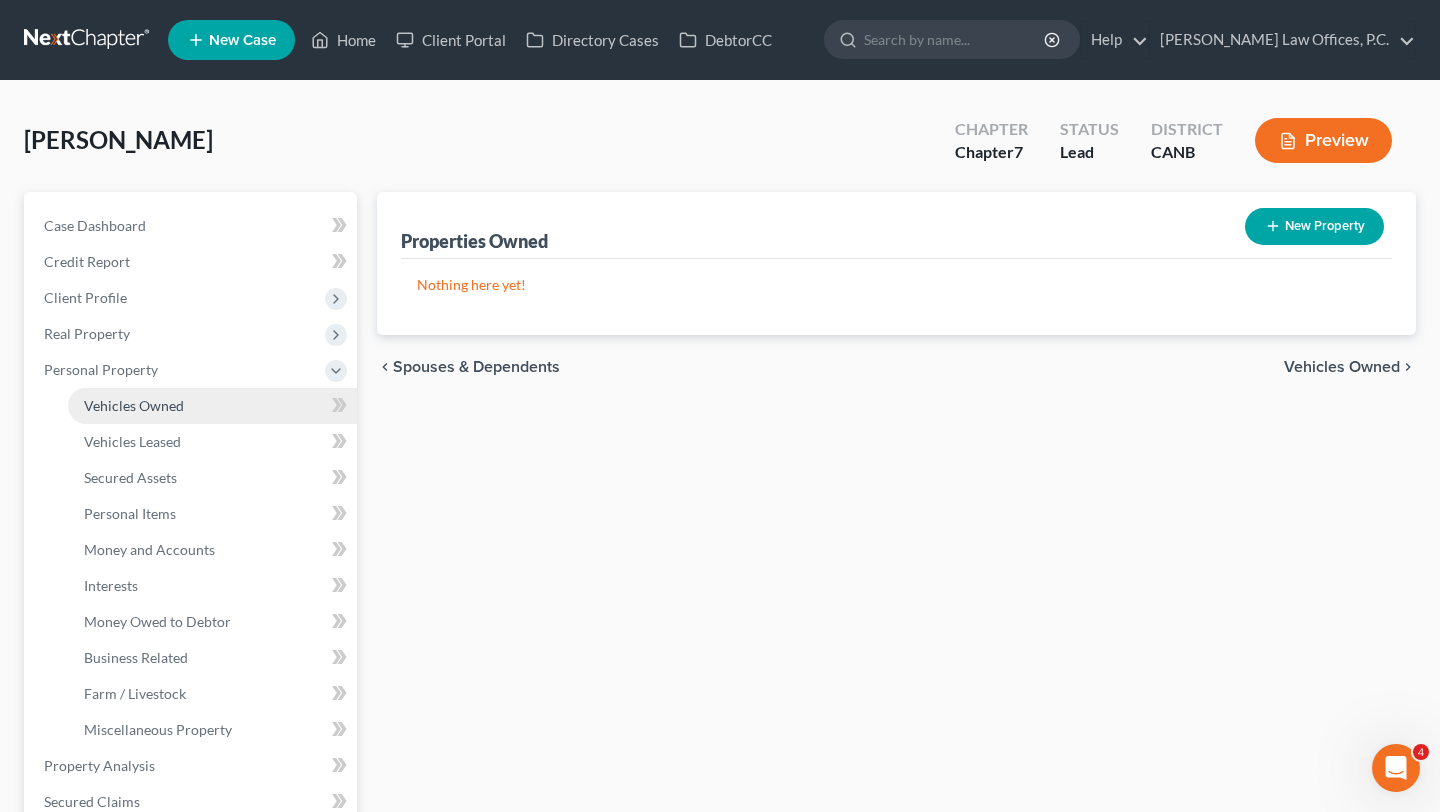 click on "Vehicles Owned" at bounding box center (212, 406) 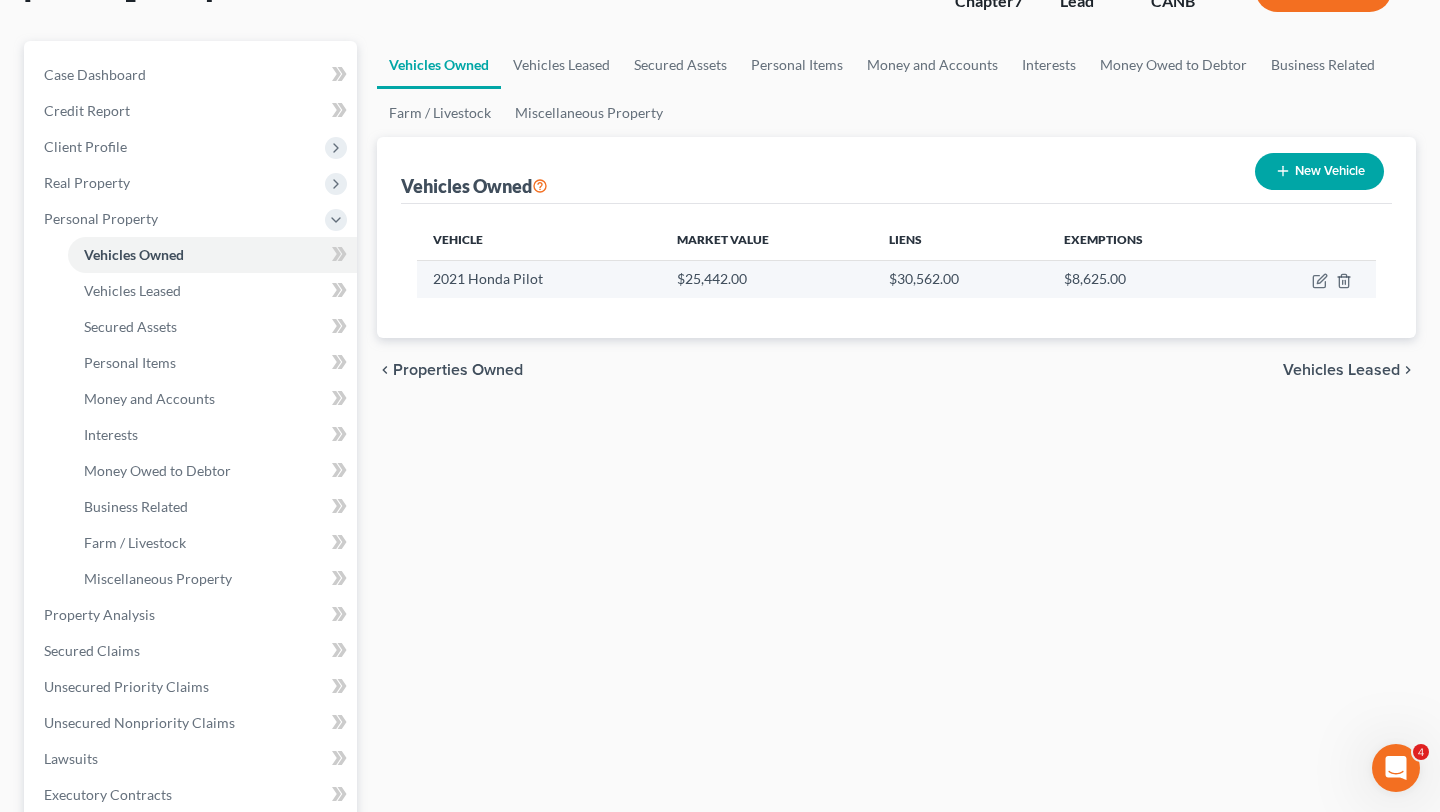 scroll, scrollTop: 128, scrollLeft: 0, axis: vertical 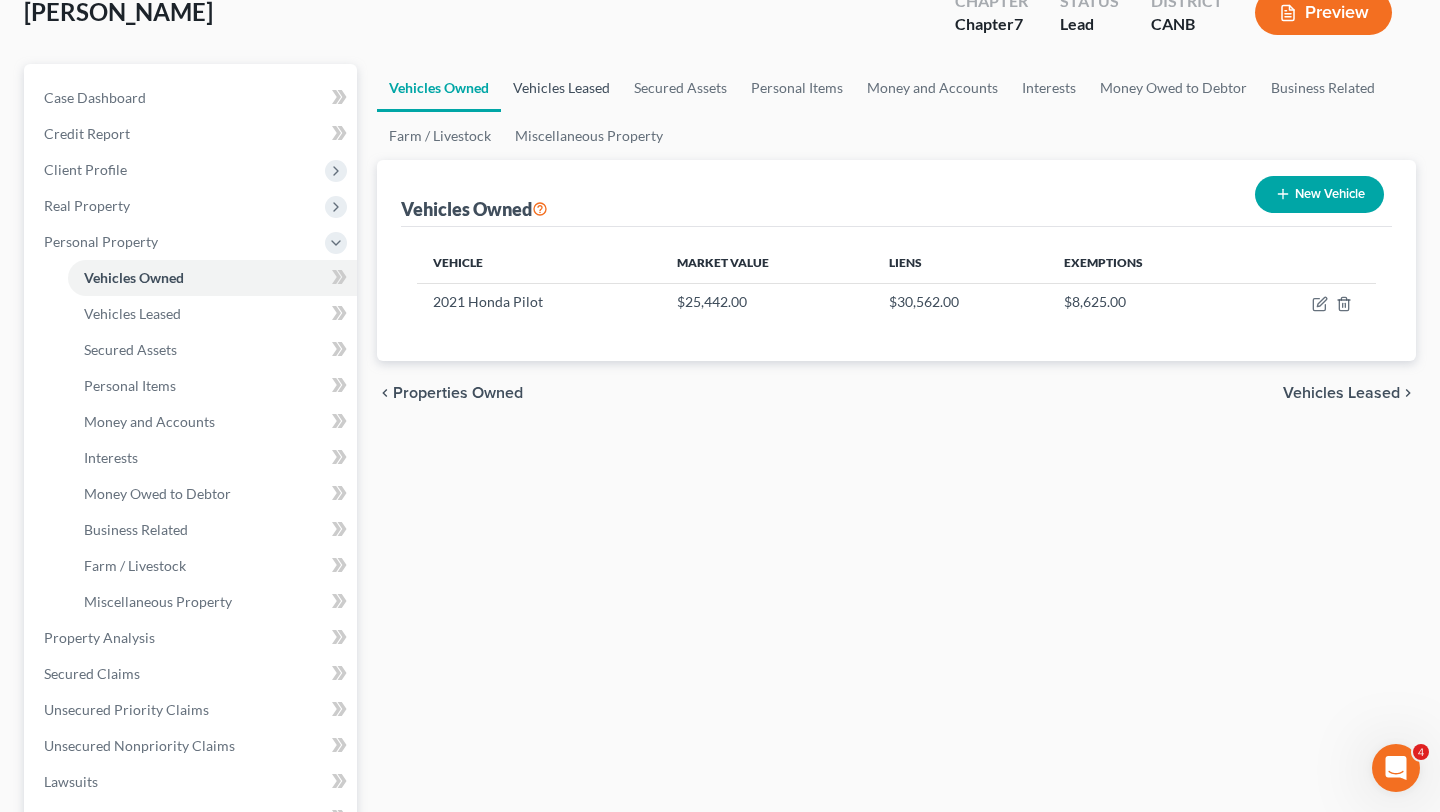 click on "Vehicles Leased" at bounding box center (561, 88) 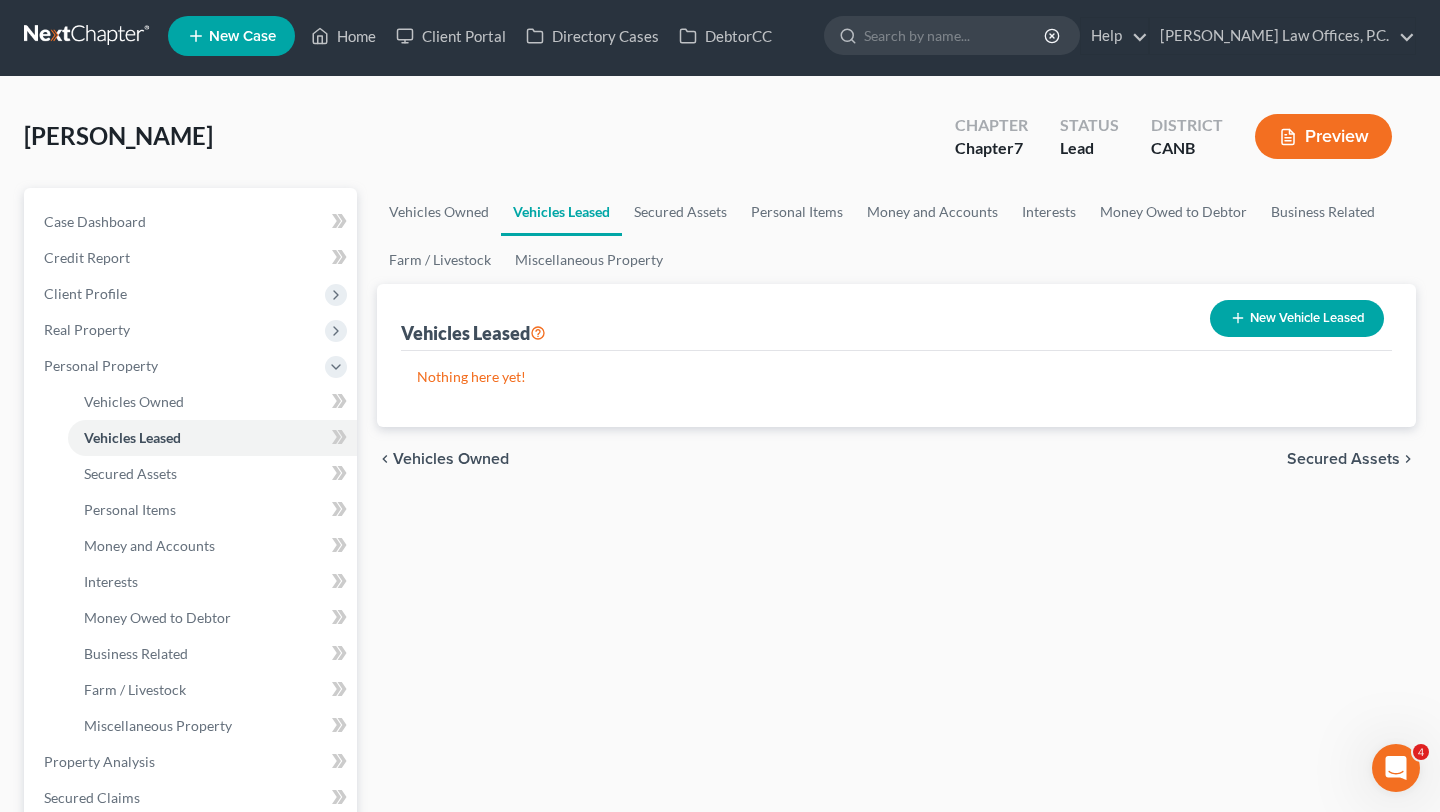 scroll, scrollTop: 0, scrollLeft: 0, axis: both 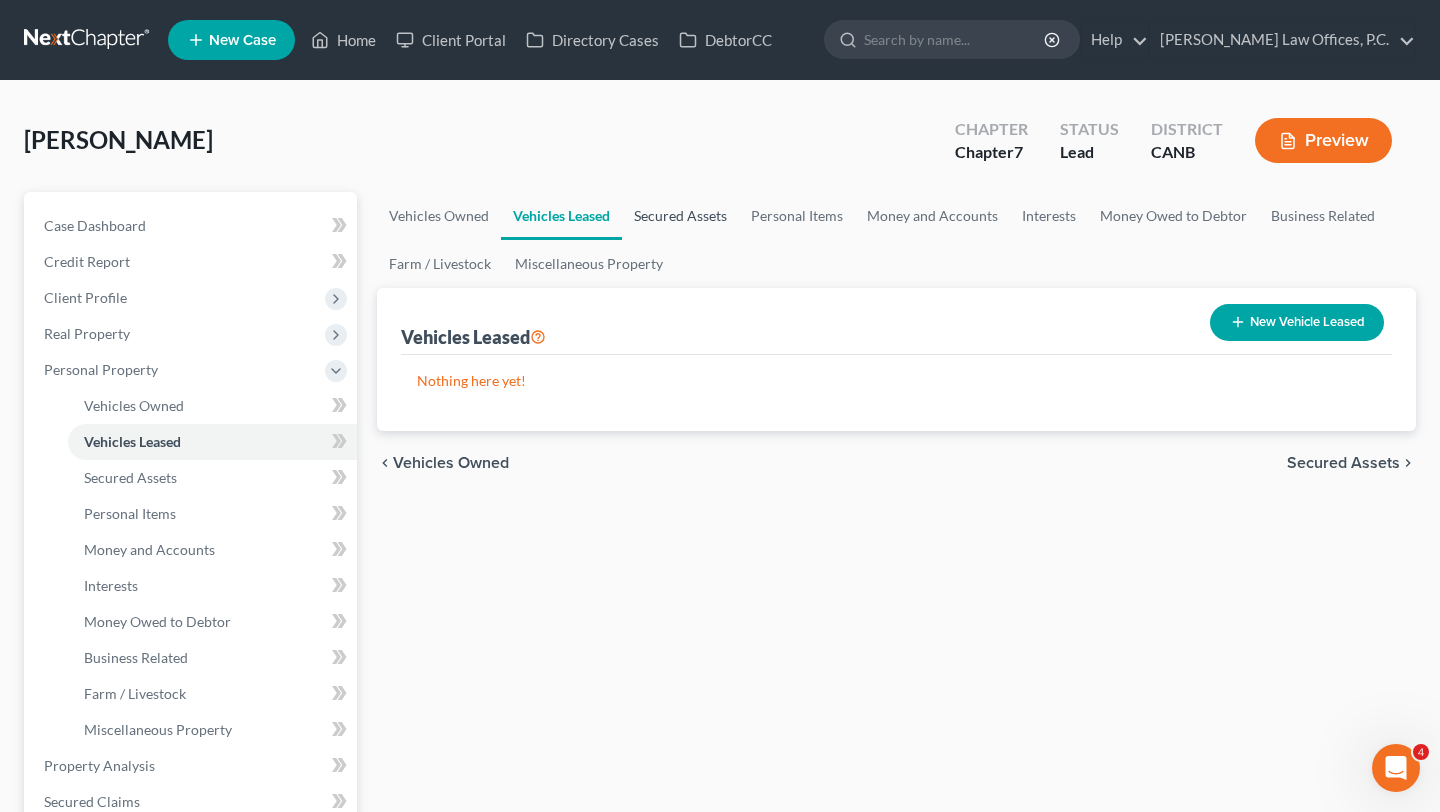 click on "Secured Assets" at bounding box center [680, 216] 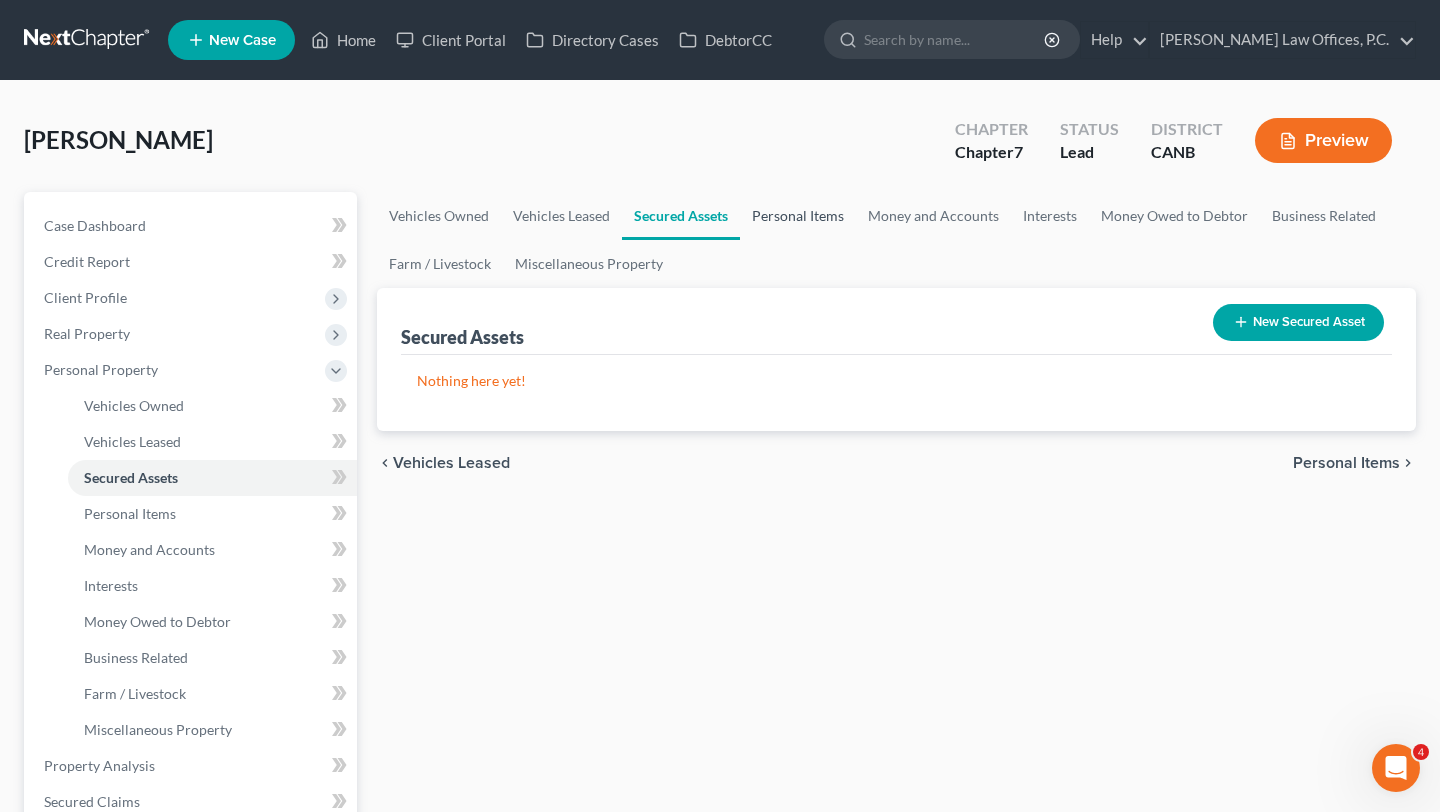 click on "Personal Items" at bounding box center [798, 216] 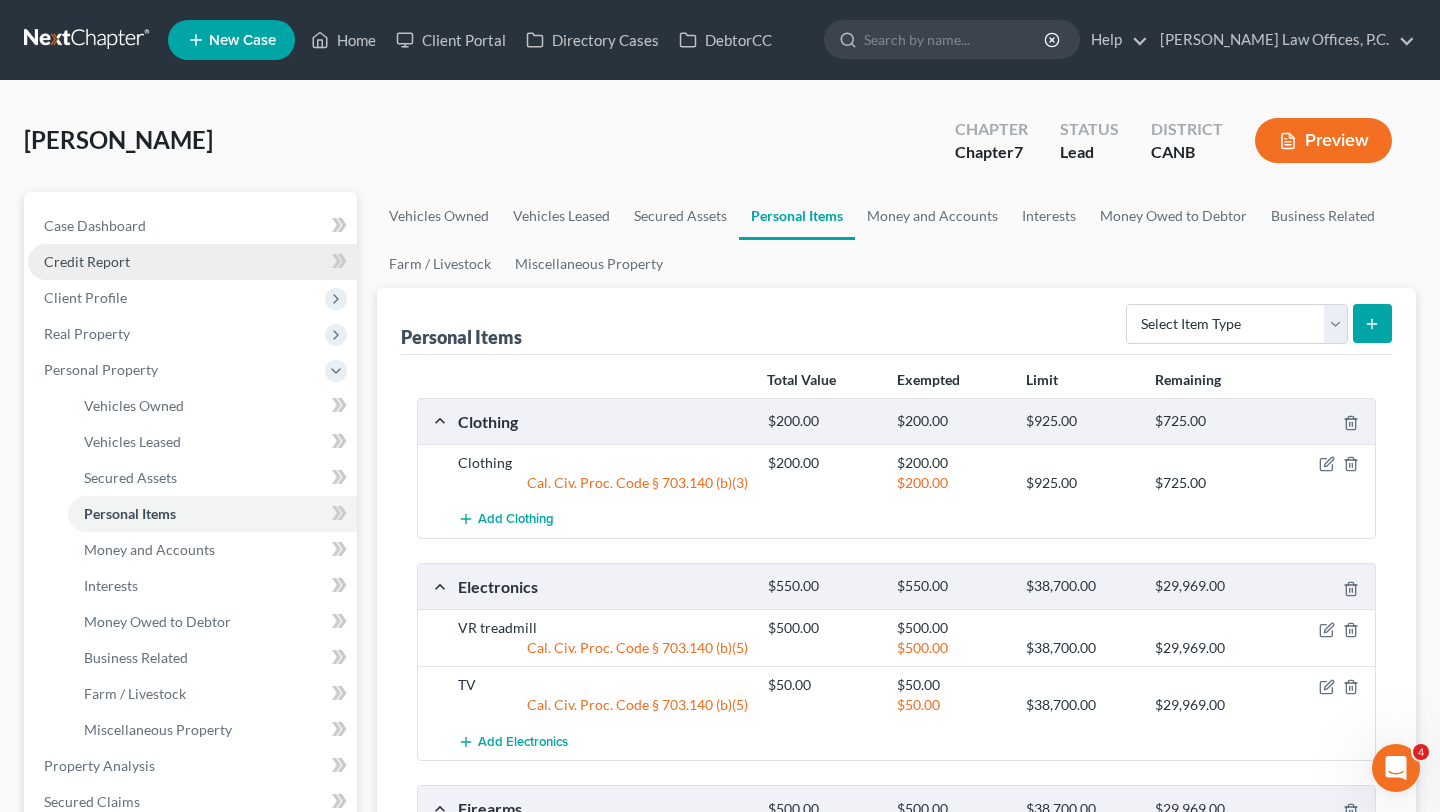 click on "Credit Report" at bounding box center (192, 262) 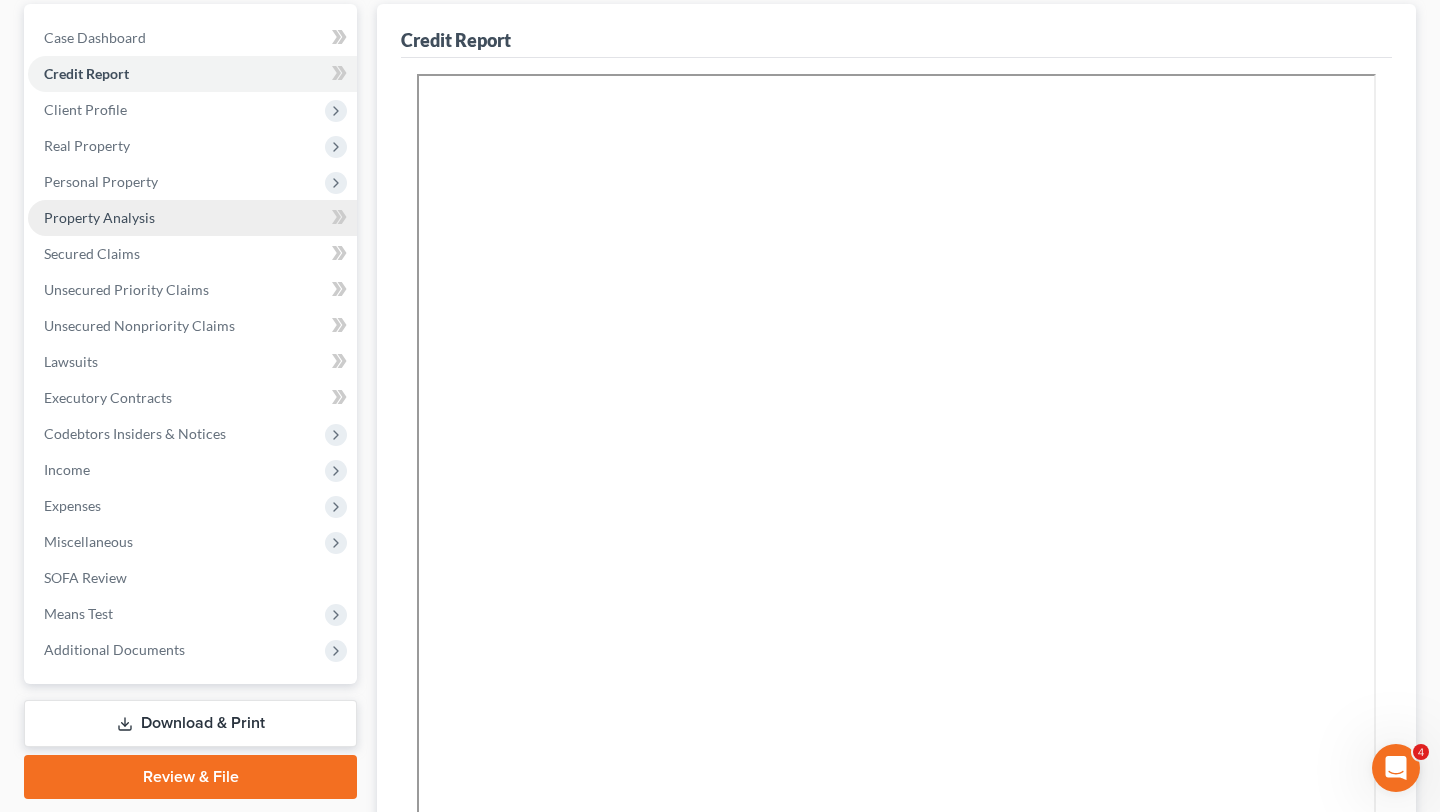 scroll, scrollTop: 208, scrollLeft: 0, axis: vertical 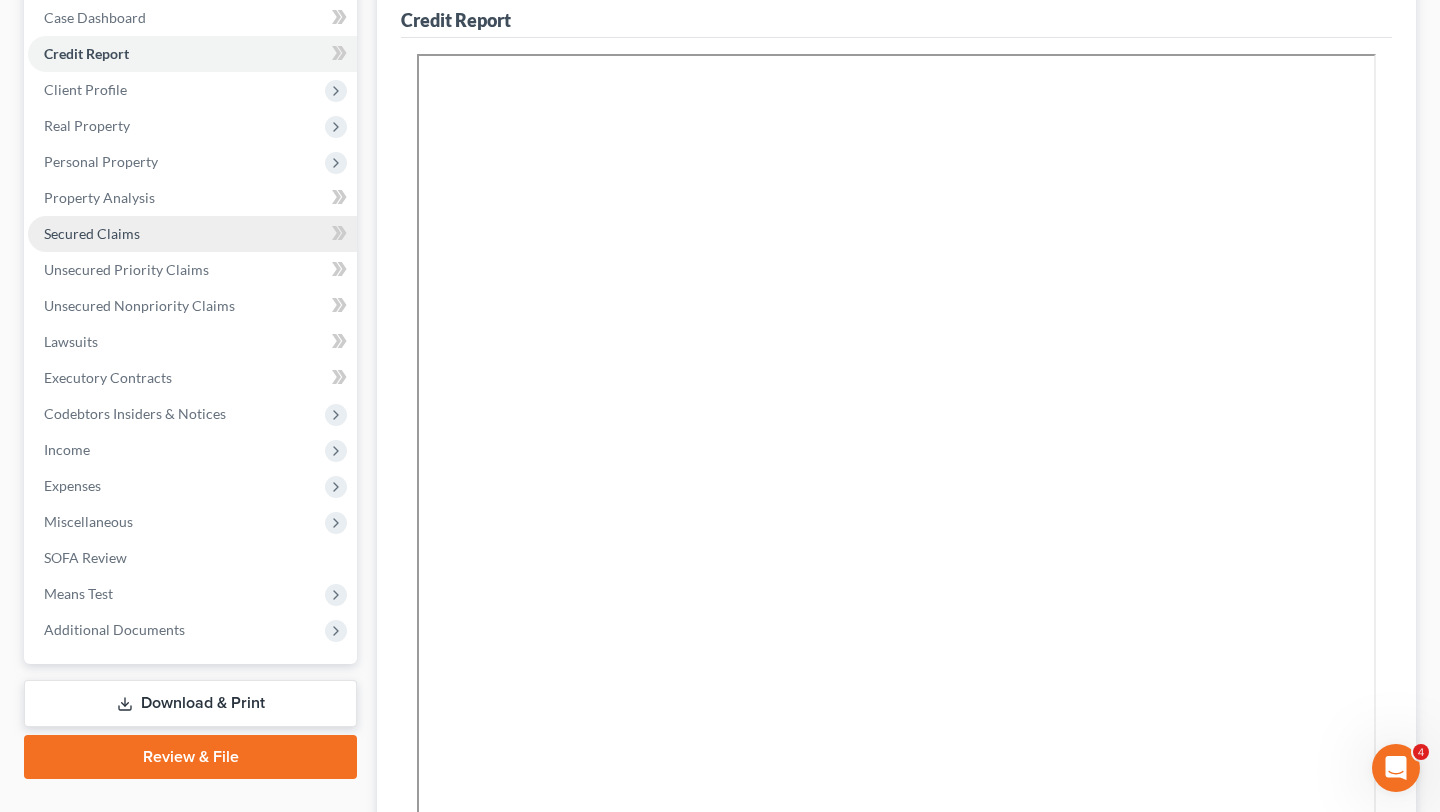click on "Secured Claims" at bounding box center (192, 234) 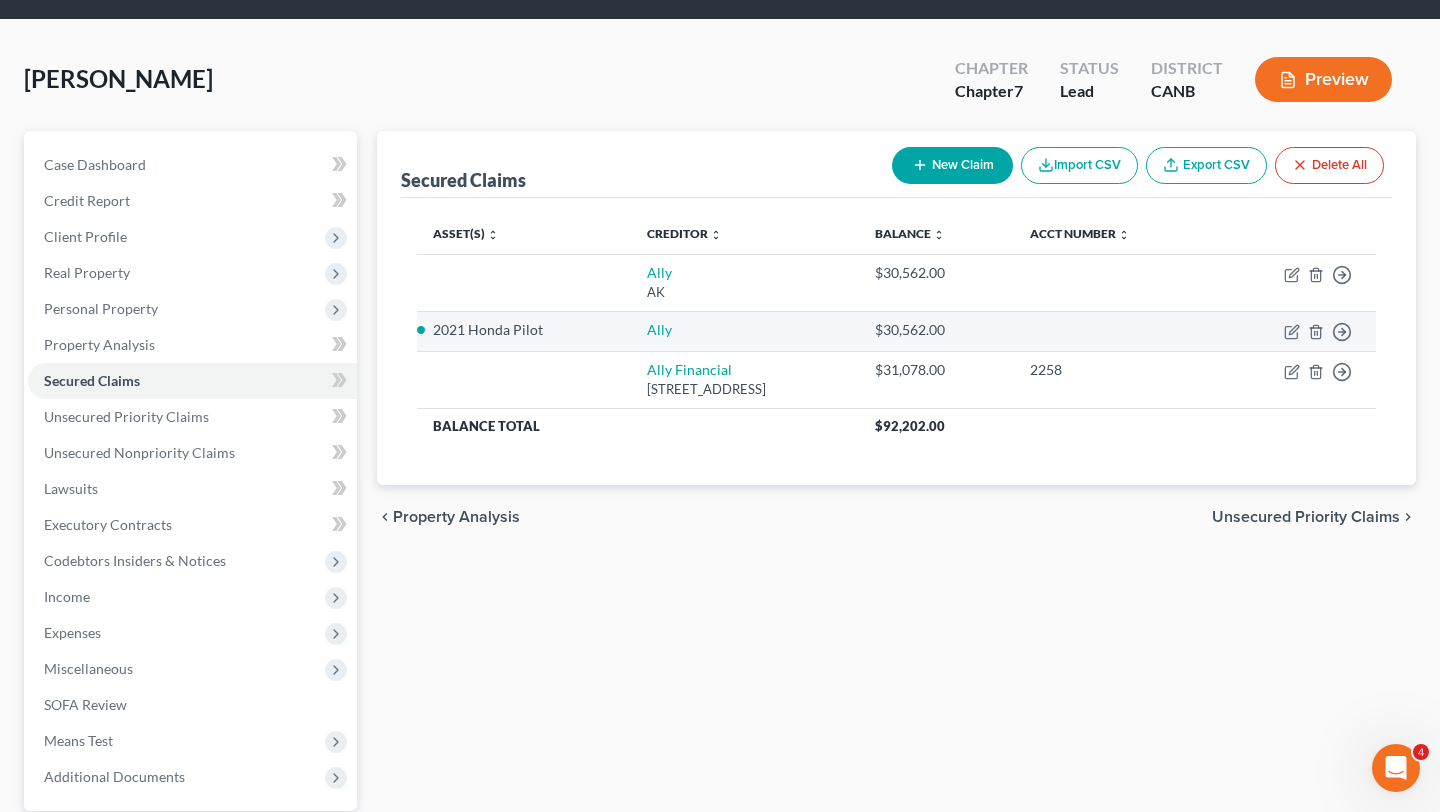 scroll, scrollTop: 115, scrollLeft: 0, axis: vertical 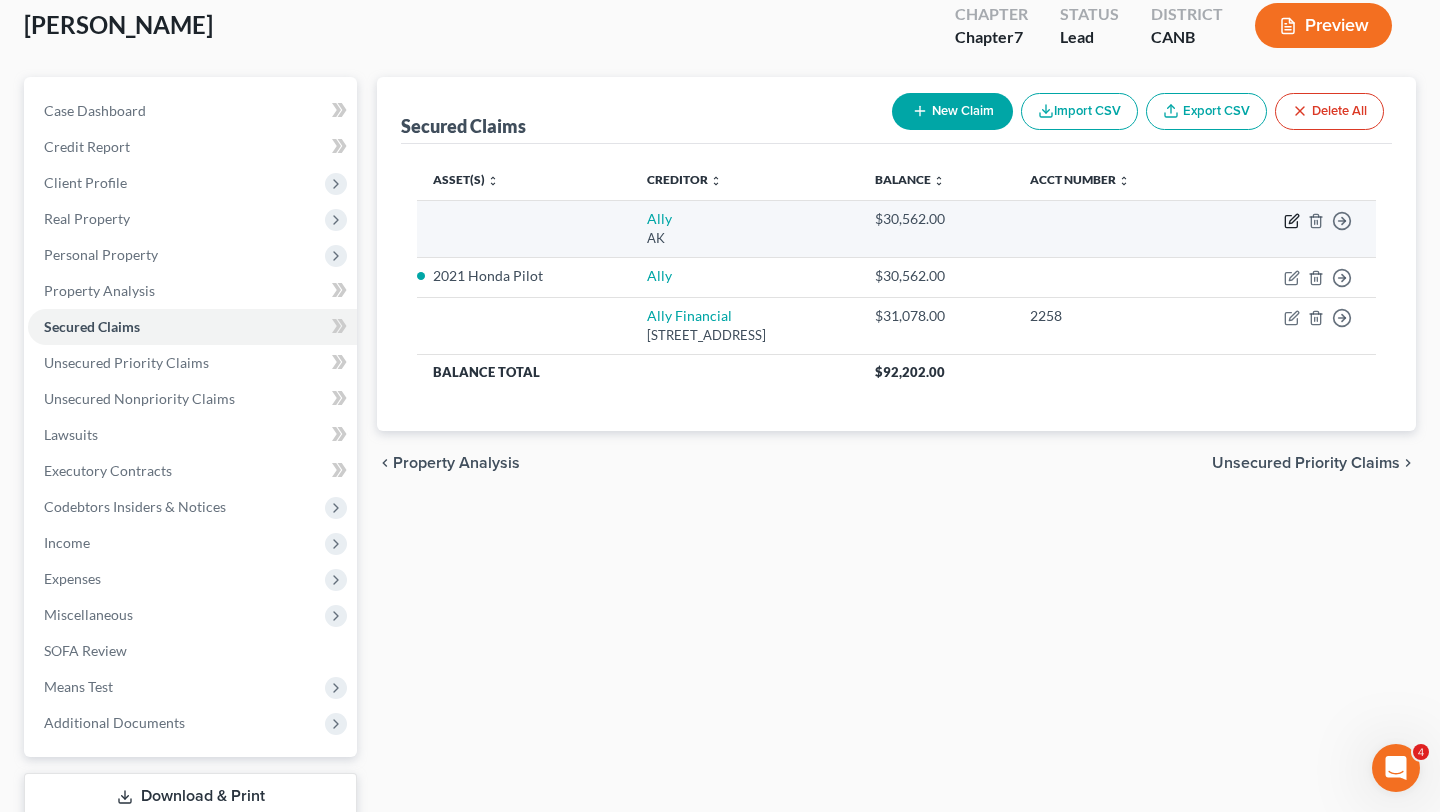 click 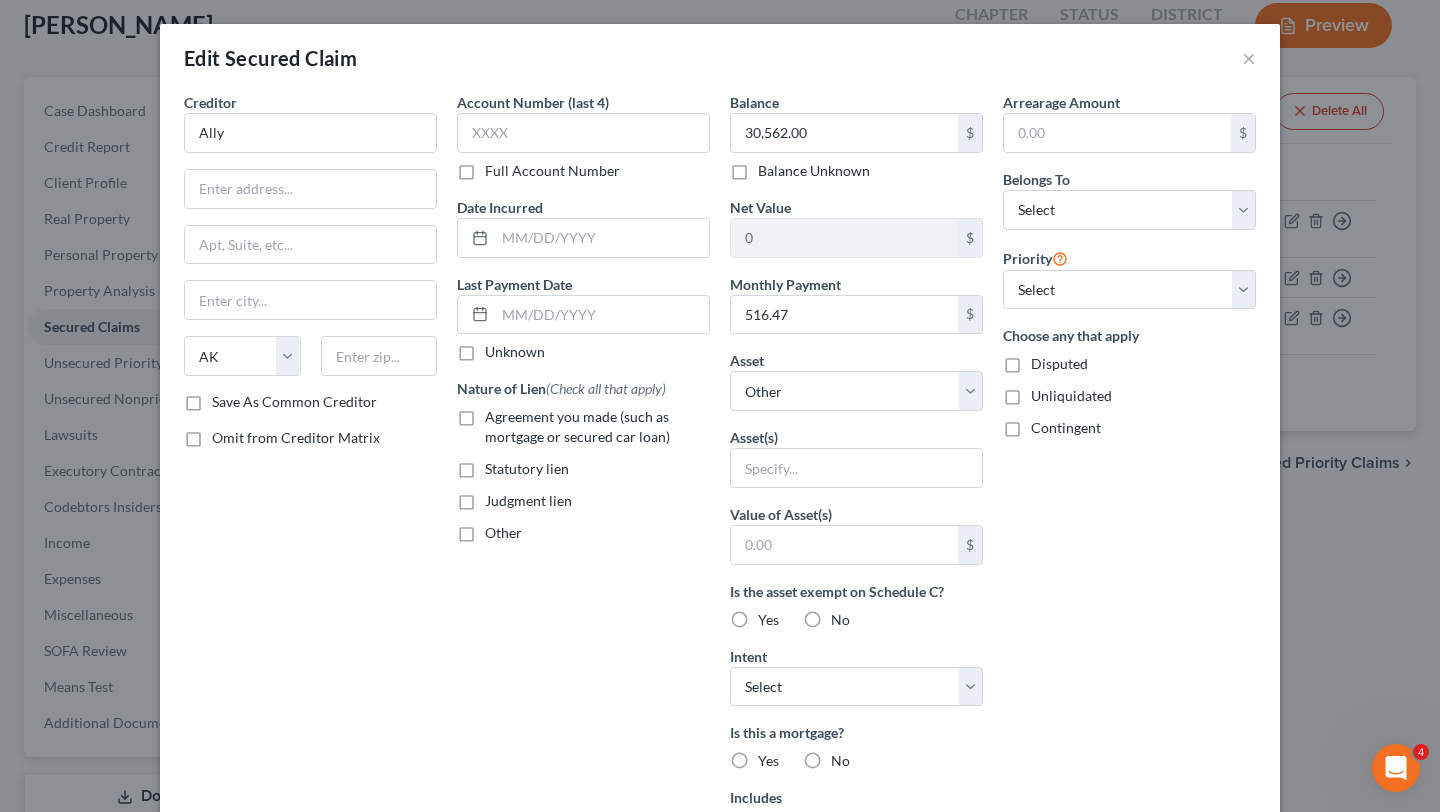 click on "Edit Secured Claim  ×" at bounding box center [720, 58] 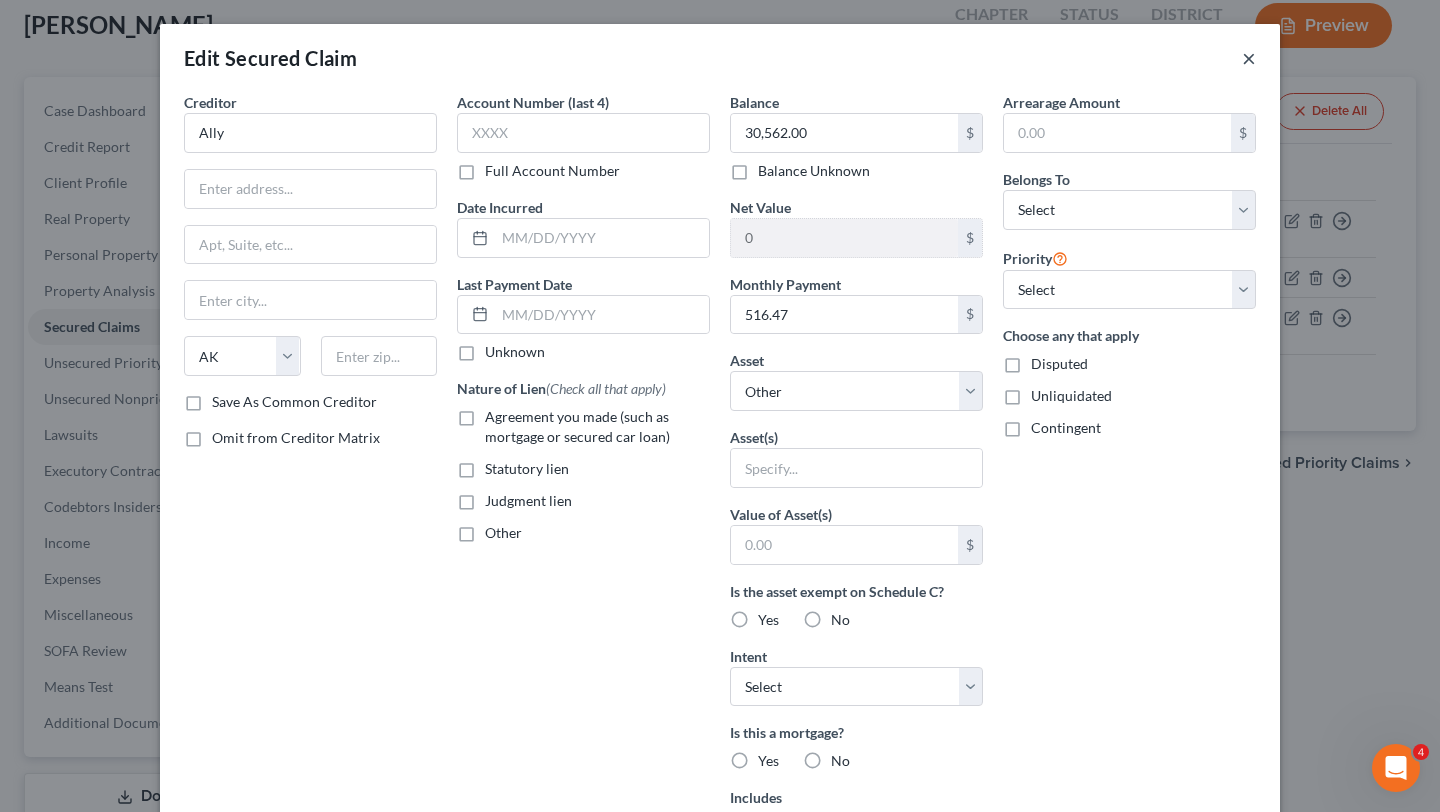 click on "×" at bounding box center [1249, 58] 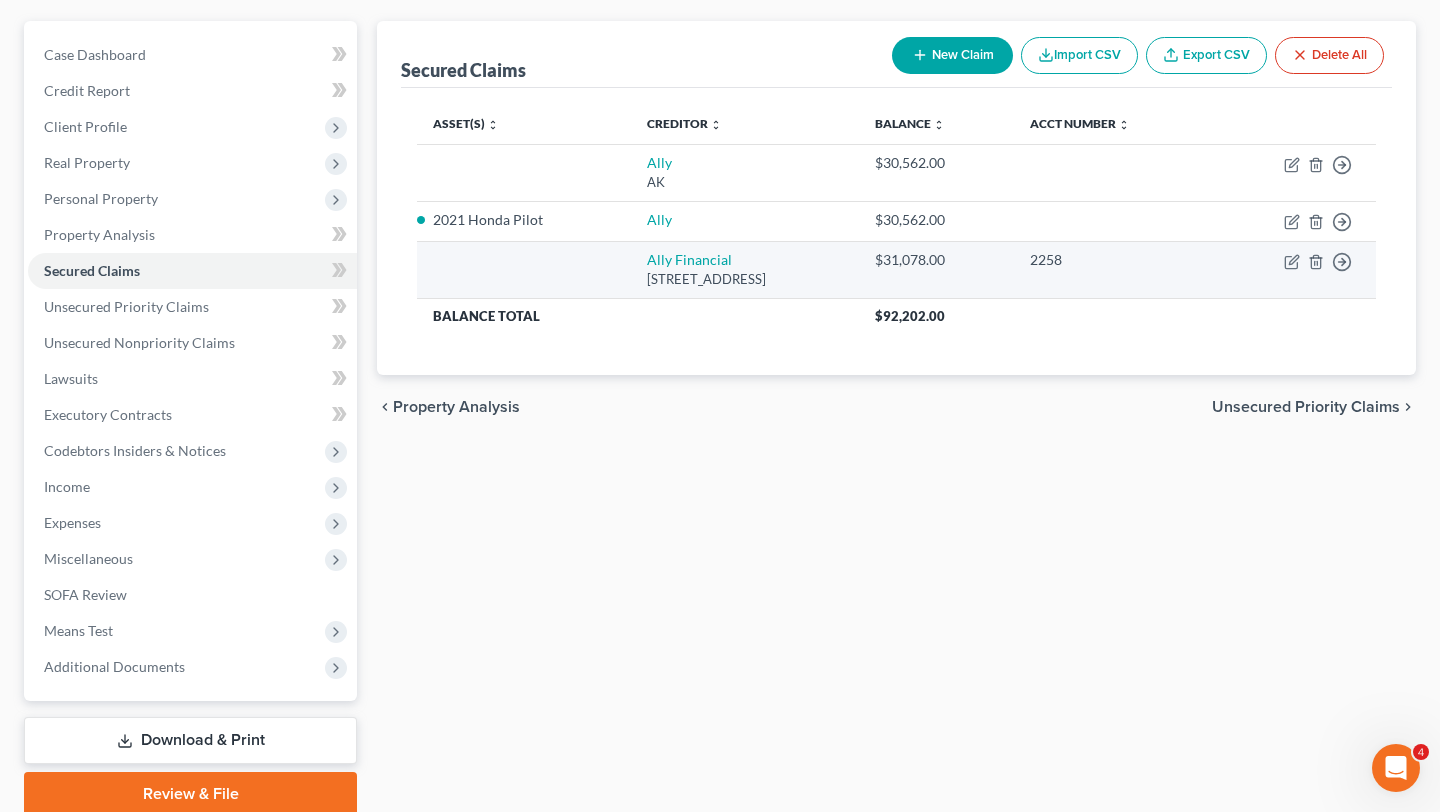 scroll, scrollTop: 195, scrollLeft: 0, axis: vertical 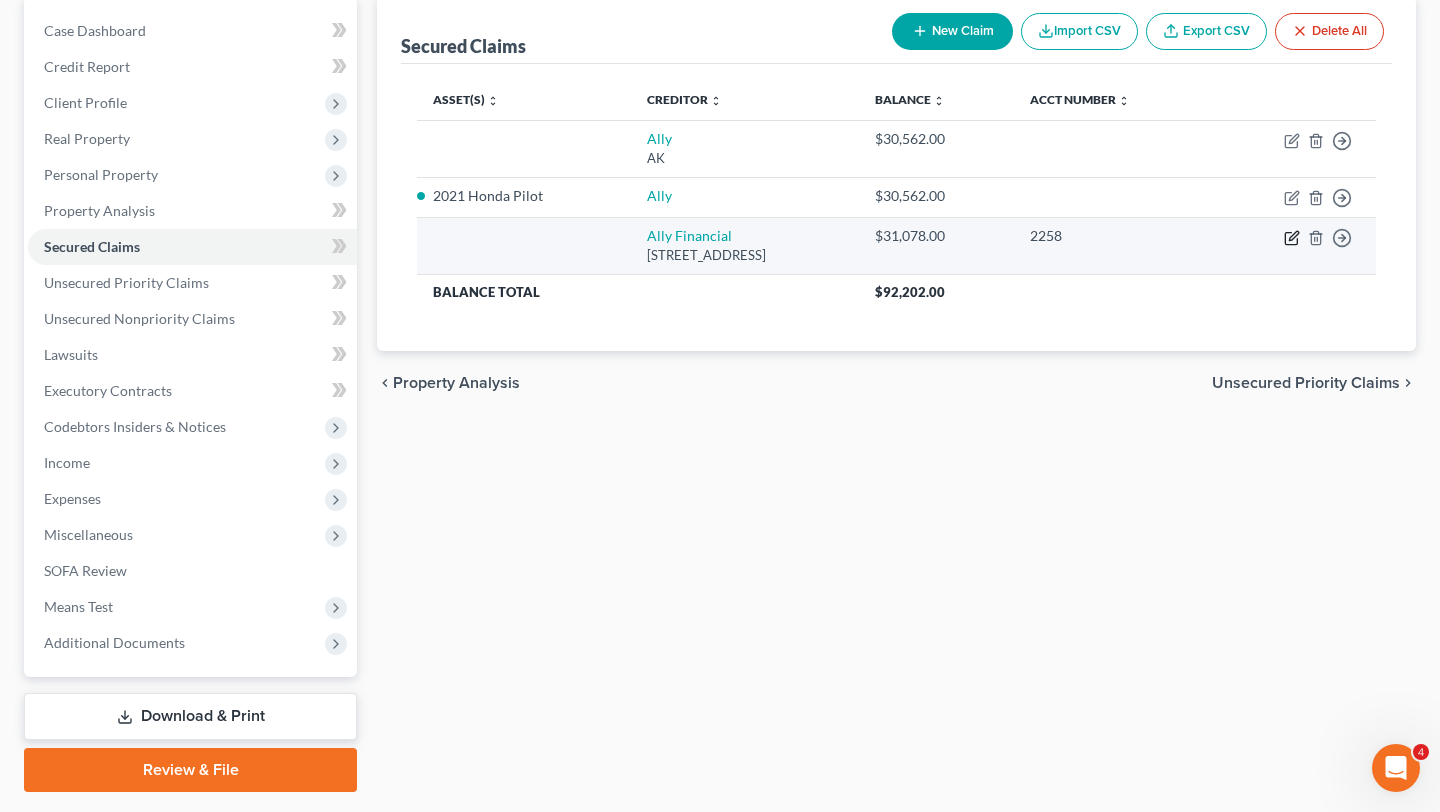 click 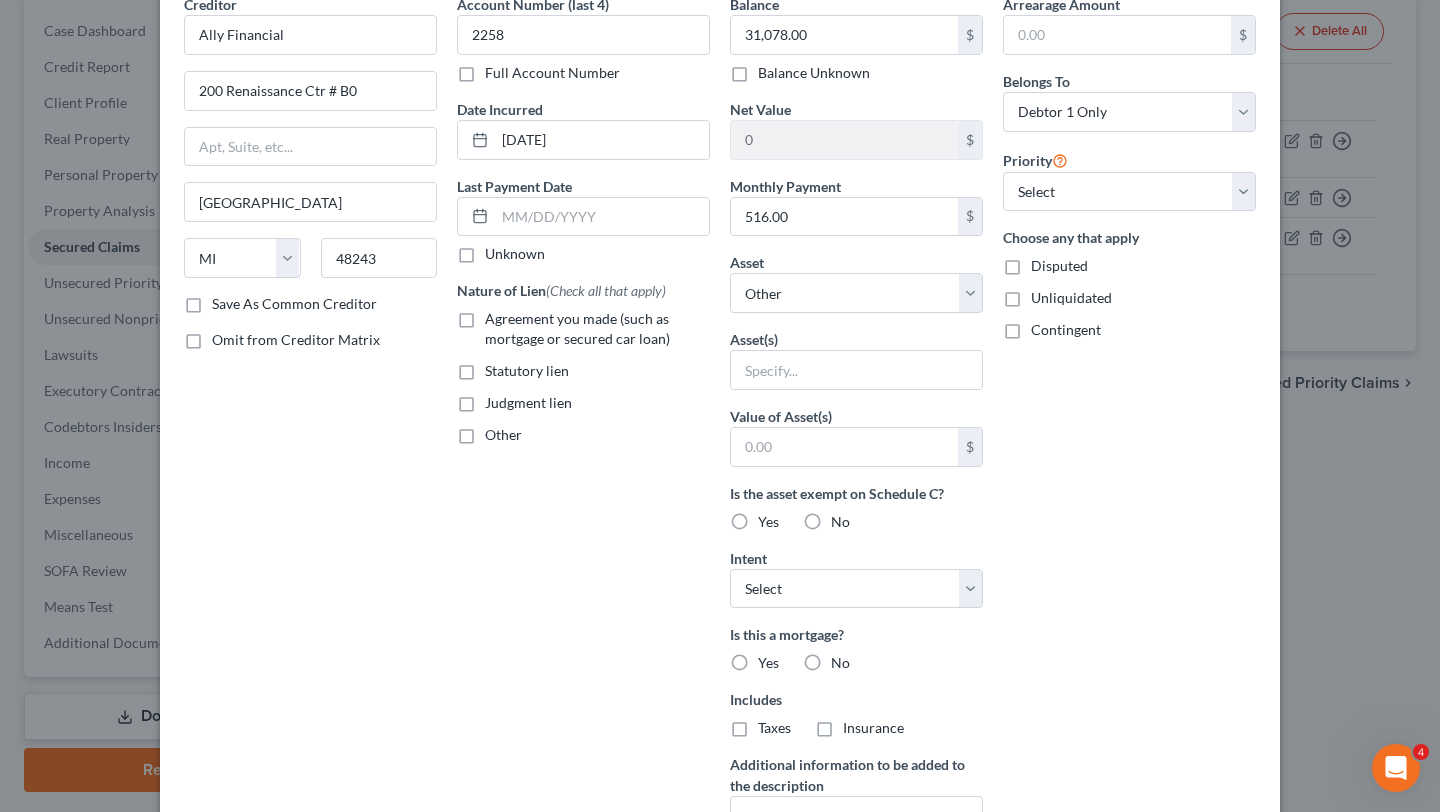 scroll, scrollTop: 100, scrollLeft: 0, axis: vertical 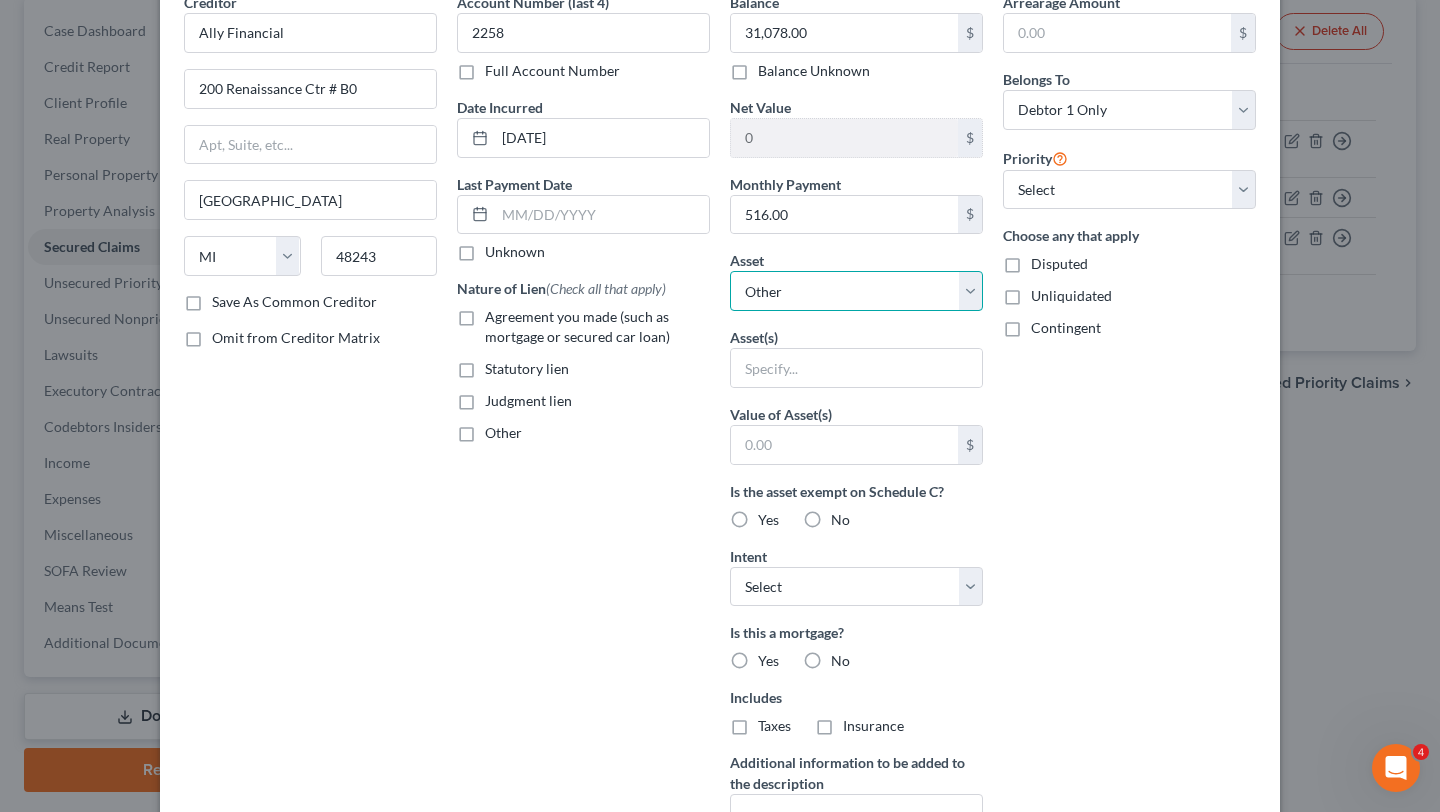 click on "Select Other Multiple Assets Ally Bank (Checking Account) - $7331.0 2021 Honda Pilot - $25442.0 Electronics - VR treadmill - $500.0 Ally Bank Rollover IRA - $0.0 Clothing - Clothing - $200.0 Electronics - TV - $50.0 Household Goods - Household Goods and Furniture - $350.0 Firearms - Glock 19 - $500.0 Ally Bank Roth IRA - $0.0 Ally Bank (Checking Account) - $482.0 Ally Bank (Savings Account) - $0.0 Sports & Hobby Equipment - Tennis rackets - $200.0 Security Deposit (Security Deposits or Prepayments) - $2000.0 Ally Bank (Trade Savings) (Savings Account) - $0.0" at bounding box center (856, 291) 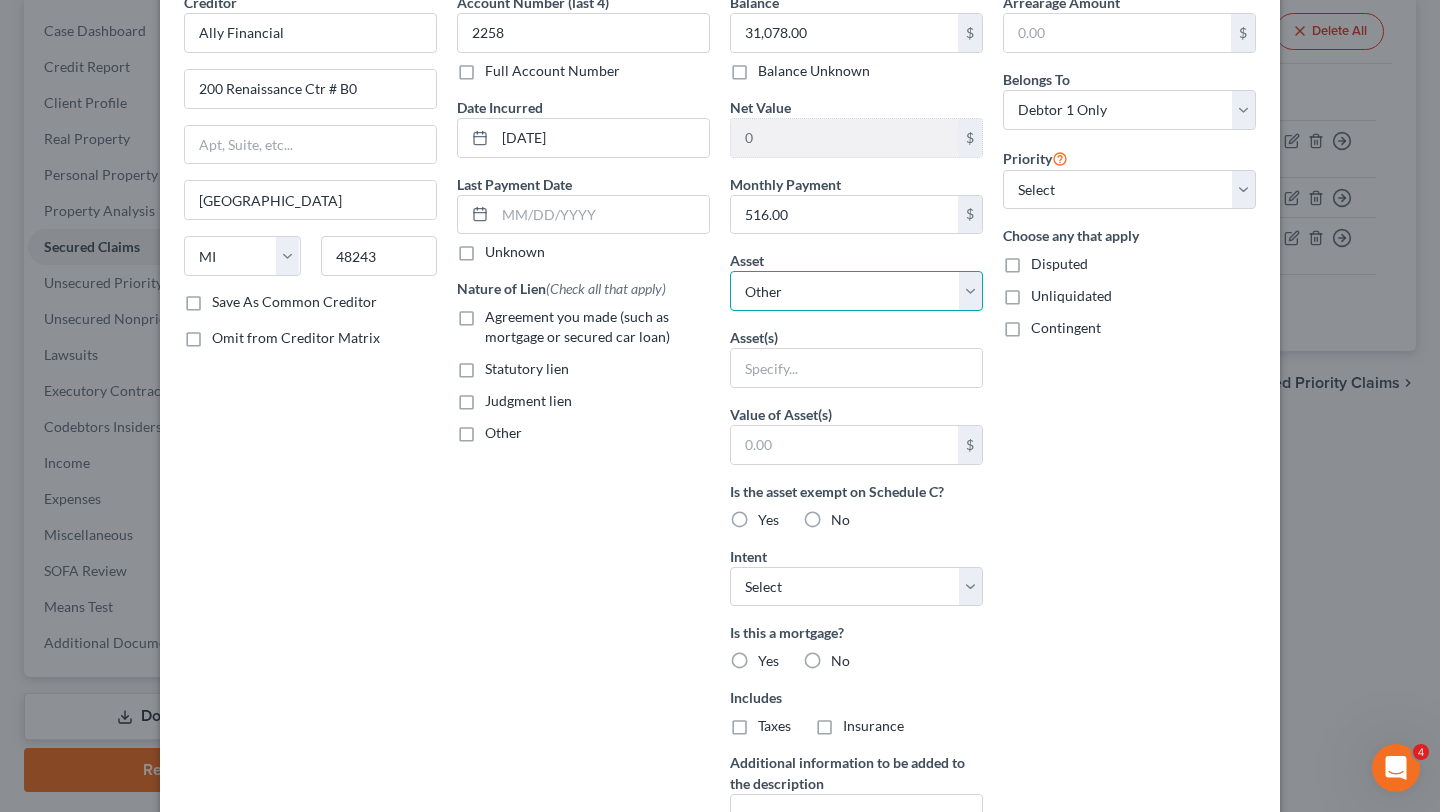 select on "3" 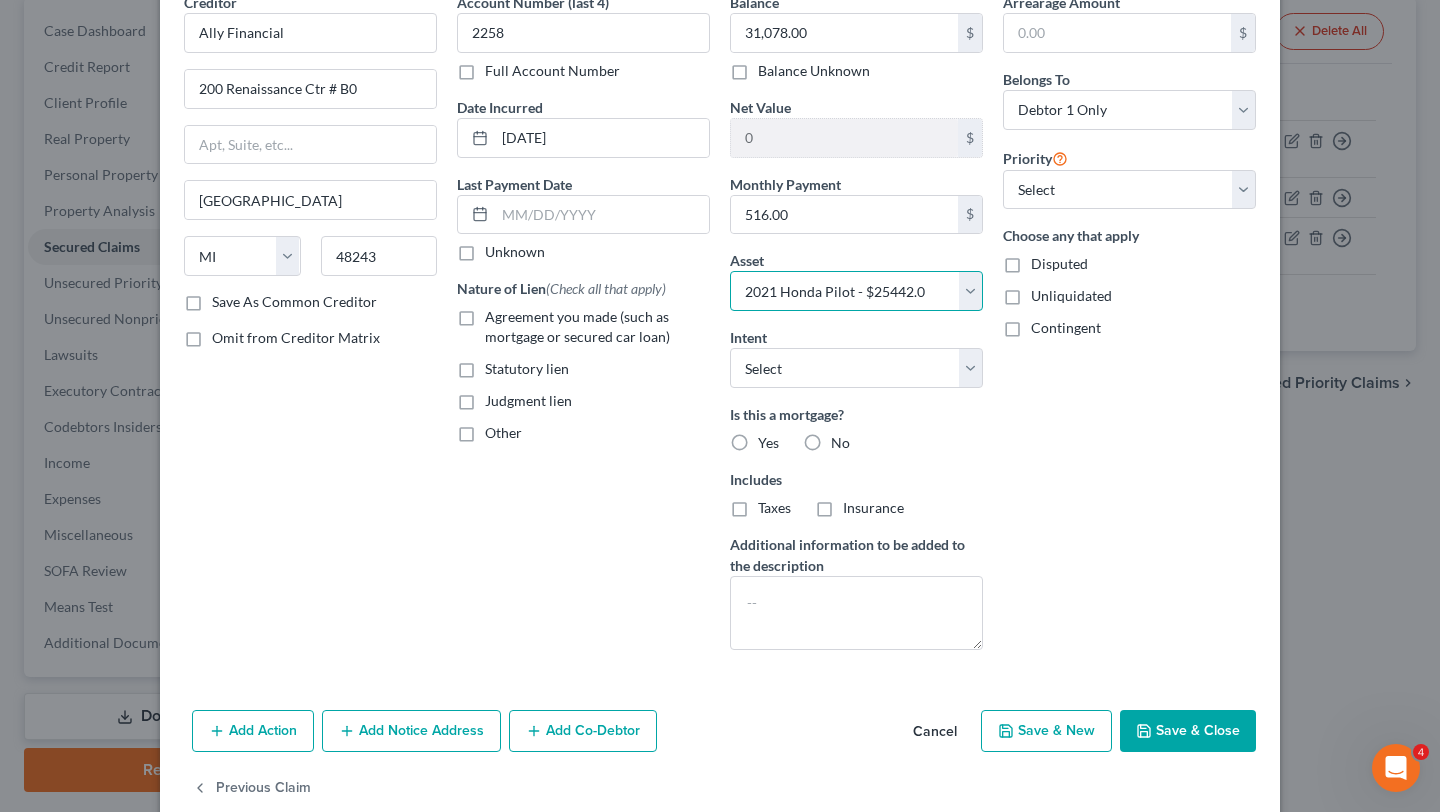 scroll, scrollTop: 137, scrollLeft: 0, axis: vertical 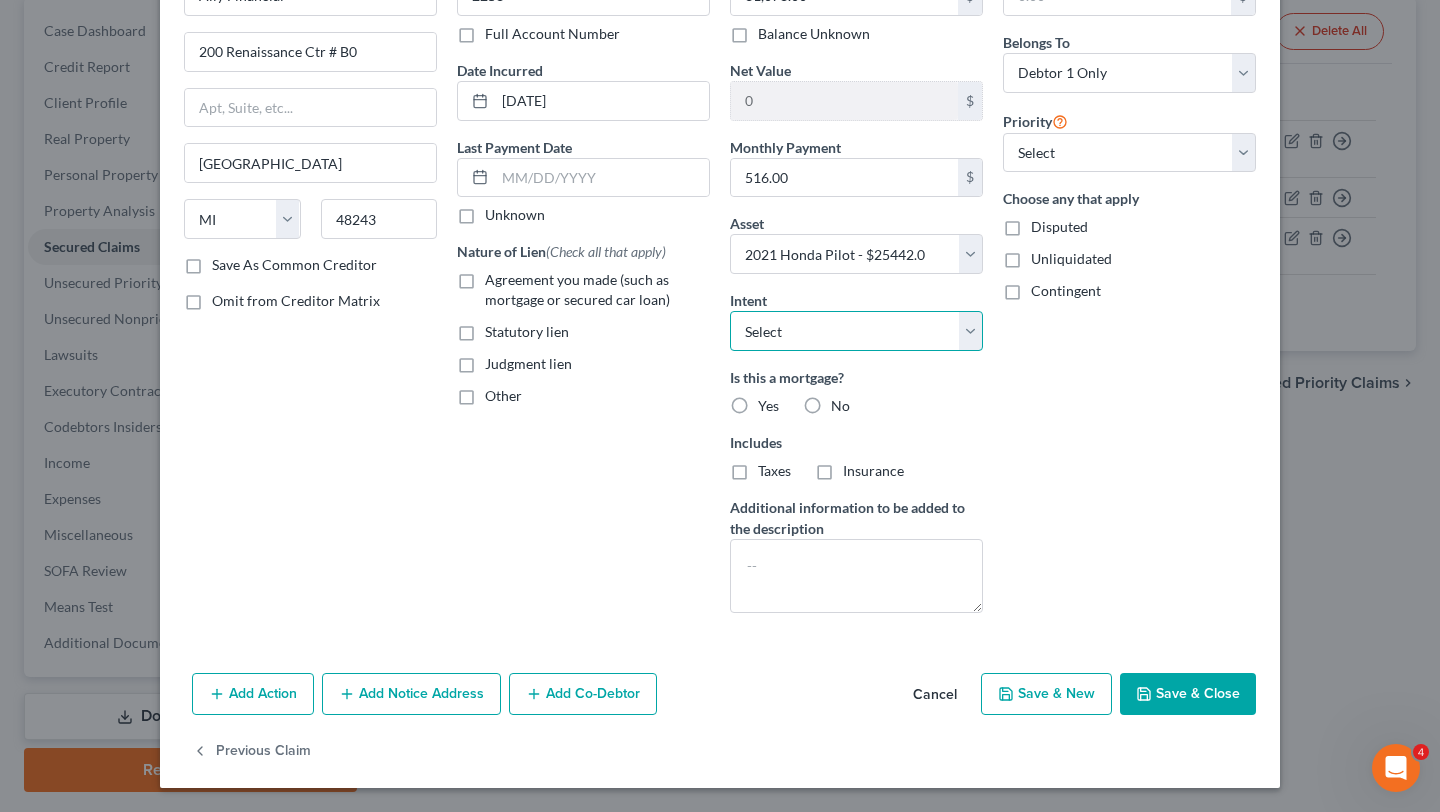 click on "Select Surrender Redeem Reaffirm Avoid Other" at bounding box center (856, 331) 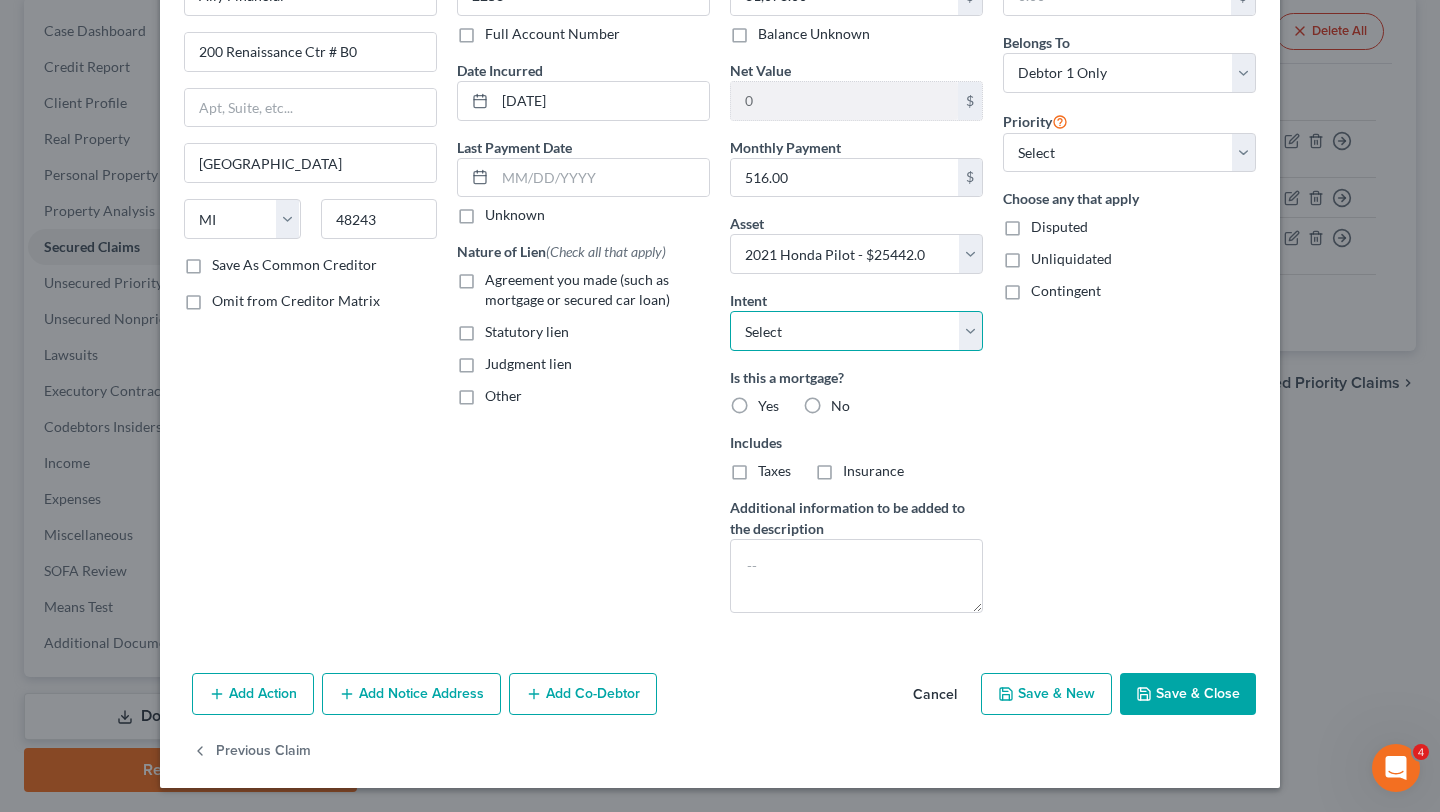 select on "2" 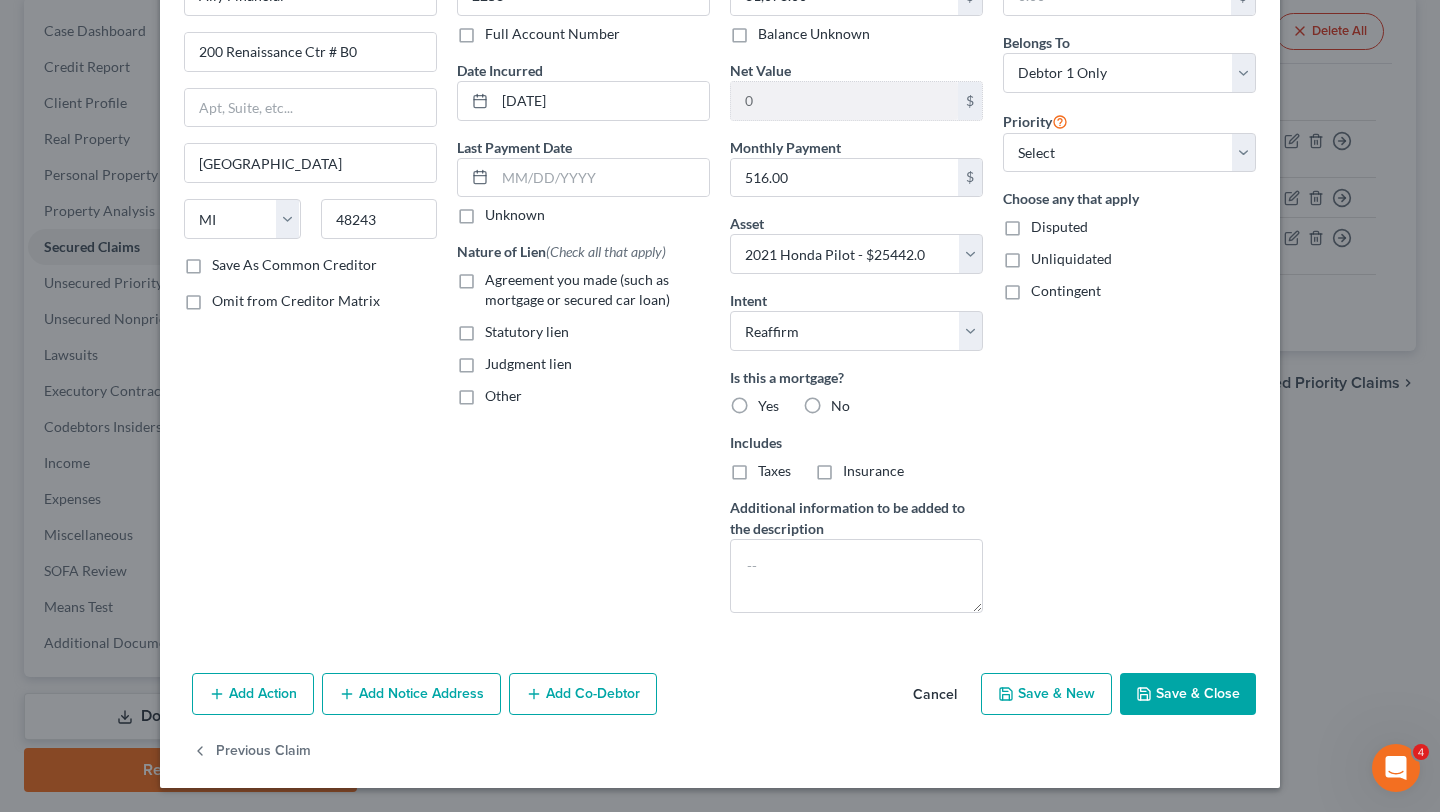 click on "No" at bounding box center (840, 406) 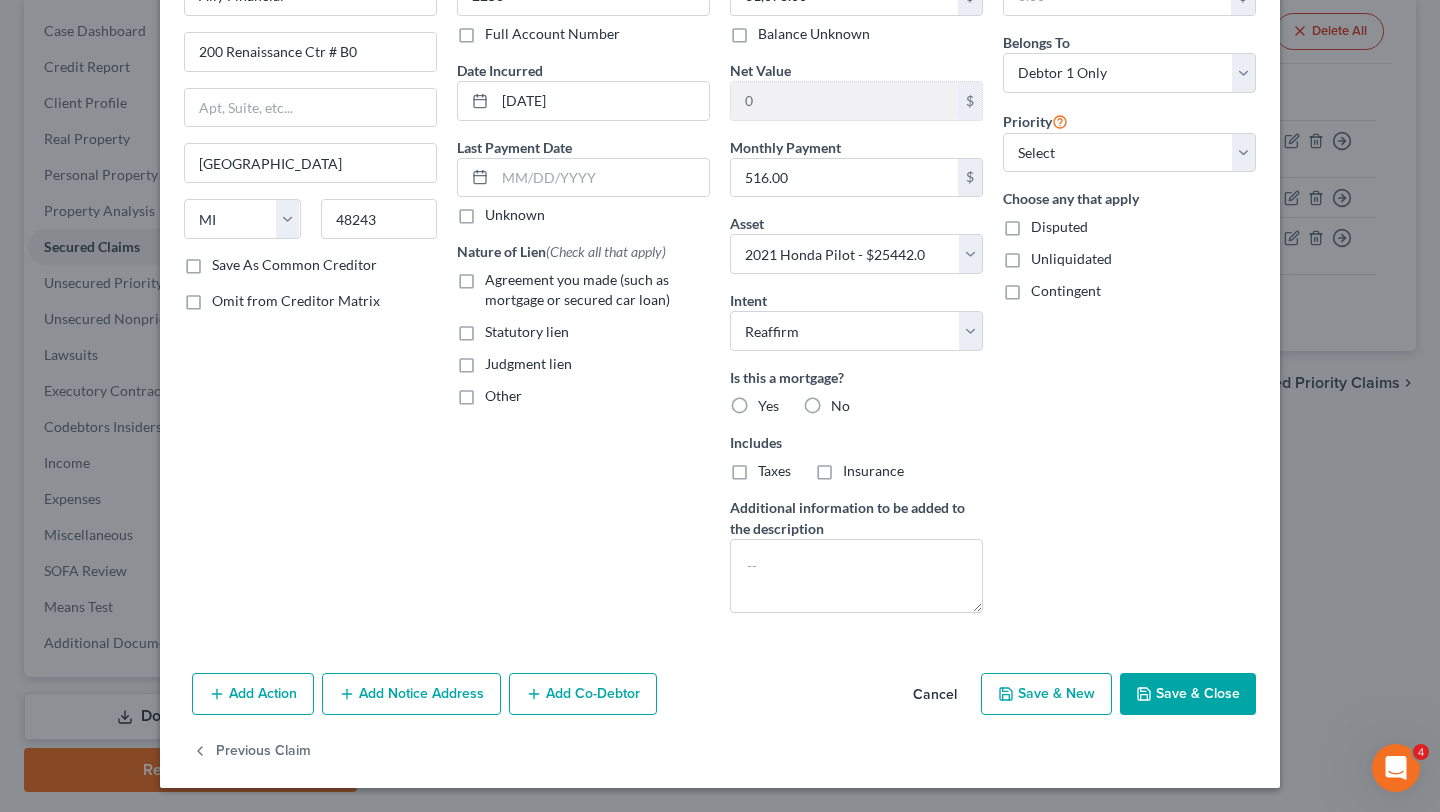 click on "No" at bounding box center [845, 402] 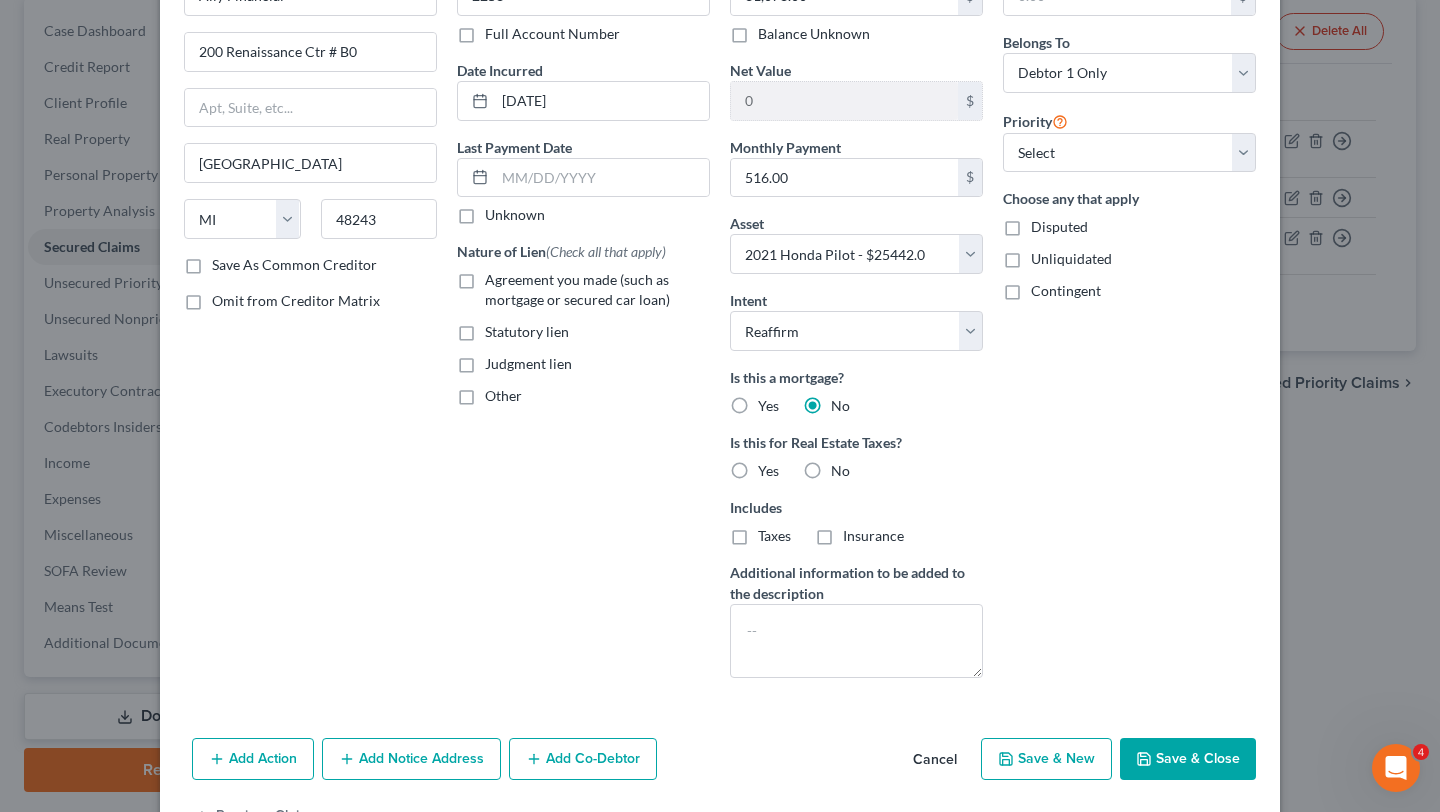 click on "No" at bounding box center (840, 471) 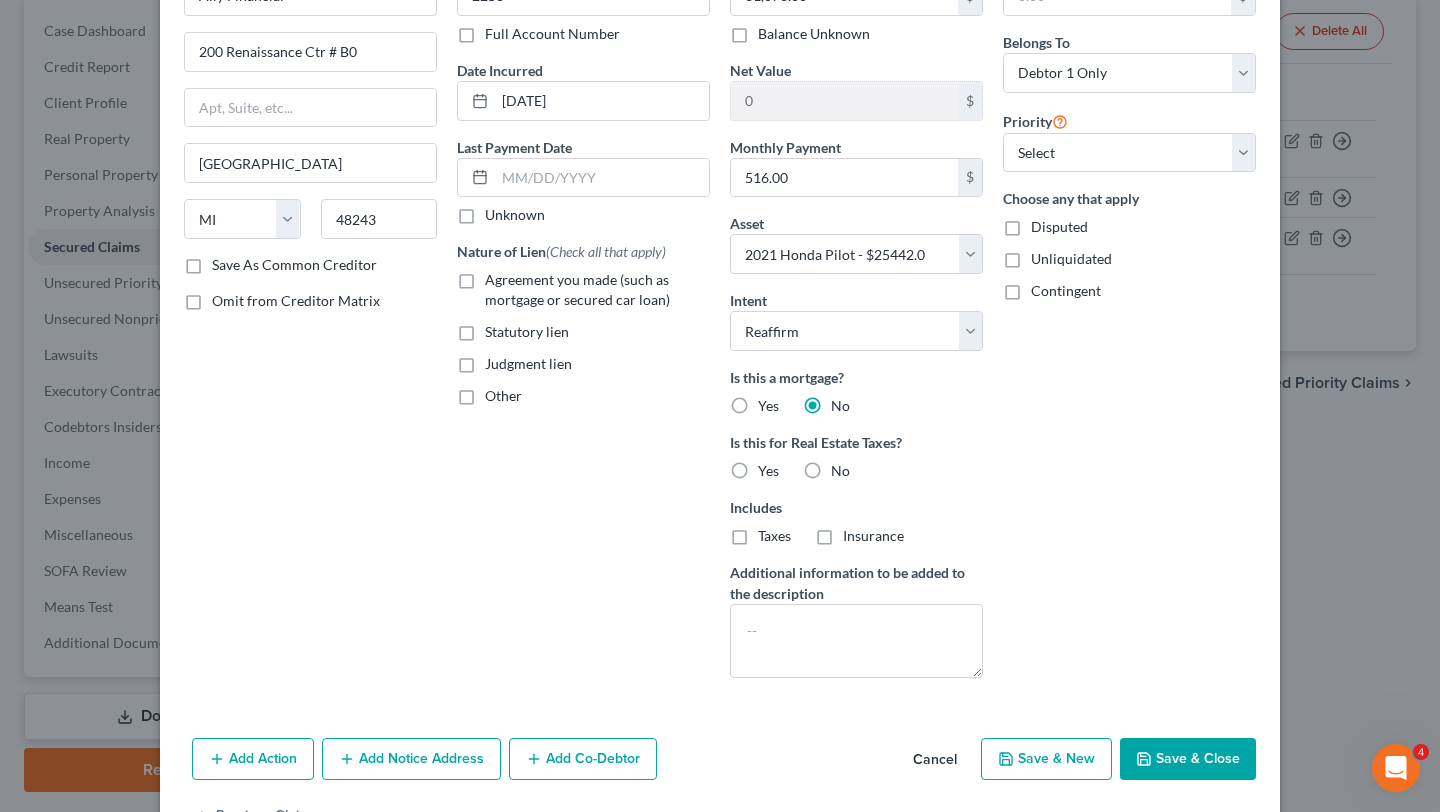click on "No" at bounding box center (845, 467) 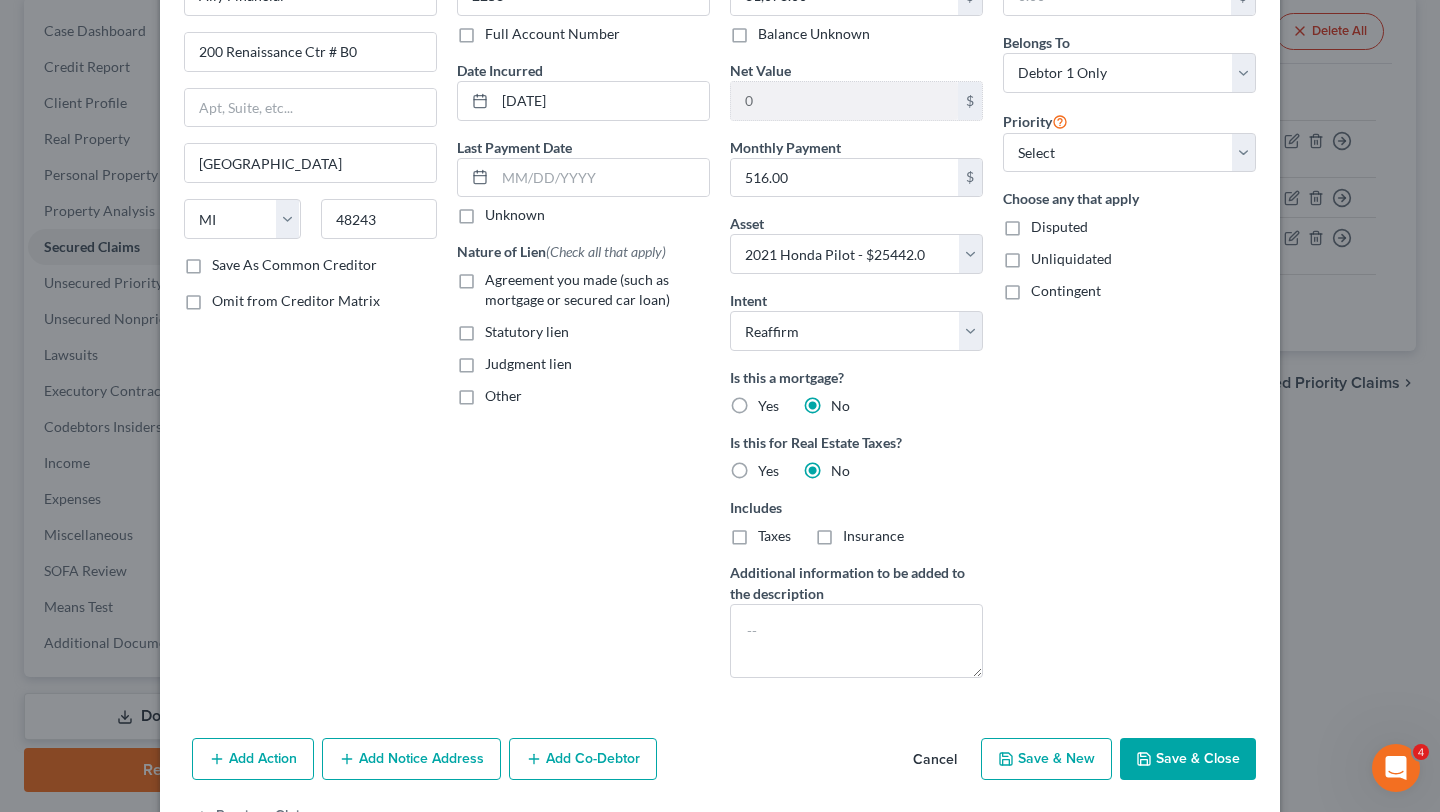 scroll, scrollTop: 202, scrollLeft: 0, axis: vertical 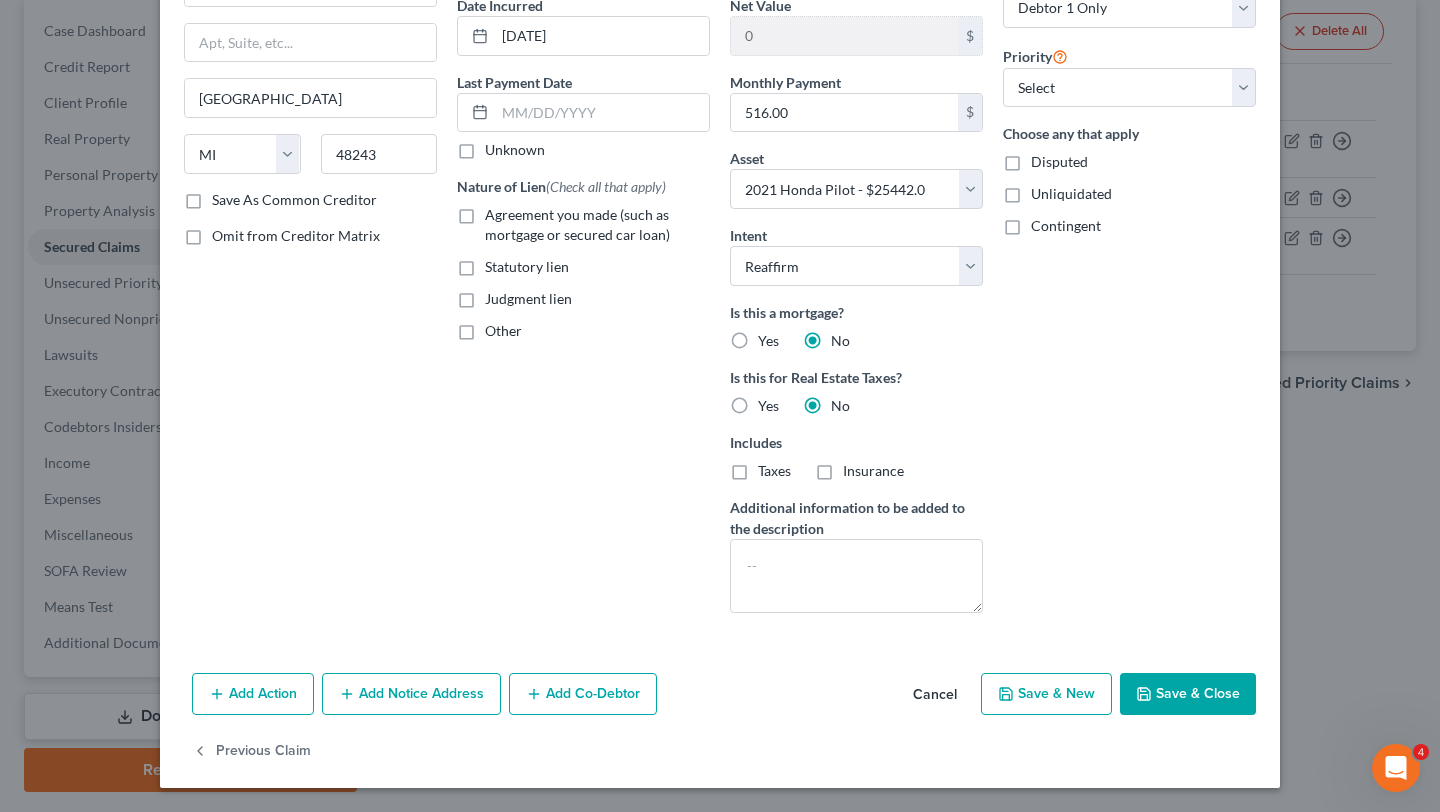 click on "Save & Close" at bounding box center [1188, 694] 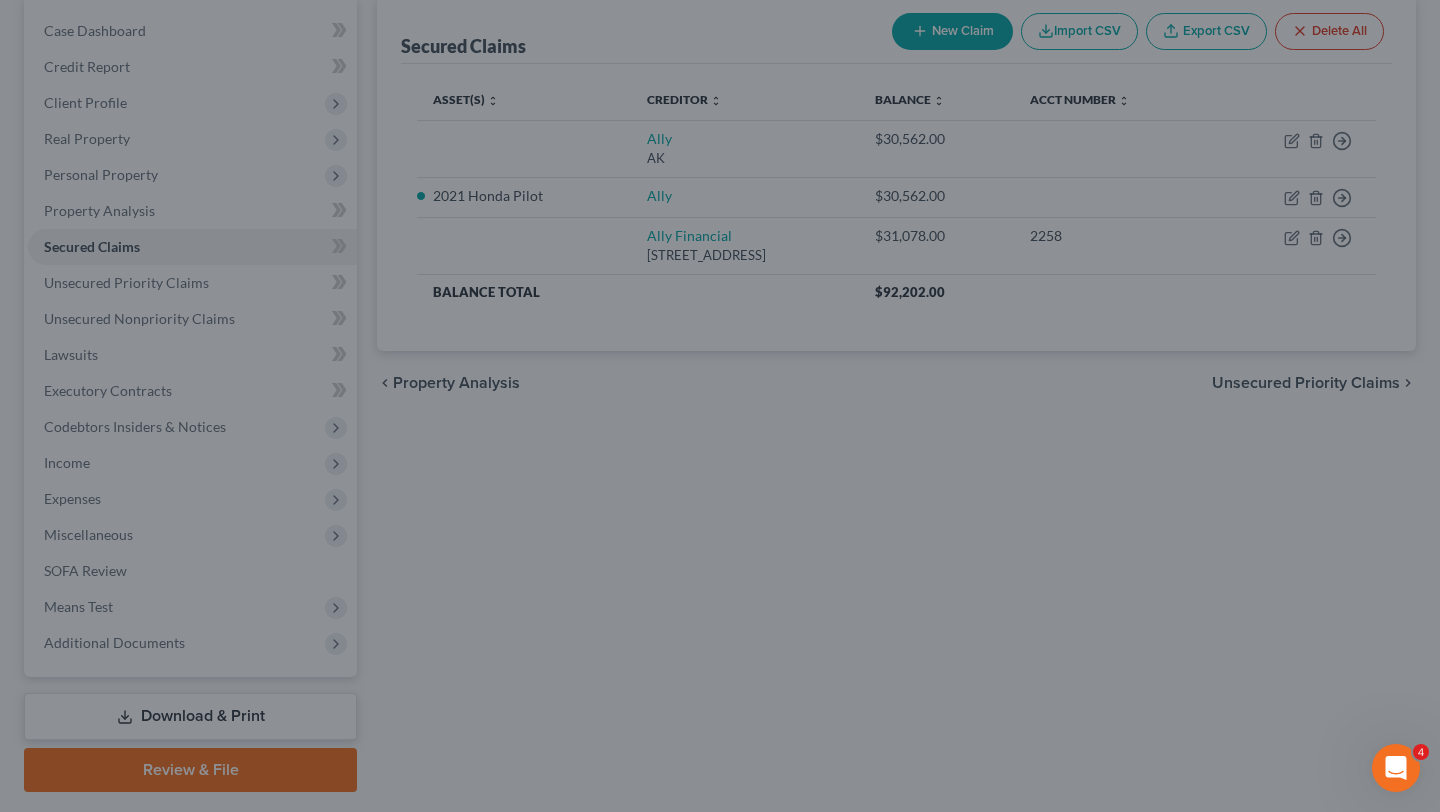 type on "-36,198.00" 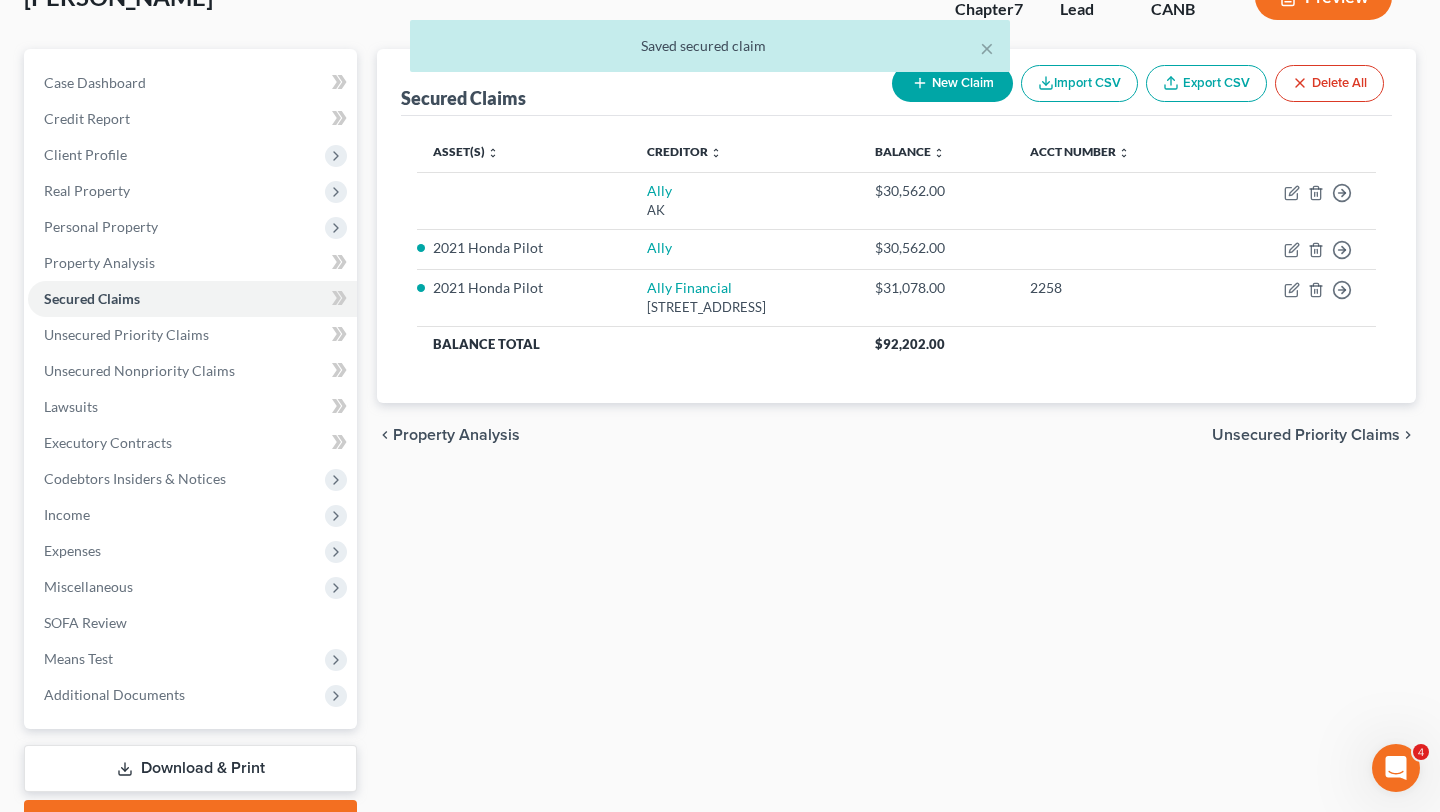 scroll, scrollTop: 102, scrollLeft: 0, axis: vertical 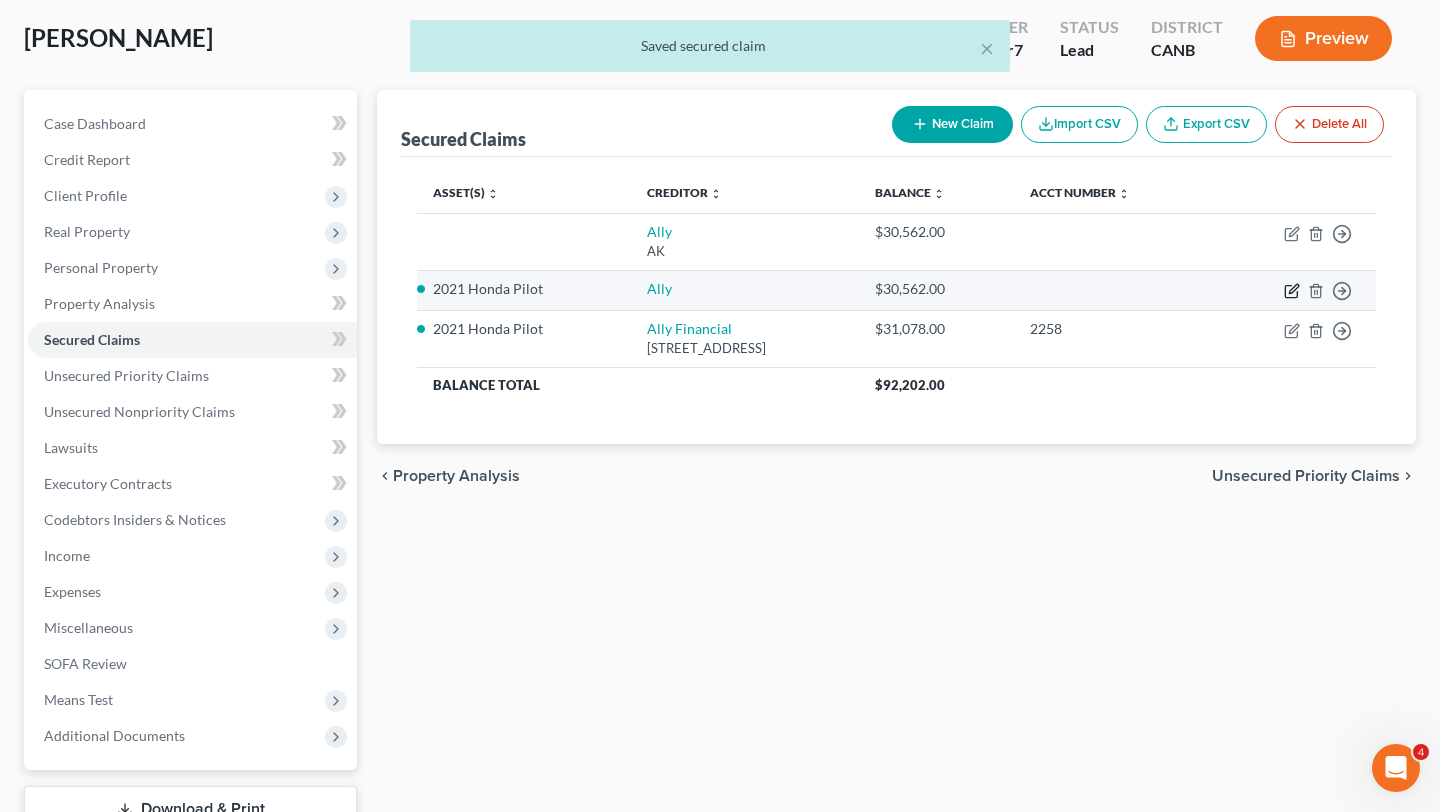 click 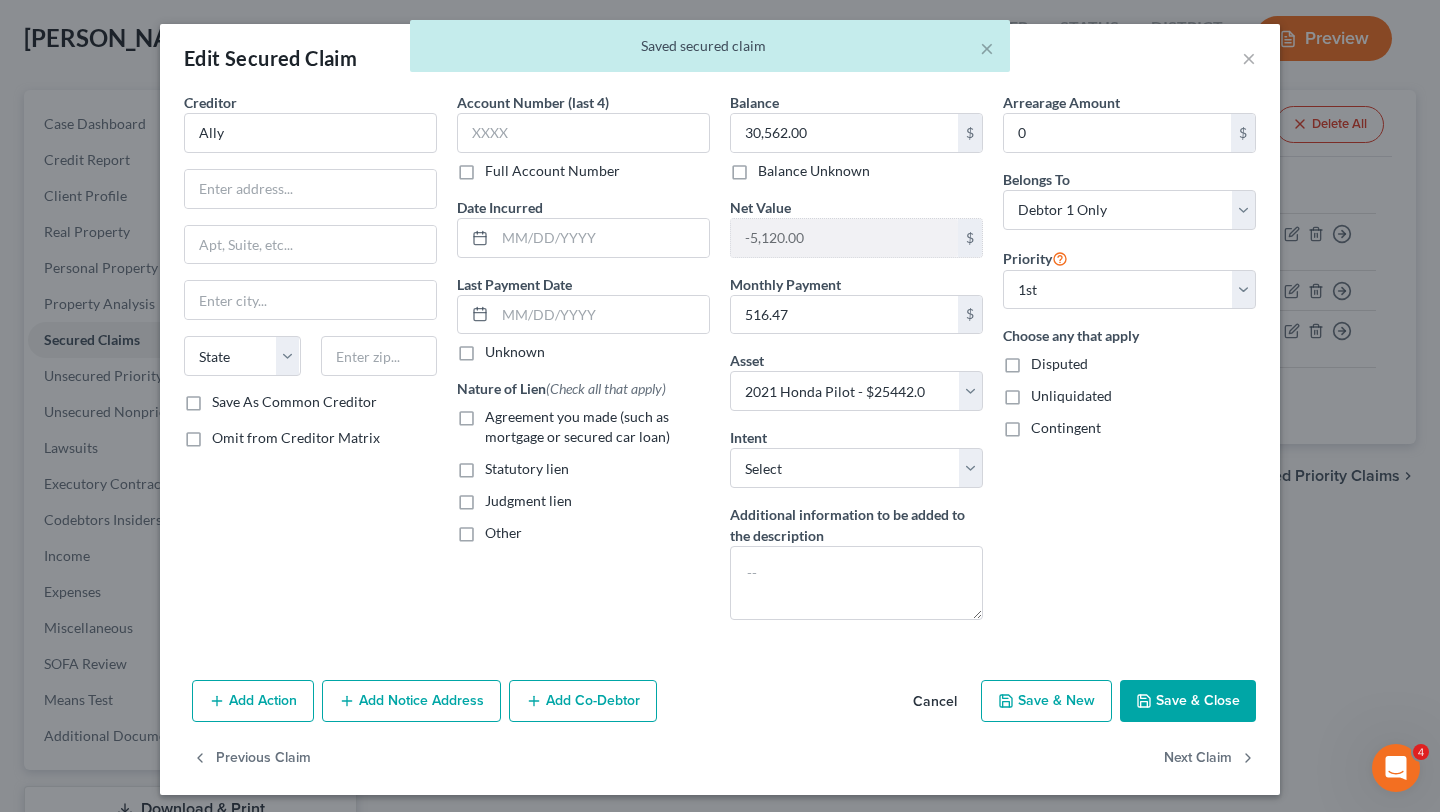 click on "×                     Saved secured claim" at bounding box center (710, 51) 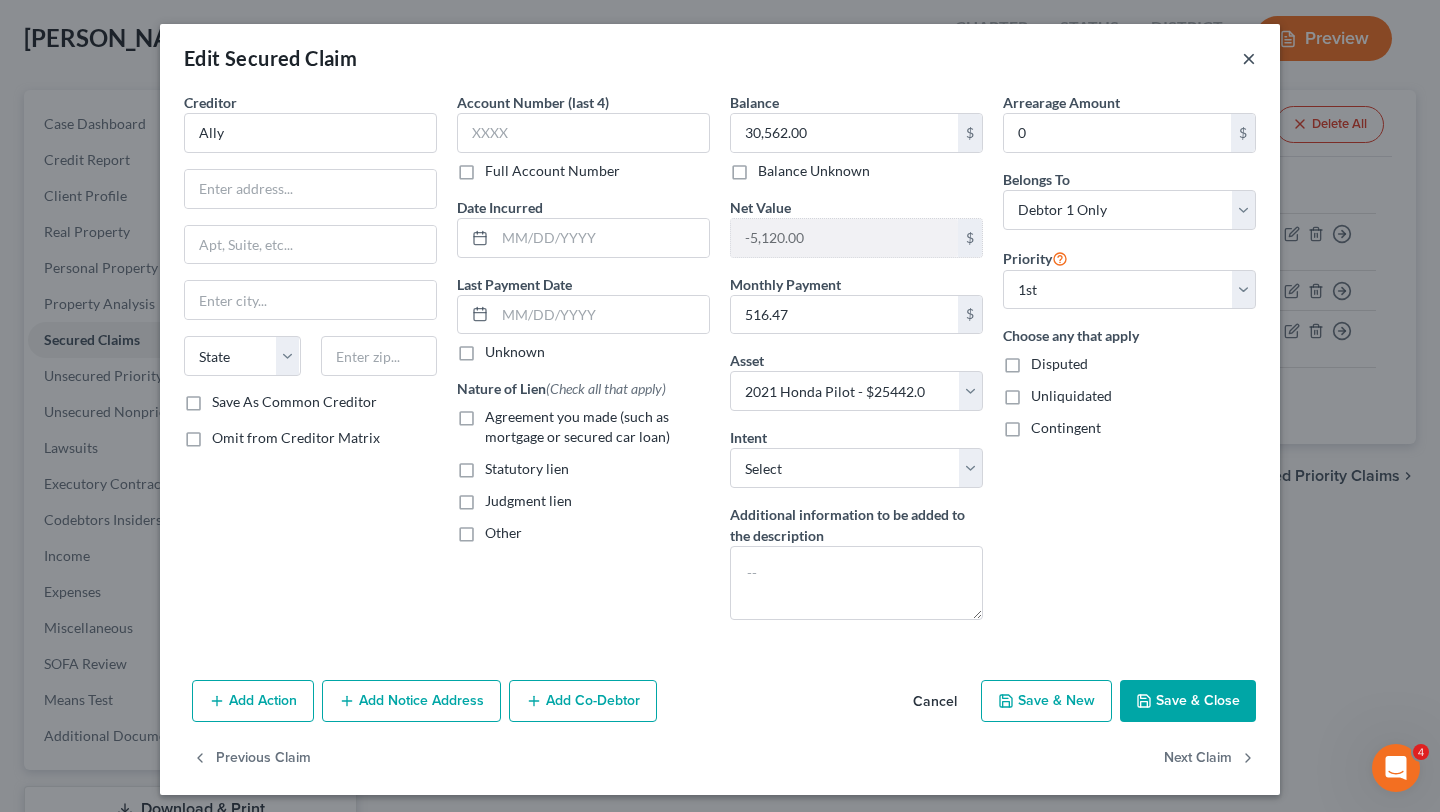 click on "×" at bounding box center (1249, 58) 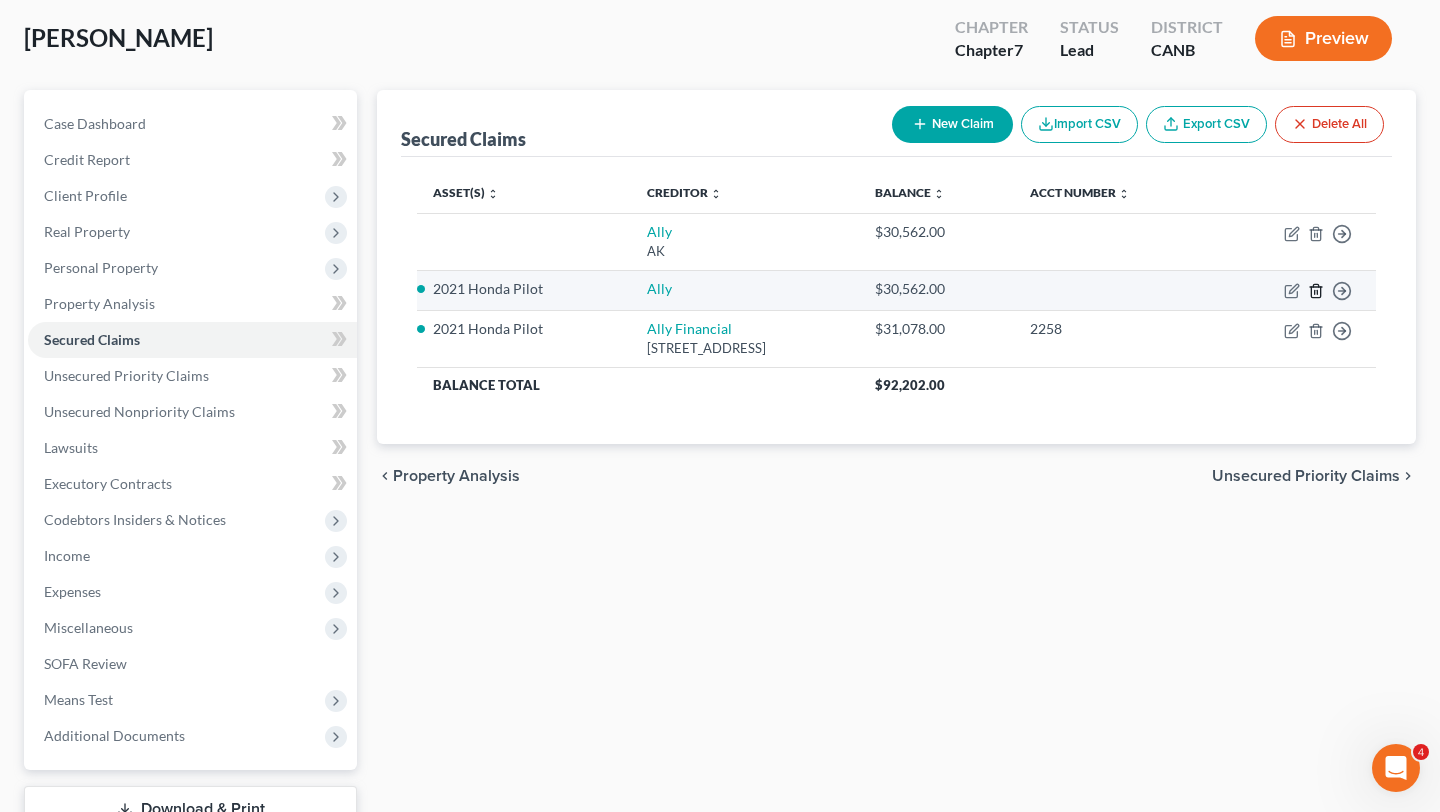 click 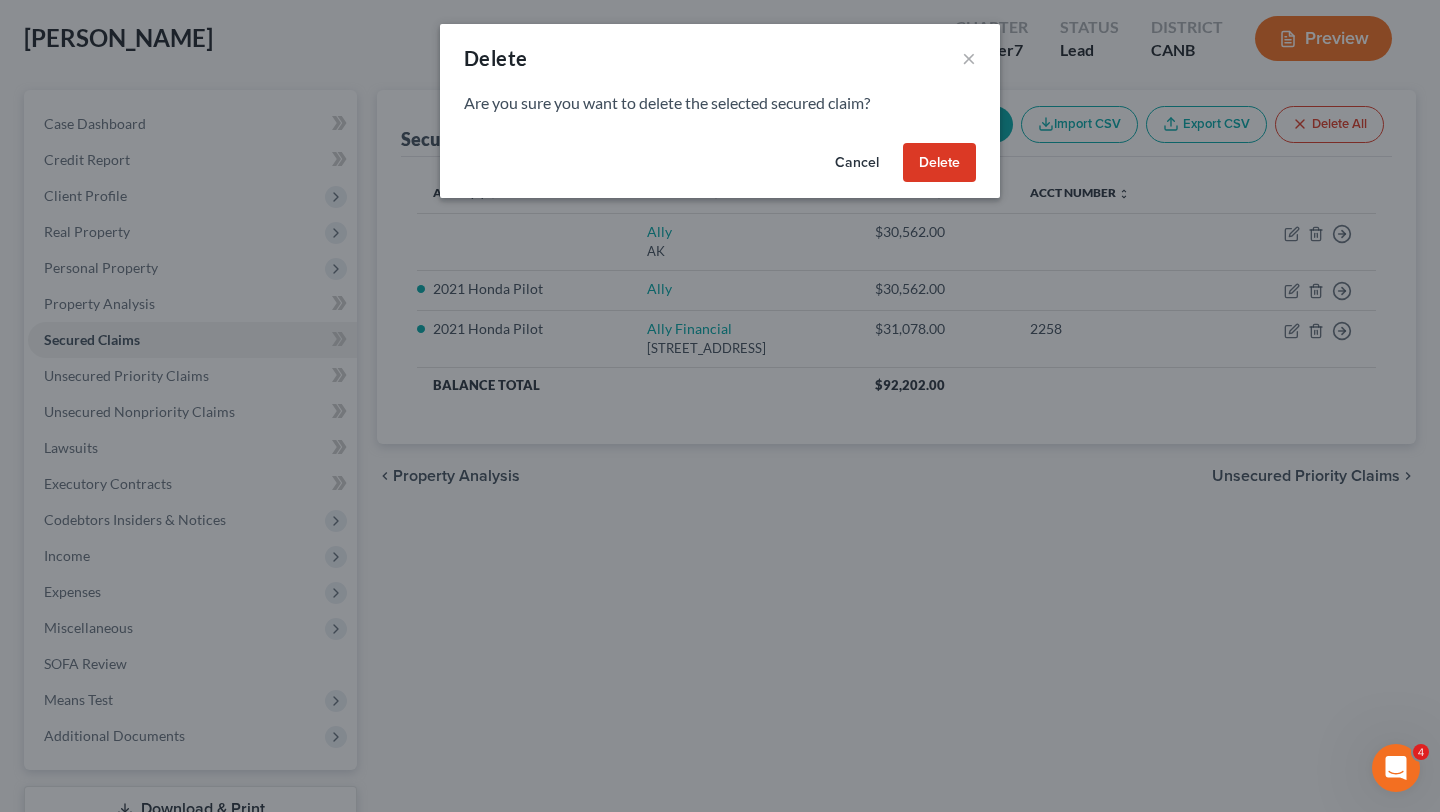 click on "Delete" at bounding box center (939, 163) 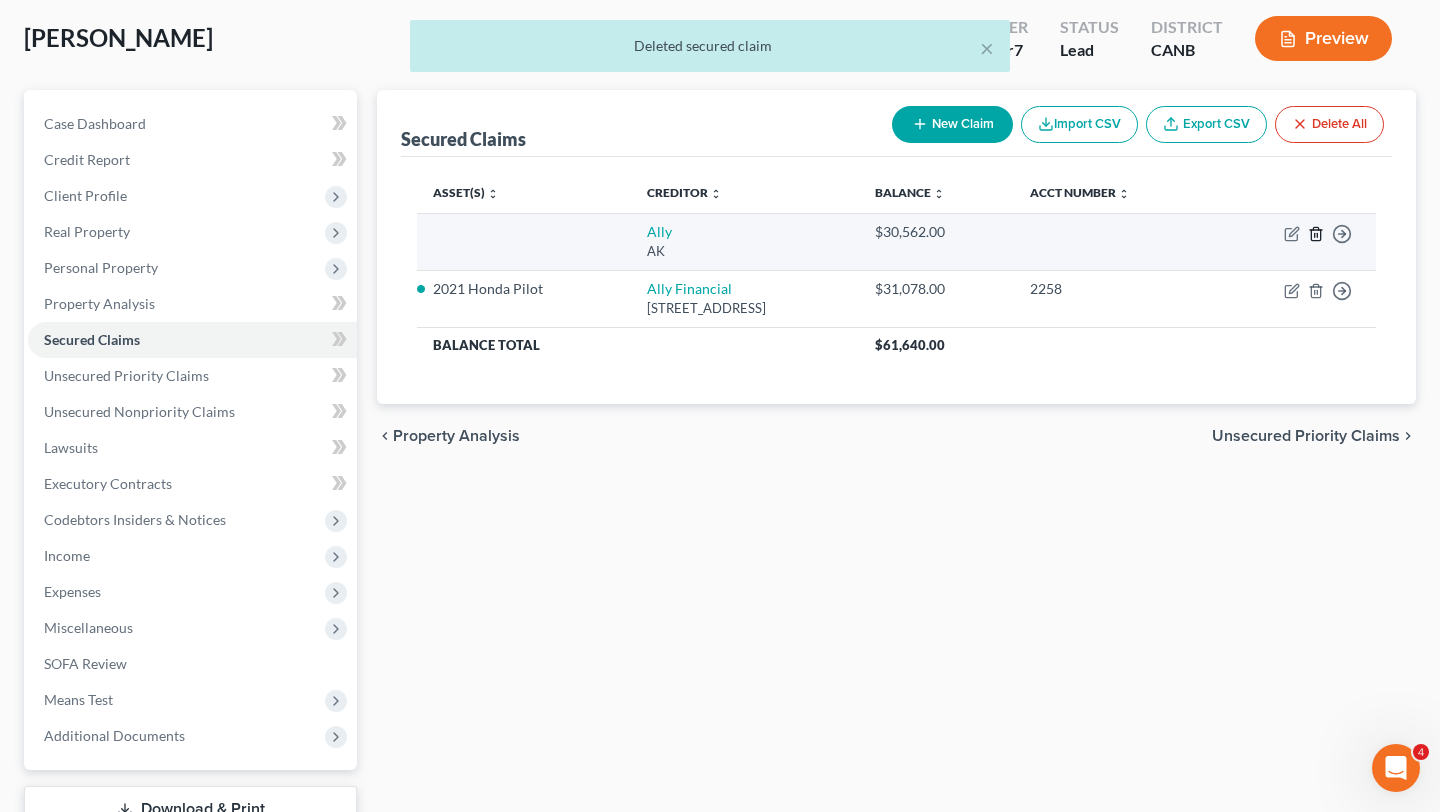 click 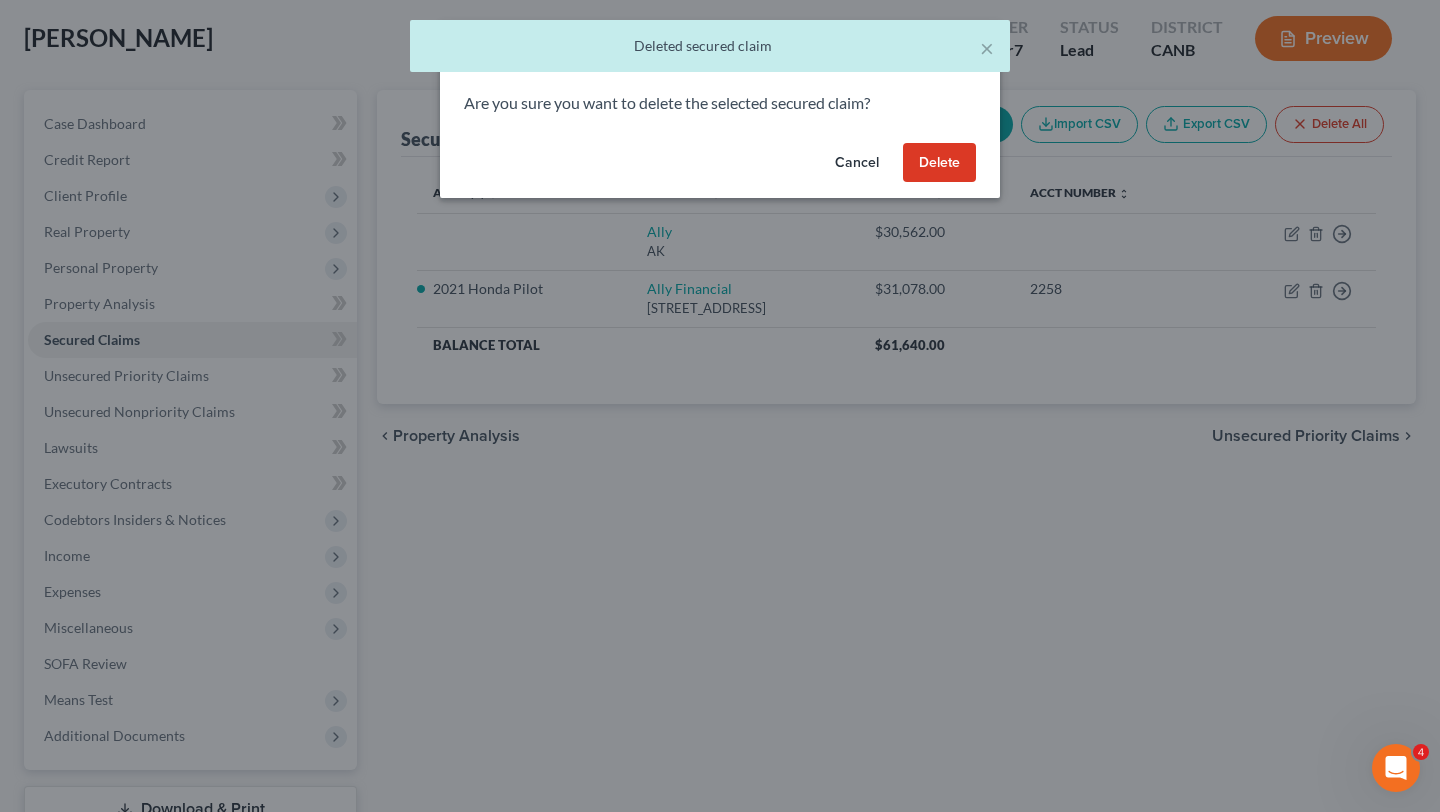 click on "Delete" at bounding box center (939, 163) 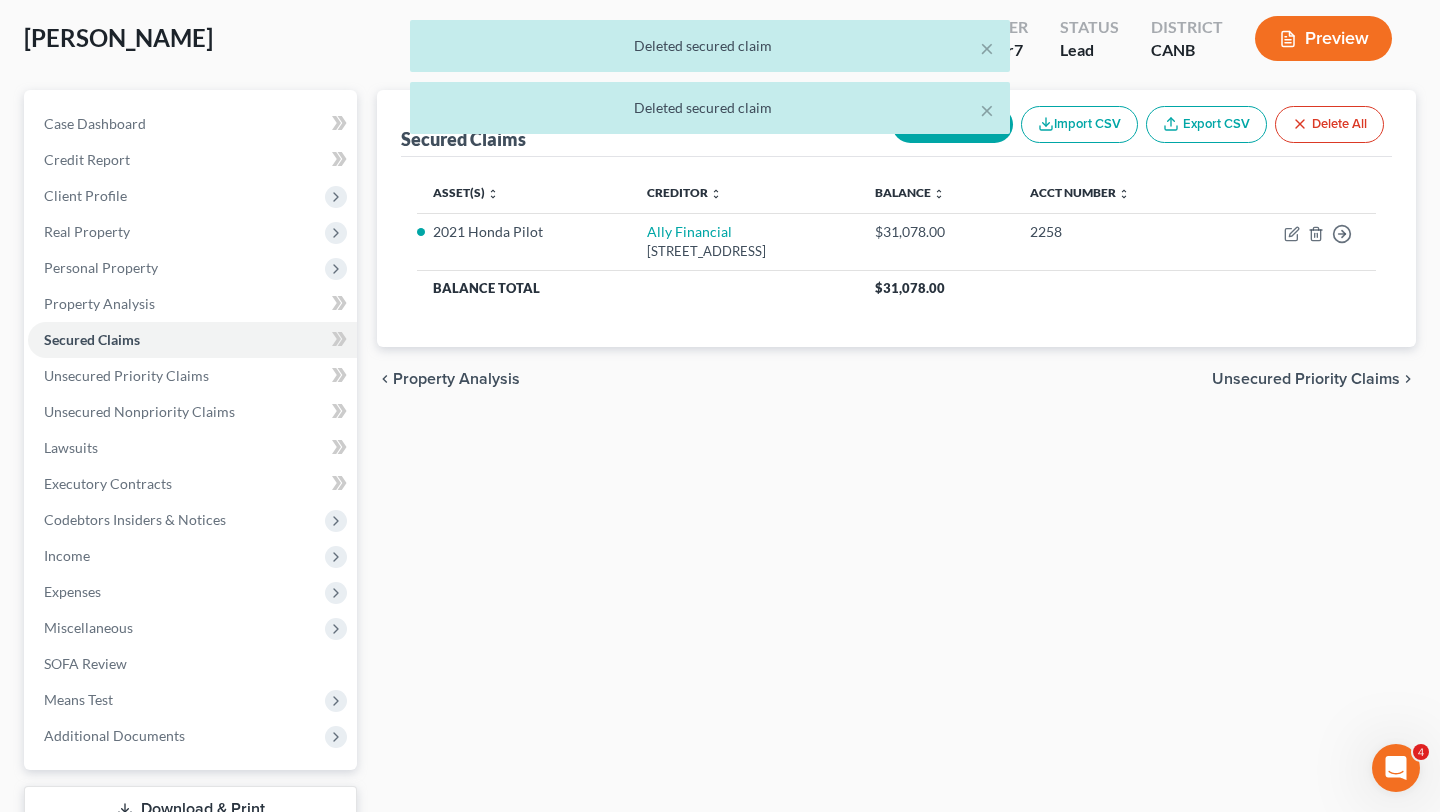 click on "chevron_left
Property Analysis
Unsecured Priority Claims
chevron_right" at bounding box center [896, 379] 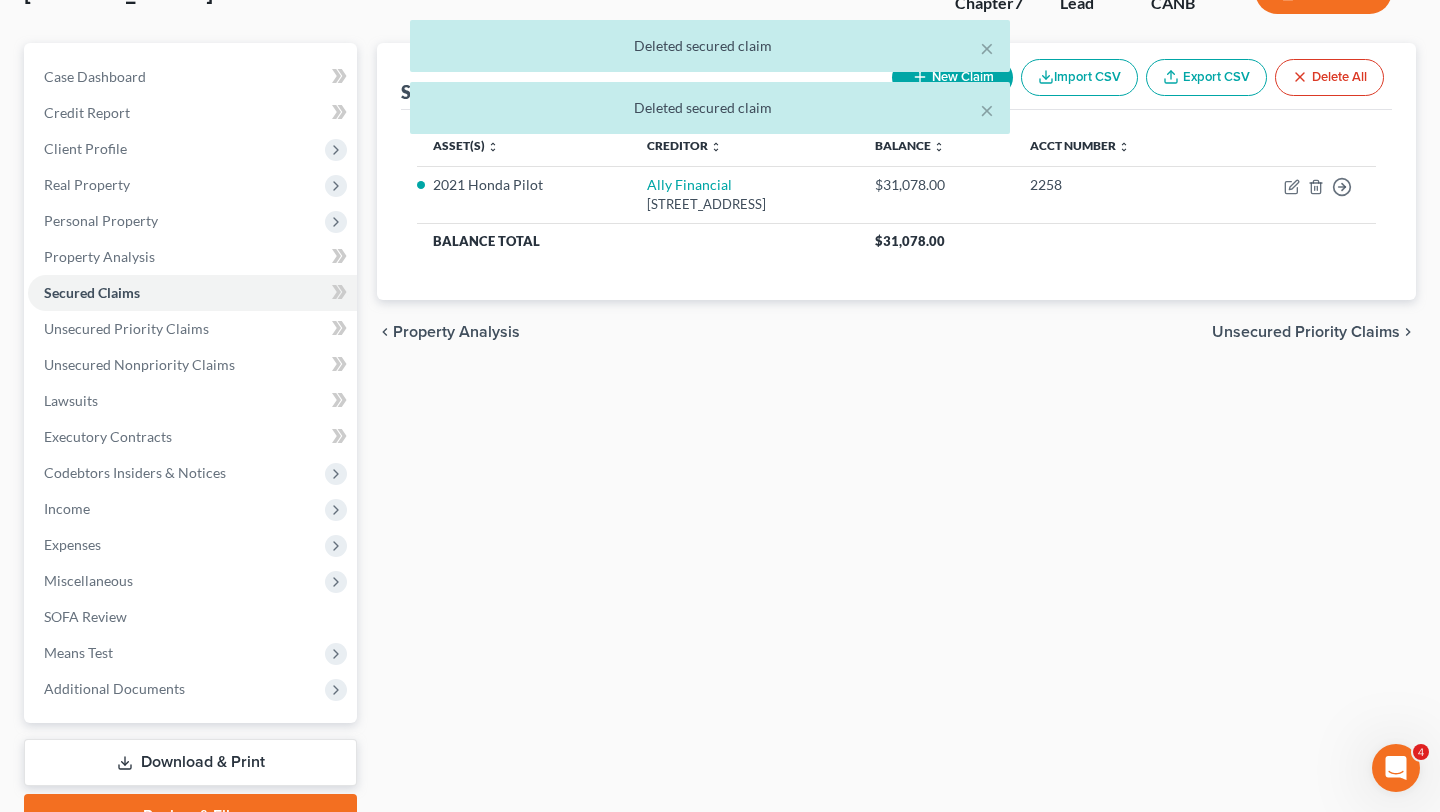 scroll, scrollTop: 160, scrollLeft: 0, axis: vertical 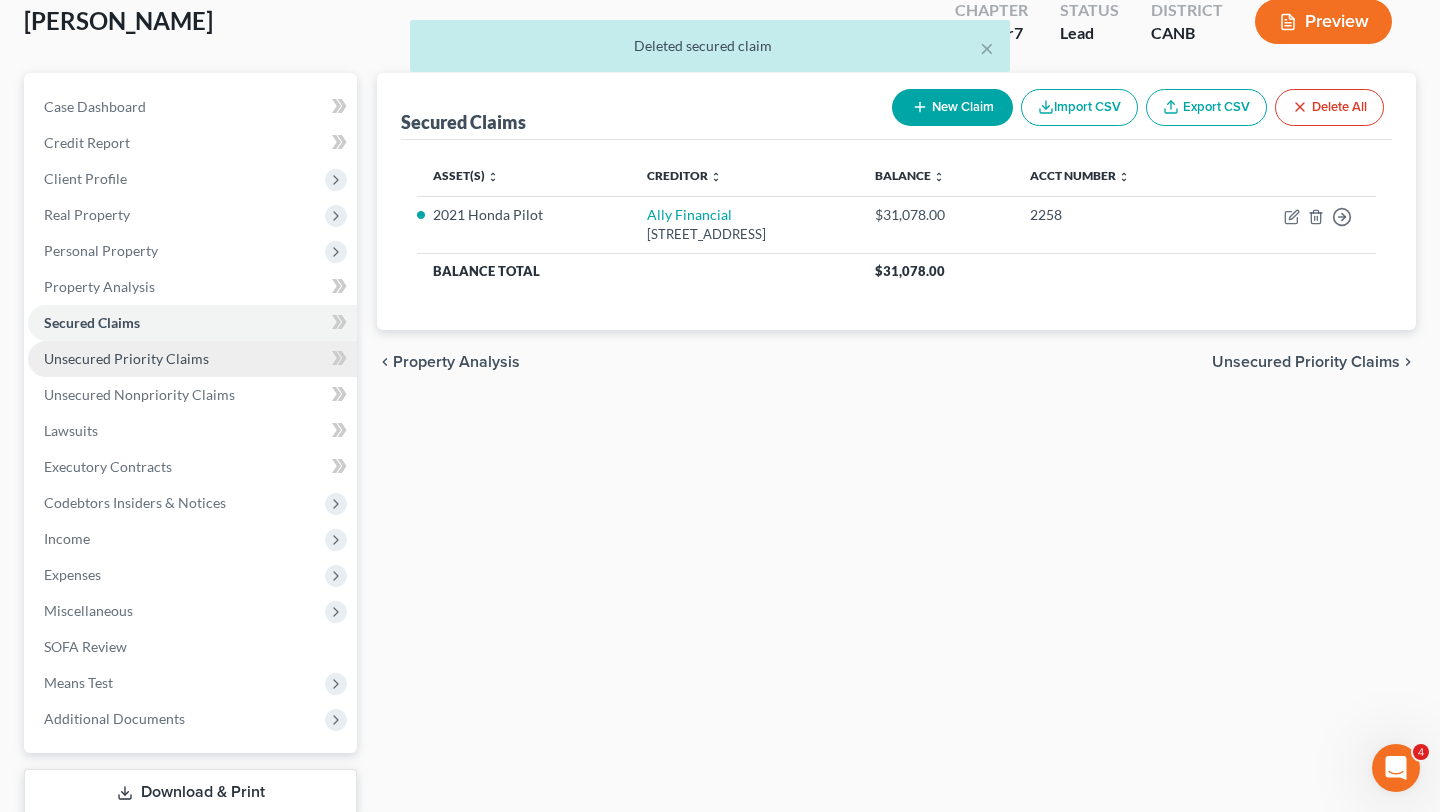 click on "Unsecured Priority Claims" at bounding box center [126, 358] 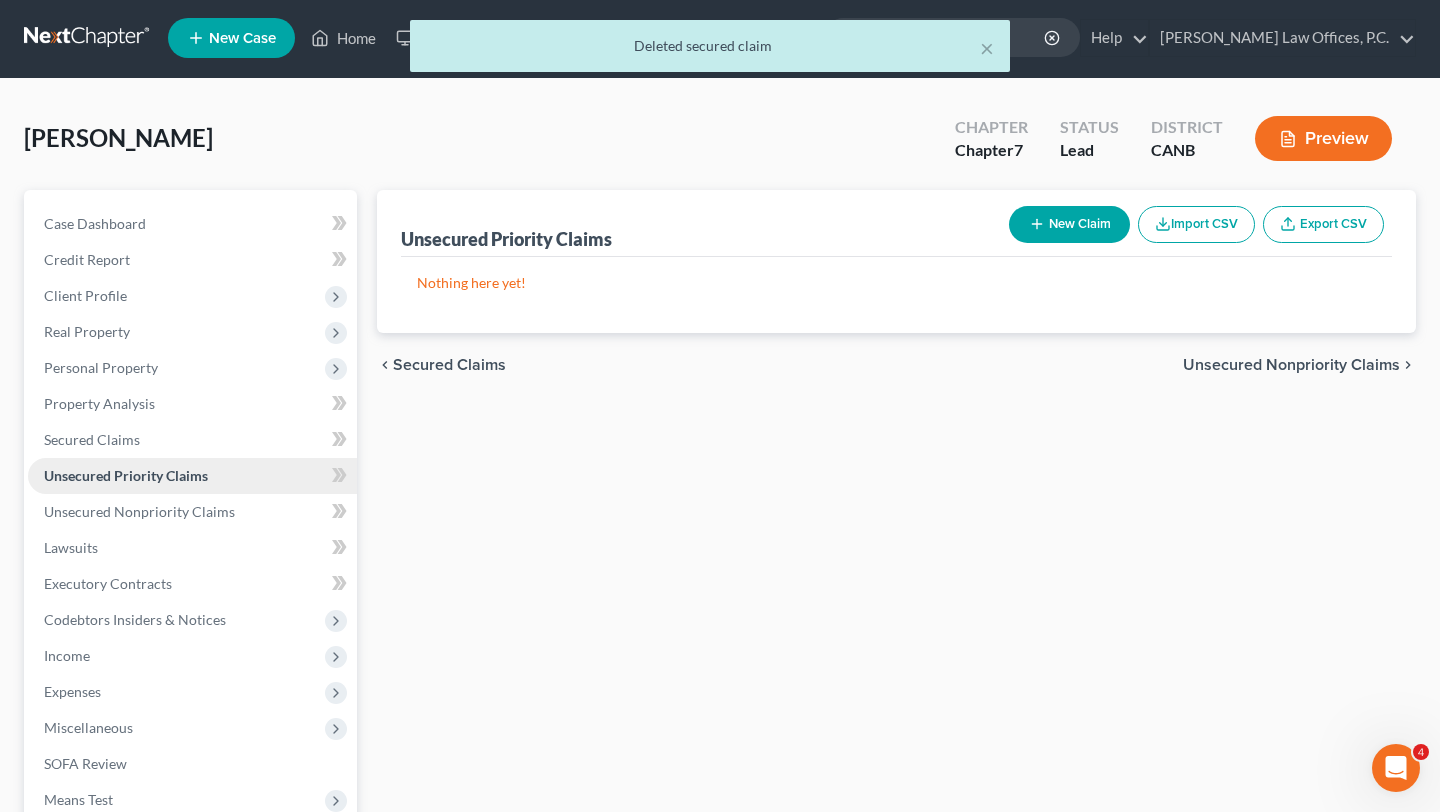 scroll, scrollTop: 0, scrollLeft: 0, axis: both 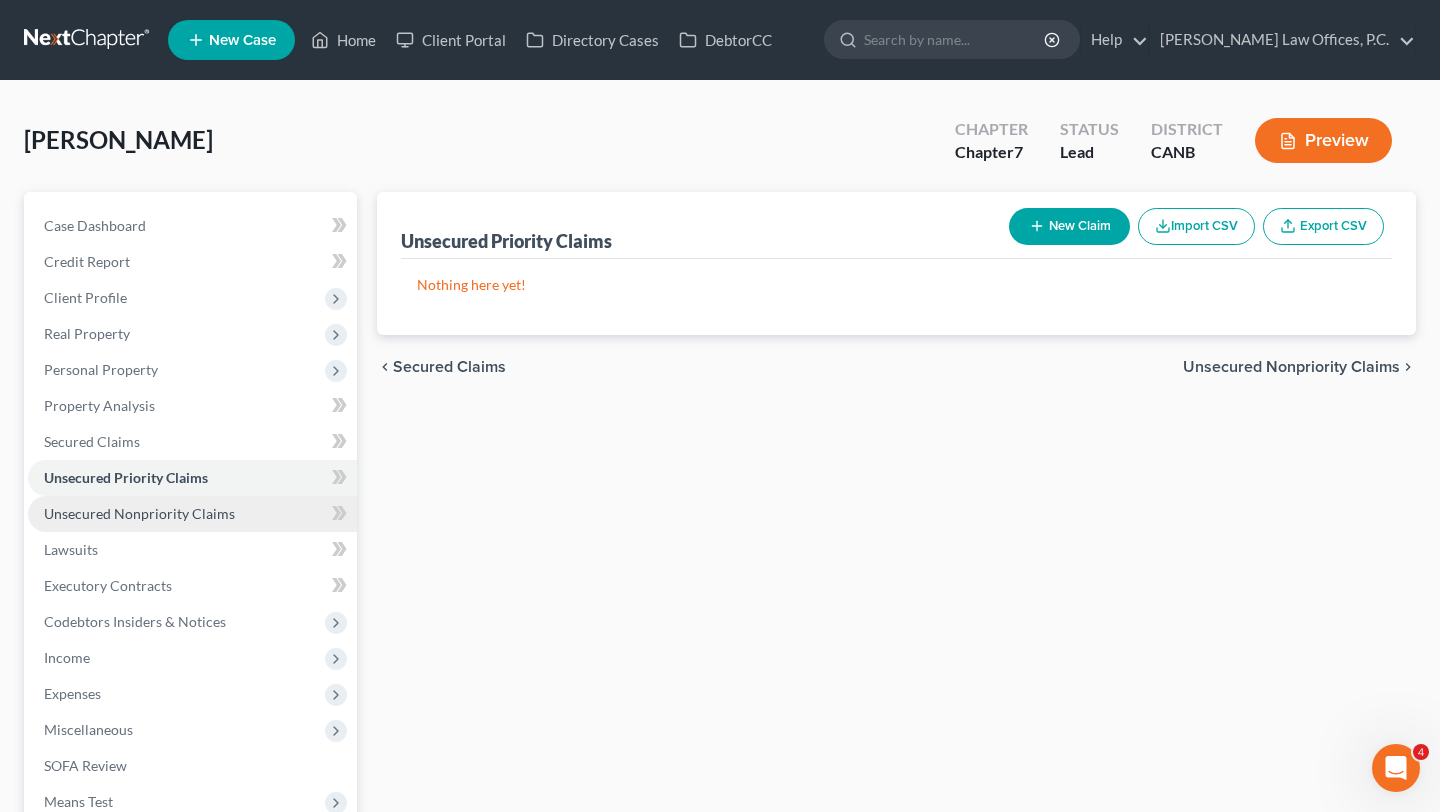 click on "Unsecured Nonpriority Claims" at bounding box center [139, 513] 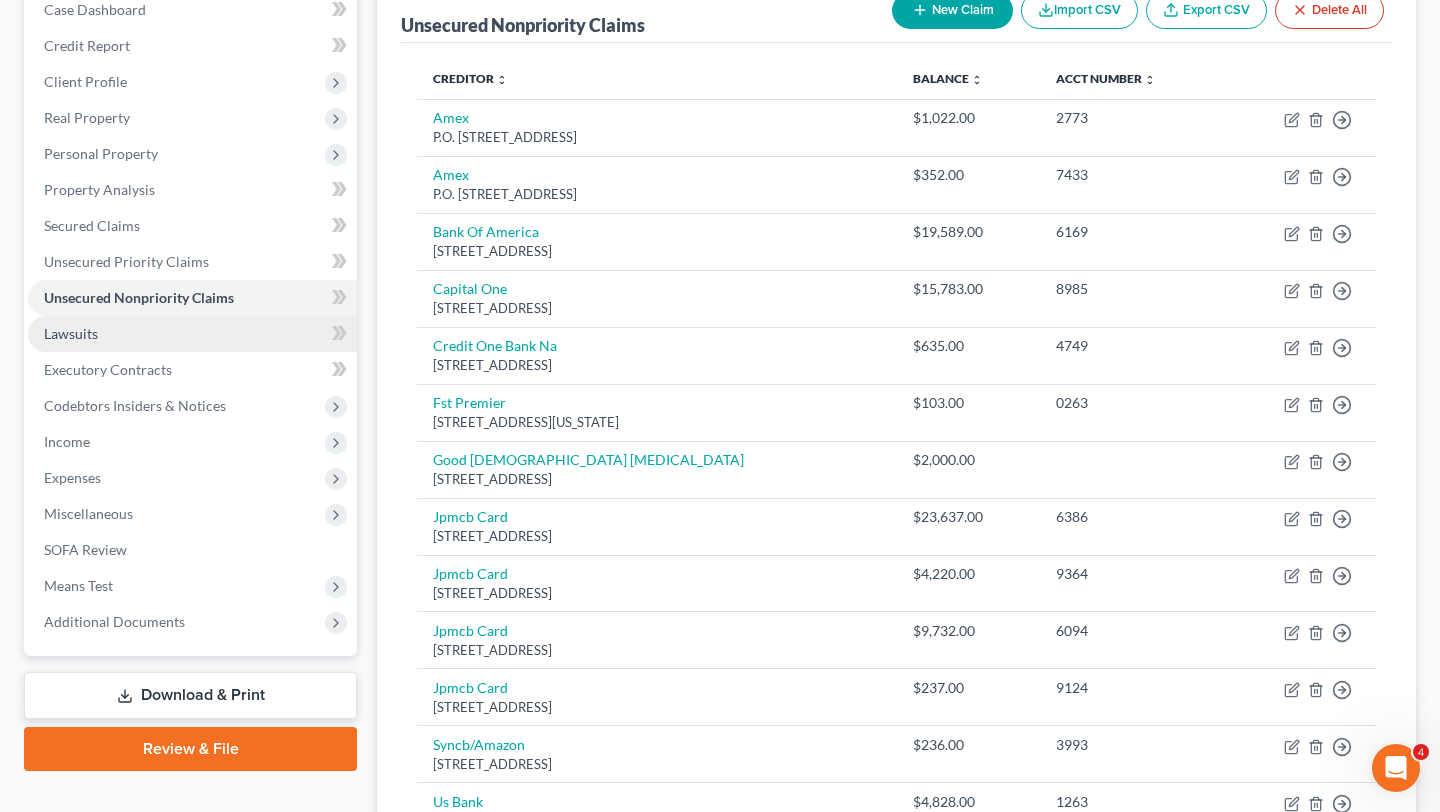 click on "Lawsuits" at bounding box center (192, 334) 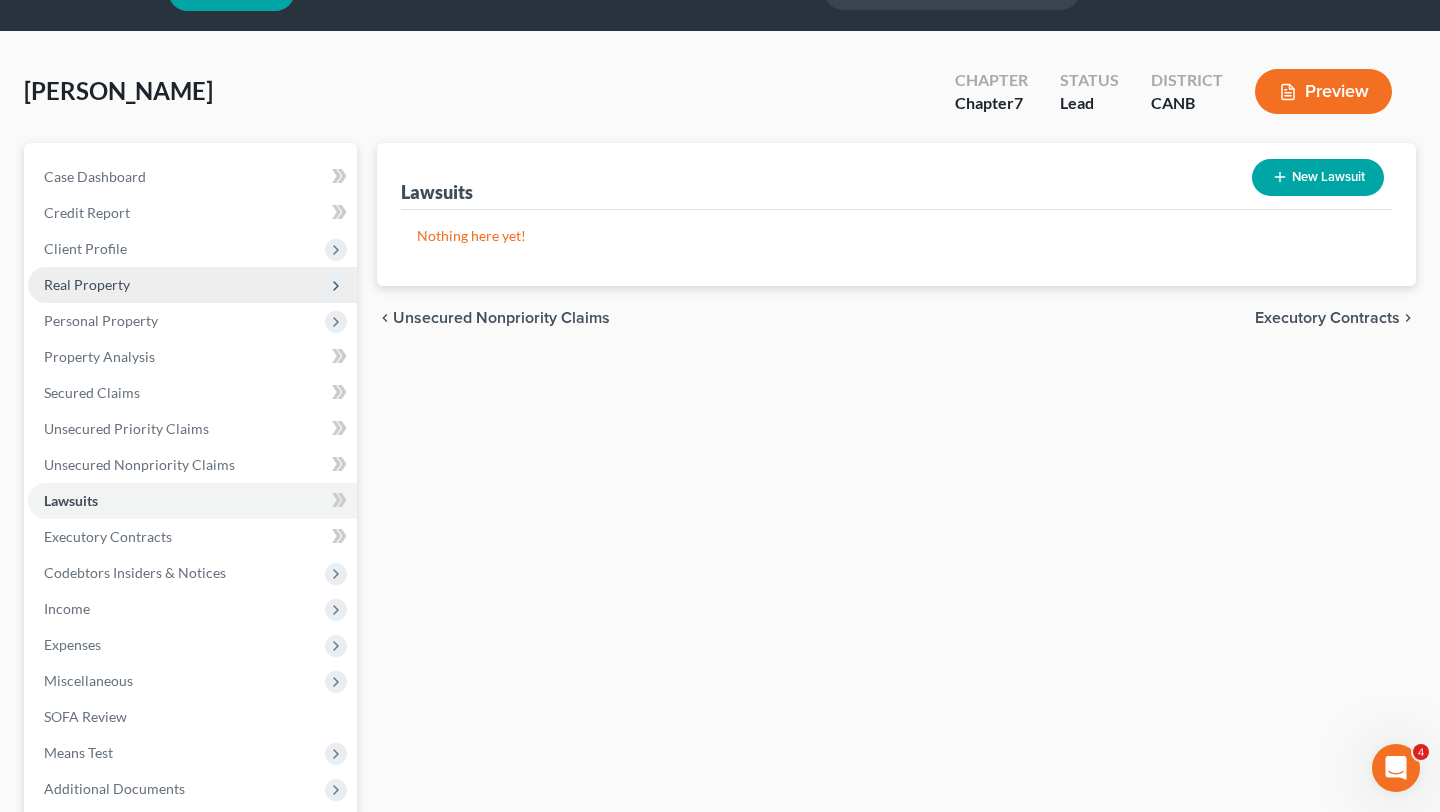 scroll, scrollTop: 0, scrollLeft: 0, axis: both 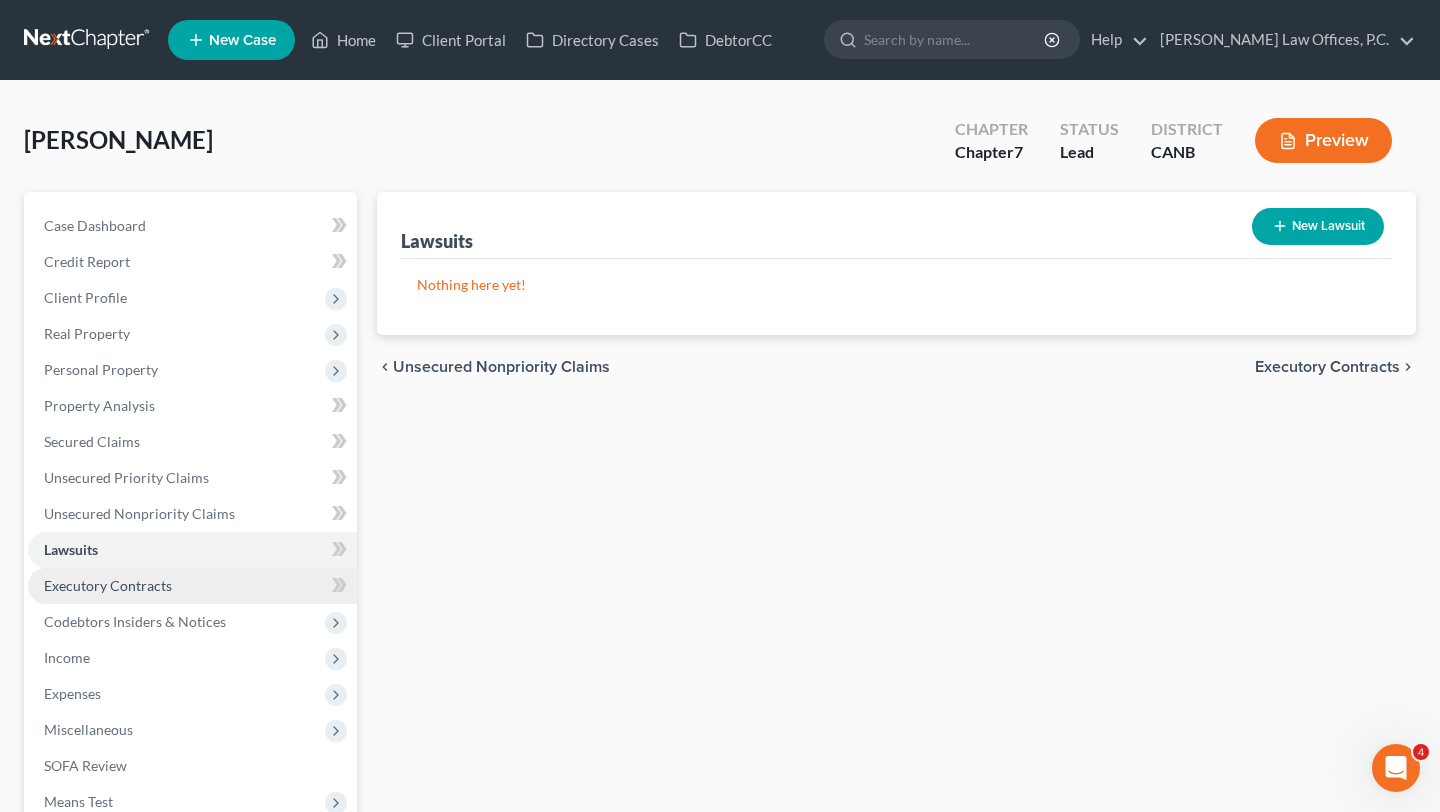 click on "Executory Contracts" at bounding box center (108, 585) 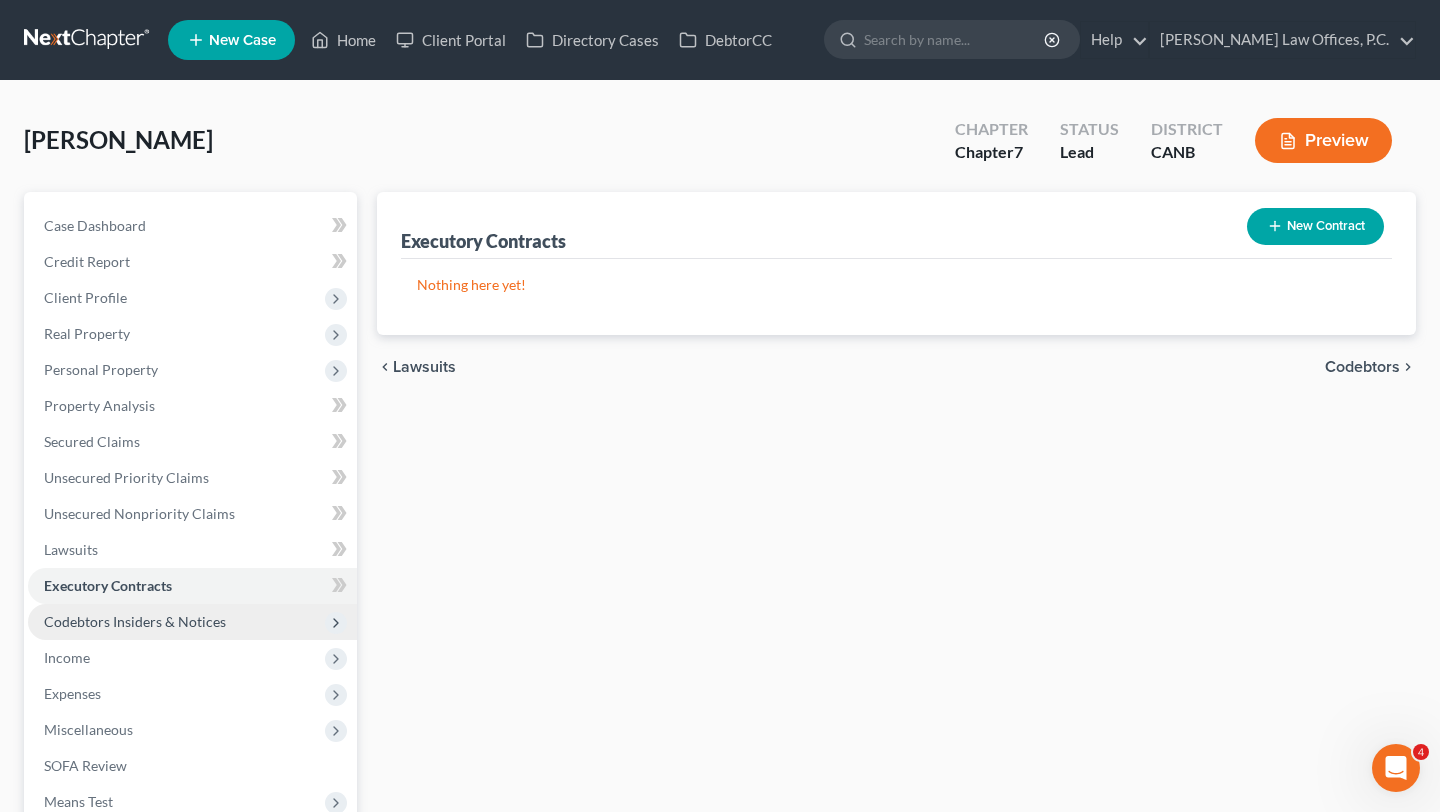 click on "Codebtors Insiders & Notices" at bounding box center [135, 621] 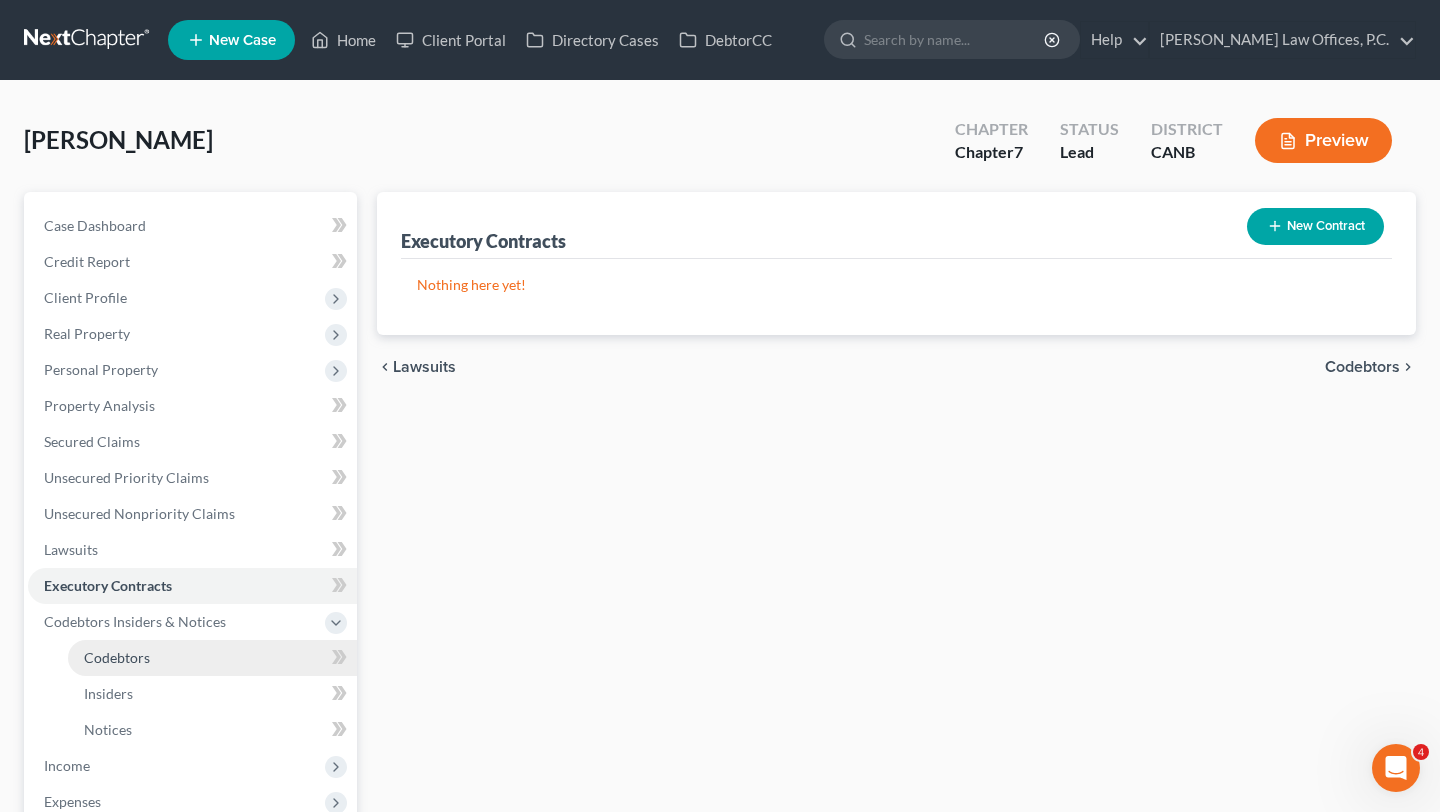 click on "Codebtors" at bounding box center [212, 658] 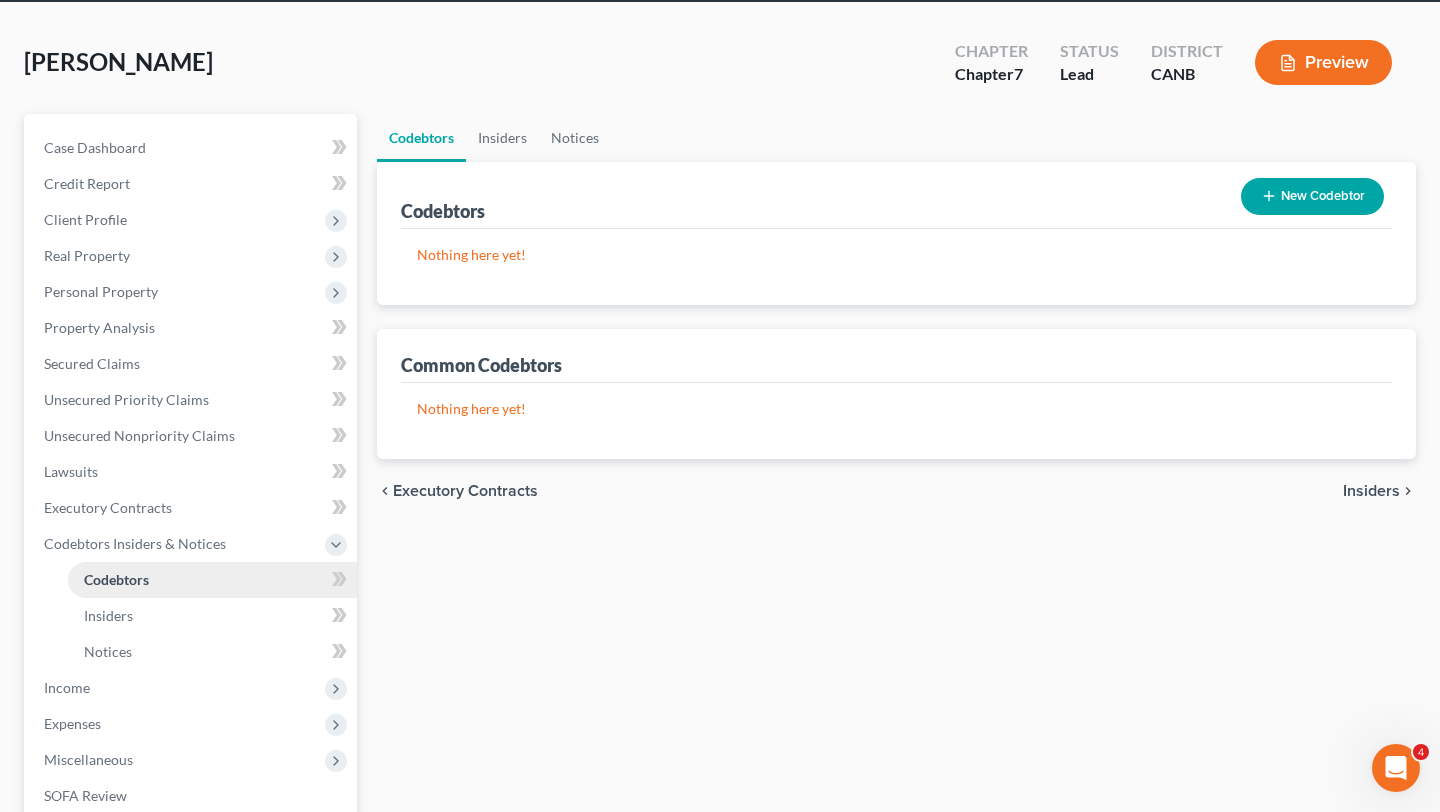 scroll, scrollTop: 97, scrollLeft: 0, axis: vertical 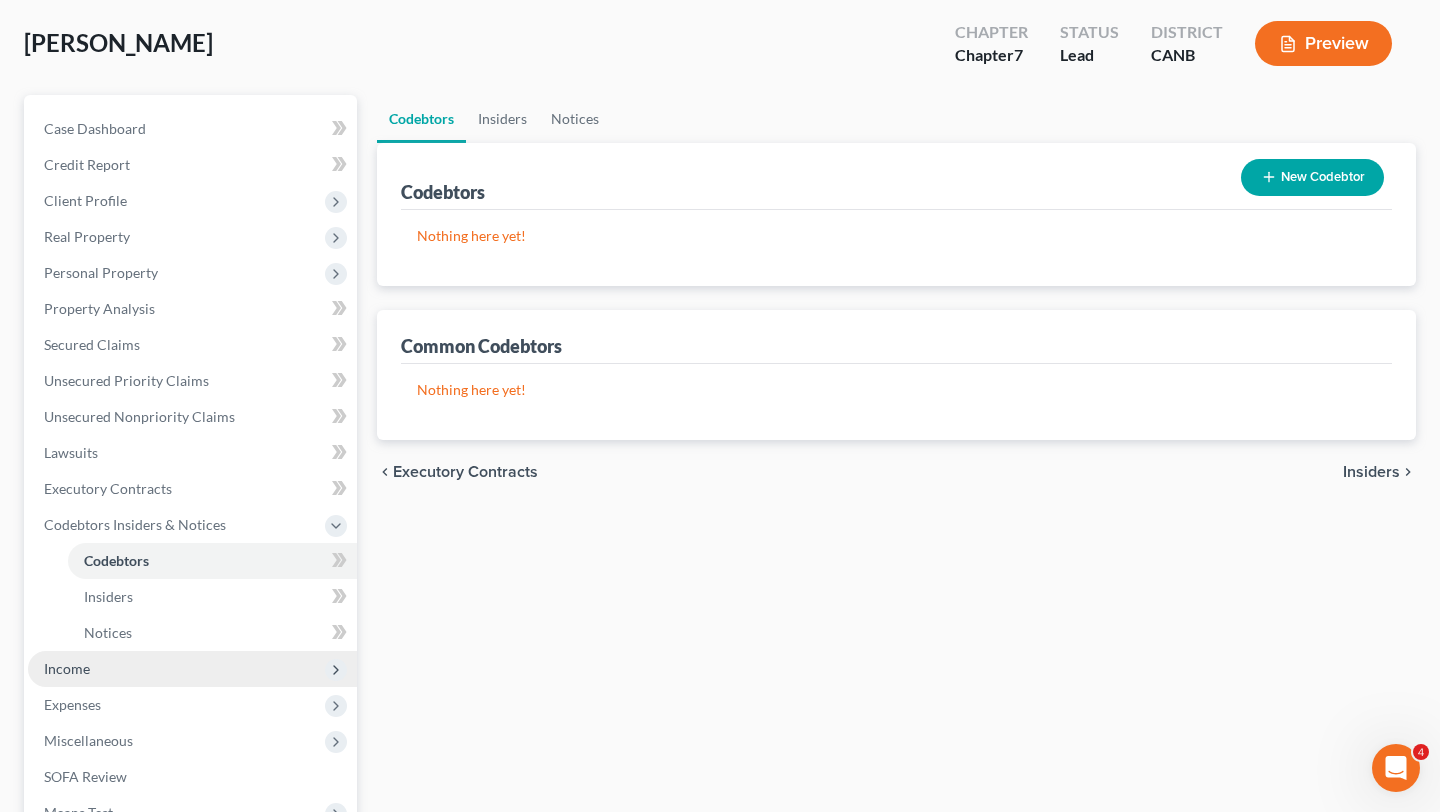 click on "Income" at bounding box center (192, 669) 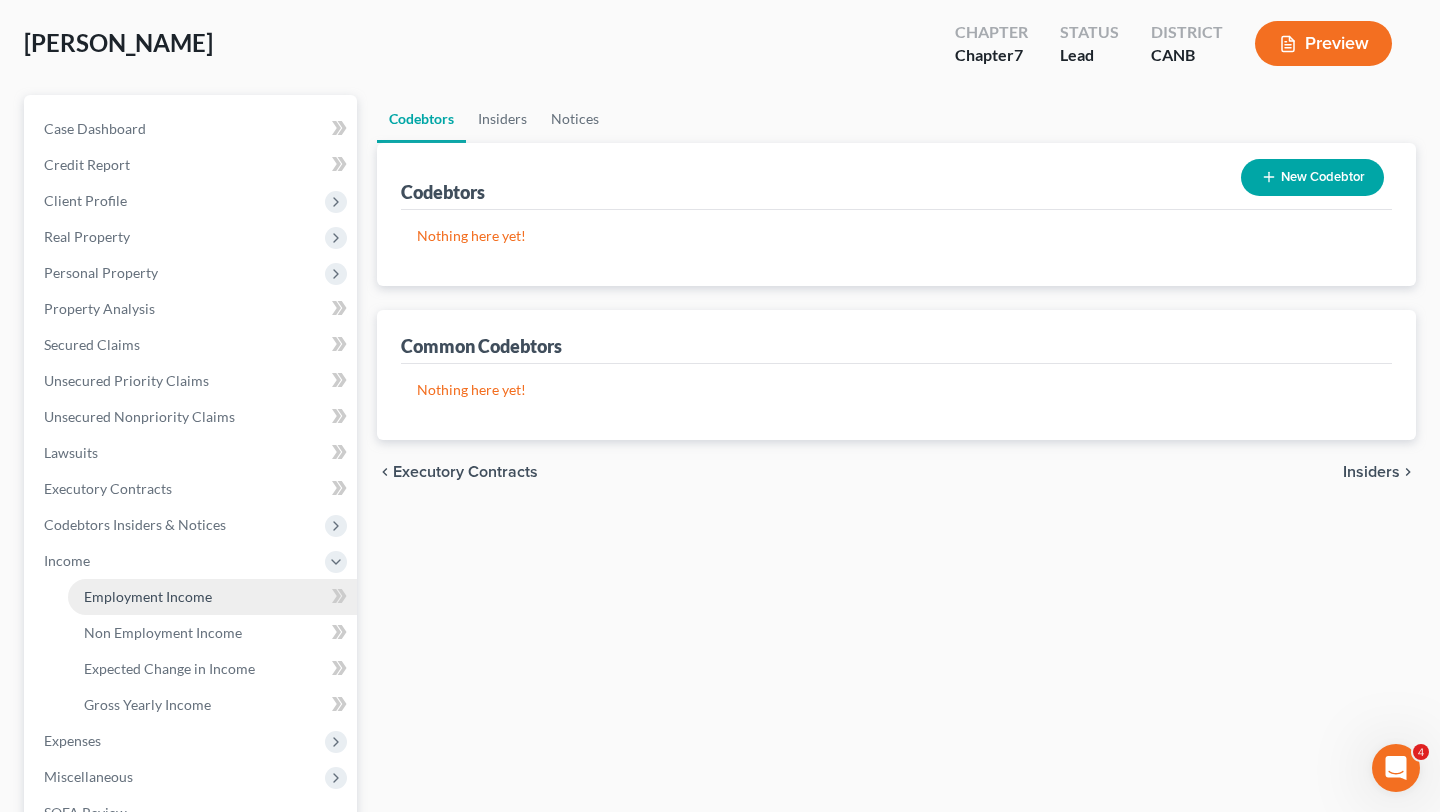 click on "Employment Income" at bounding box center (212, 597) 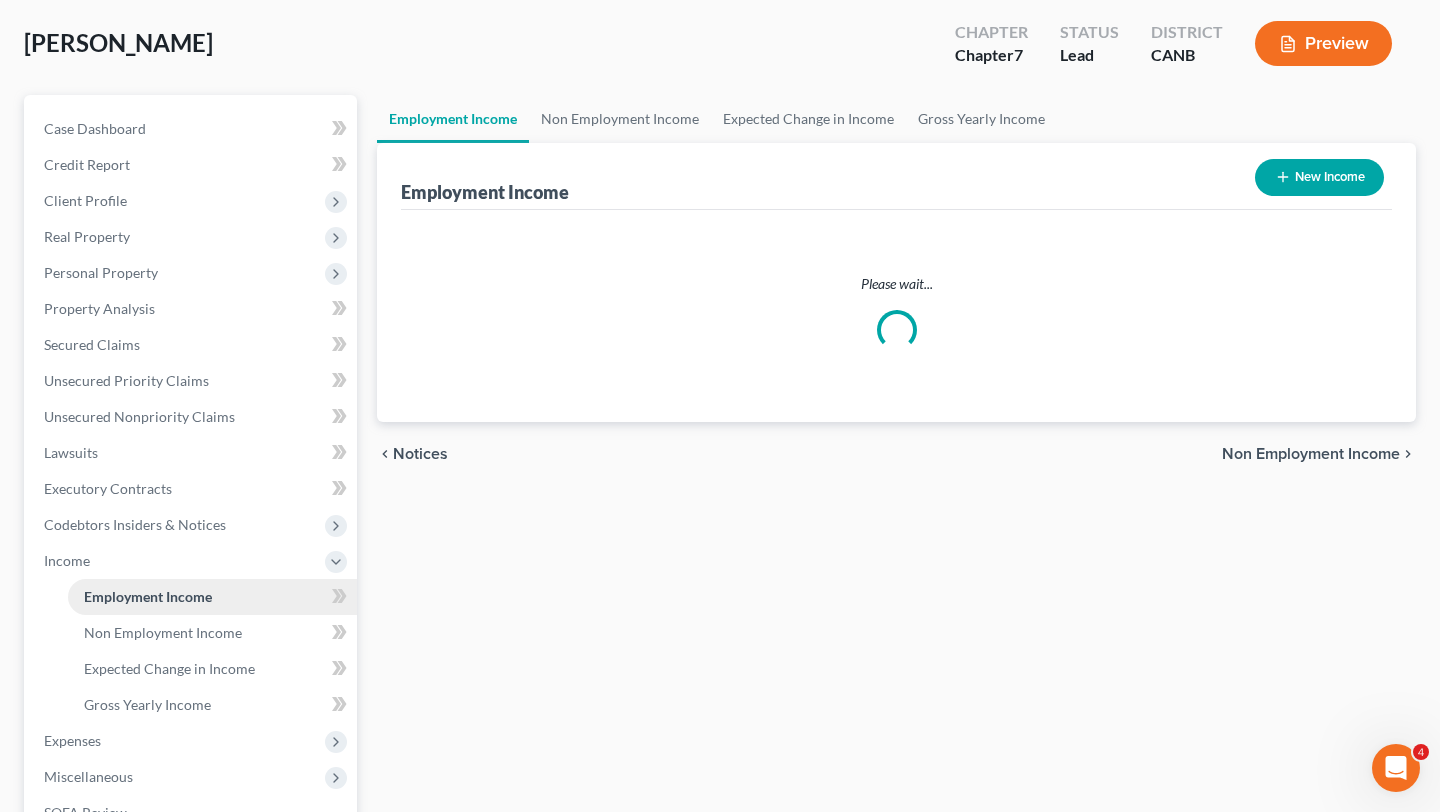 scroll, scrollTop: 0, scrollLeft: 0, axis: both 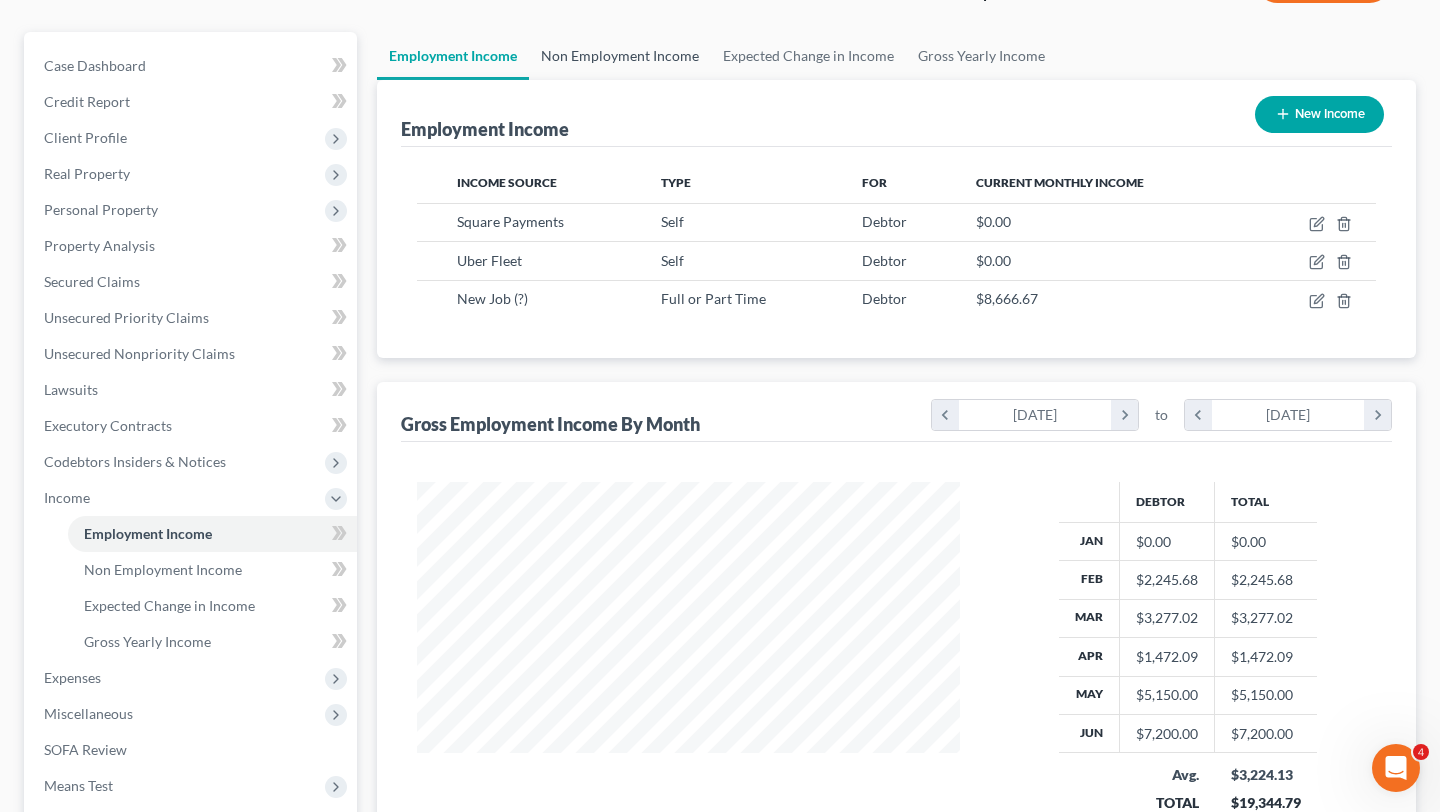 click on "Non Employment Income" at bounding box center [620, 56] 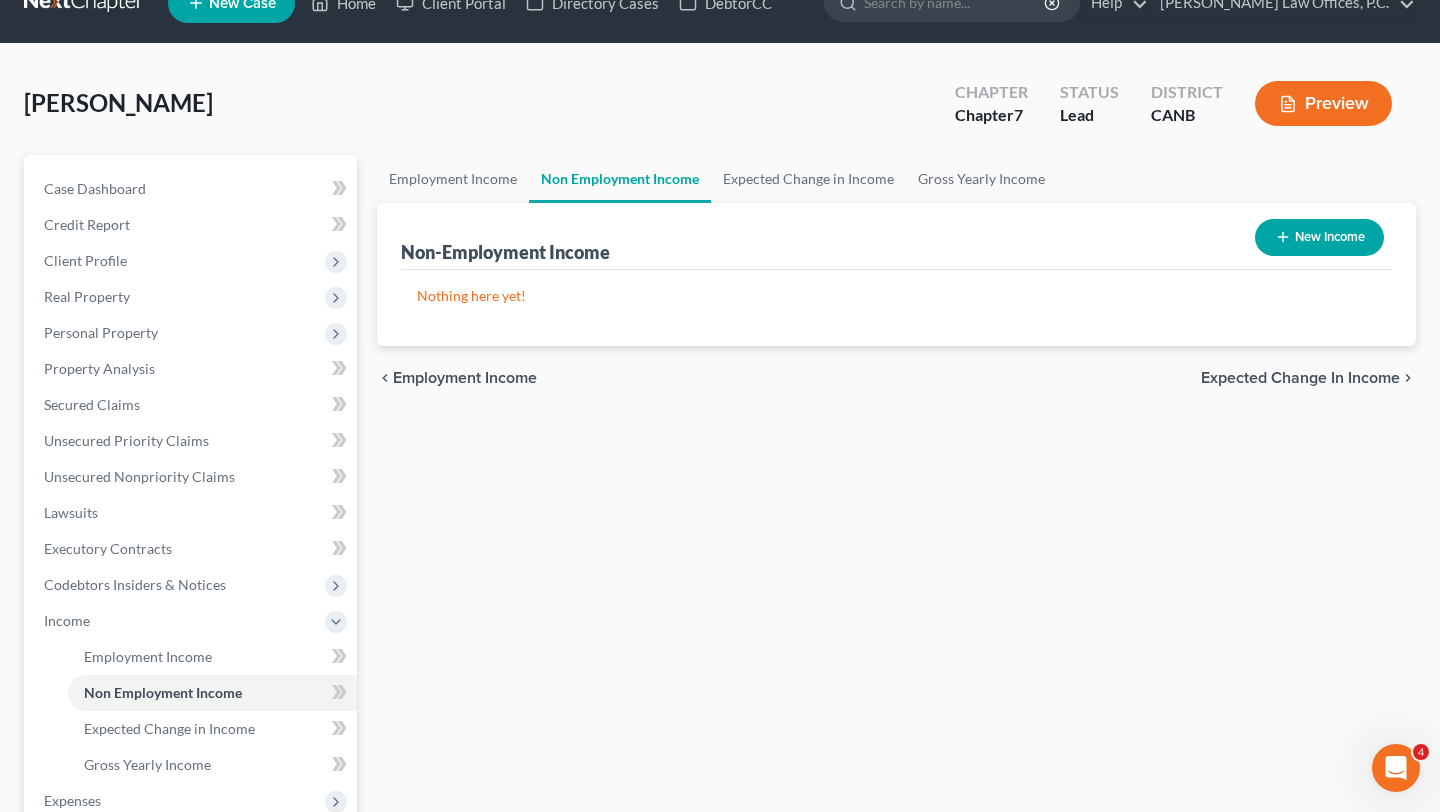scroll, scrollTop: 0, scrollLeft: 0, axis: both 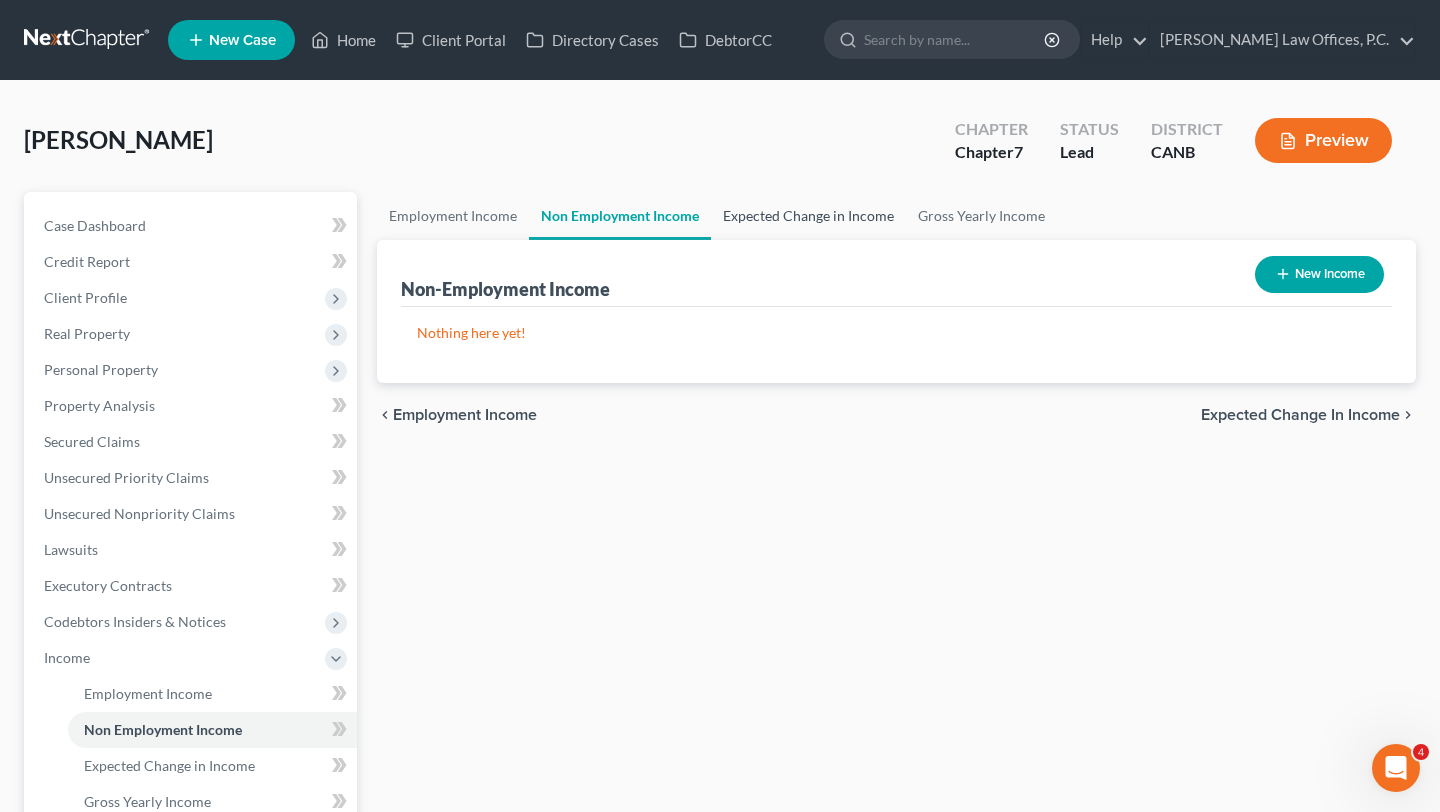 click on "Expected Change in Income" at bounding box center (808, 216) 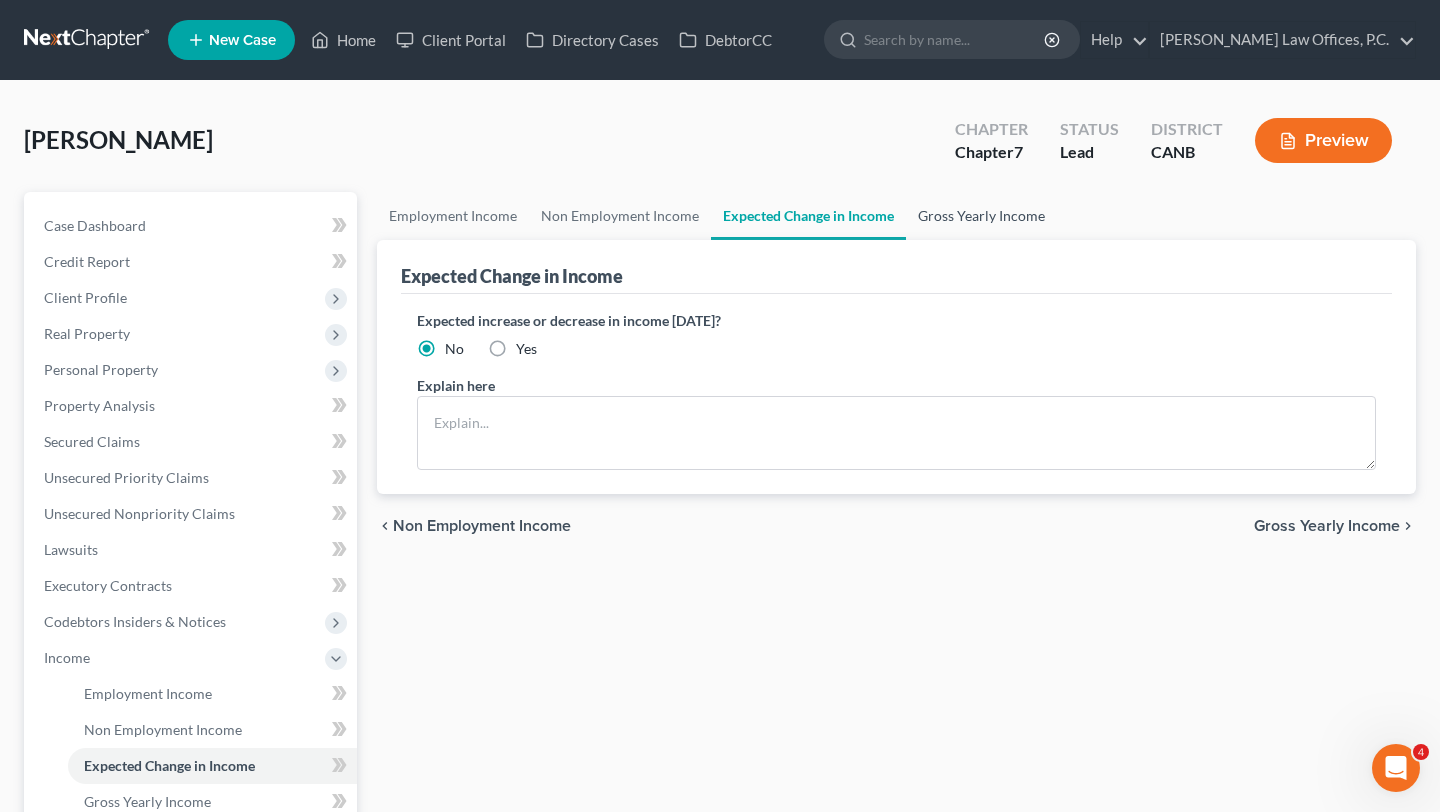 click on "Gross Yearly Income" at bounding box center (981, 216) 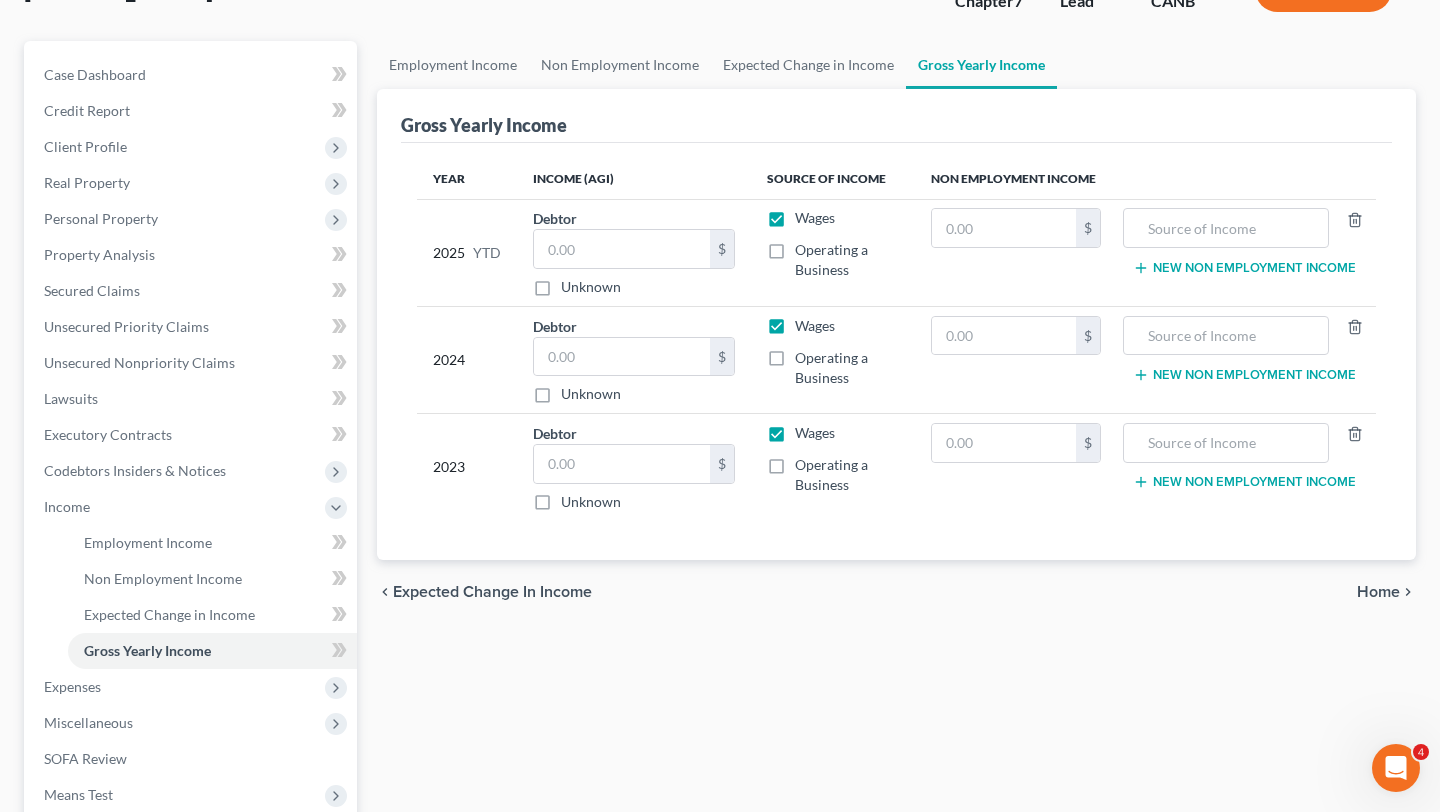 scroll, scrollTop: 153, scrollLeft: 0, axis: vertical 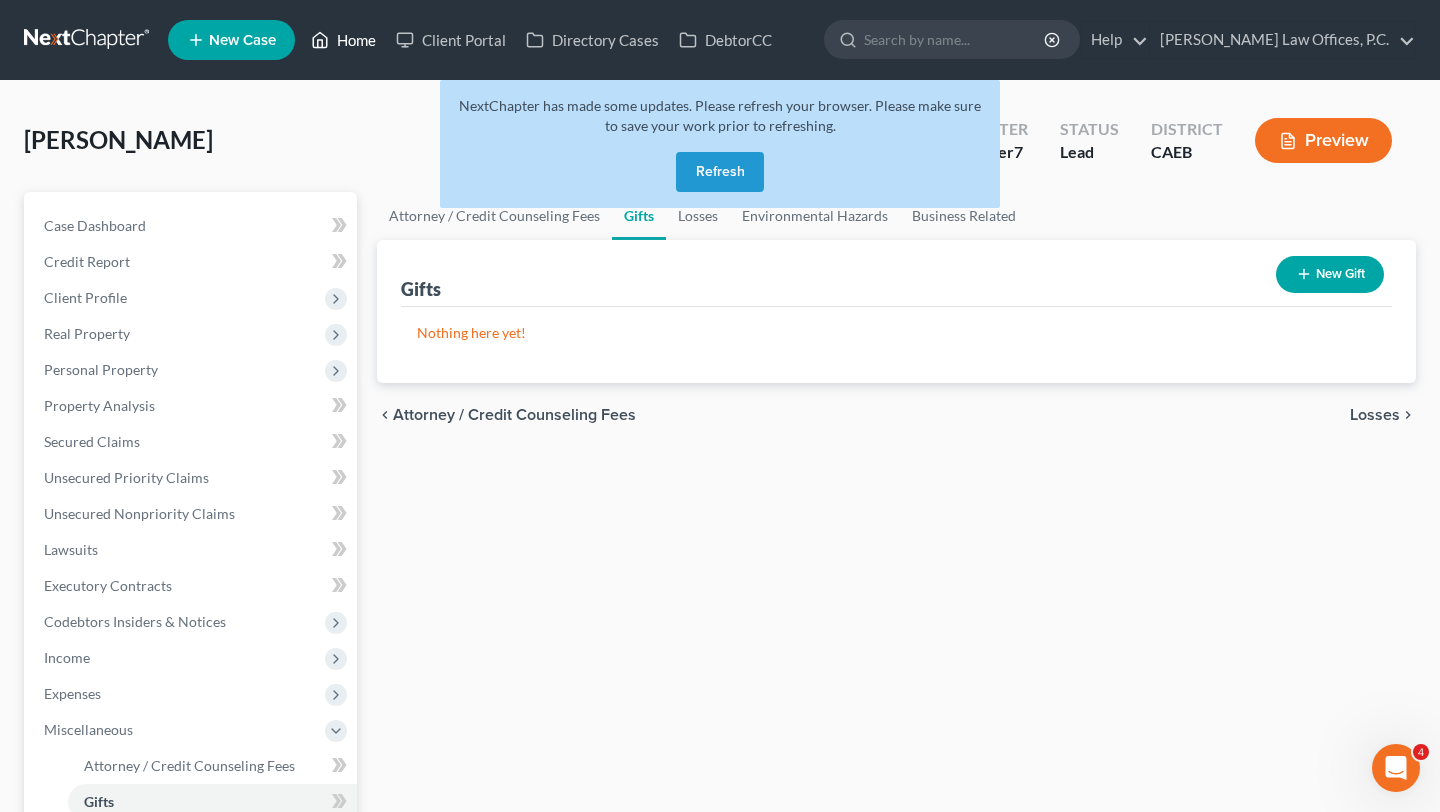 click on "Home" at bounding box center (343, 40) 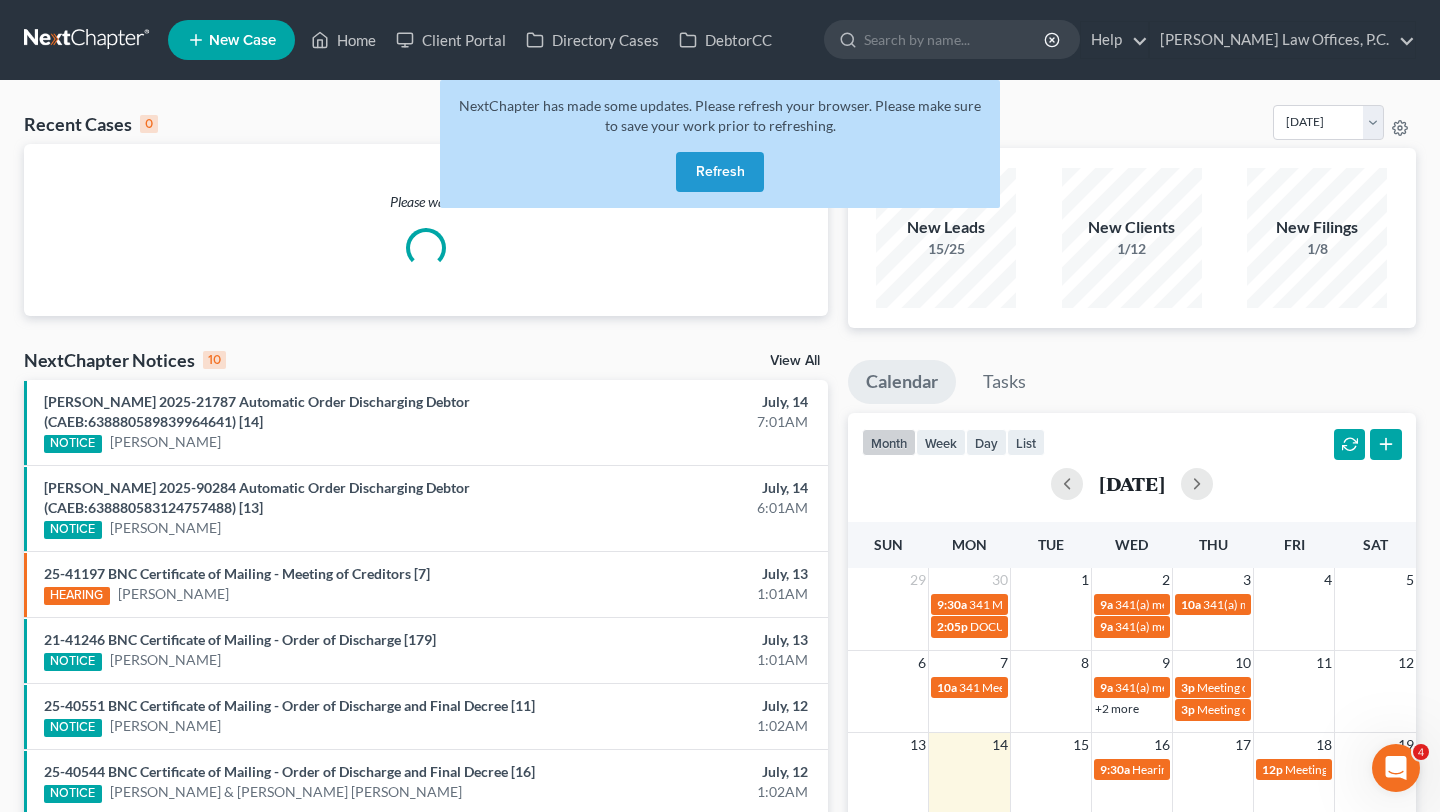 click on "Refresh" at bounding box center (720, 172) 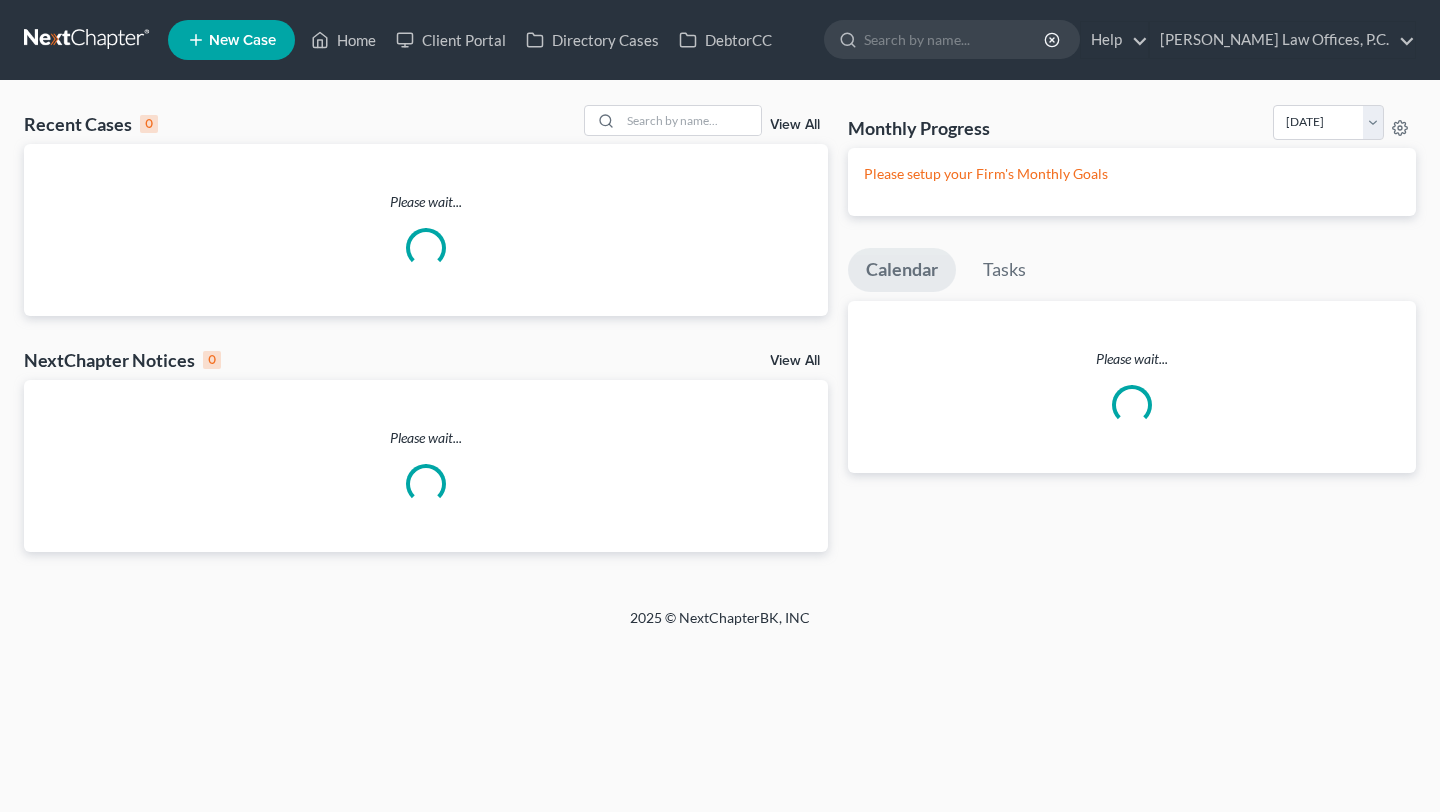 scroll, scrollTop: 0, scrollLeft: 0, axis: both 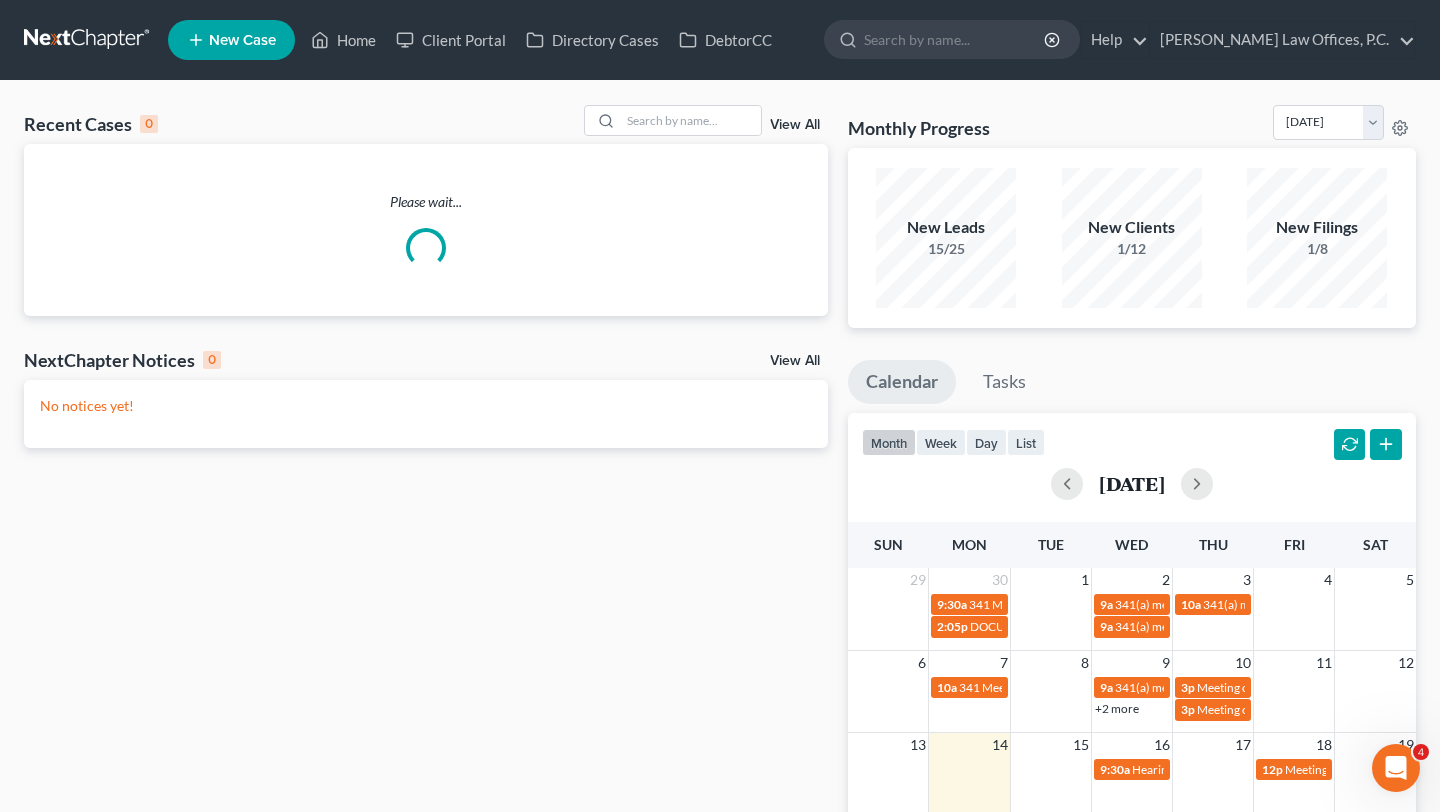 click on "View All" at bounding box center (799, 363) 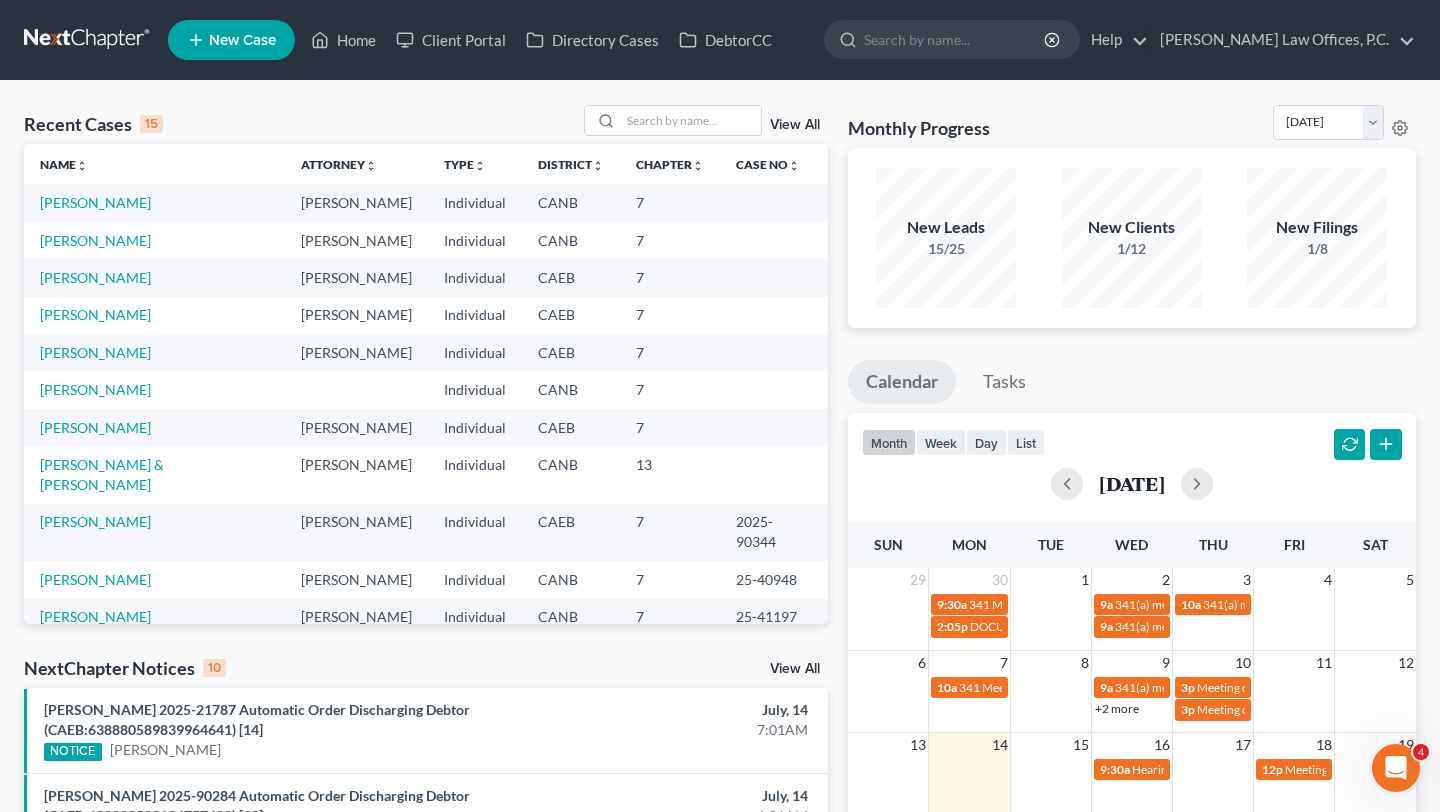 click on "View All" at bounding box center (795, 669) 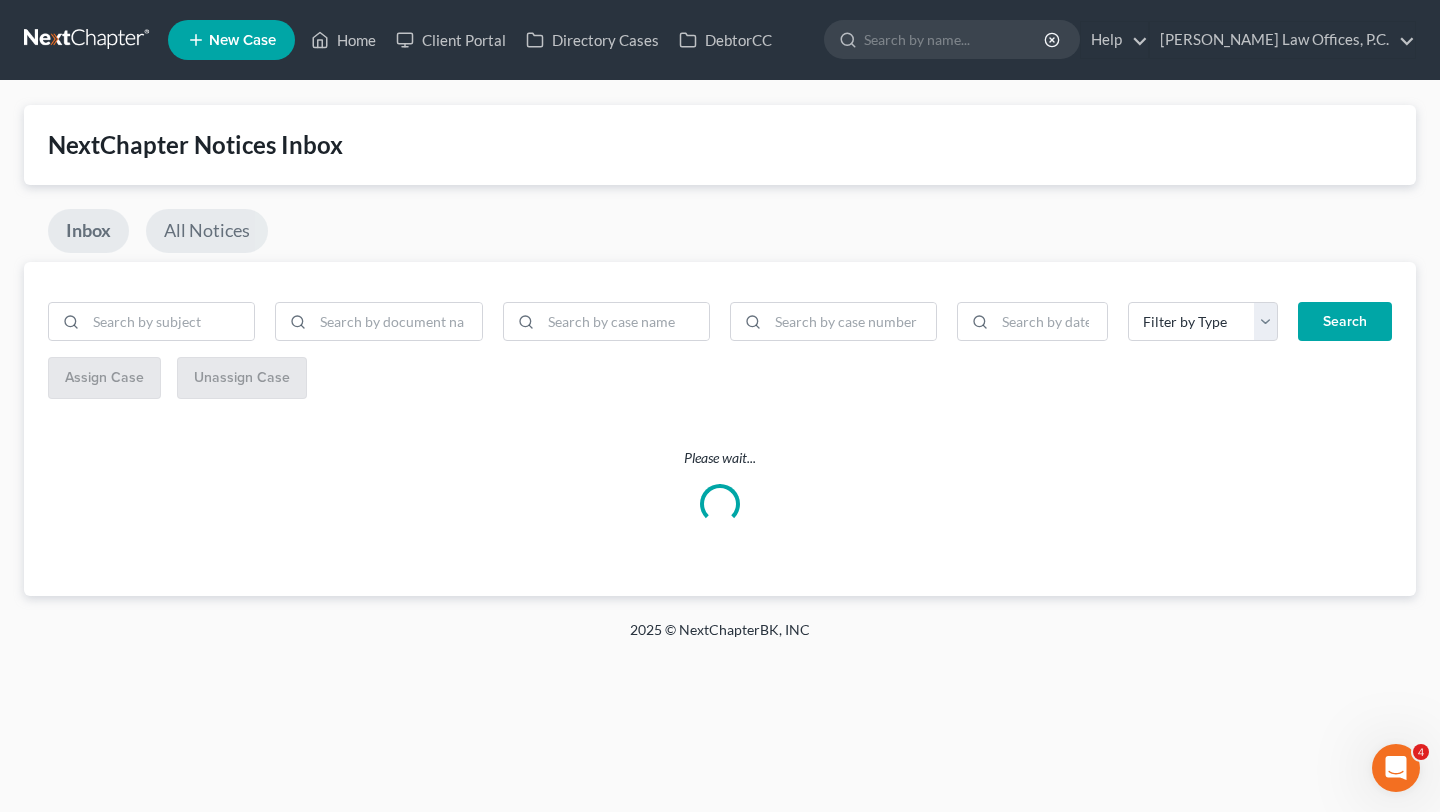 click on "All Notices" at bounding box center (207, 231) 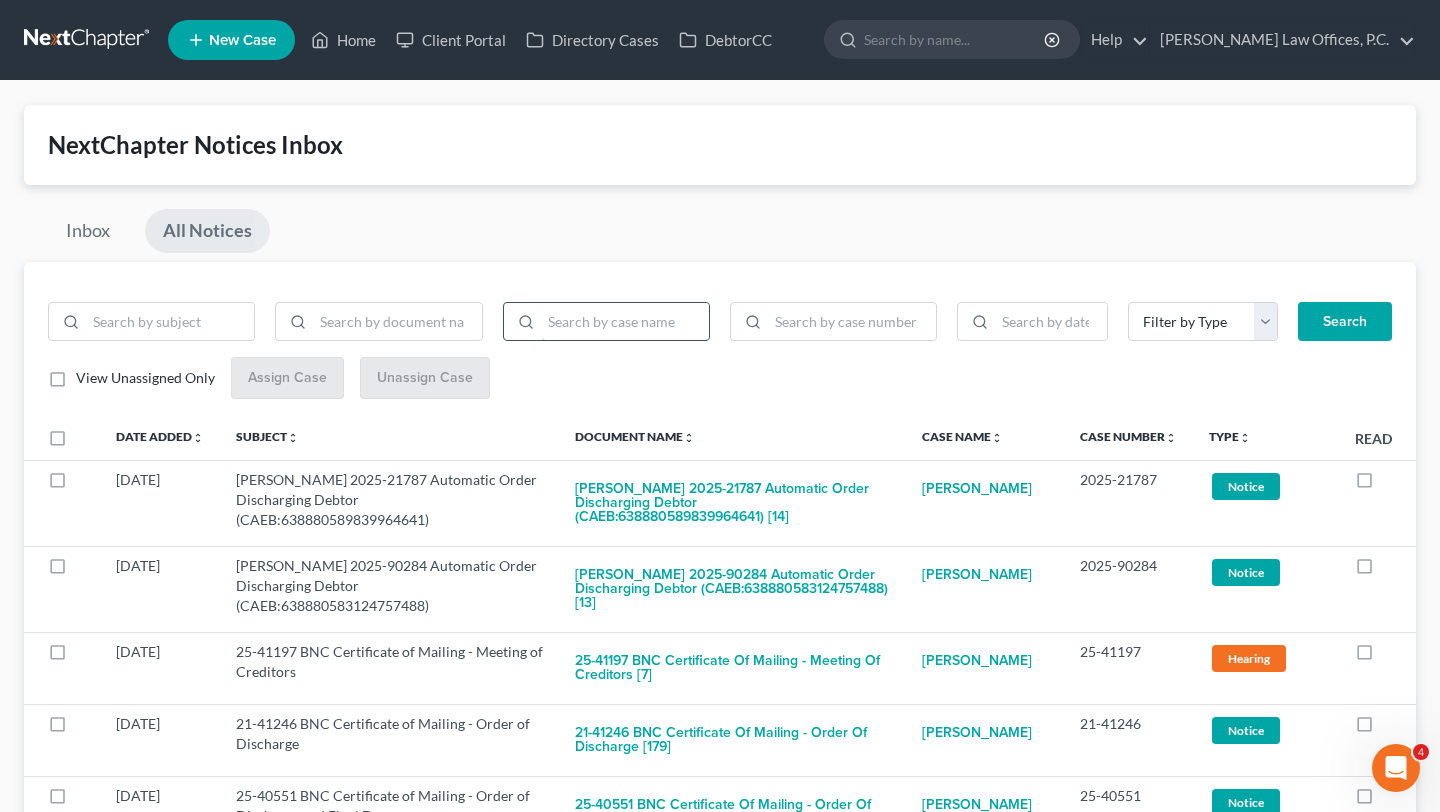 click at bounding box center (625, 322) 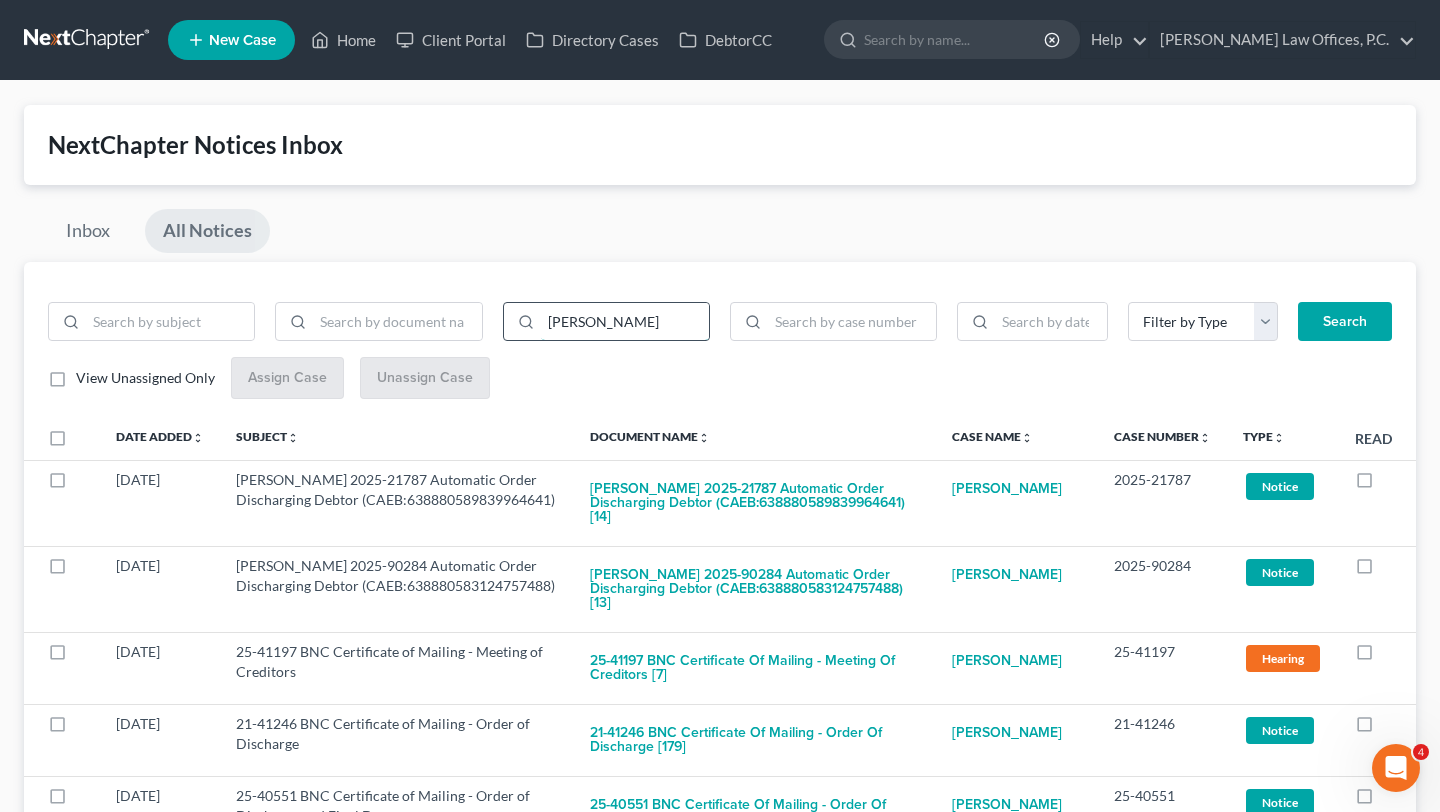 type on "[PERSON_NAME]" 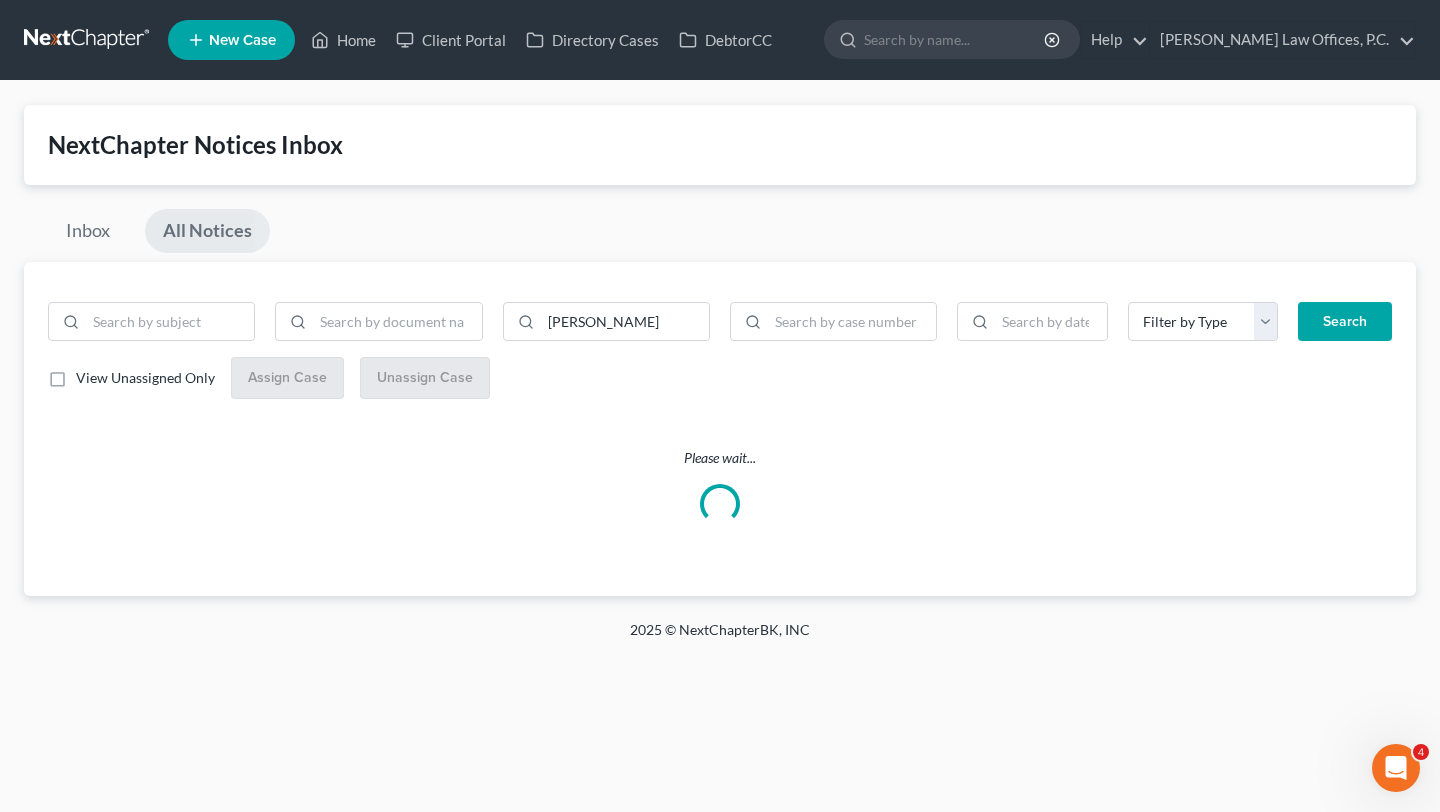 click on "View Unassigned Only Assign Case Unassign Case" at bounding box center [720, 378] 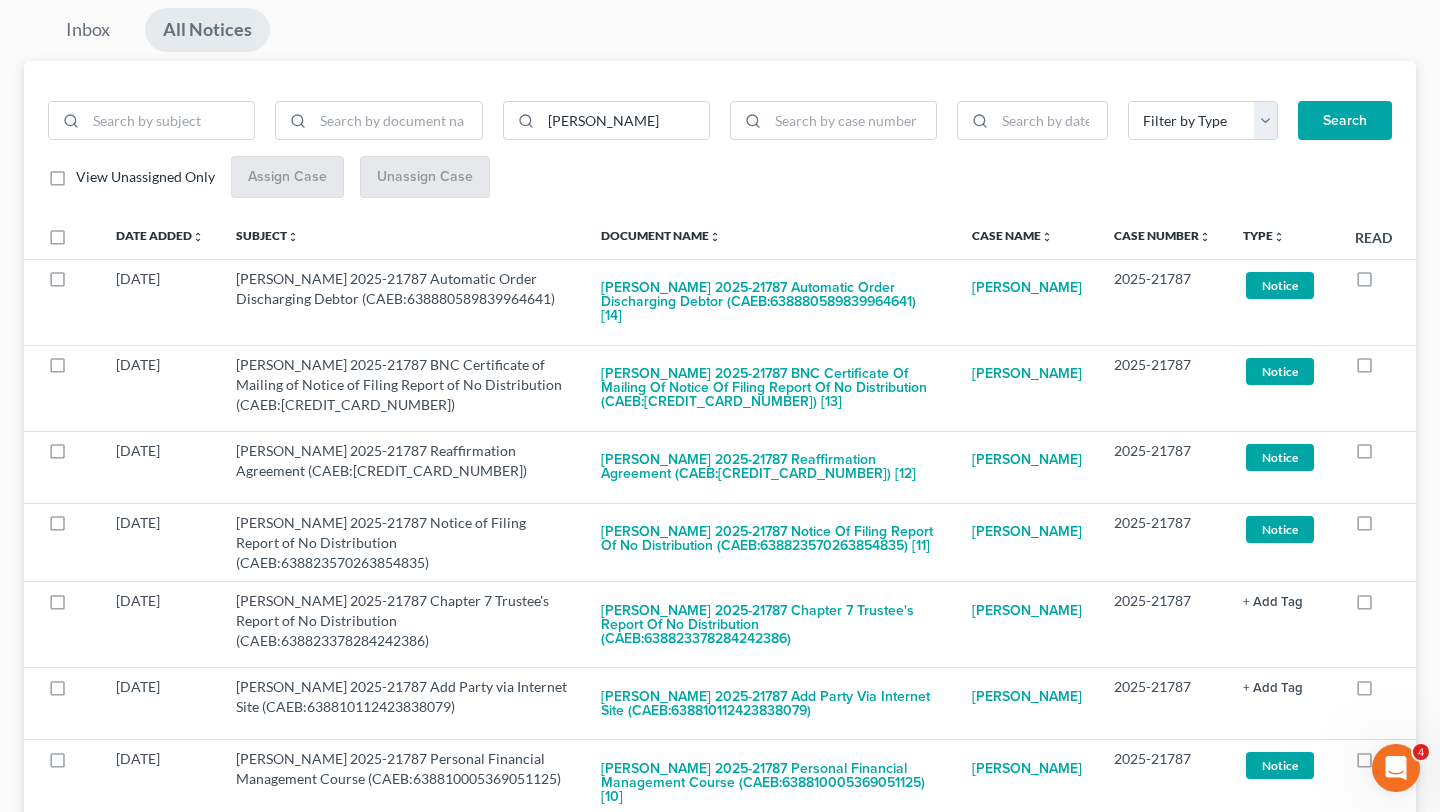 scroll, scrollTop: 202, scrollLeft: 0, axis: vertical 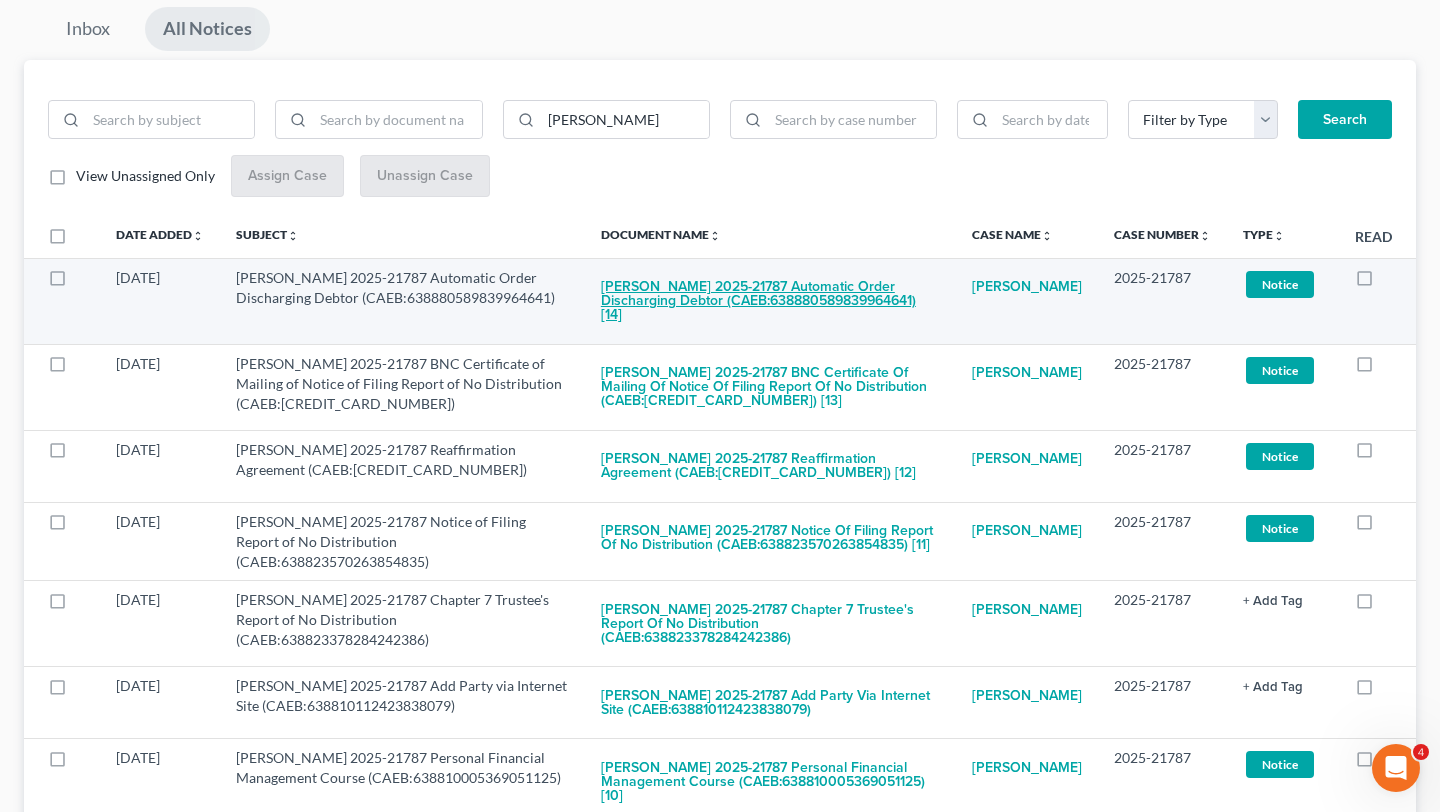 click on "[PERSON_NAME] 2025-21787 Automatic Order Discharging Debtor (CAEB:638880589839964641) [14]" at bounding box center (770, 302) 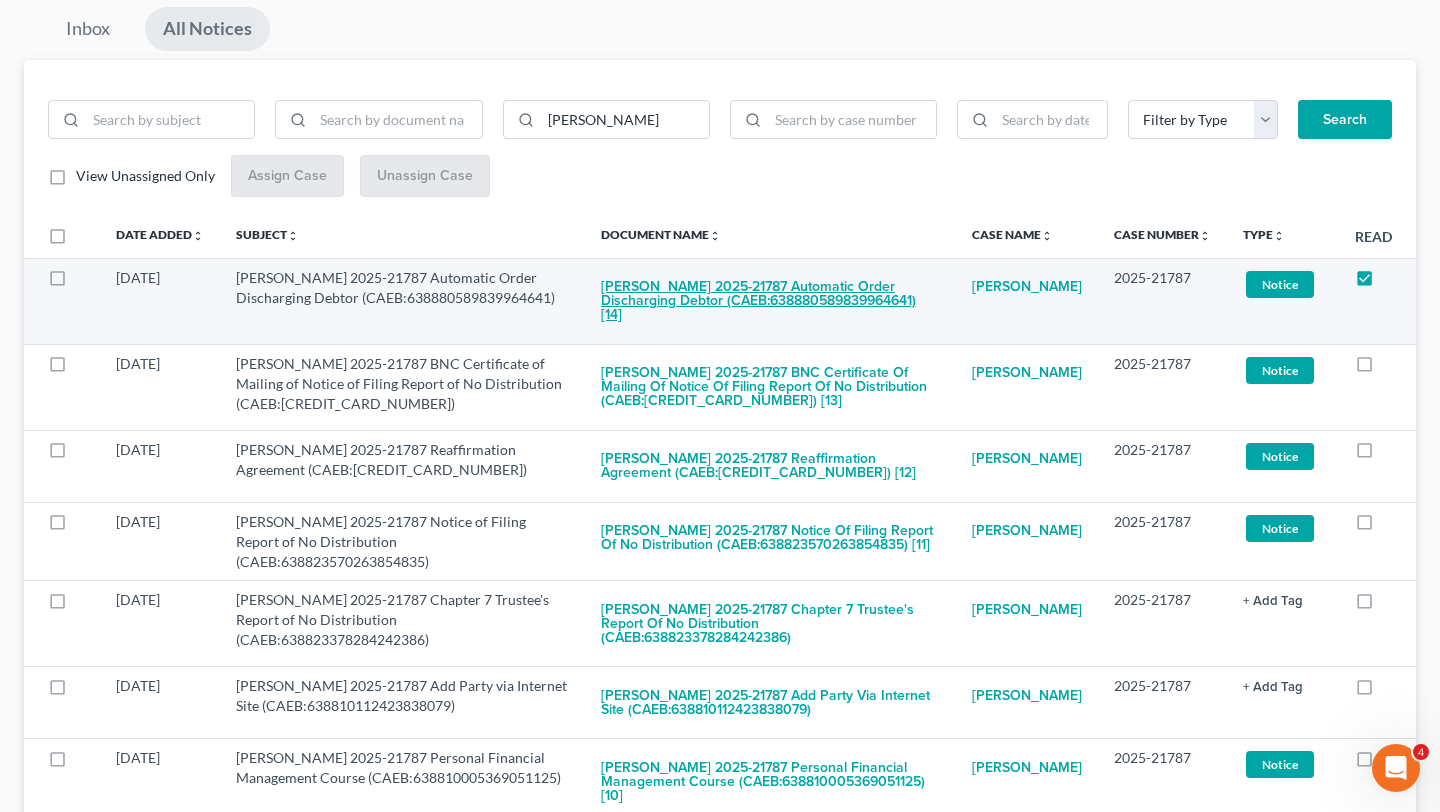 checkbox on "true" 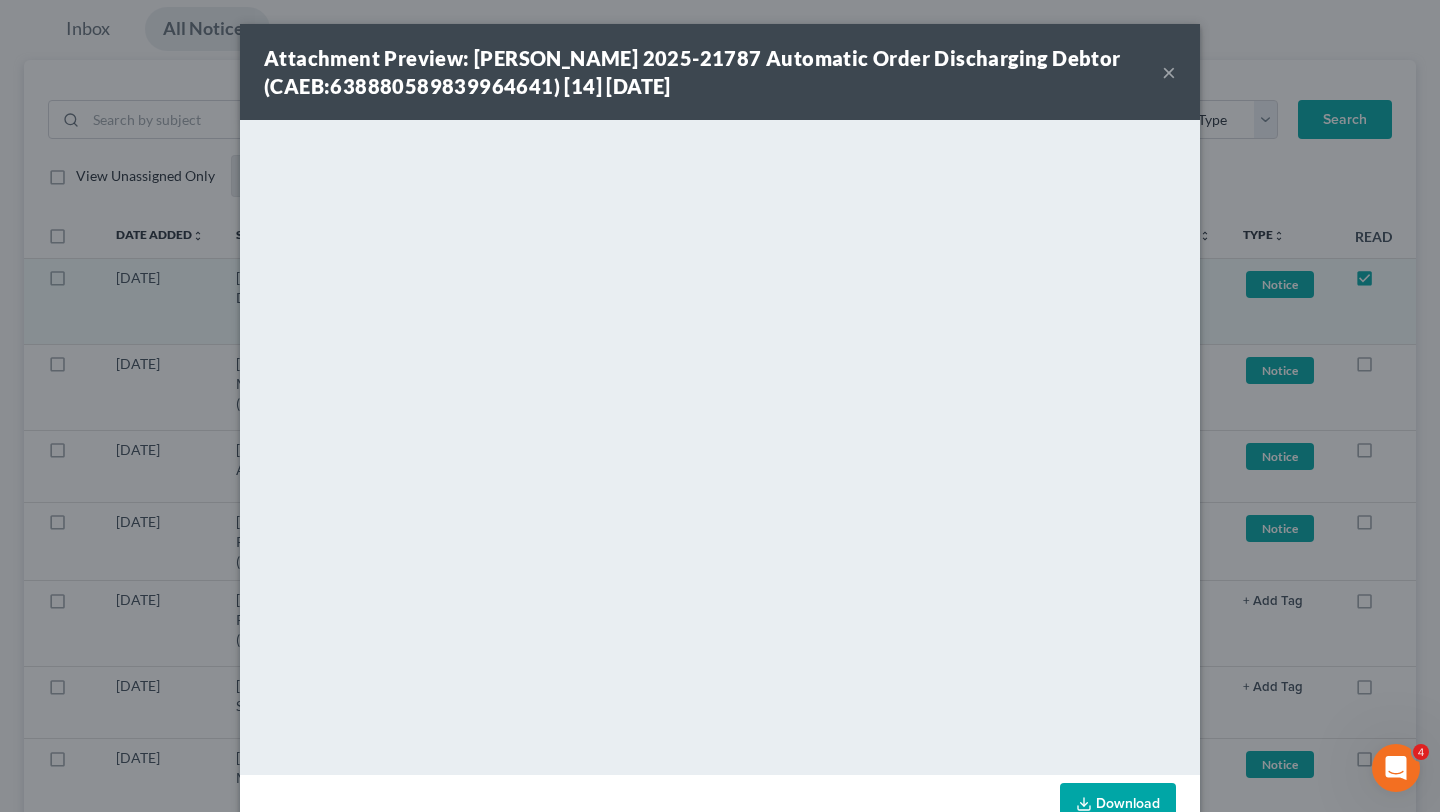 click on "×" at bounding box center [1169, 72] 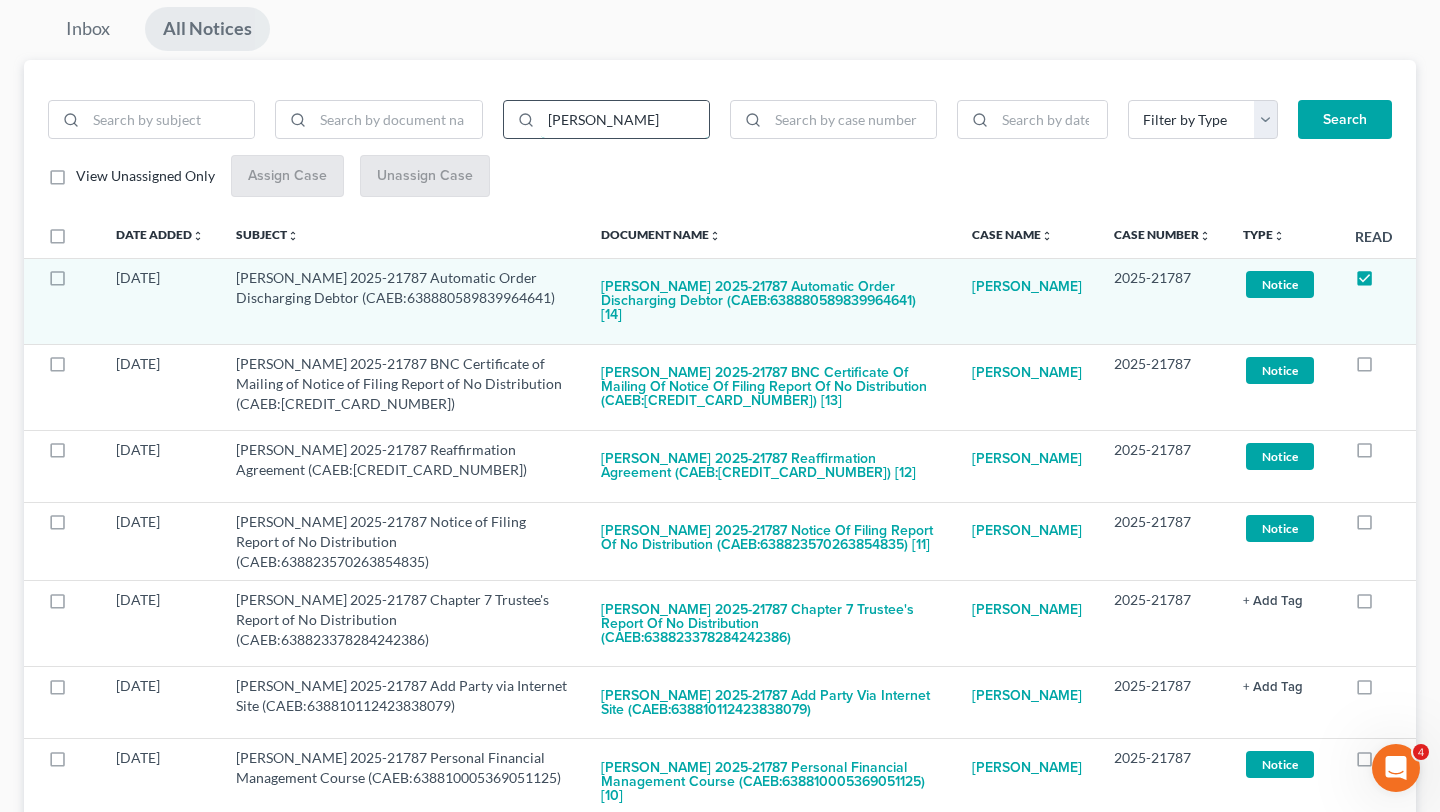 click on "[PERSON_NAME]" at bounding box center (625, 120) 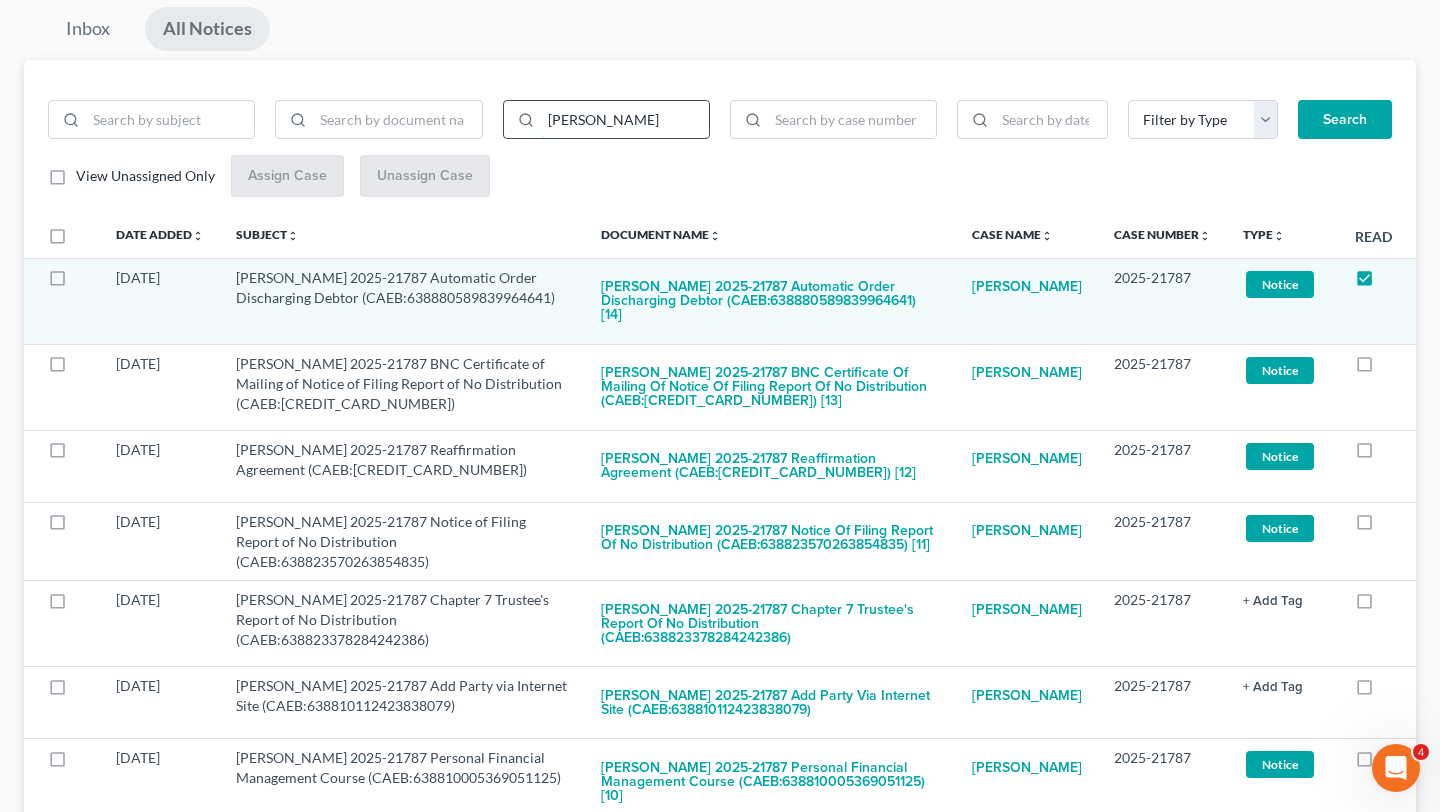 type on "[PERSON_NAME]" 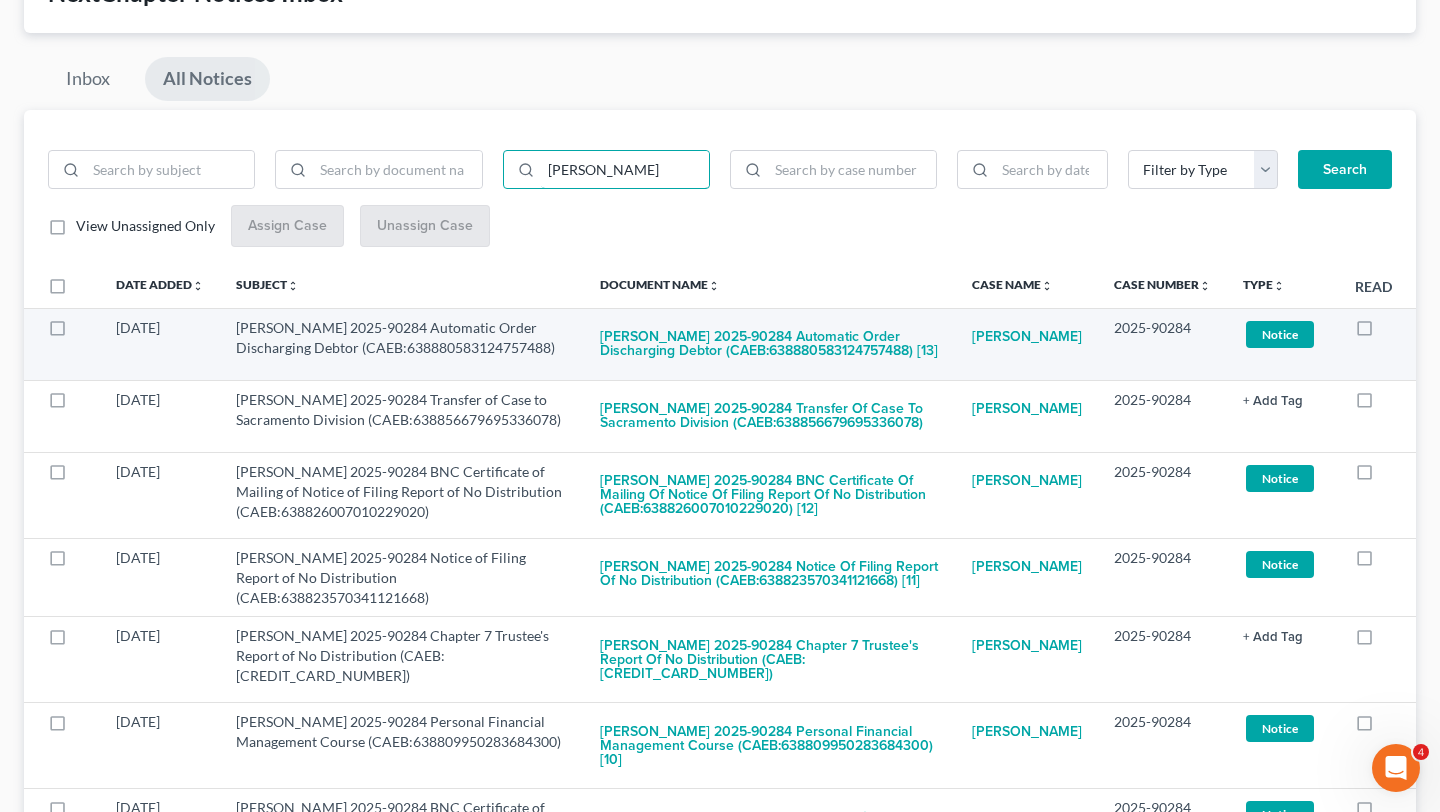 scroll, scrollTop: 182, scrollLeft: 0, axis: vertical 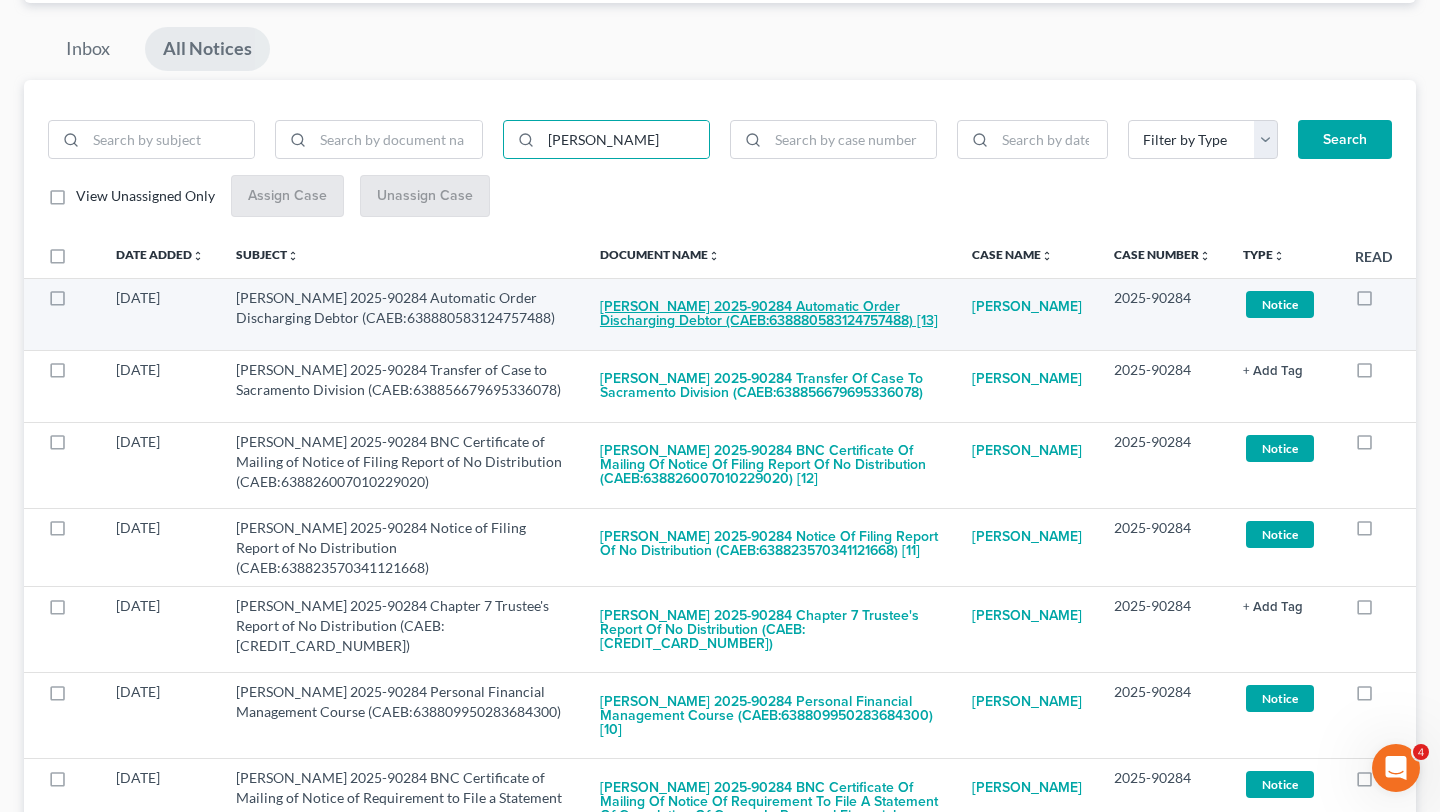 click on "[PERSON_NAME] 2025-90284 Automatic Order Discharging Debtor (CAEB:638880583124757488) [13]" at bounding box center [770, 315] 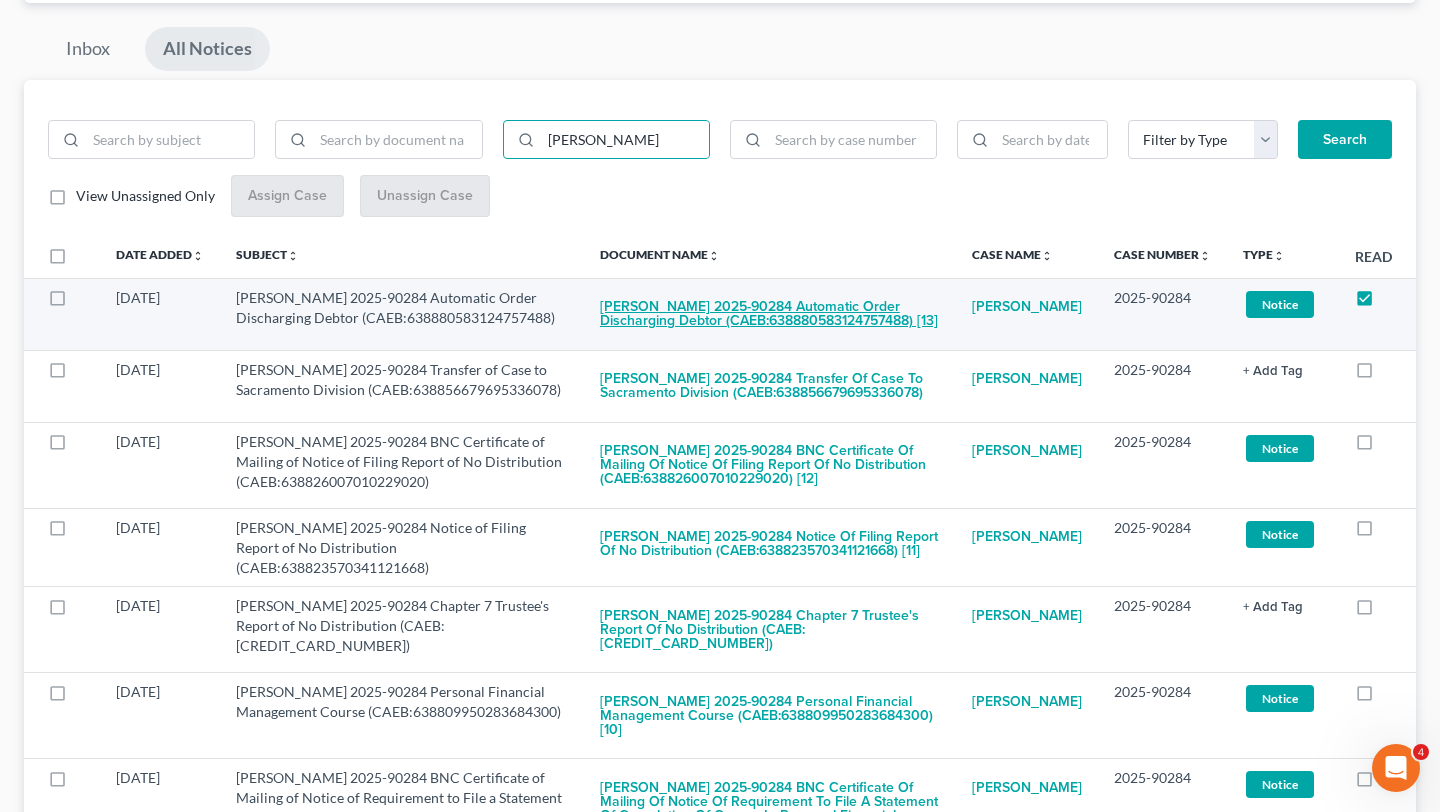 checkbox on "true" 